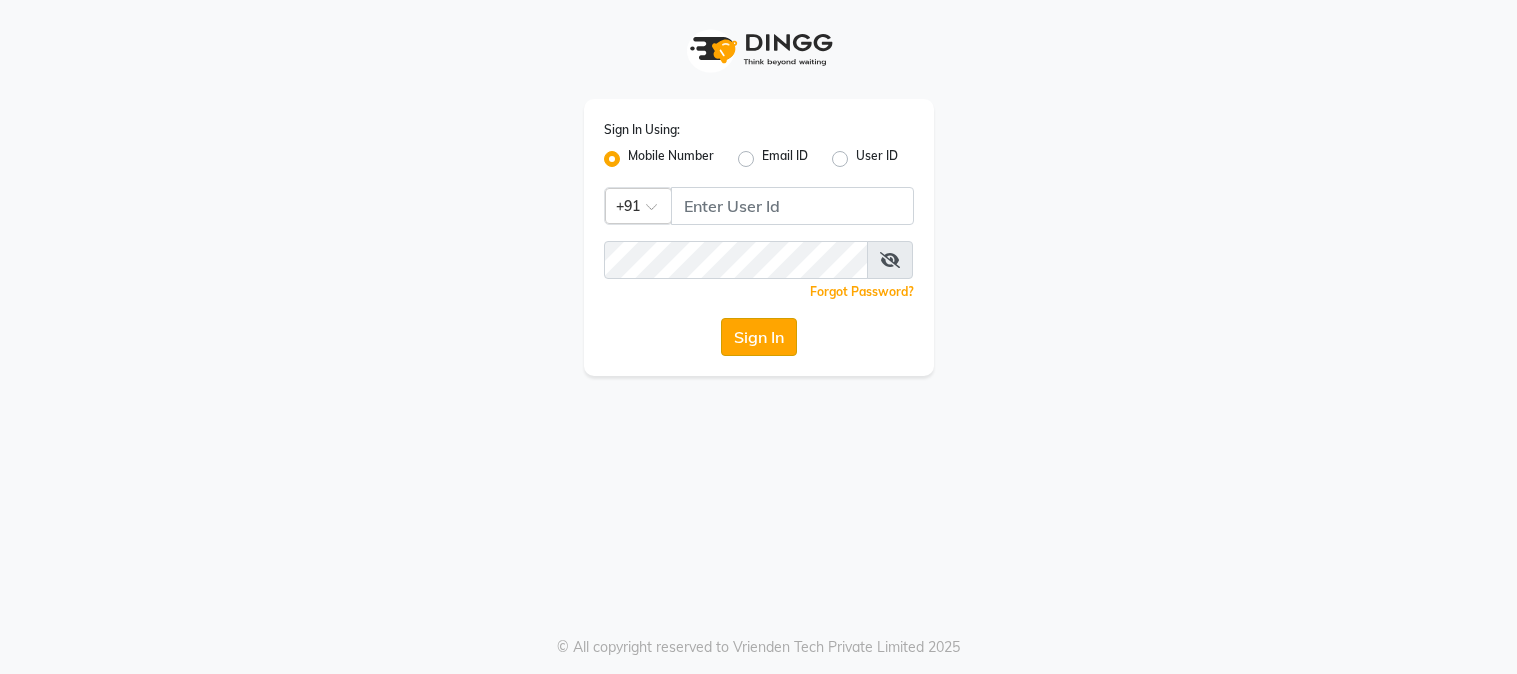 scroll, scrollTop: 0, scrollLeft: 0, axis: both 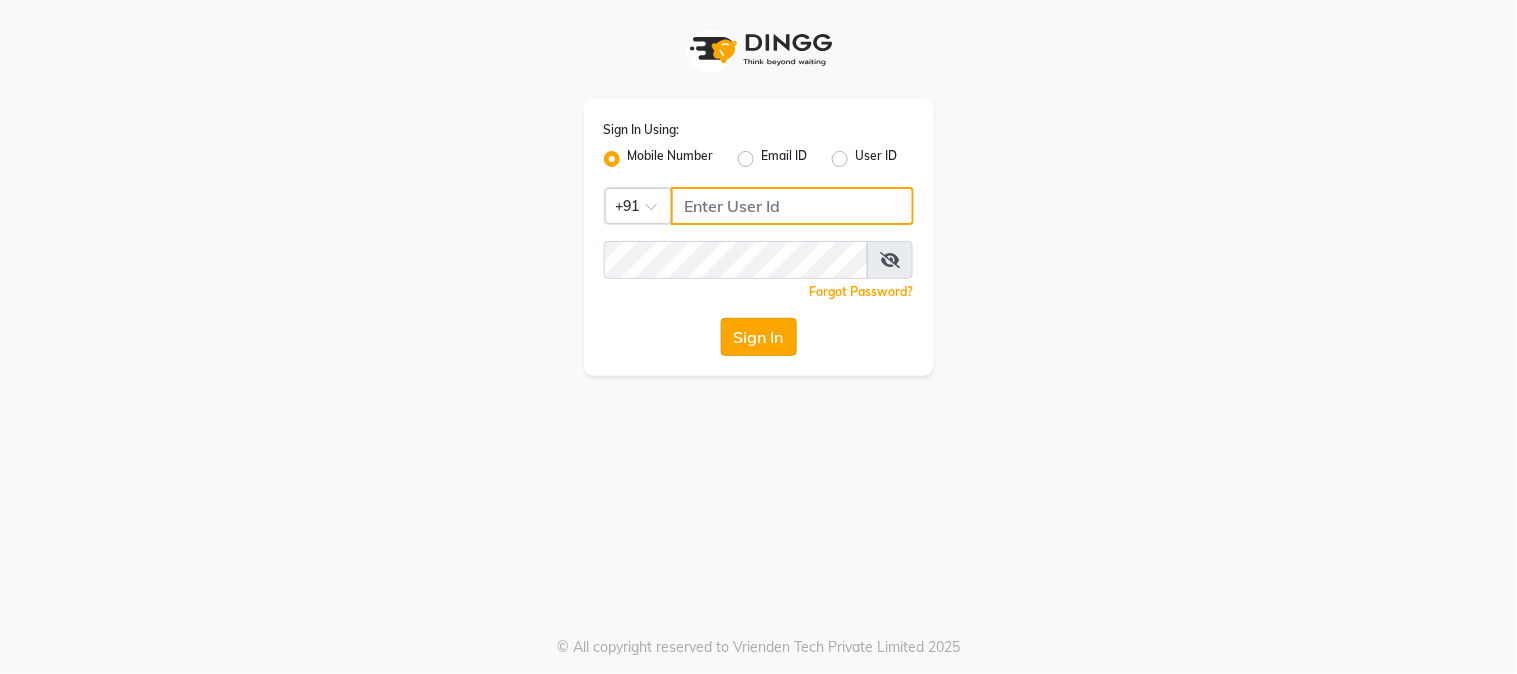 type on "[PHONE]" 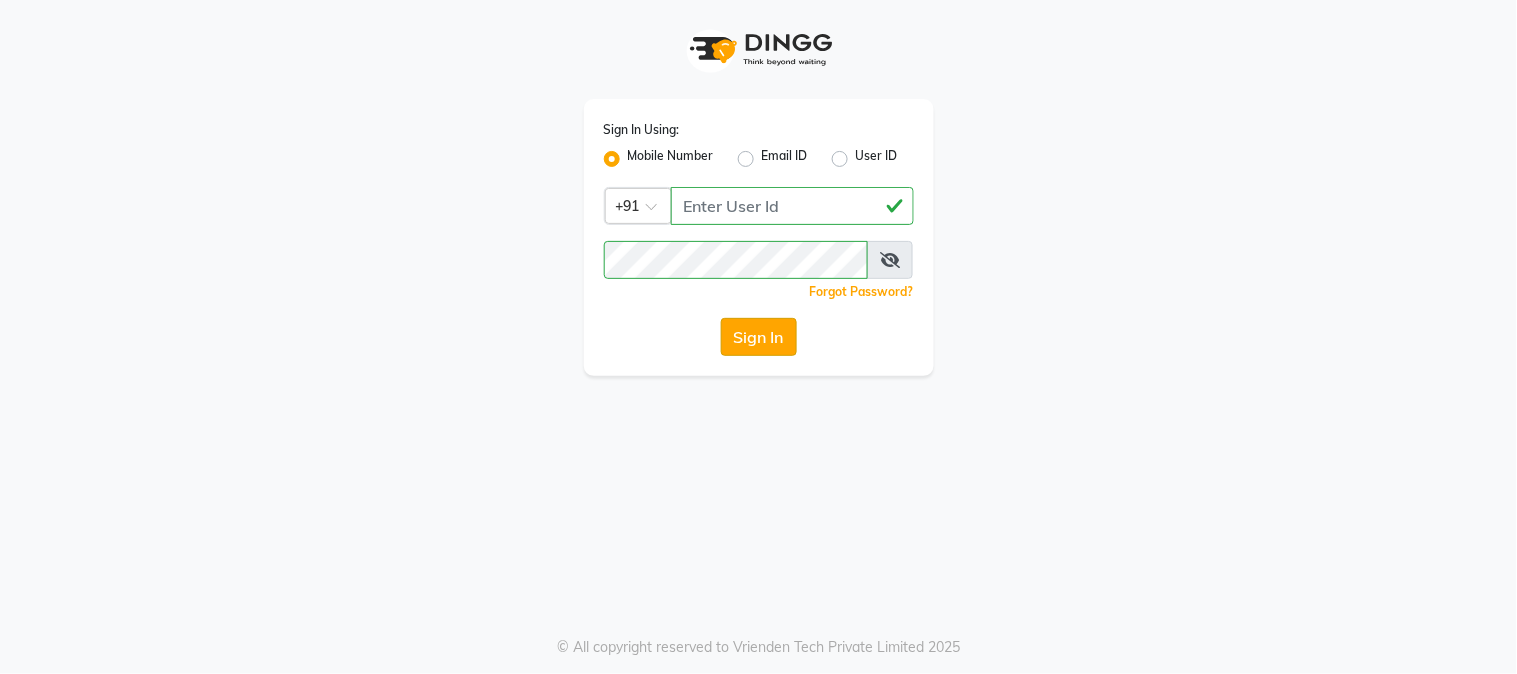 click on "Sign In" 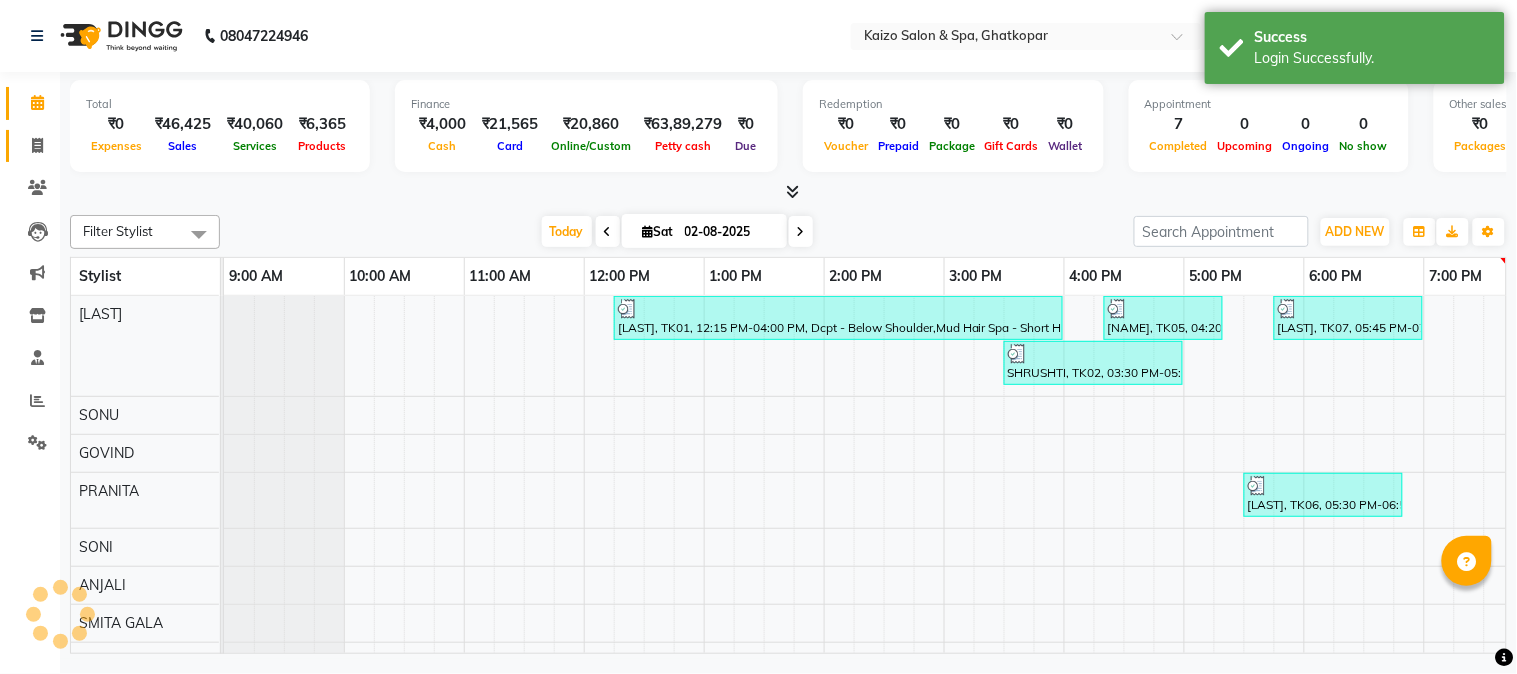 scroll, scrollTop: 0, scrollLeft: 0, axis: both 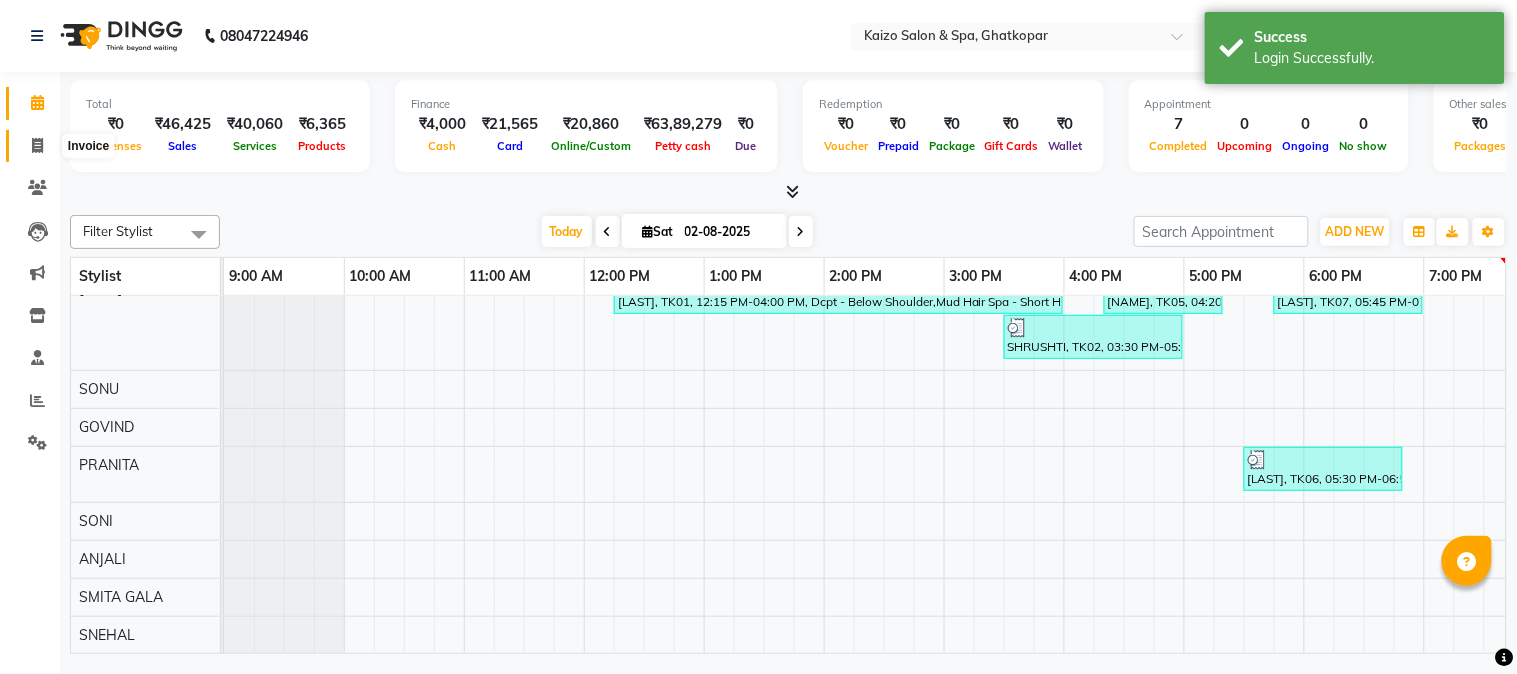 click 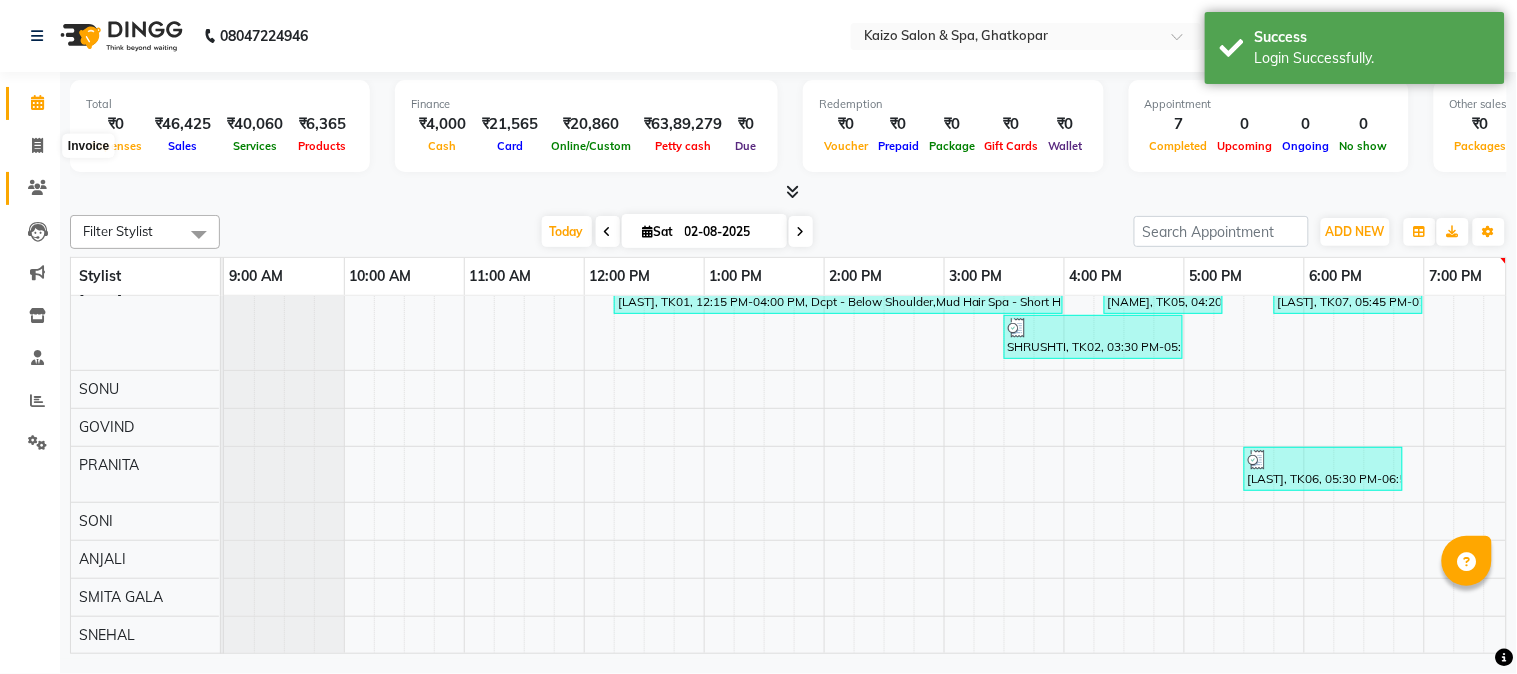 select on "service" 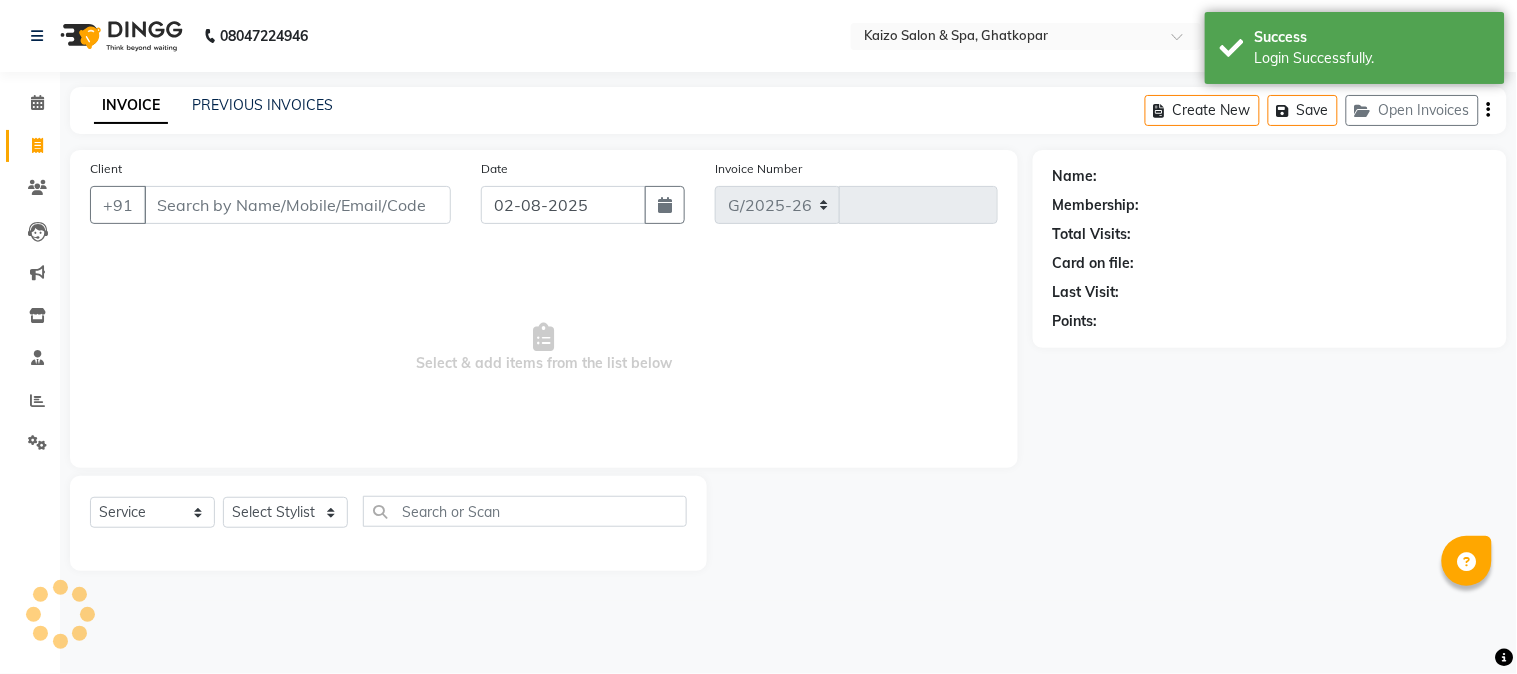 select on "3500" 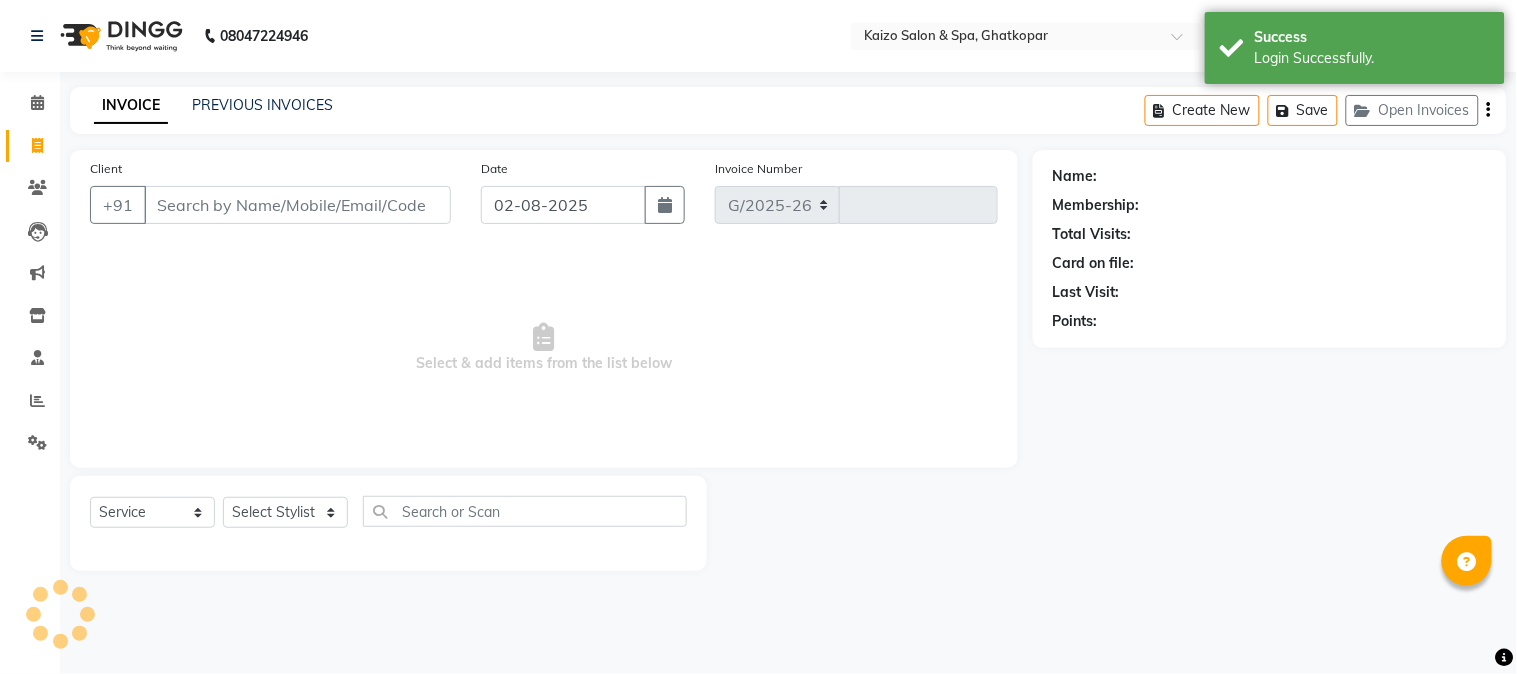 type on "2576" 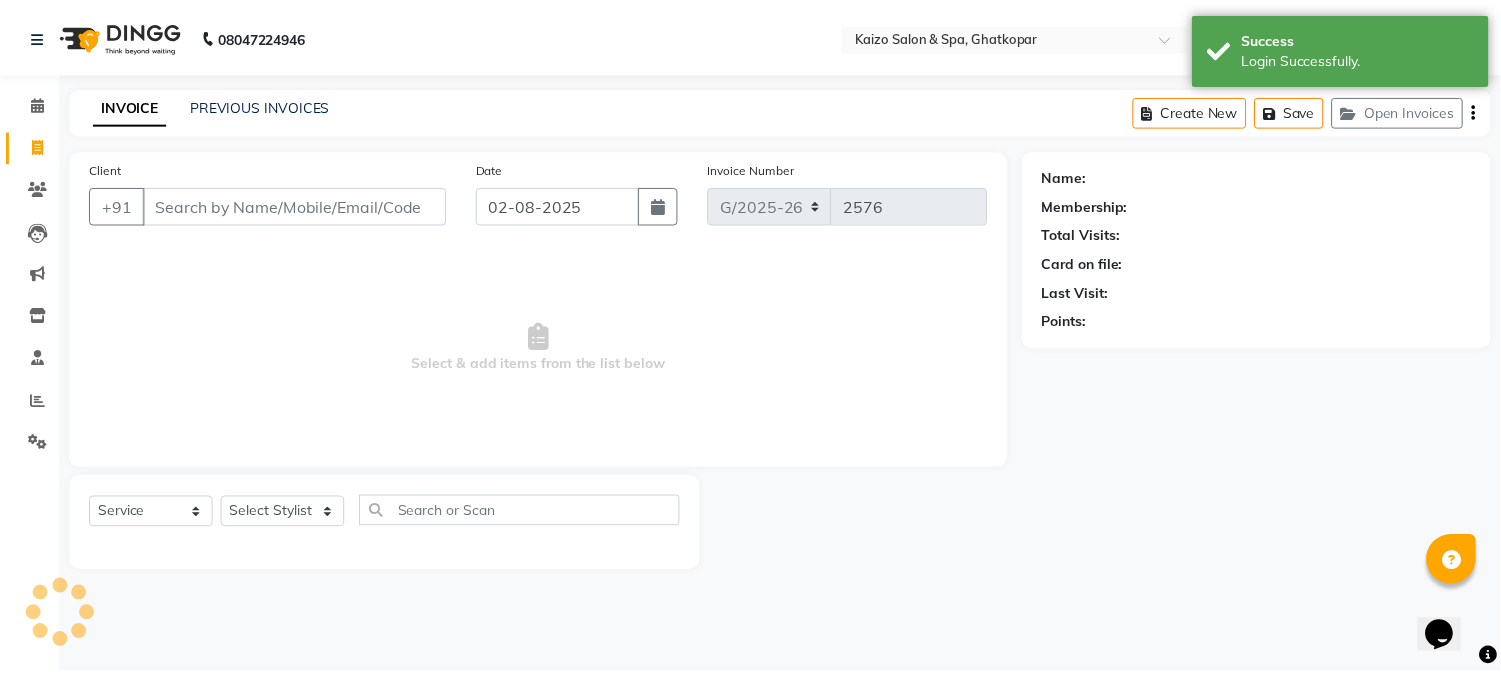 scroll, scrollTop: 0, scrollLeft: 0, axis: both 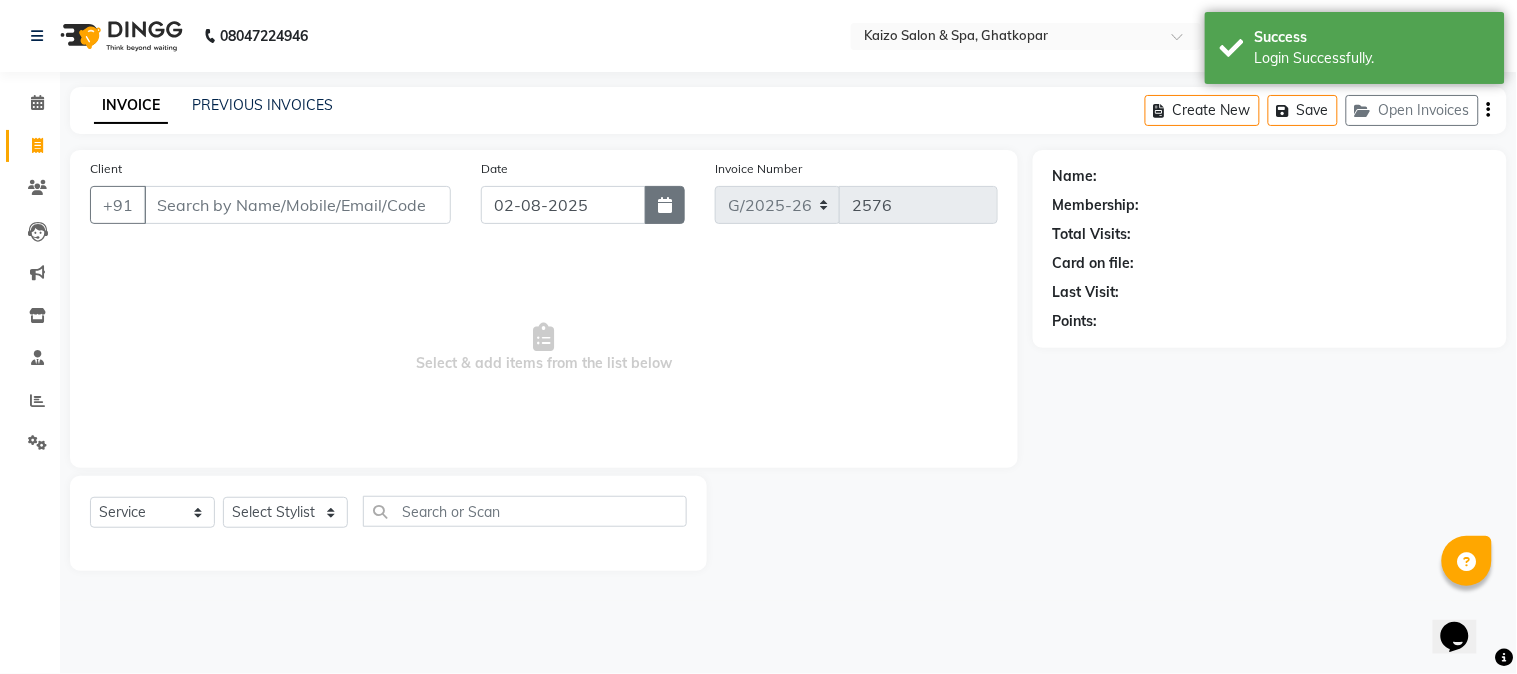 click 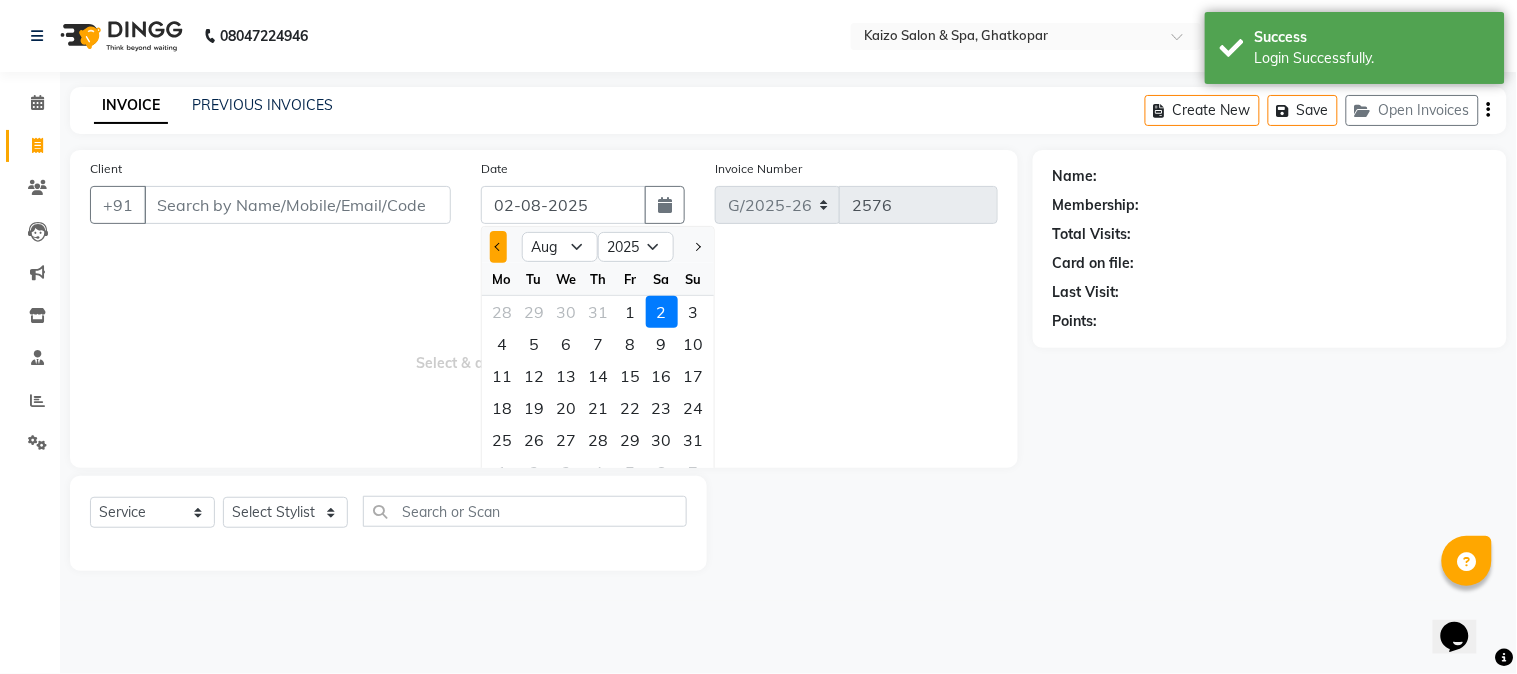 click 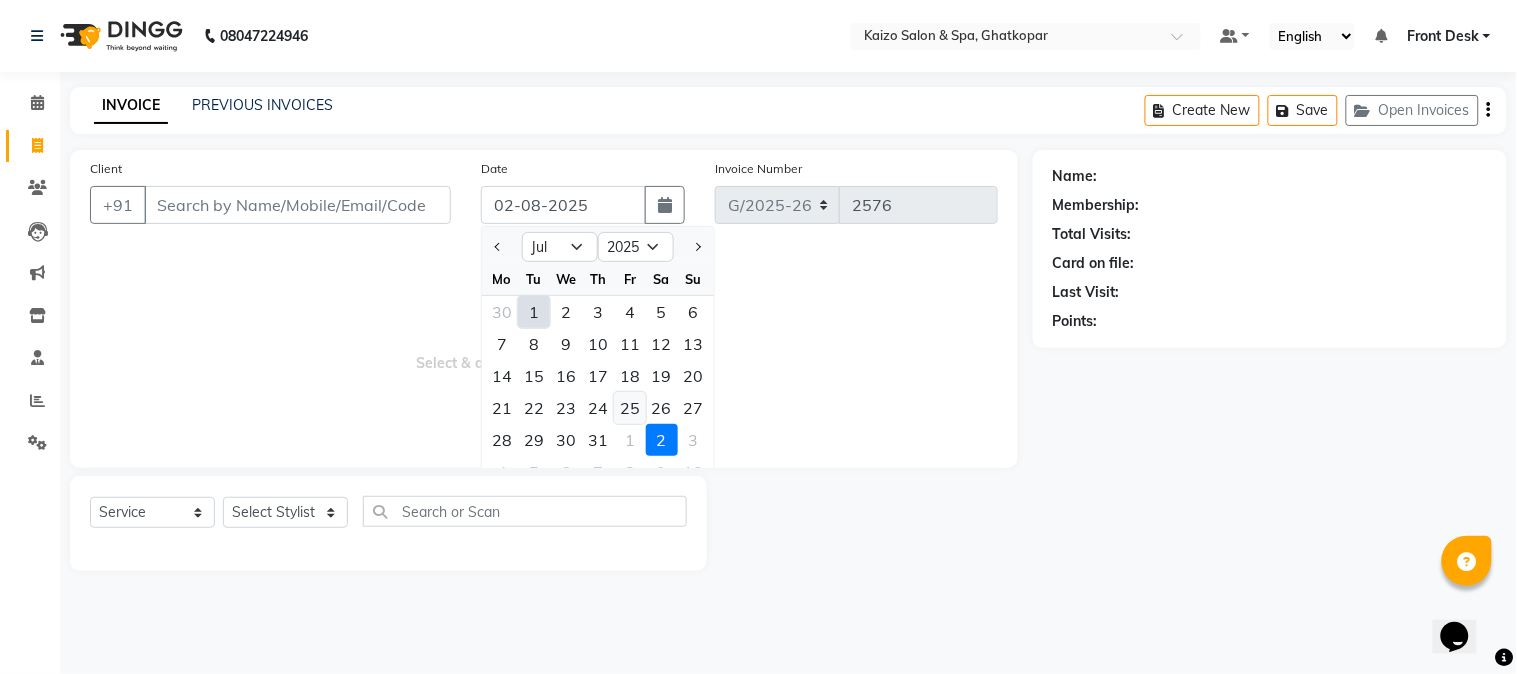 click on "25" 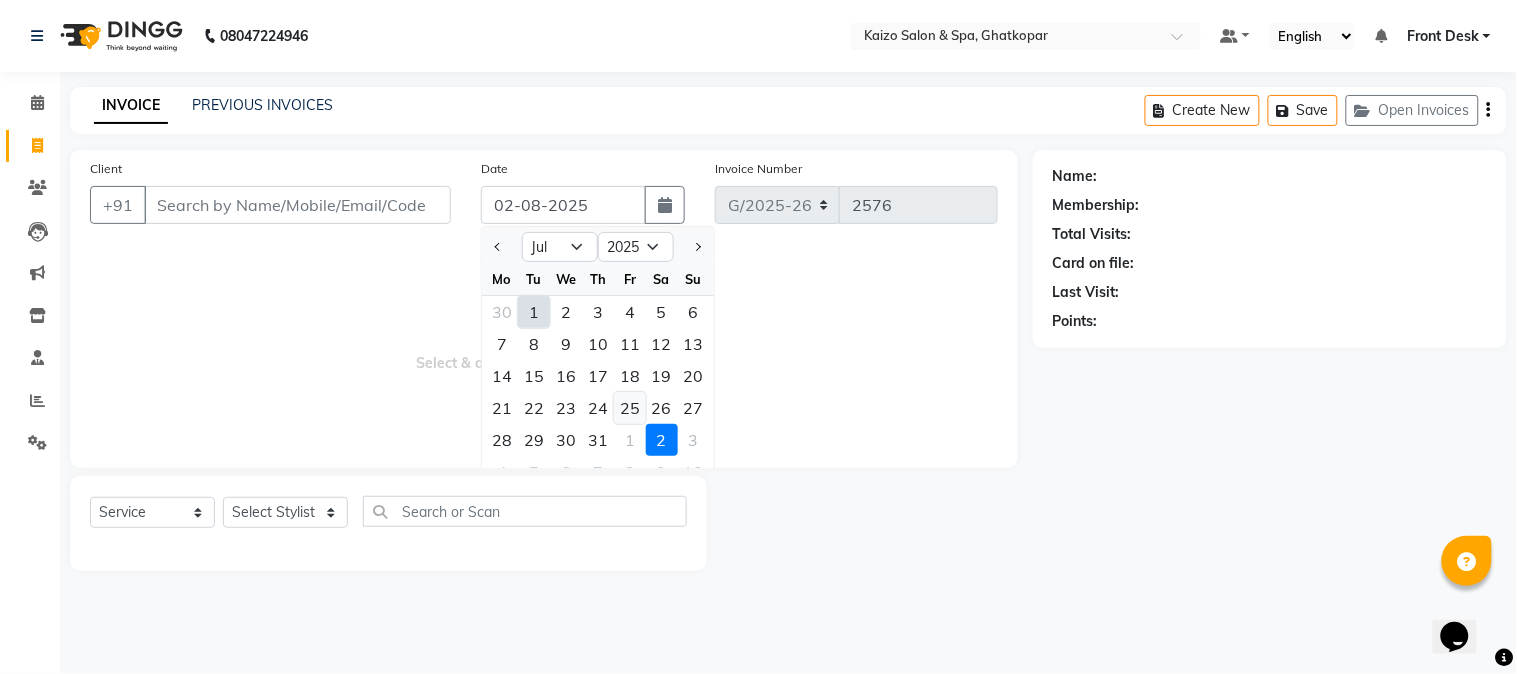 type on "25-07-2025" 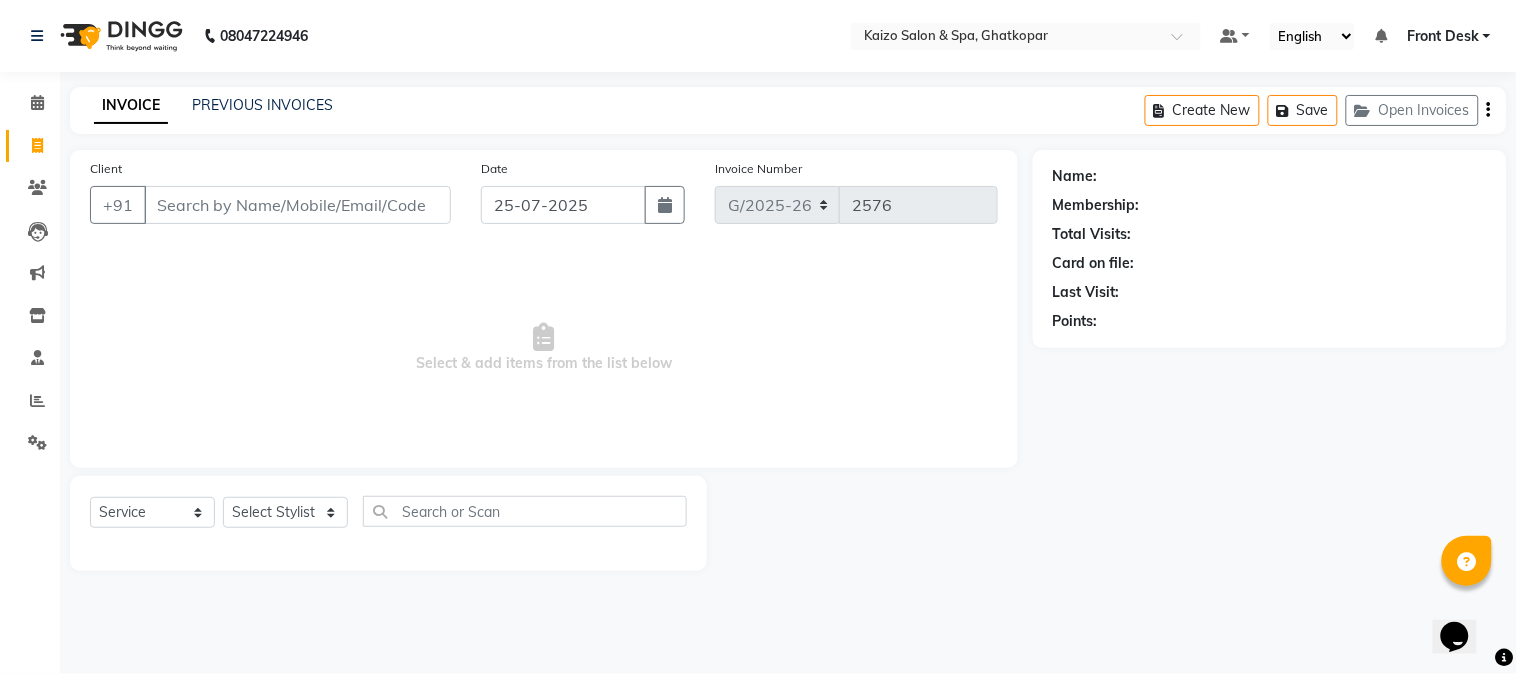 drag, startPoint x: 331, startPoint y: 102, endPoint x: 325, endPoint y: 128, distance: 26.683329 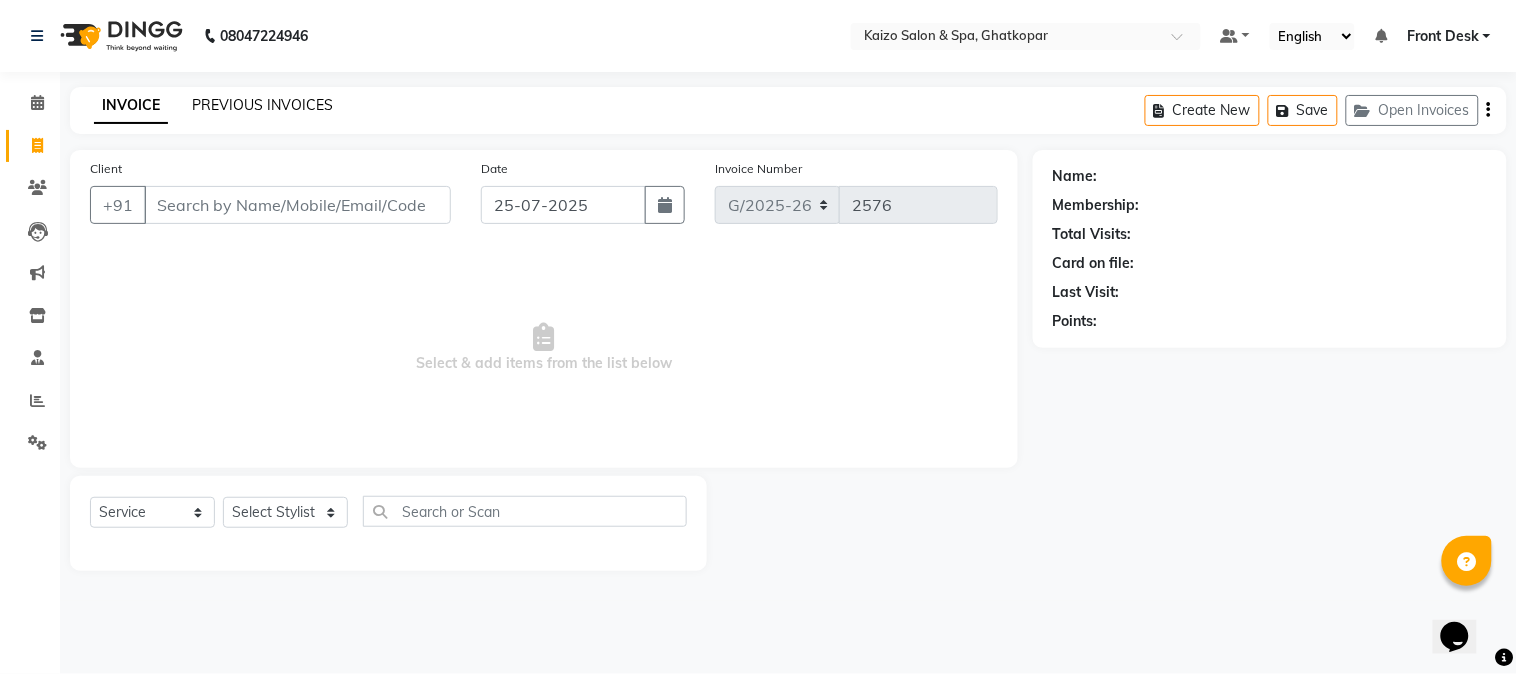 click on "PREVIOUS INVOICES" 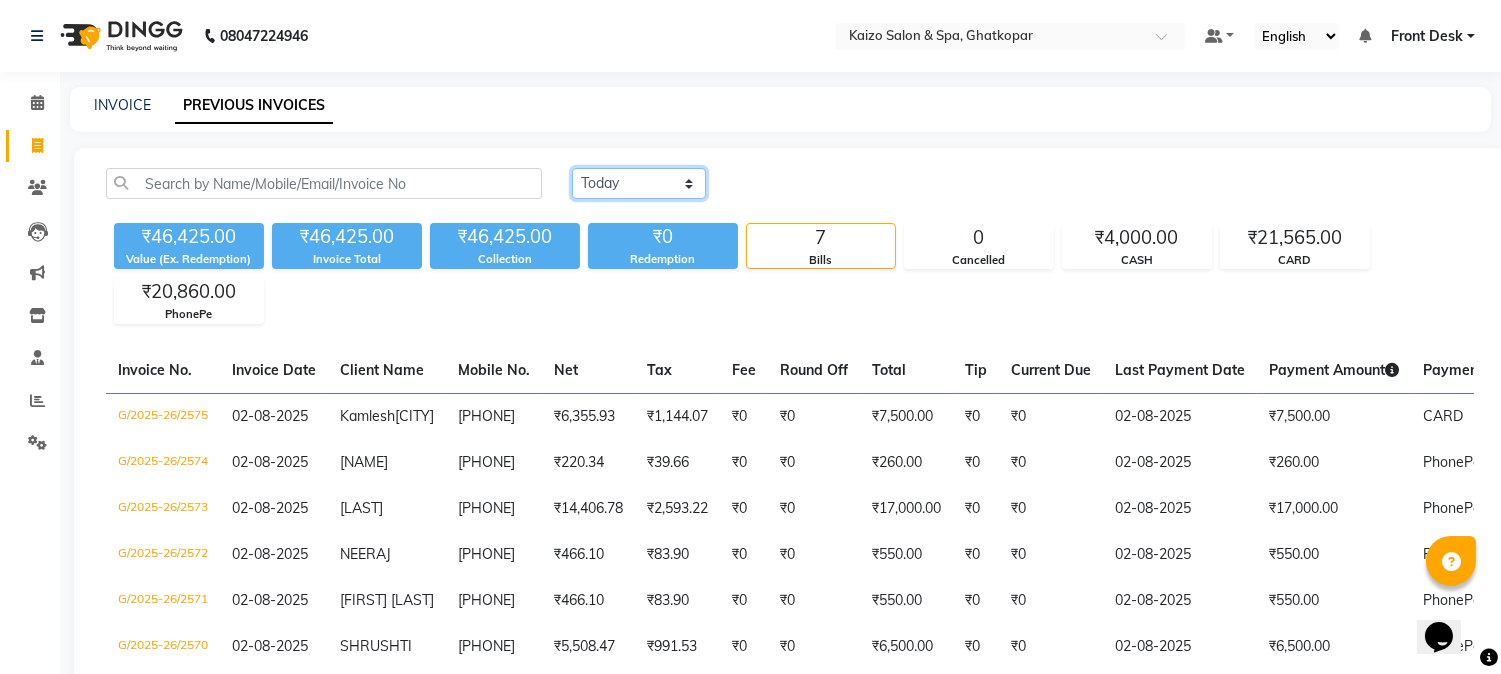 click on "Today Yesterday Custom Range" 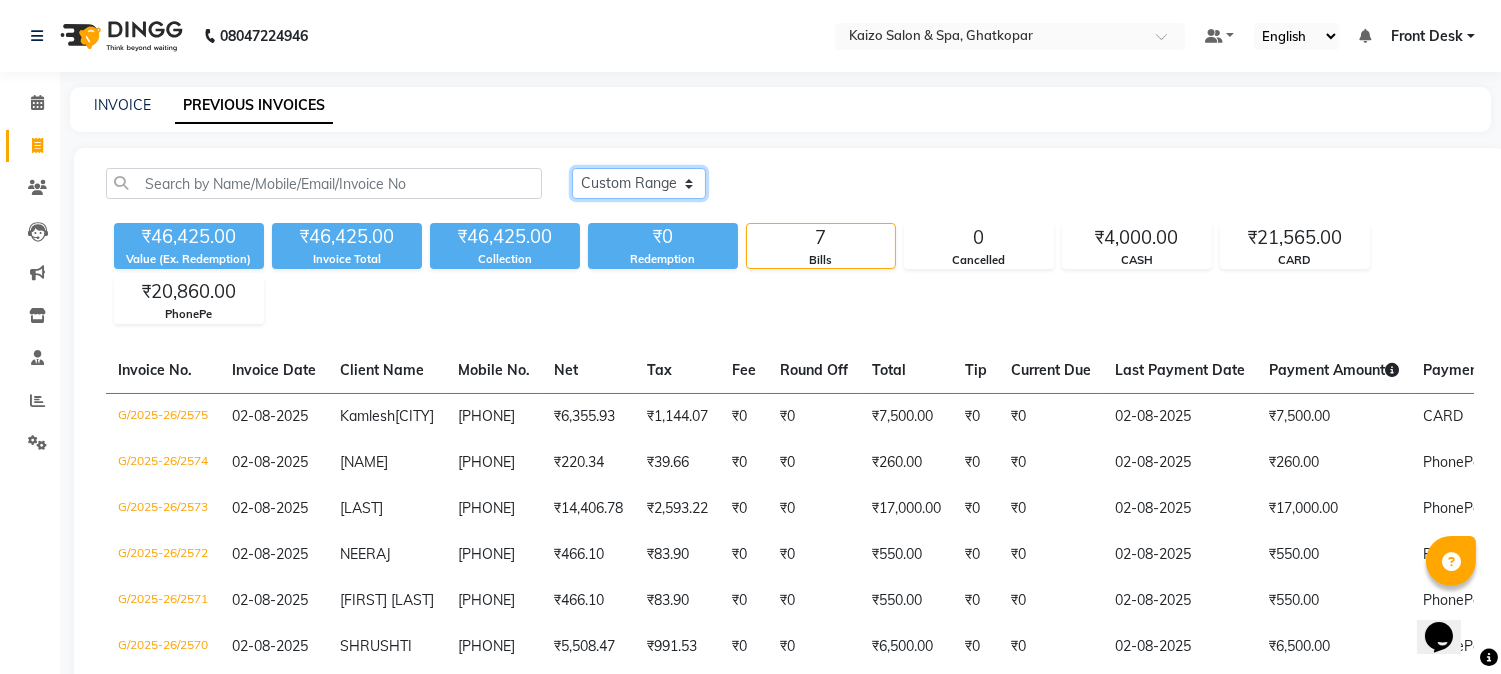 click on "Today Yesterday Custom Range" 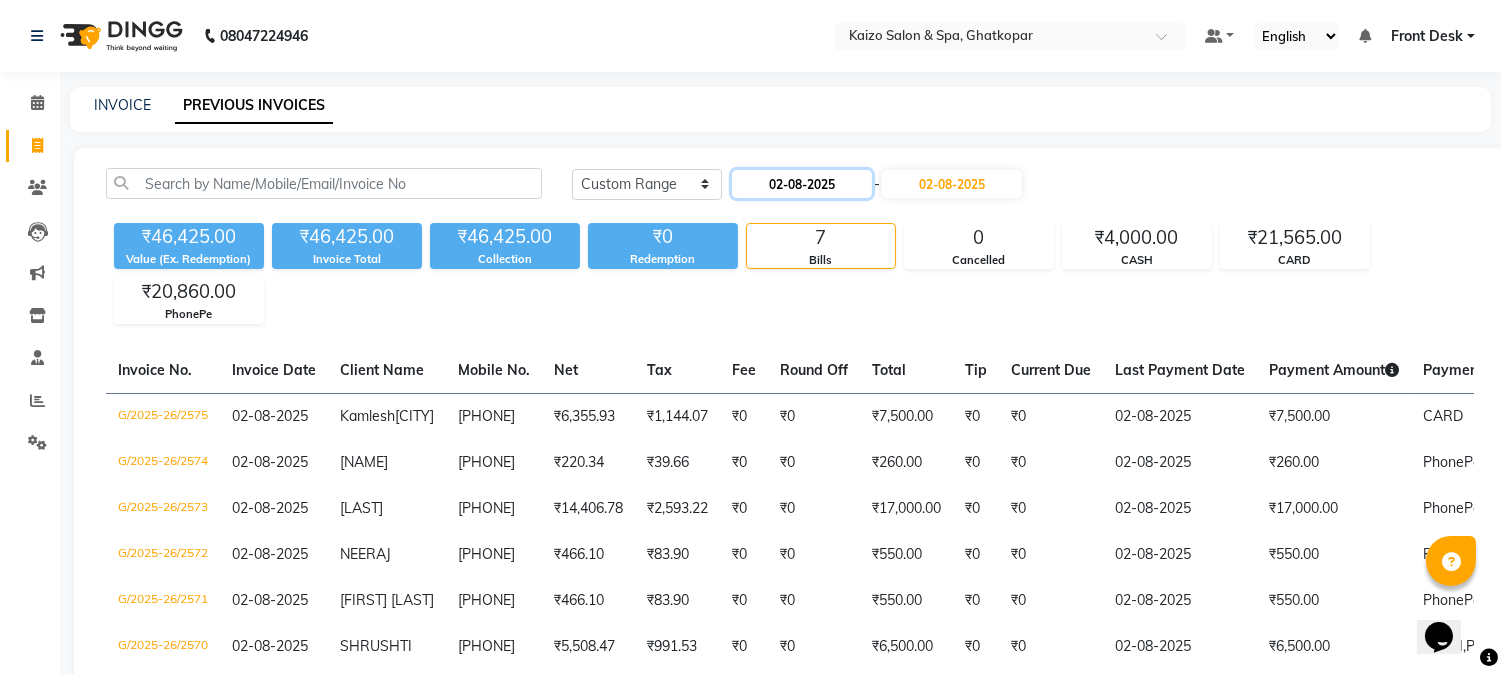 click on "02-08-2025" 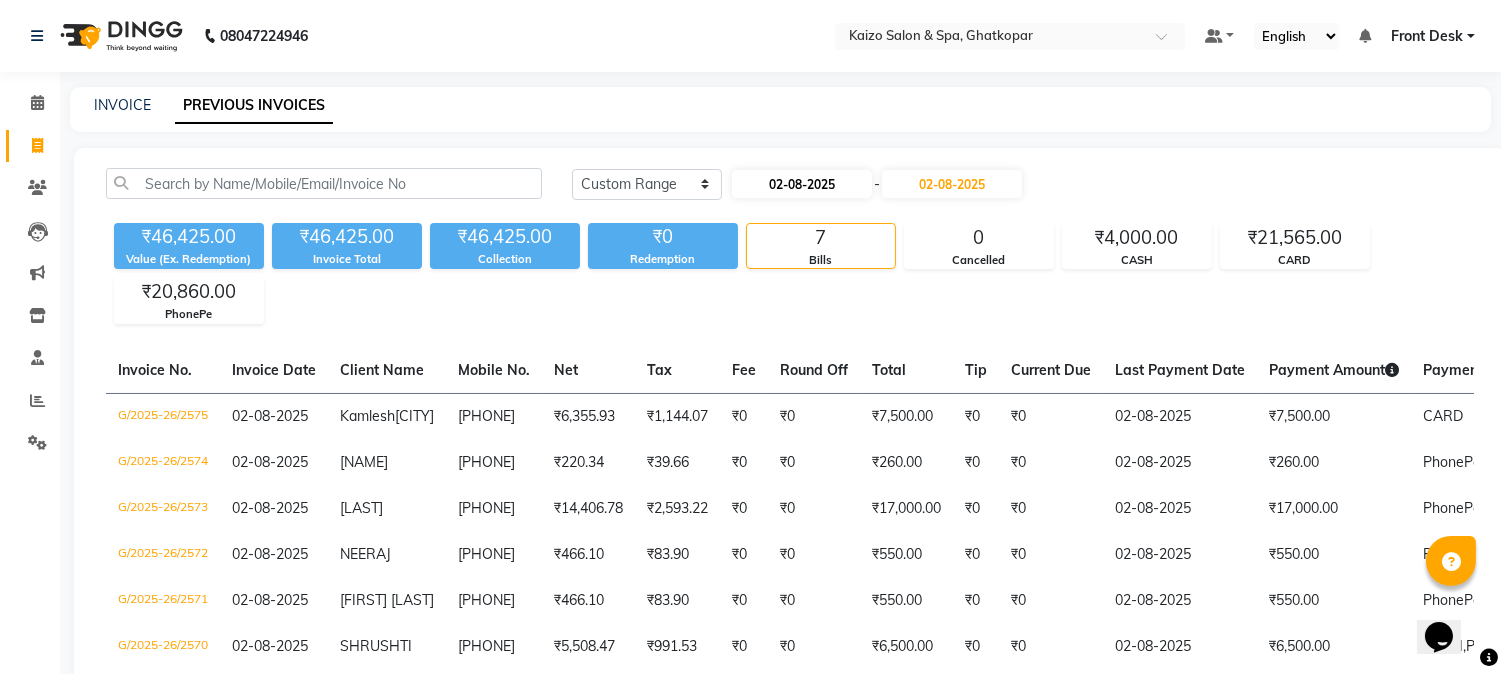 select on "8" 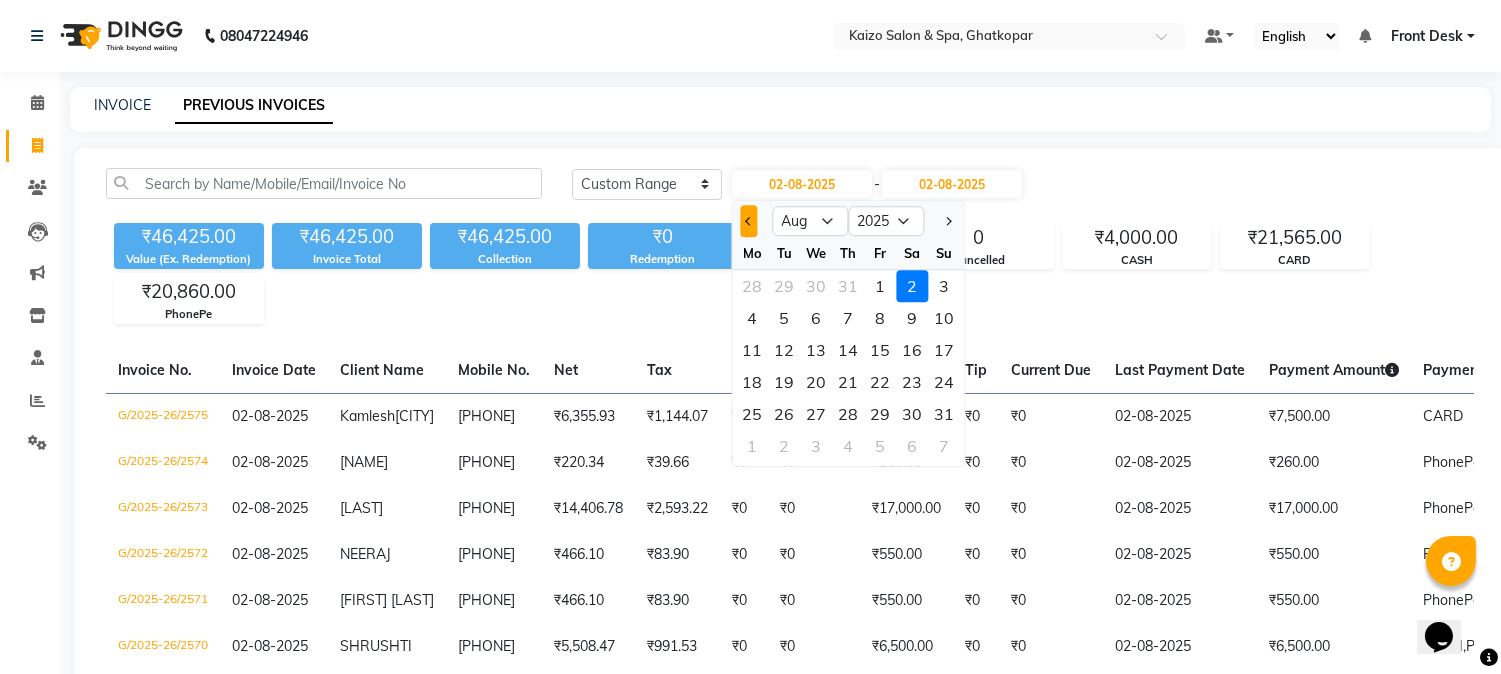 click 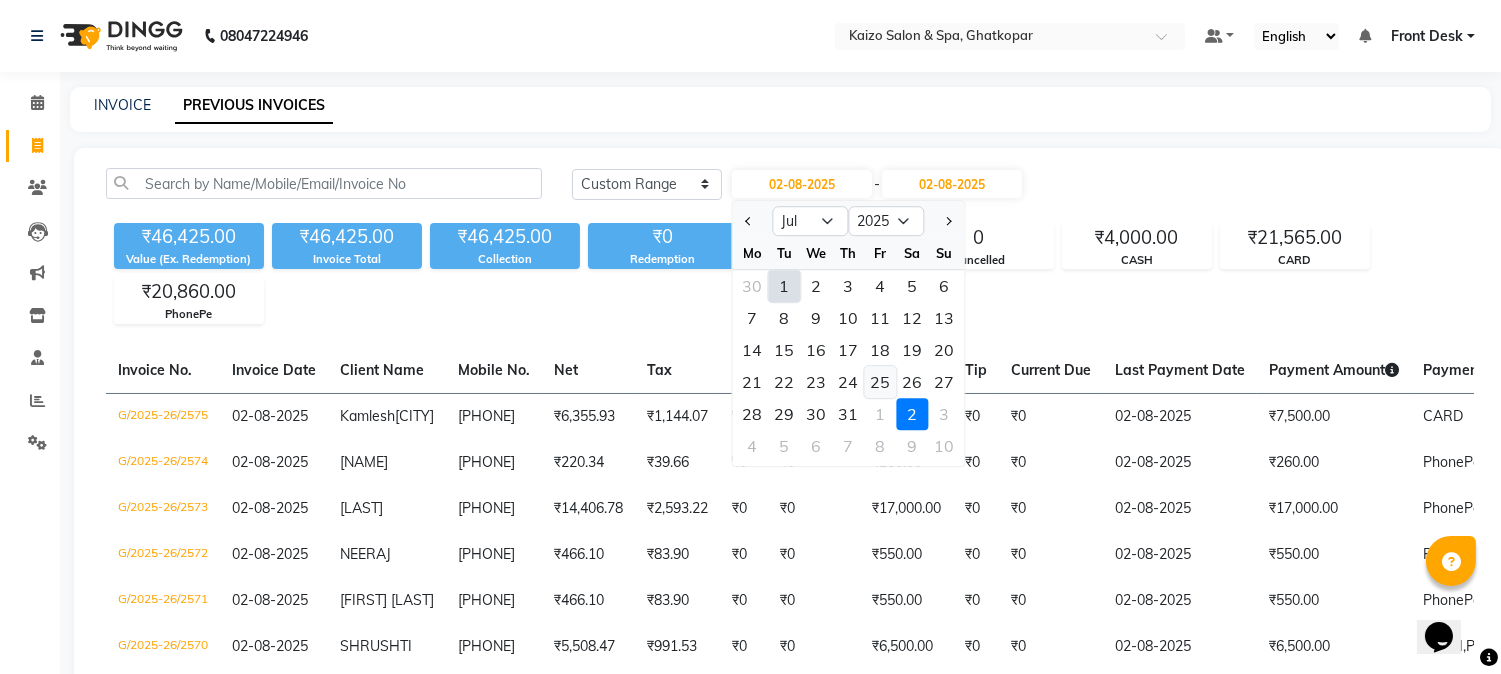 click on "25" 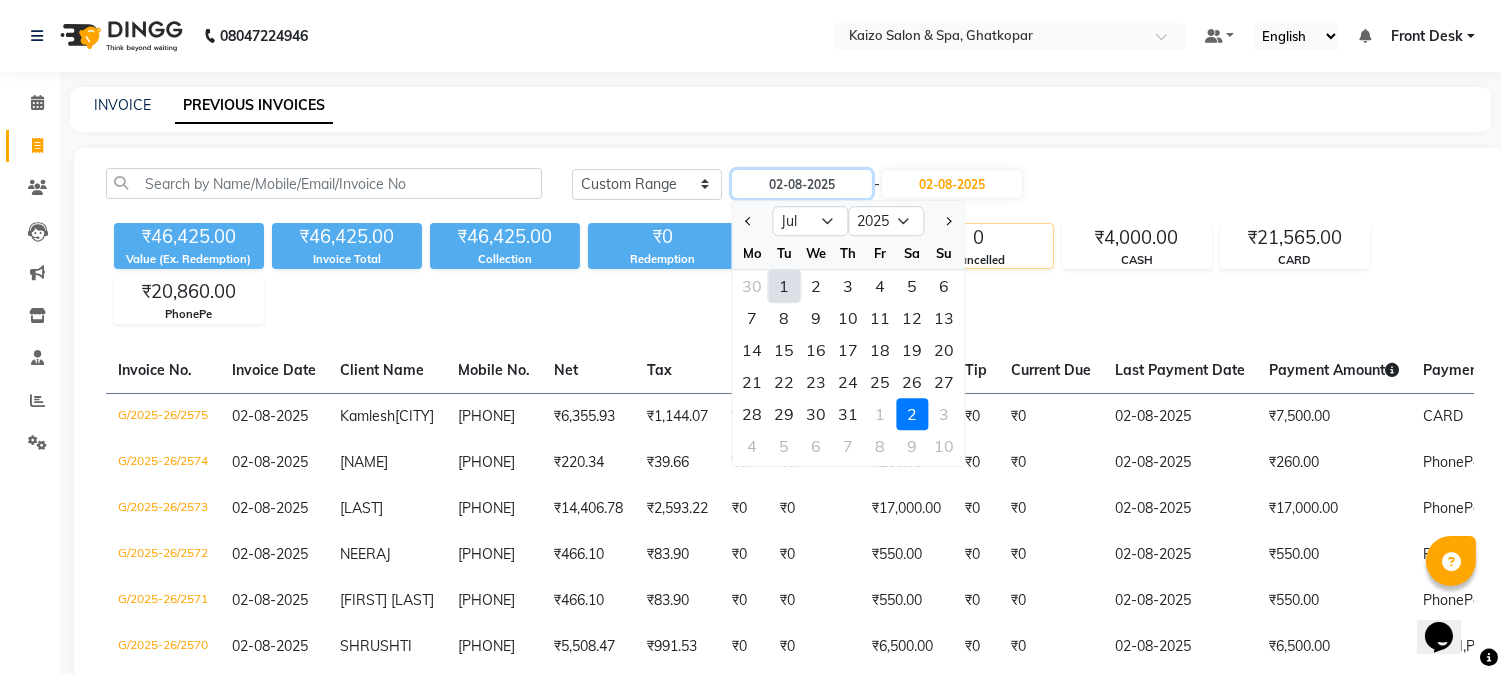 type on "25-07-2025" 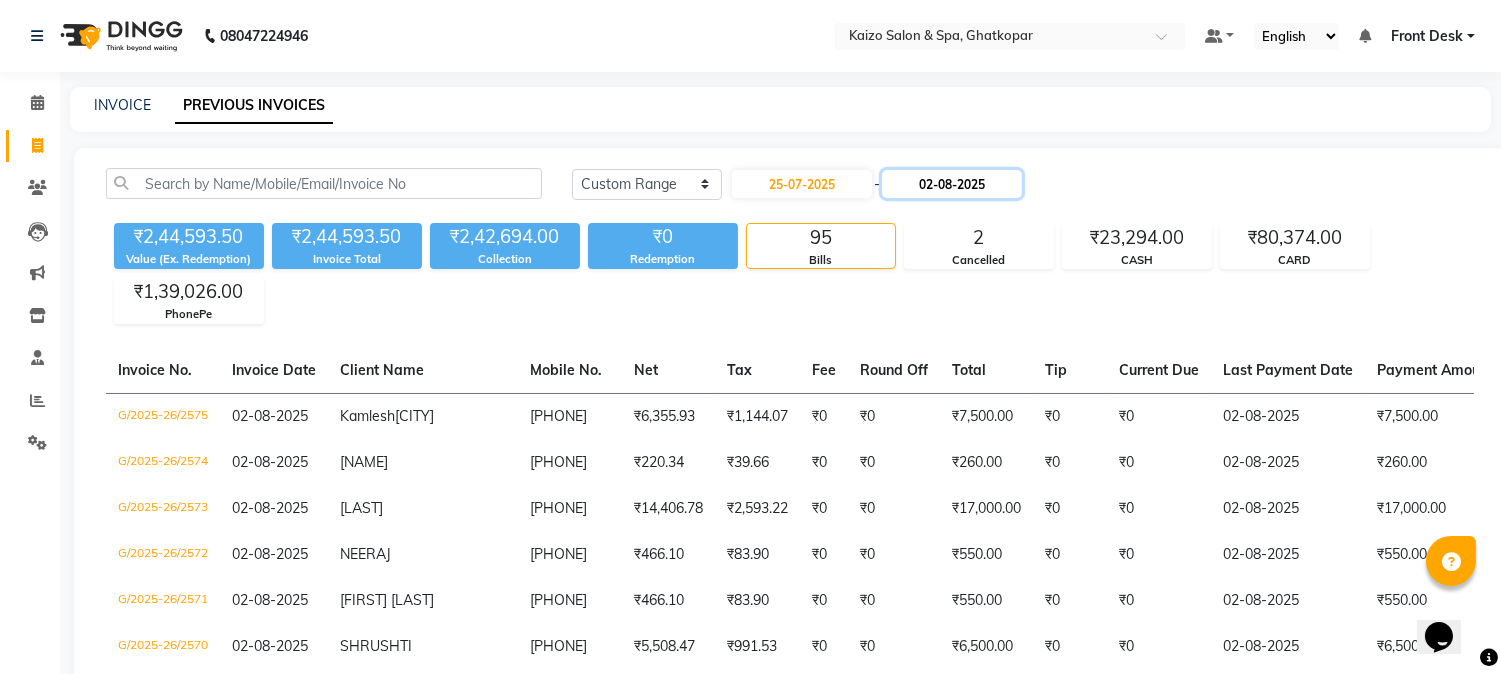 click on "02-08-2025" 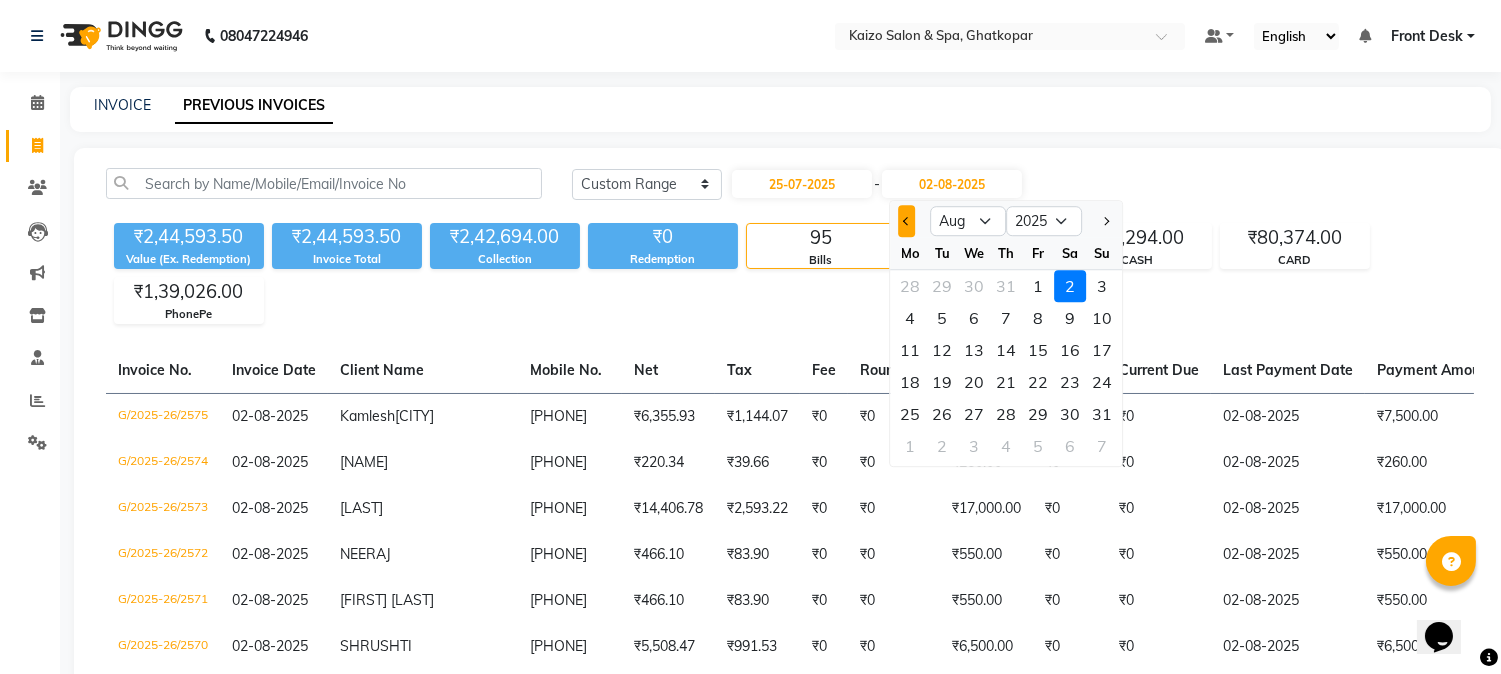 click 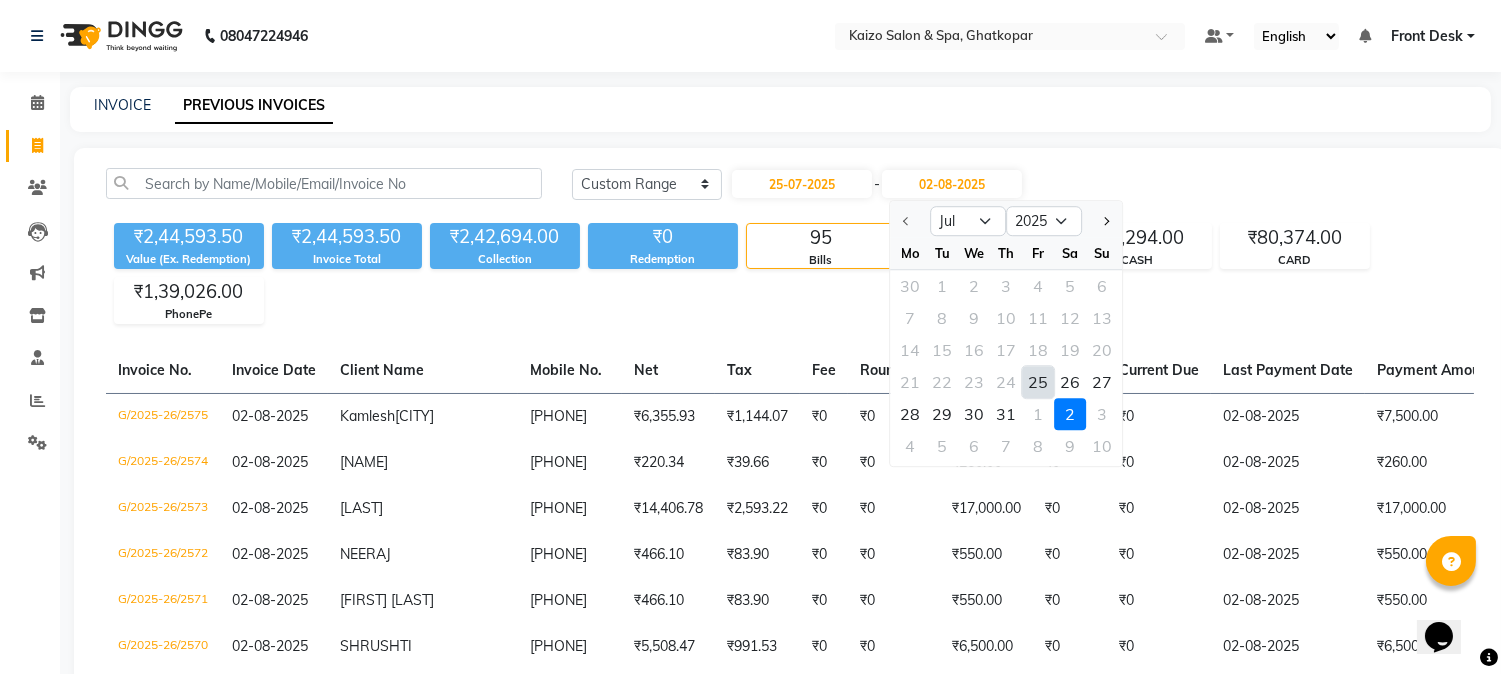 click on "25" 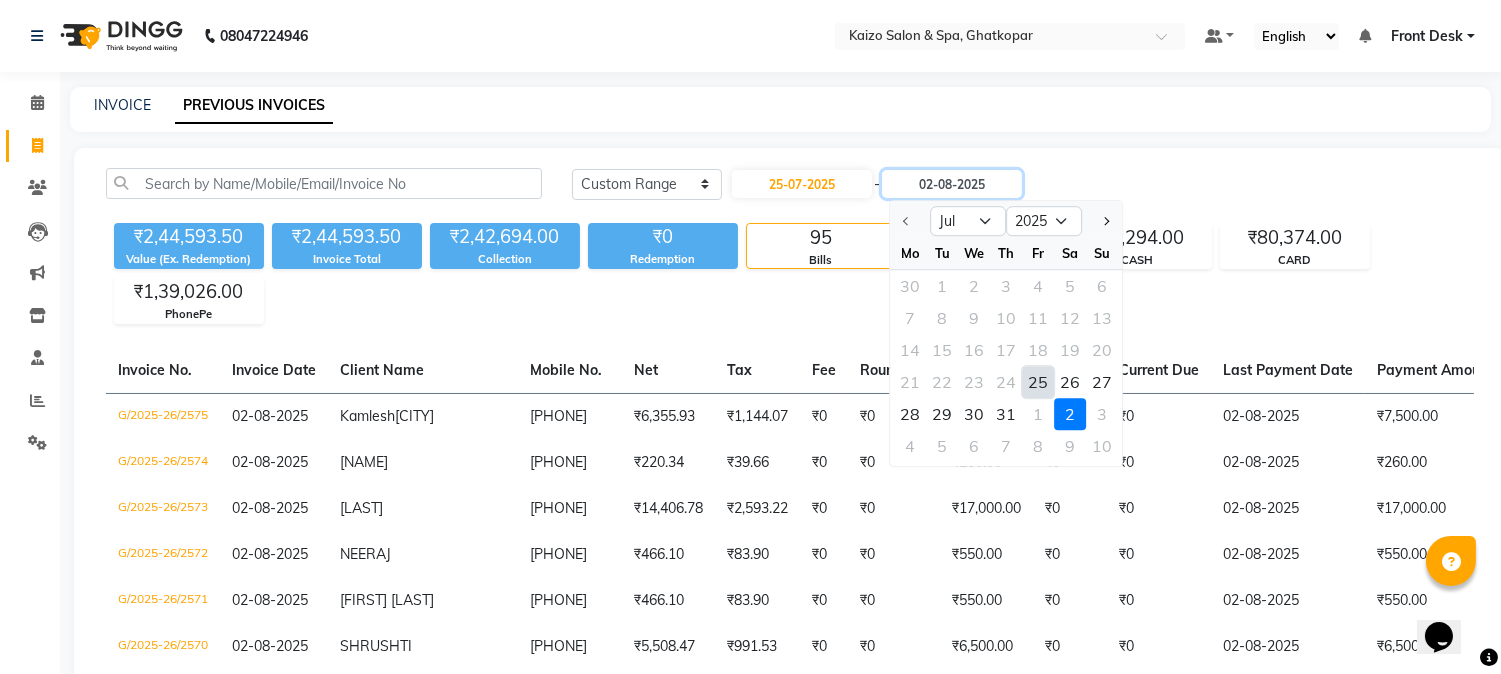 type on "25-07-2025" 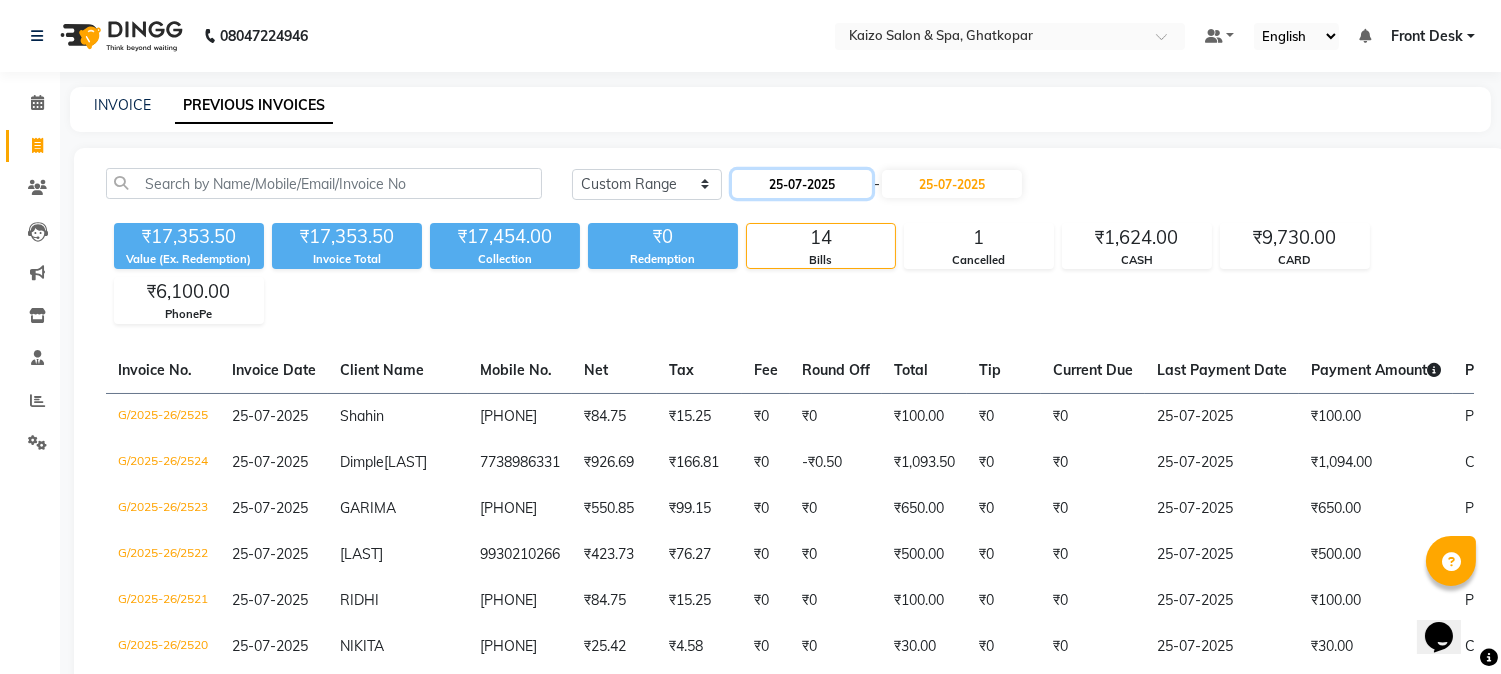 click on "25-07-2025" 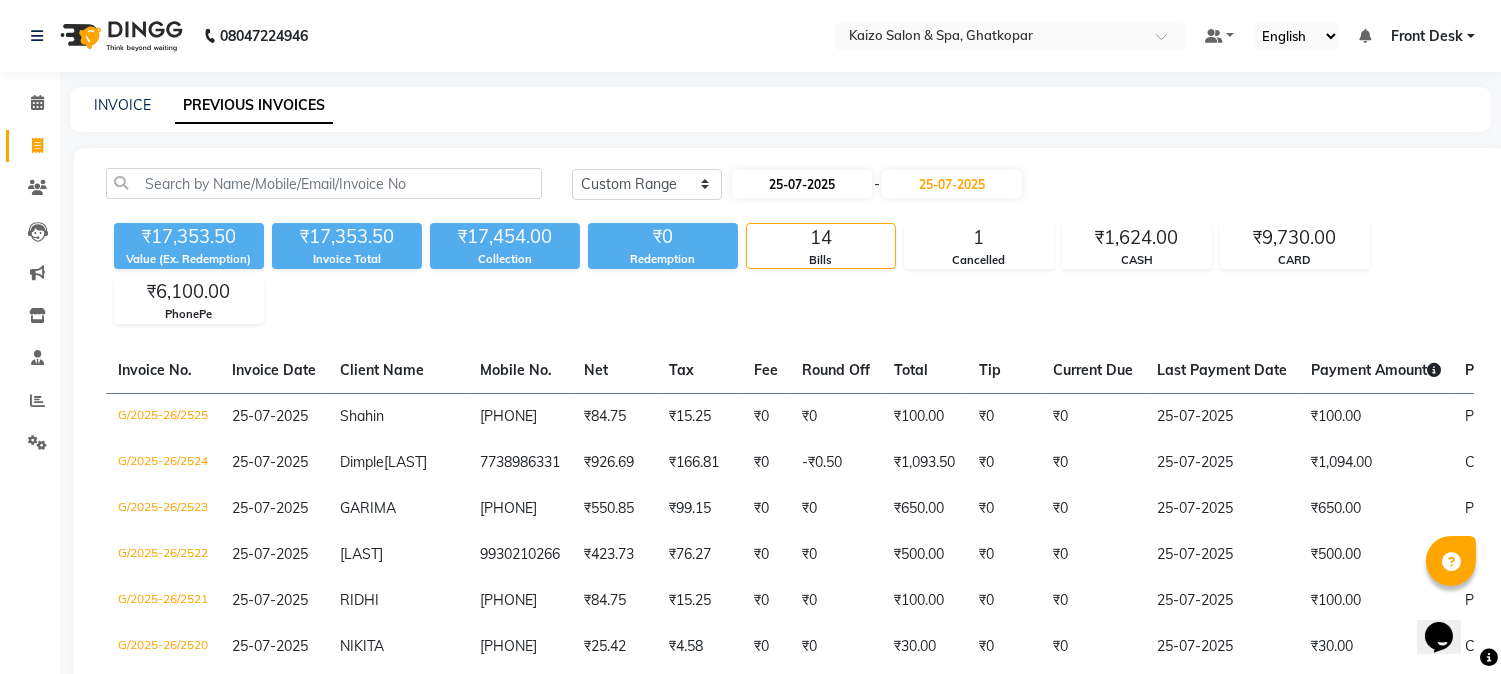 select on "7" 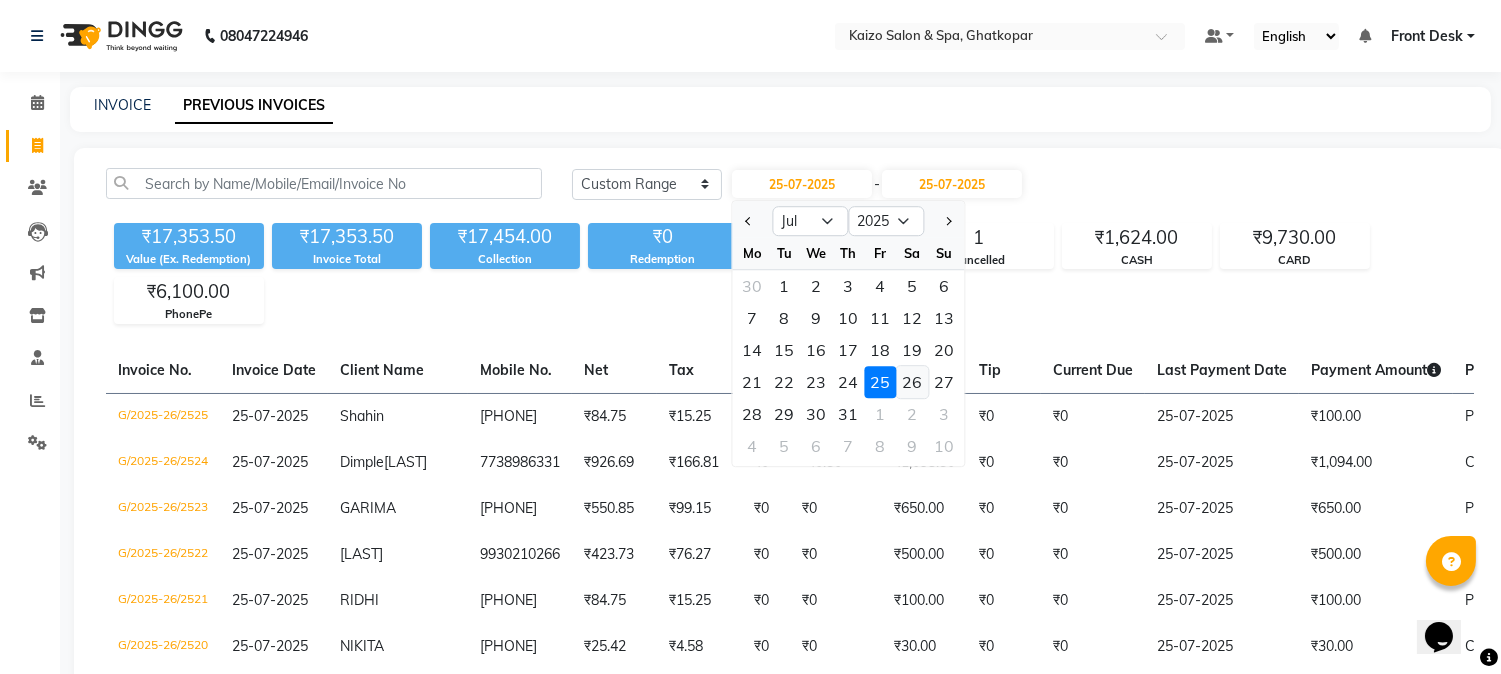 click on "26" 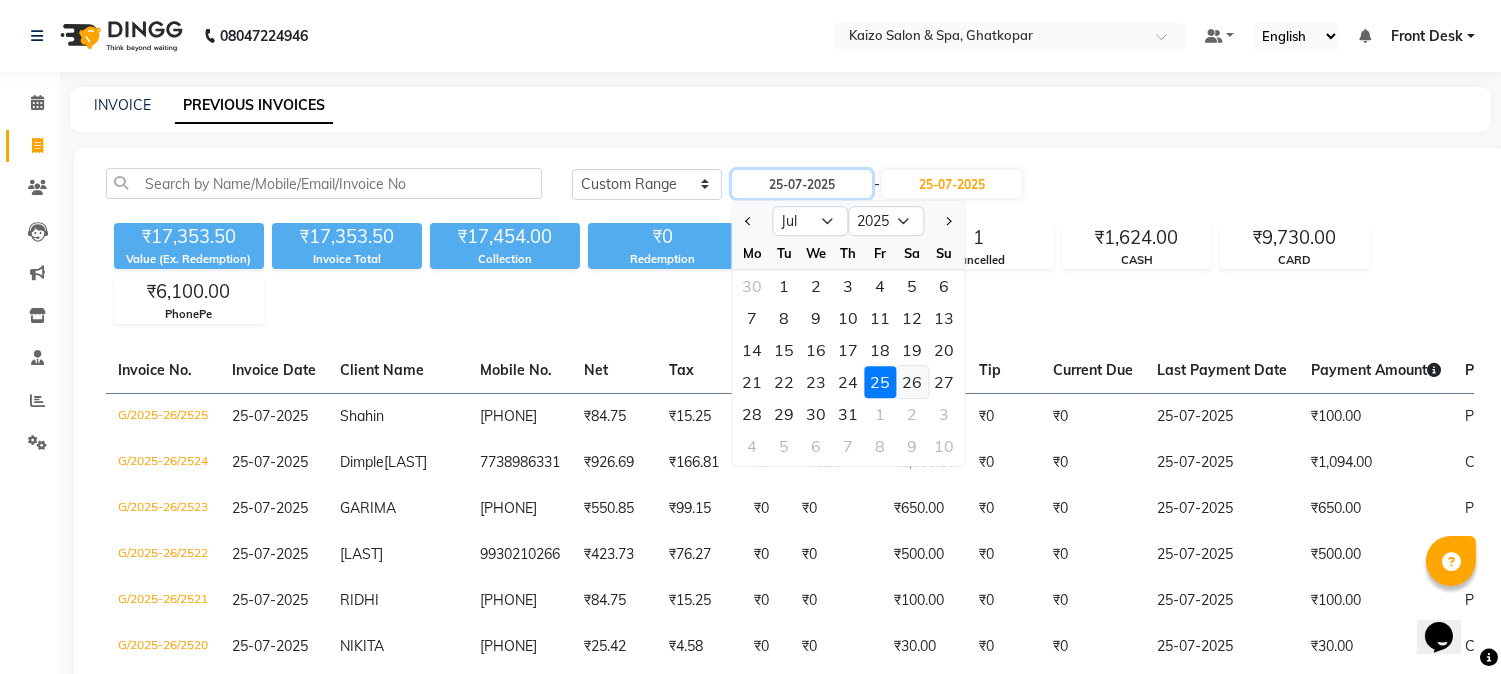 type on "26-07-2025" 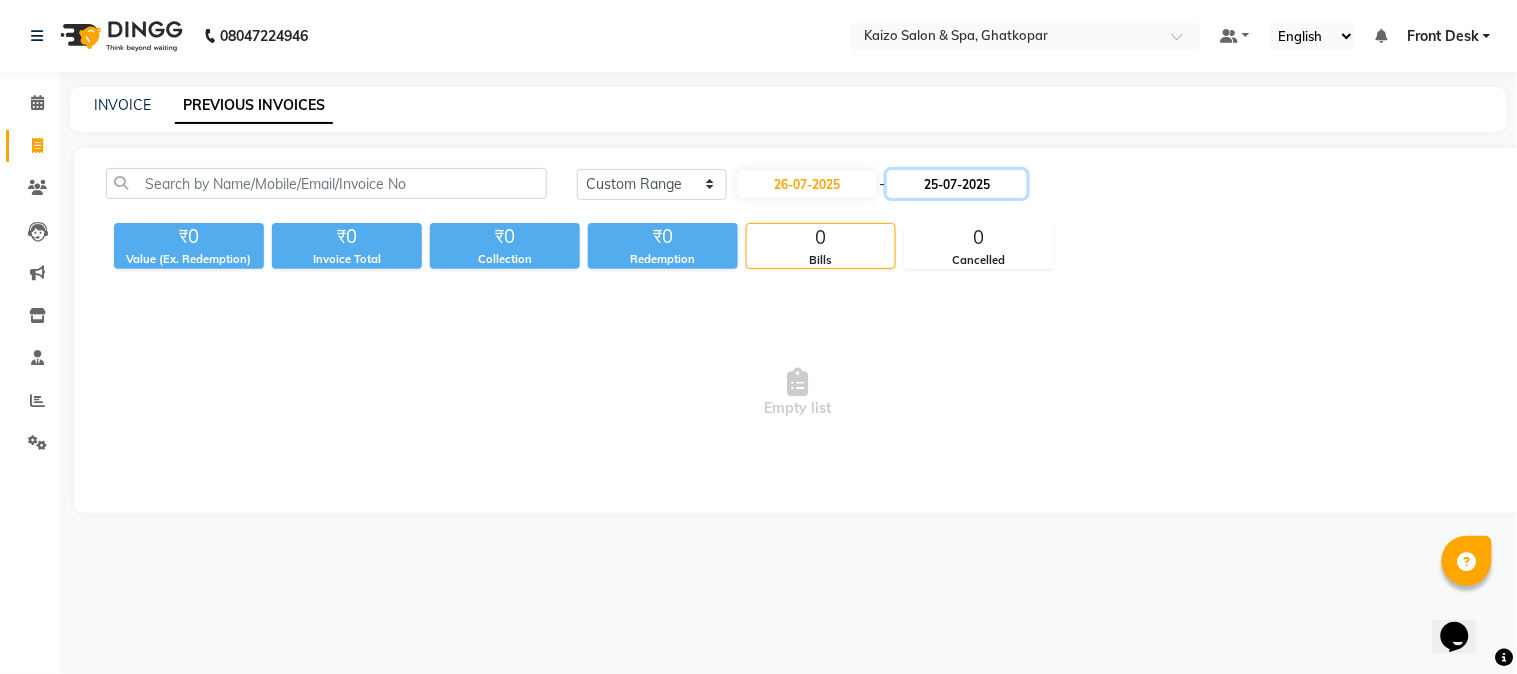 click on "25-07-2025" 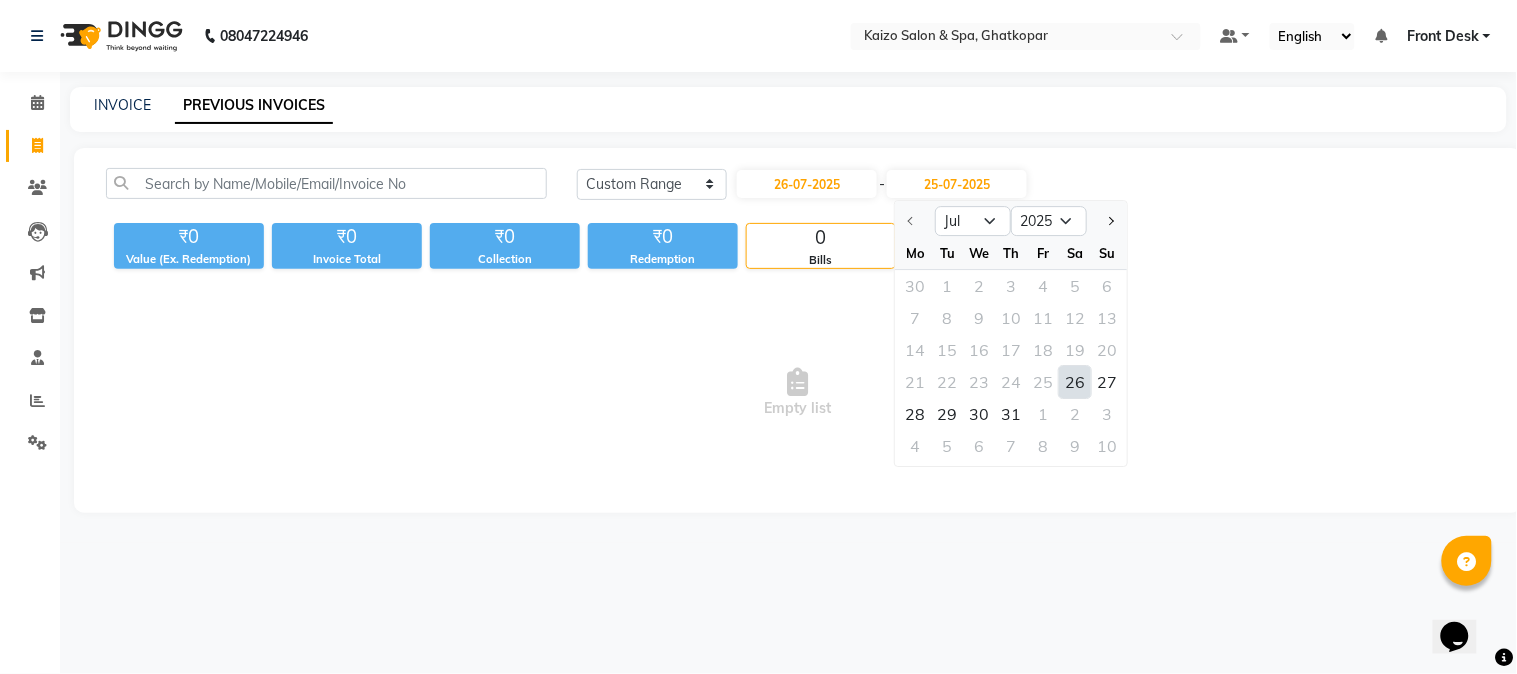 click on "26" 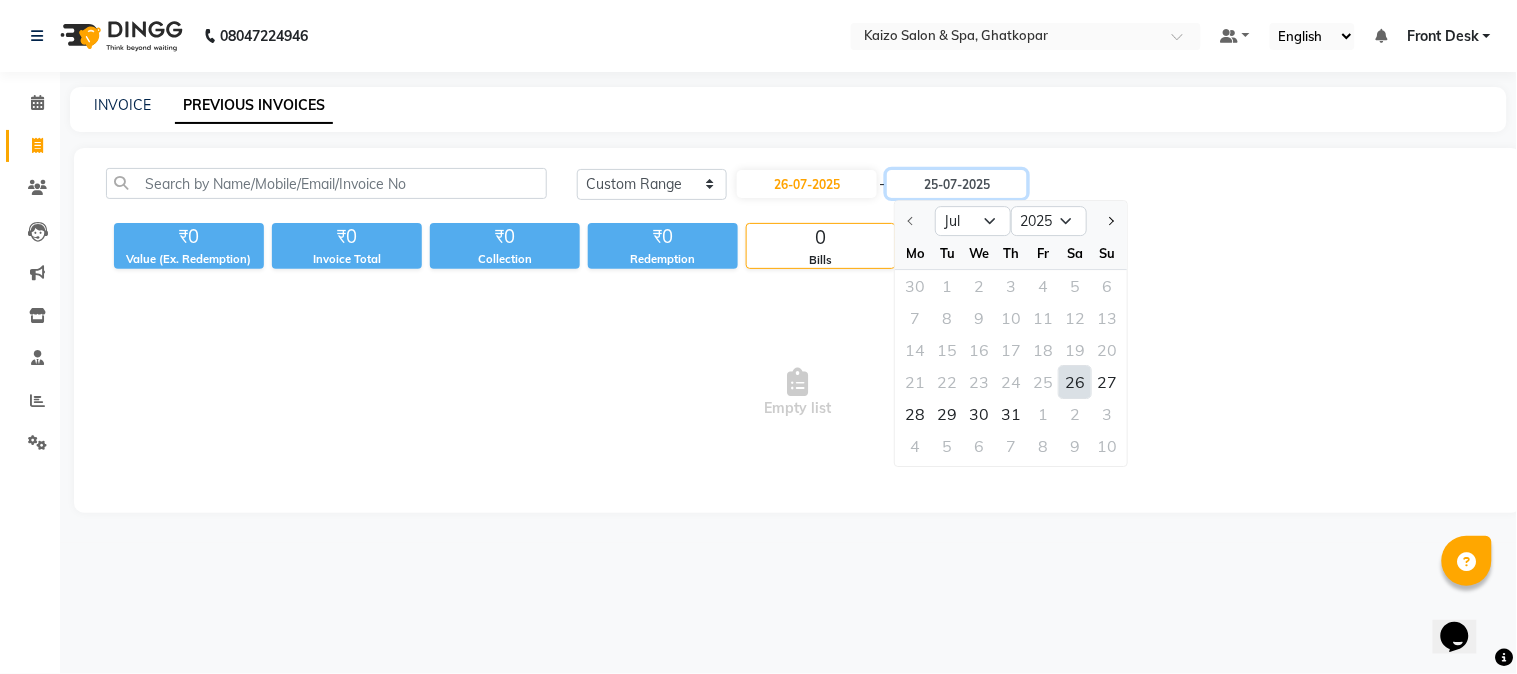 type on "26-07-2025" 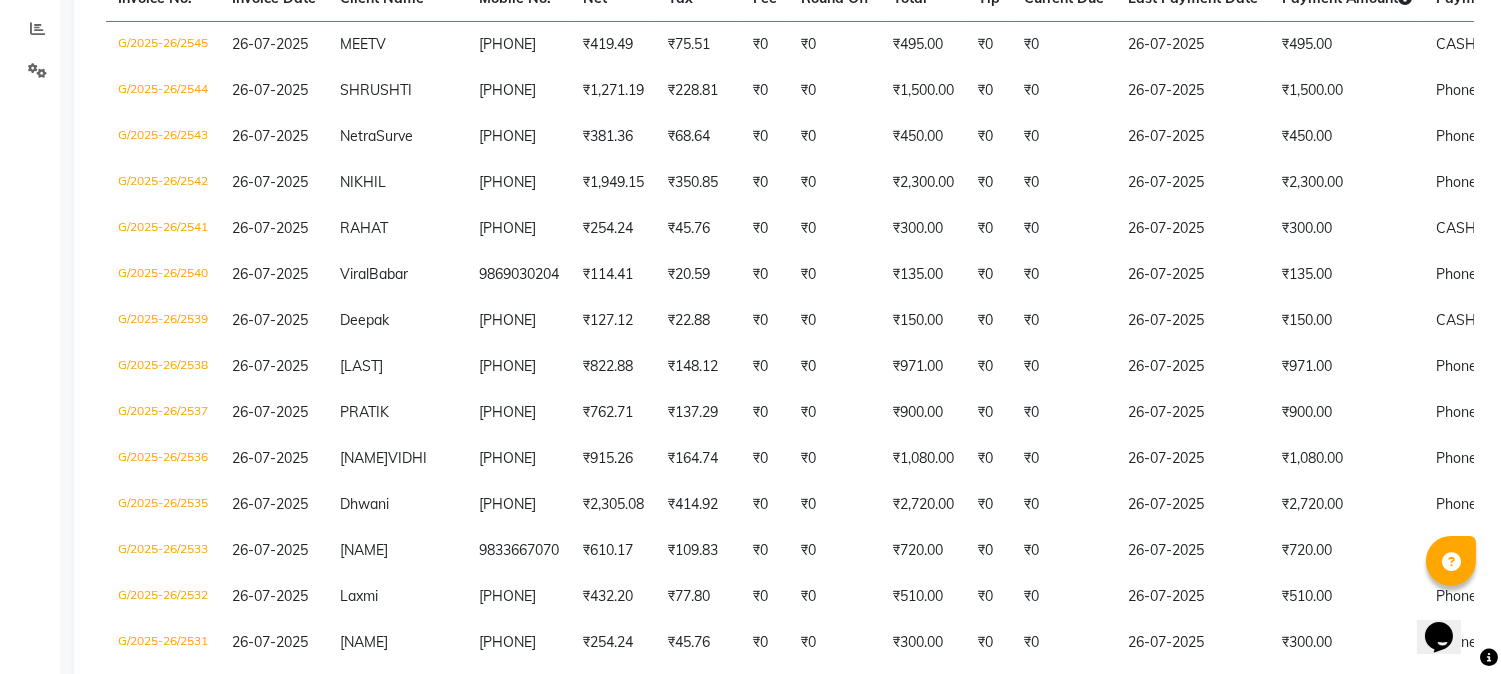 scroll, scrollTop: 383, scrollLeft: 0, axis: vertical 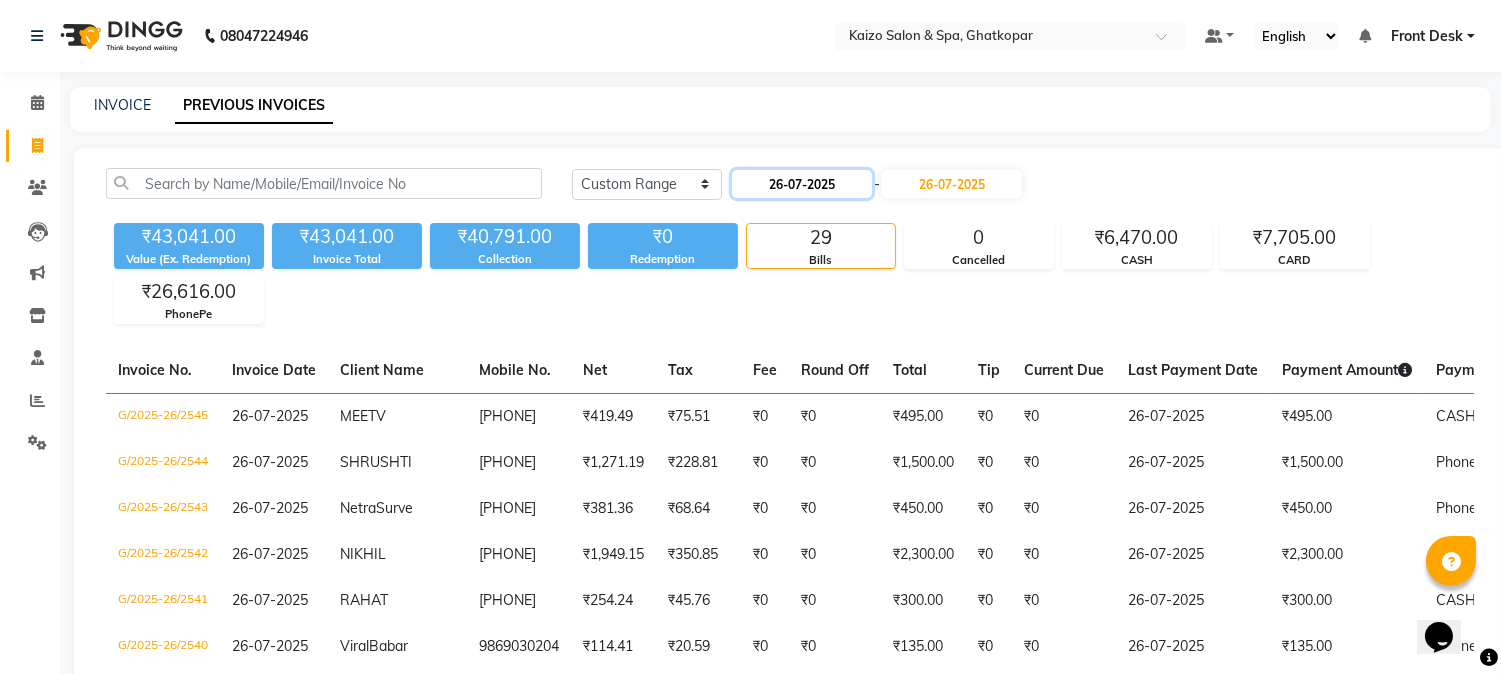 click on "26-07-2025" 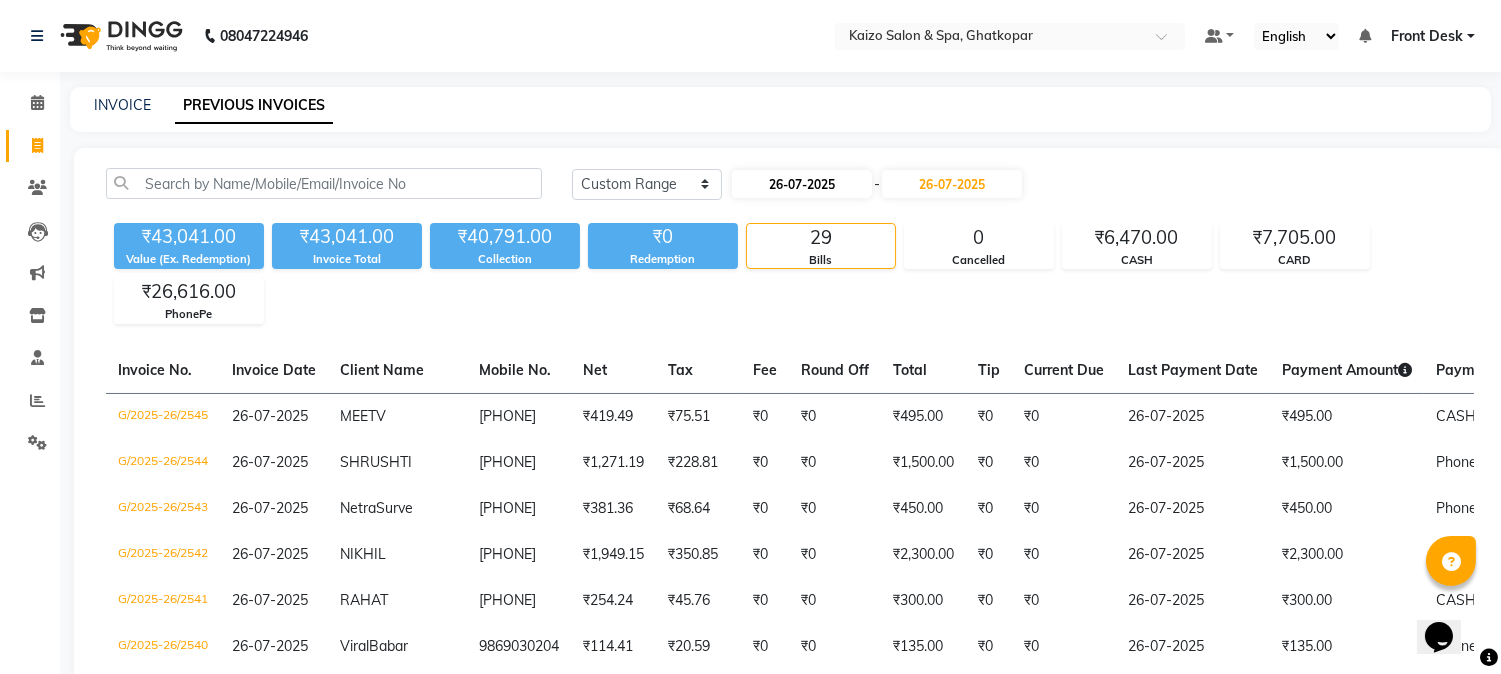 select on "7" 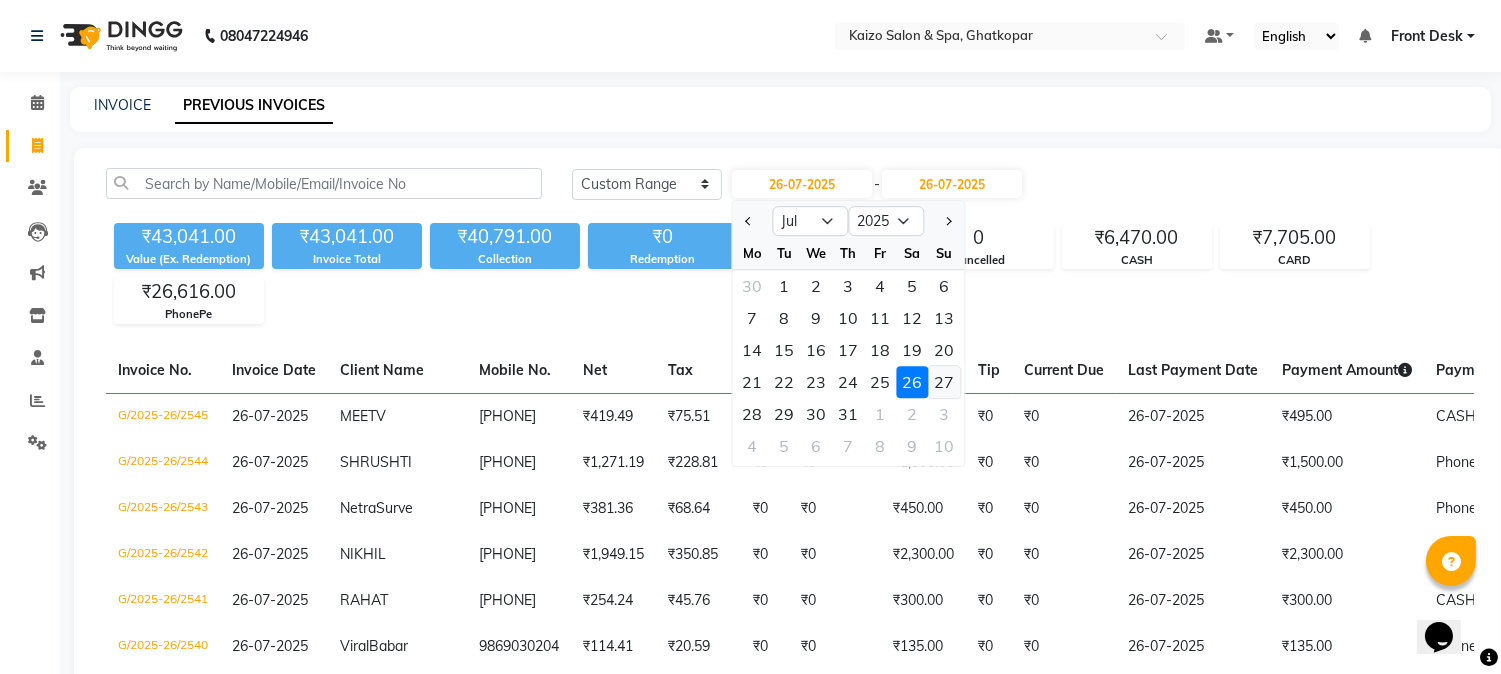 click on "27" 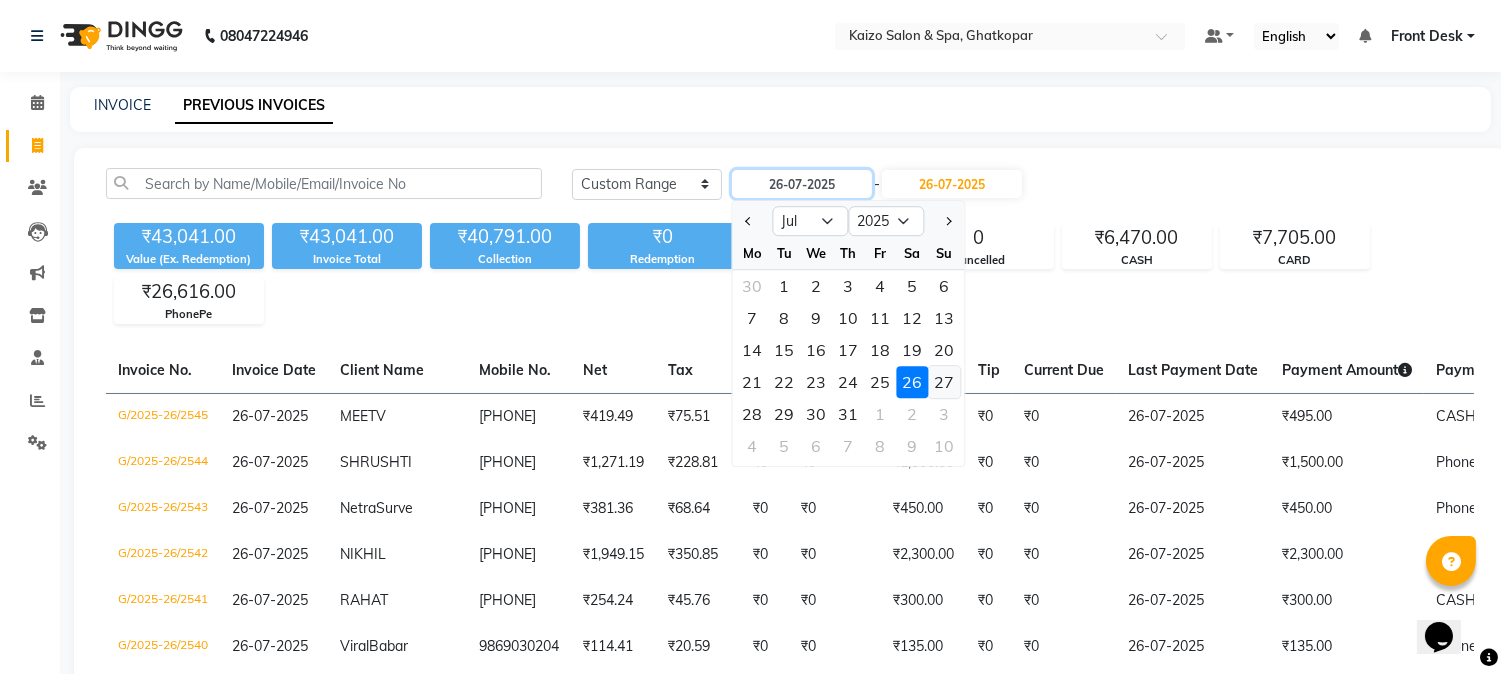 type on "27-07-2025" 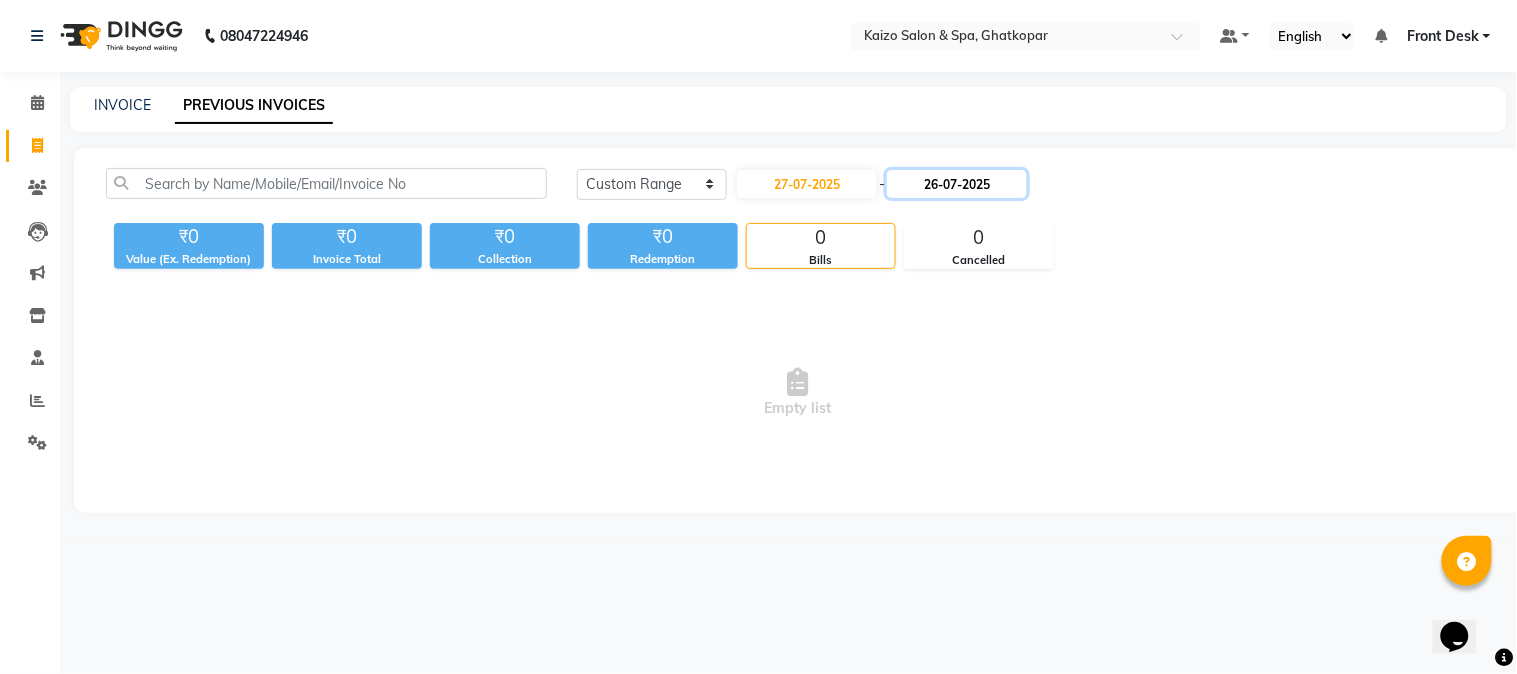 click on "26-07-2025" 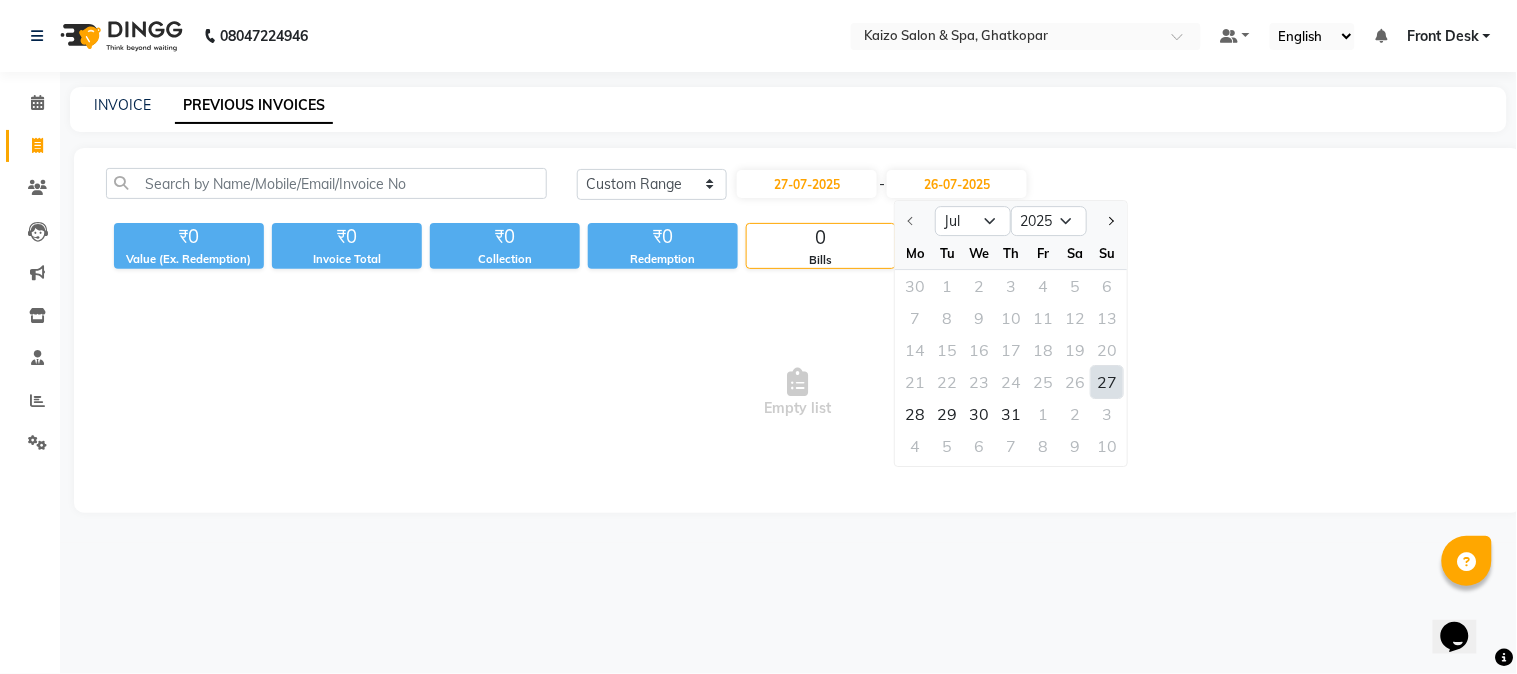 click on "27" 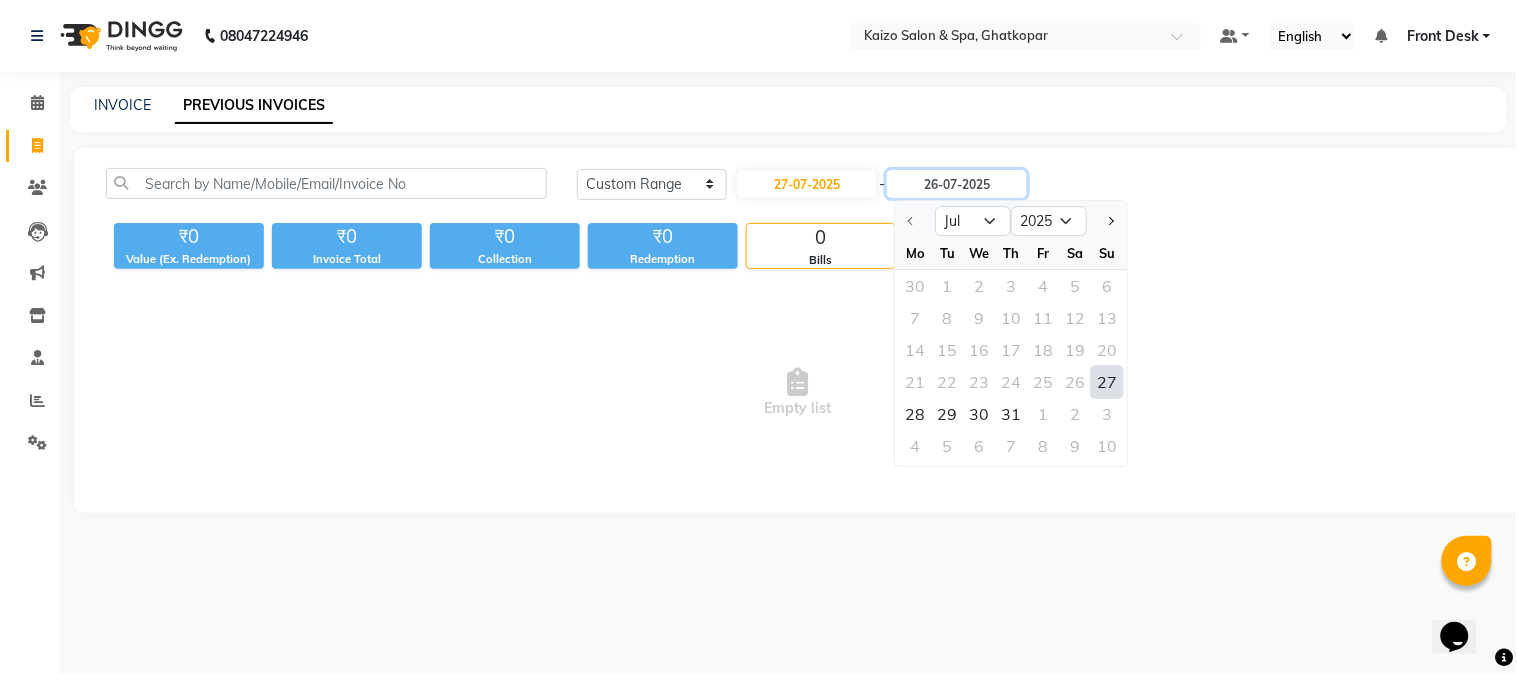 type on "27-07-2025" 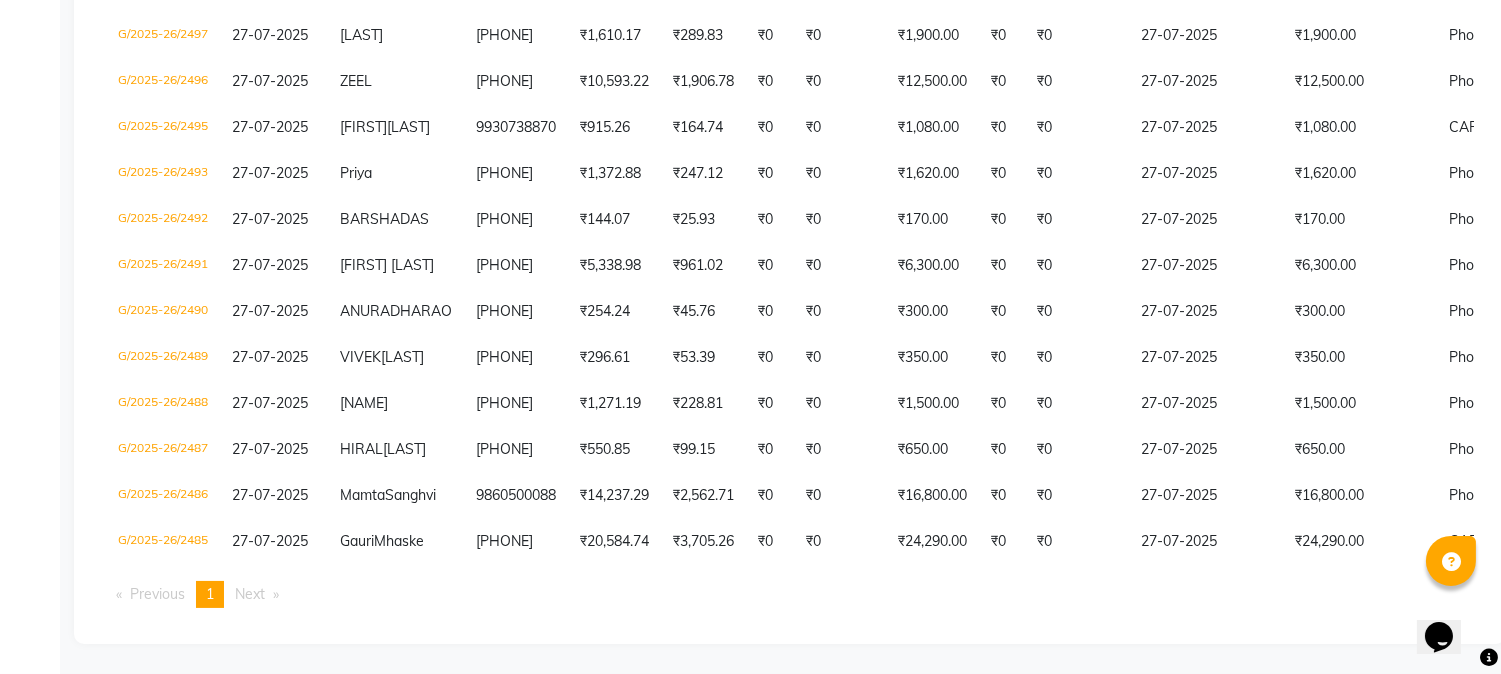 scroll, scrollTop: 488, scrollLeft: 0, axis: vertical 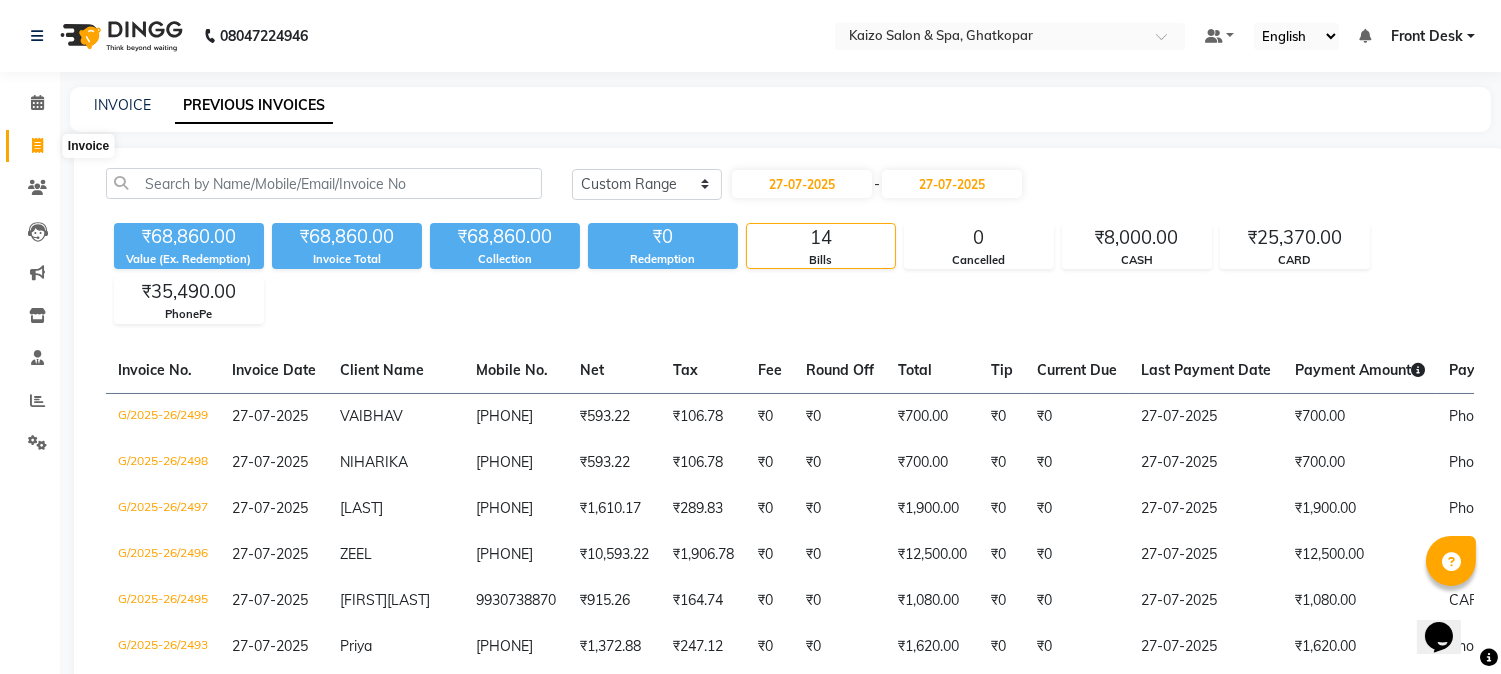 click 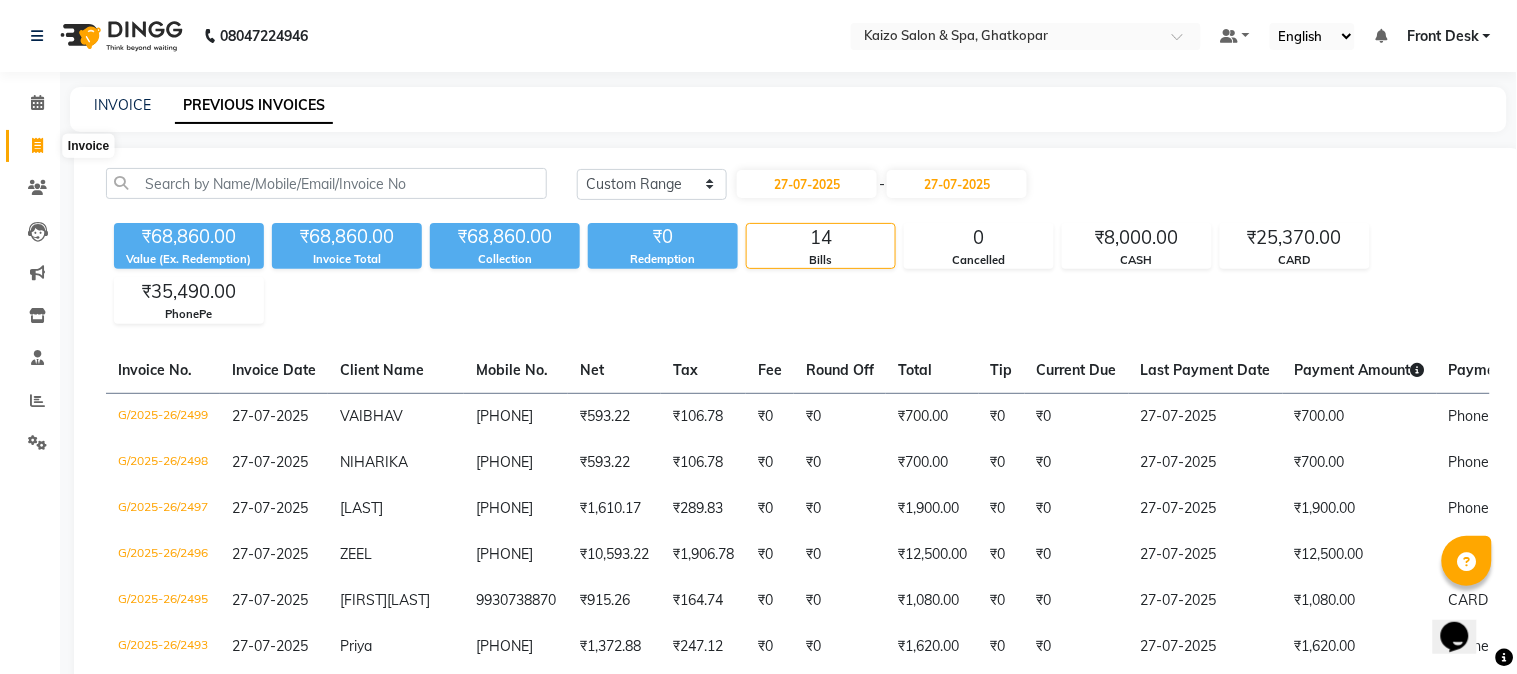 select on "service" 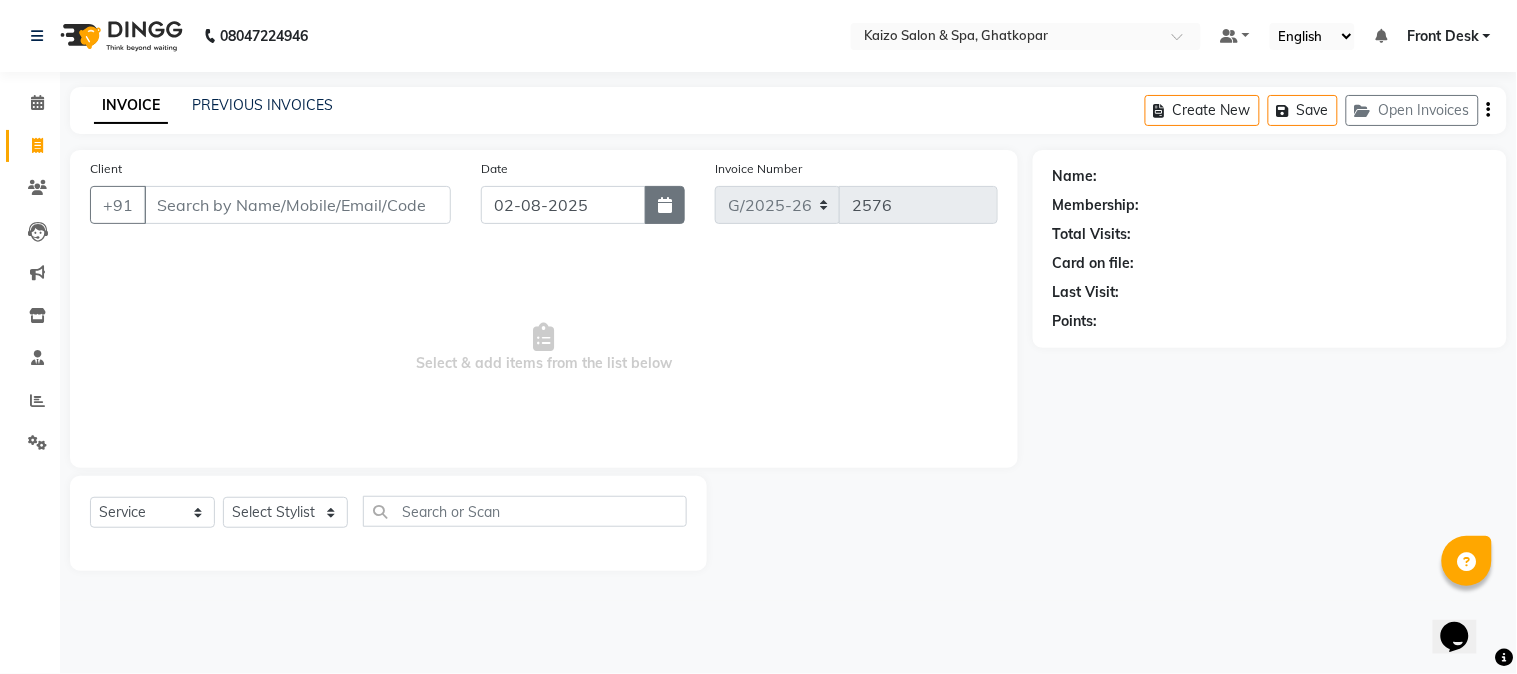 click 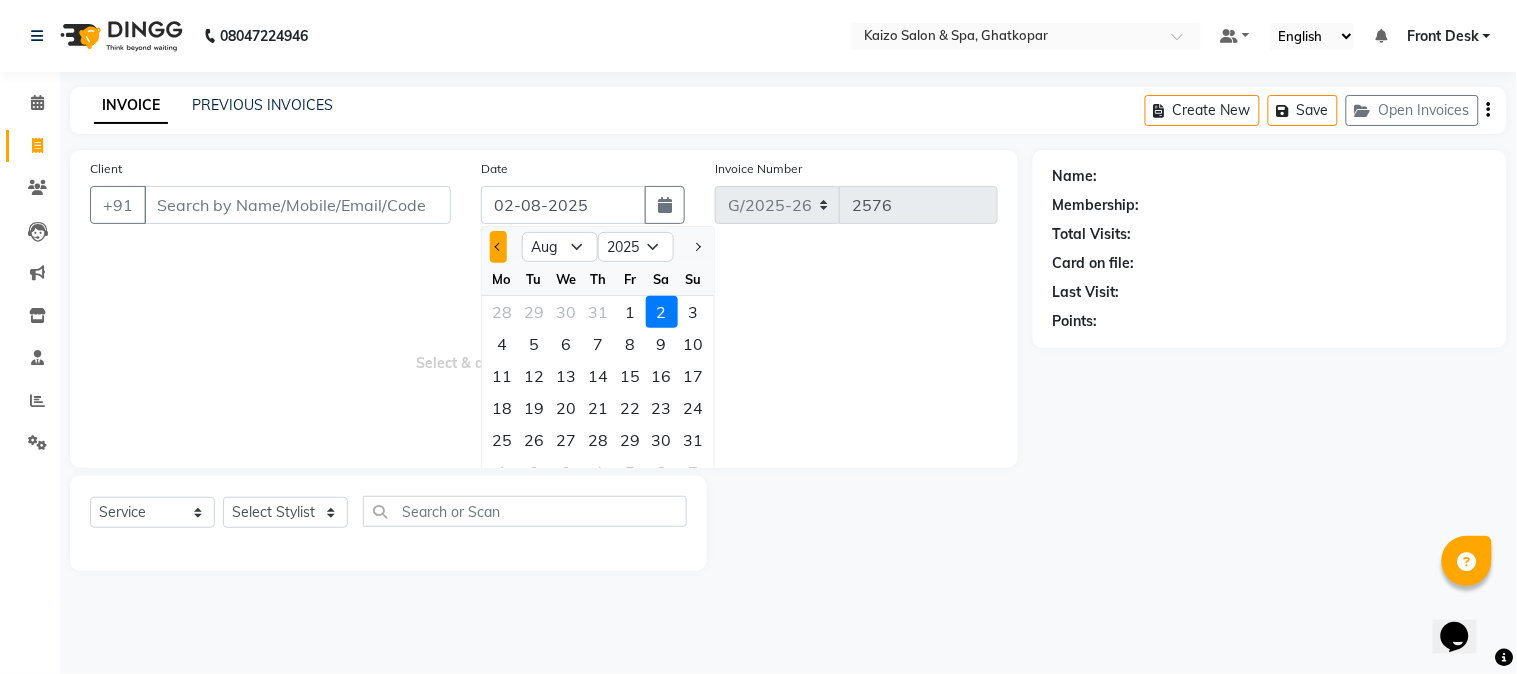 click 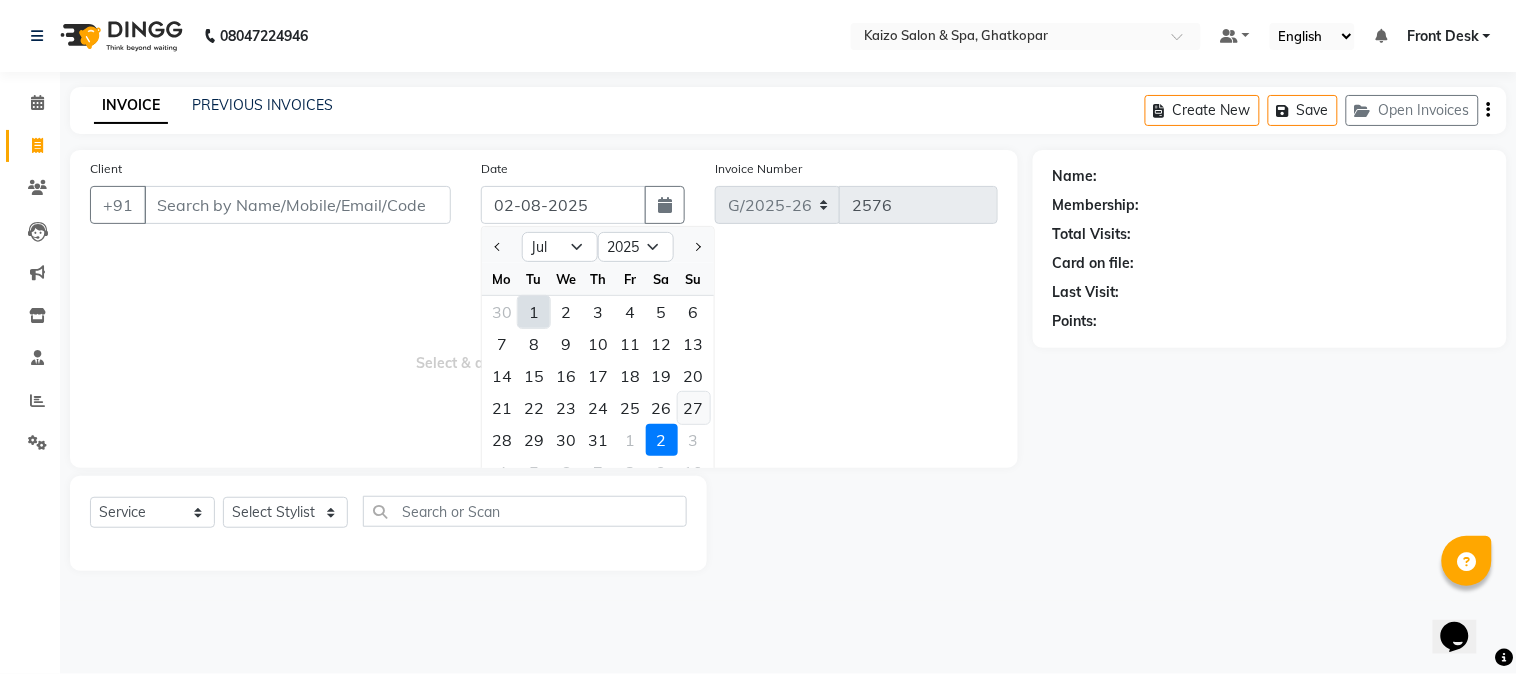 click on "27" 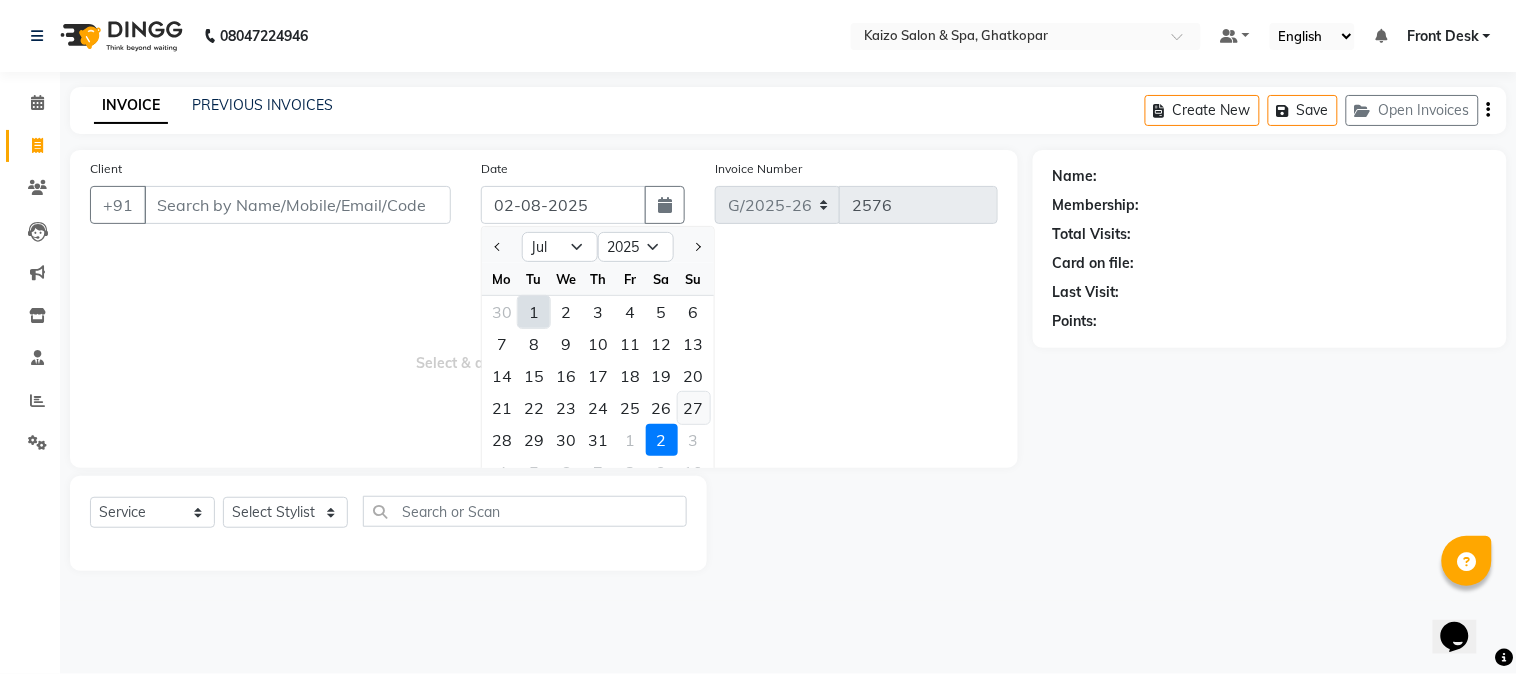 type on "27-07-2025" 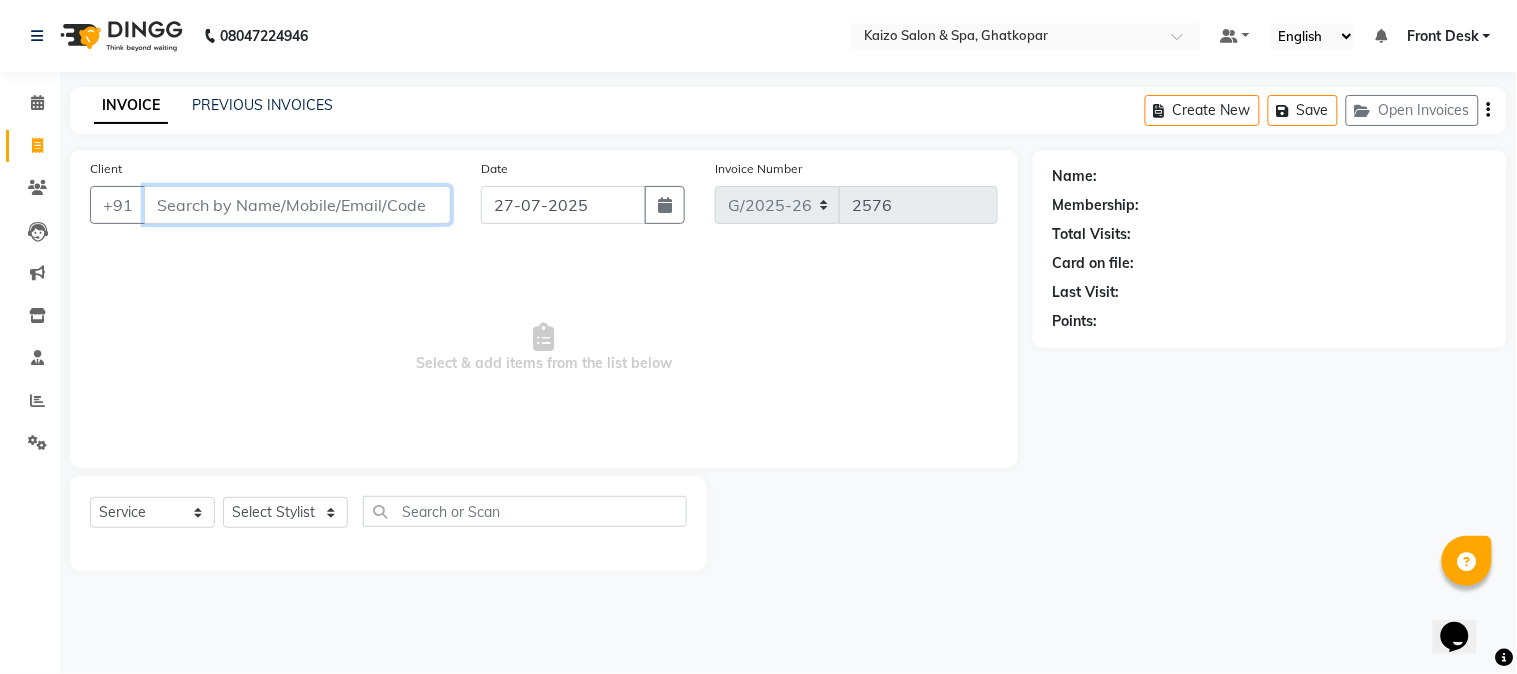 click on "Client" at bounding box center (297, 205) 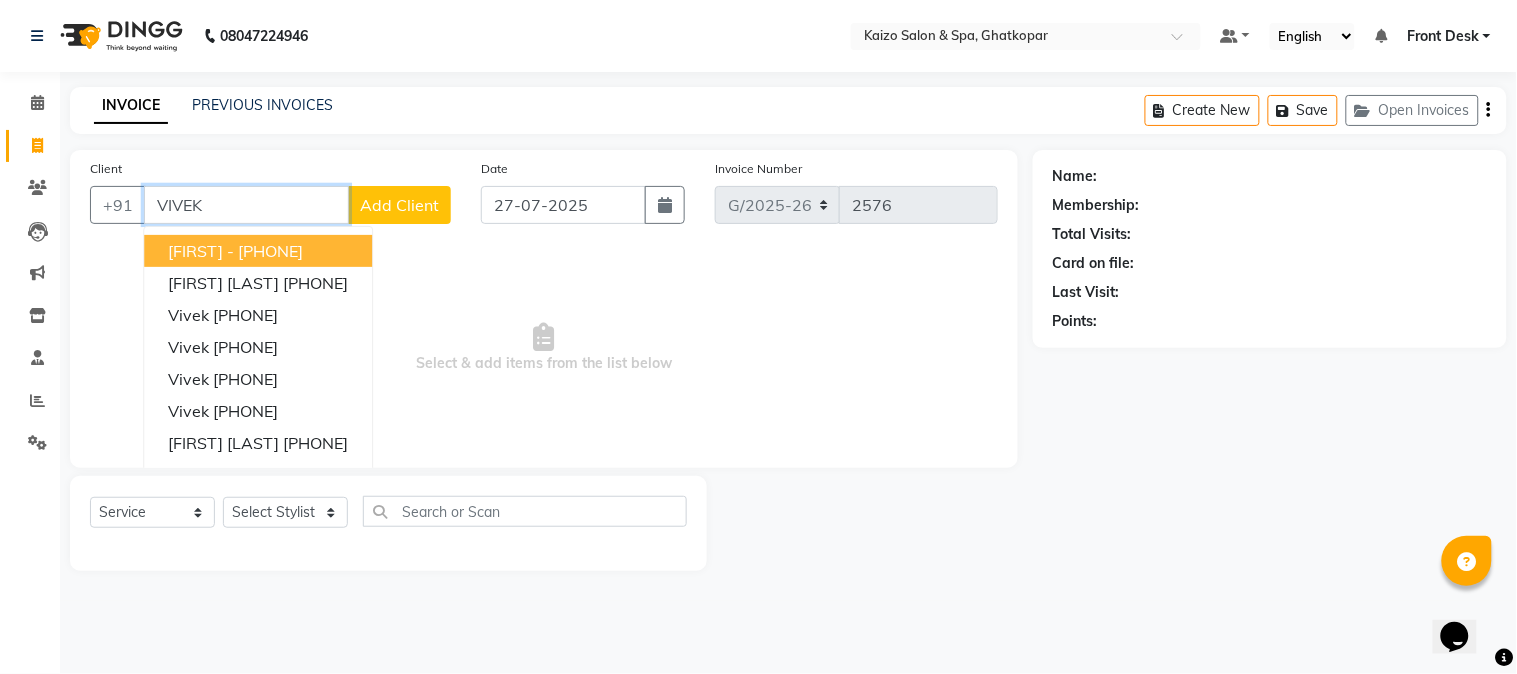 click on "[PHONE]" at bounding box center [270, 251] 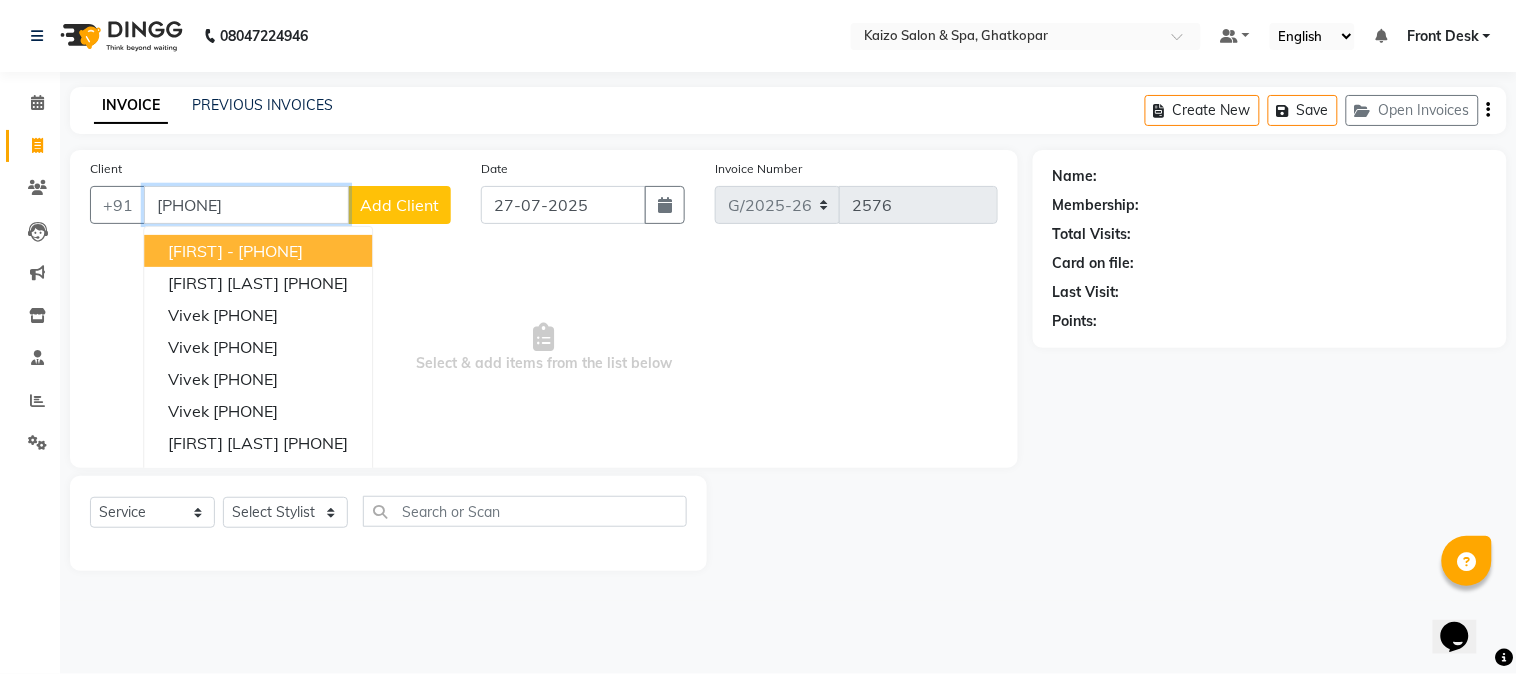 type on "[PHONE]" 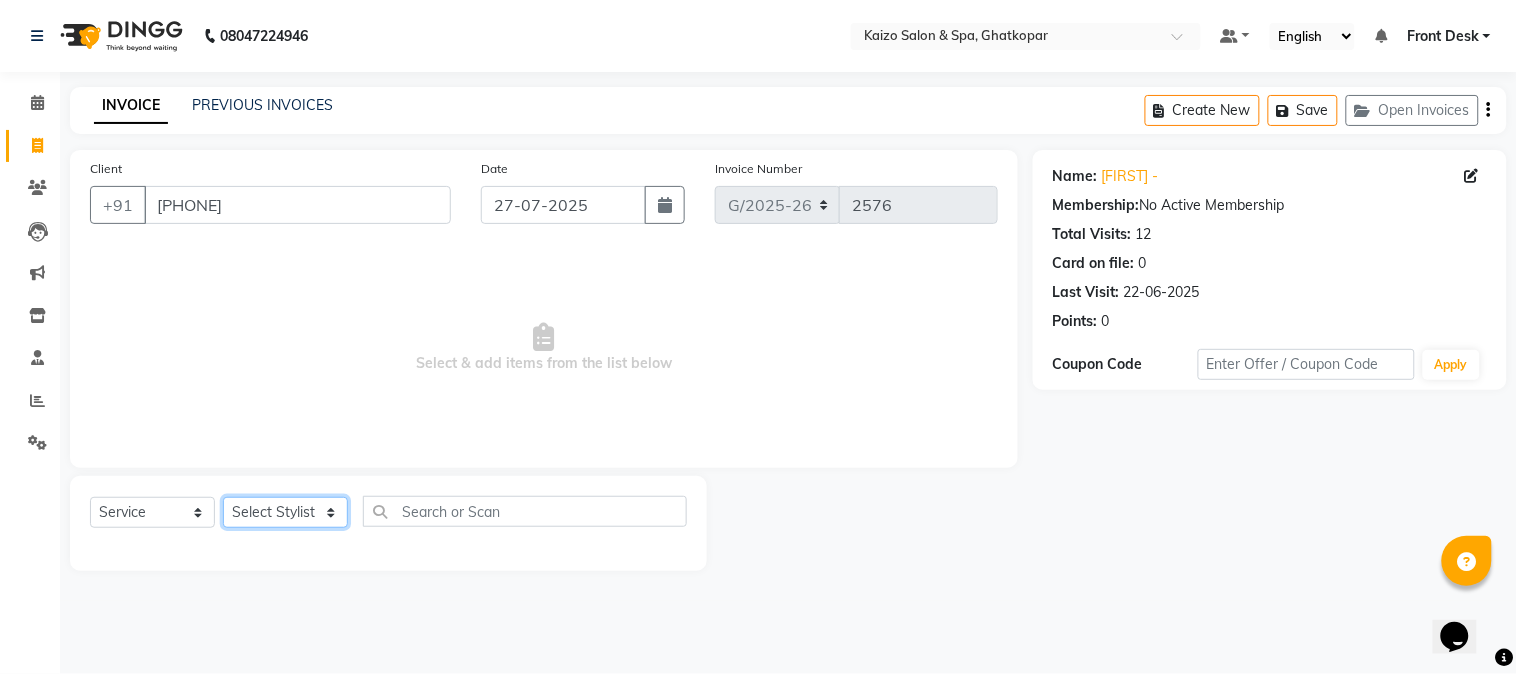 click on "Select Stylist ABDUL AKSHADA ANJALI ARBAZ ARIF FAHEEM Front Desk GOVIND HEENA IFTESHA JACIN NIBHA NIKITA NIZAM PRANITA SALIM SAM SHADAB SHARIFA SMITA GALA SNEHAL SONI SONU WASEEM YASH" 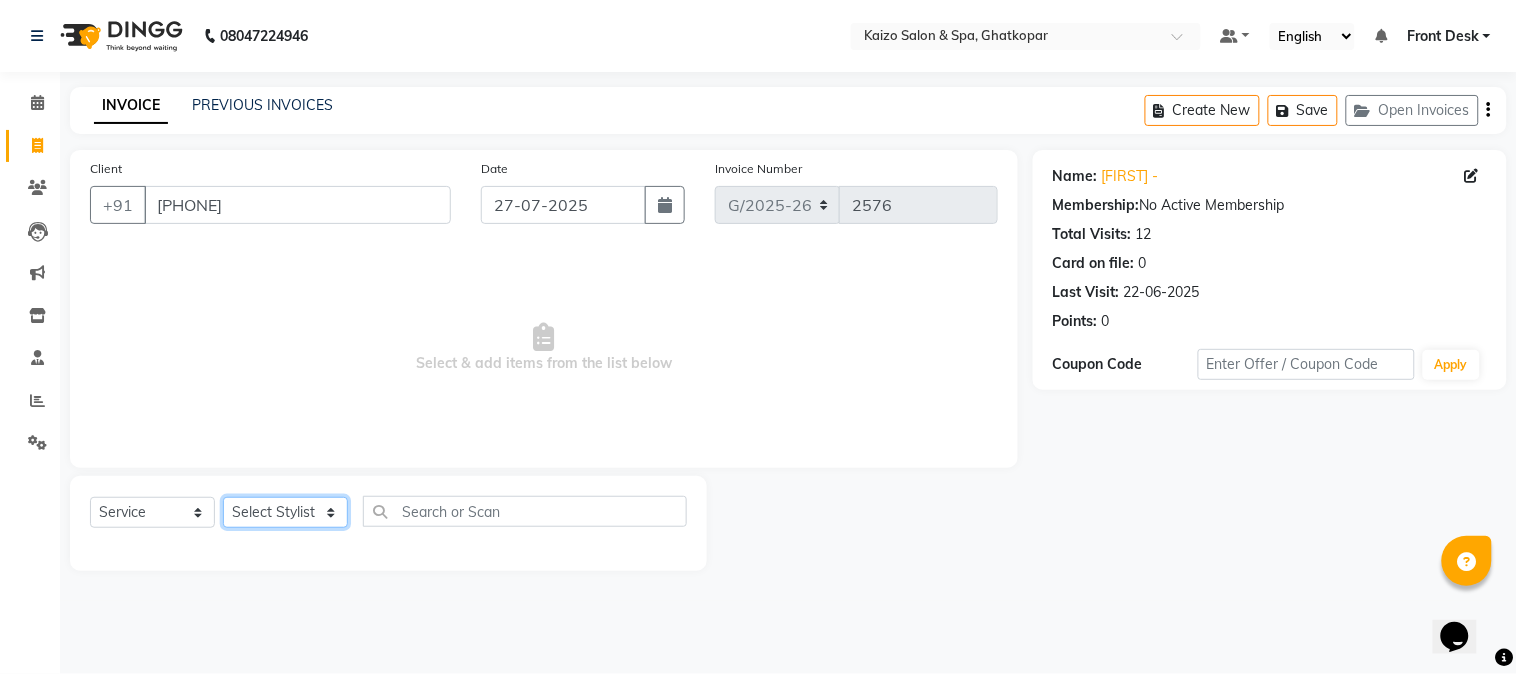 select on "8838" 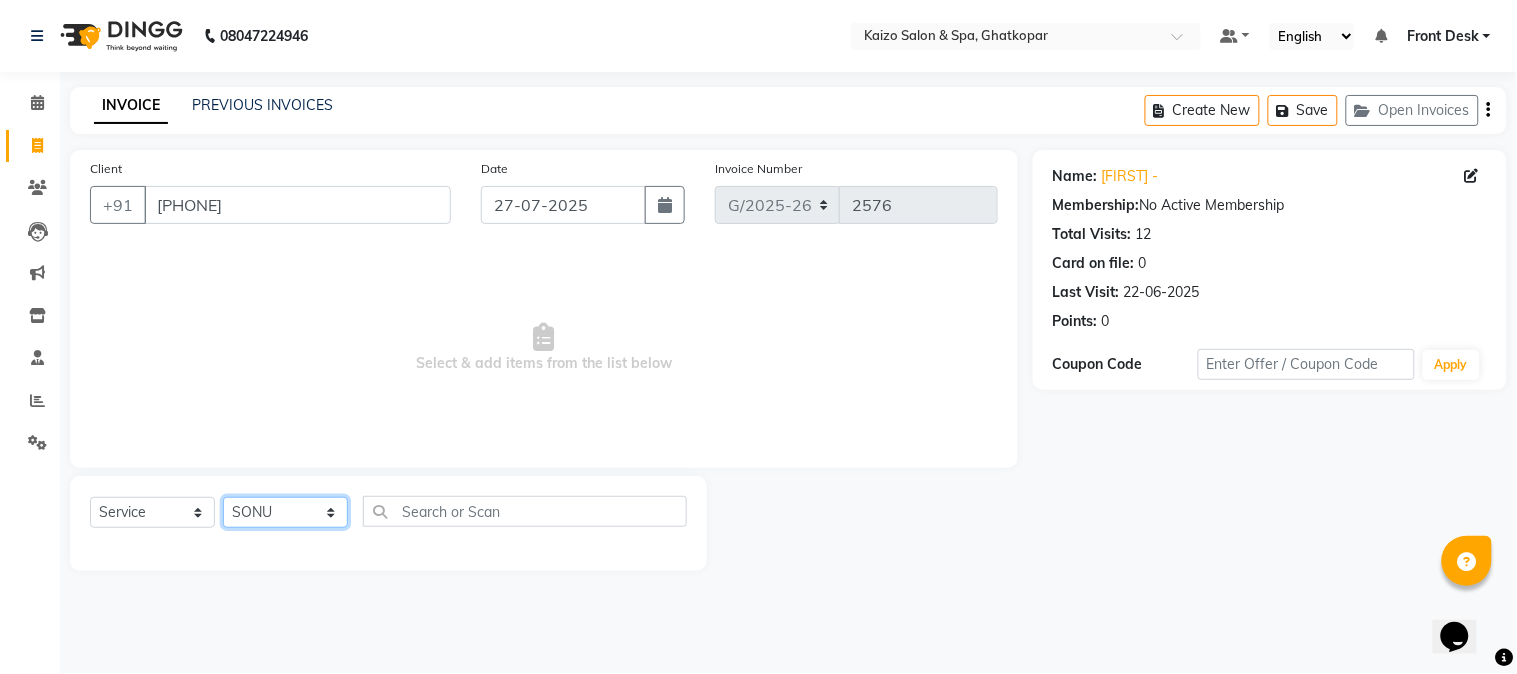 click on "Select Stylist ABDUL AKSHADA ANJALI ARBAZ ARIF FAHEEM Front Desk GOVIND HEENA IFTESHA JACIN NIBHA NIKITA NIZAM PRANITA SALIM SAM SHADAB SHARIFA SMITA GALA SNEHAL SONI SONU WASEEM YASH" 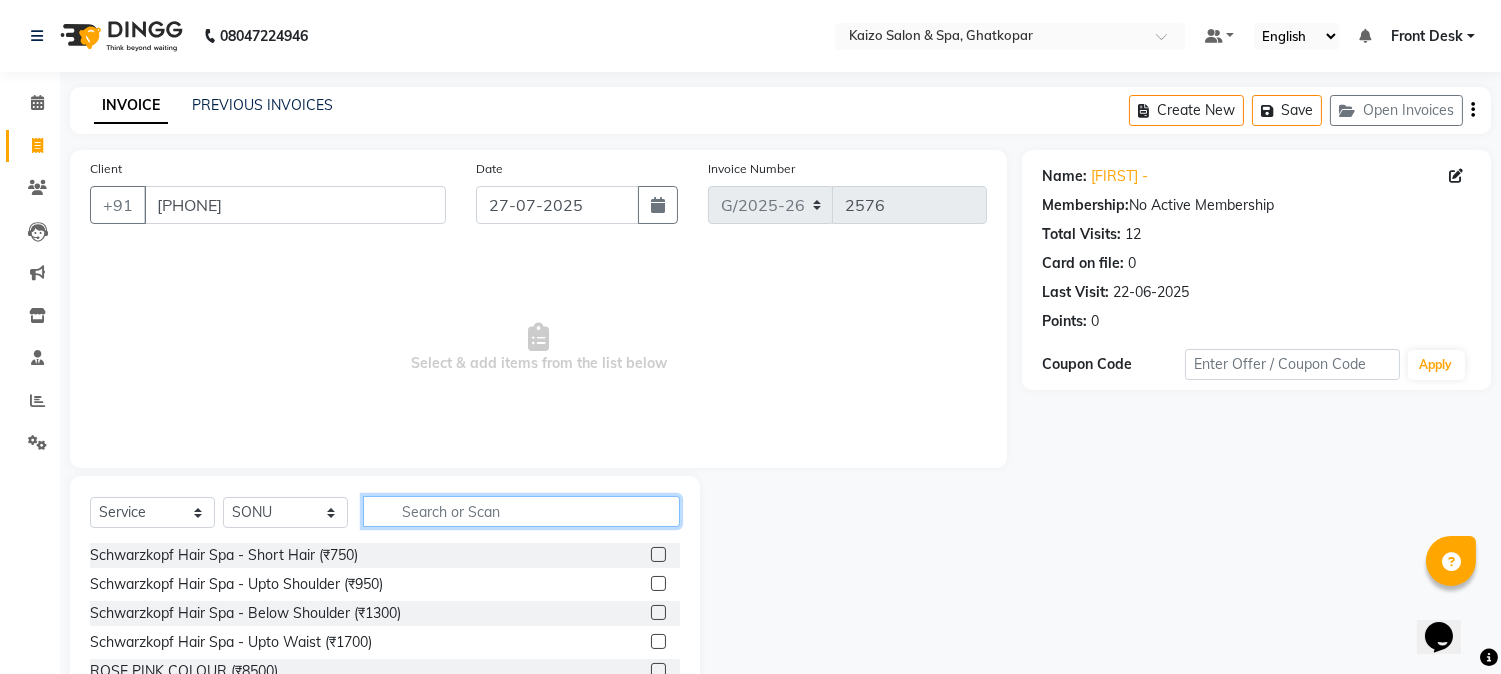 click 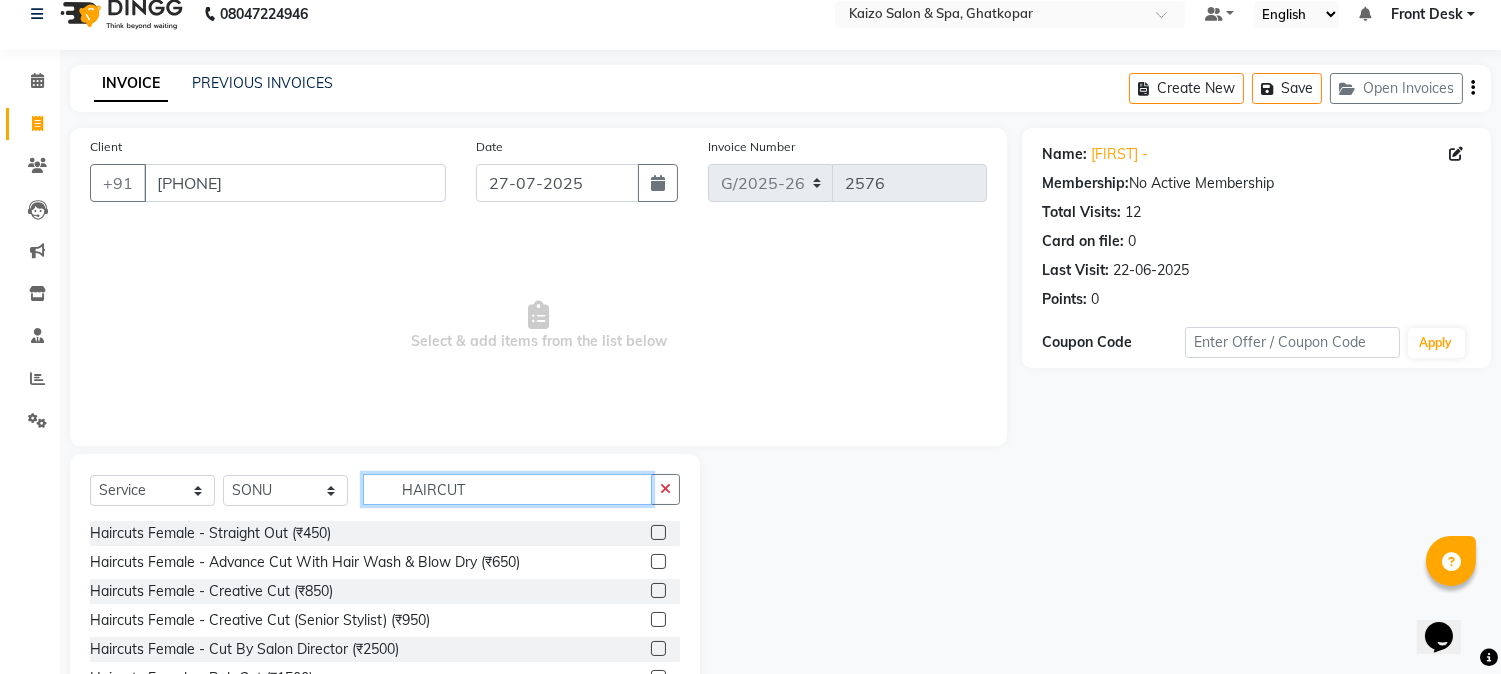 scroll, scrollTop: 15, scrollLeft: 0, axis: vertical 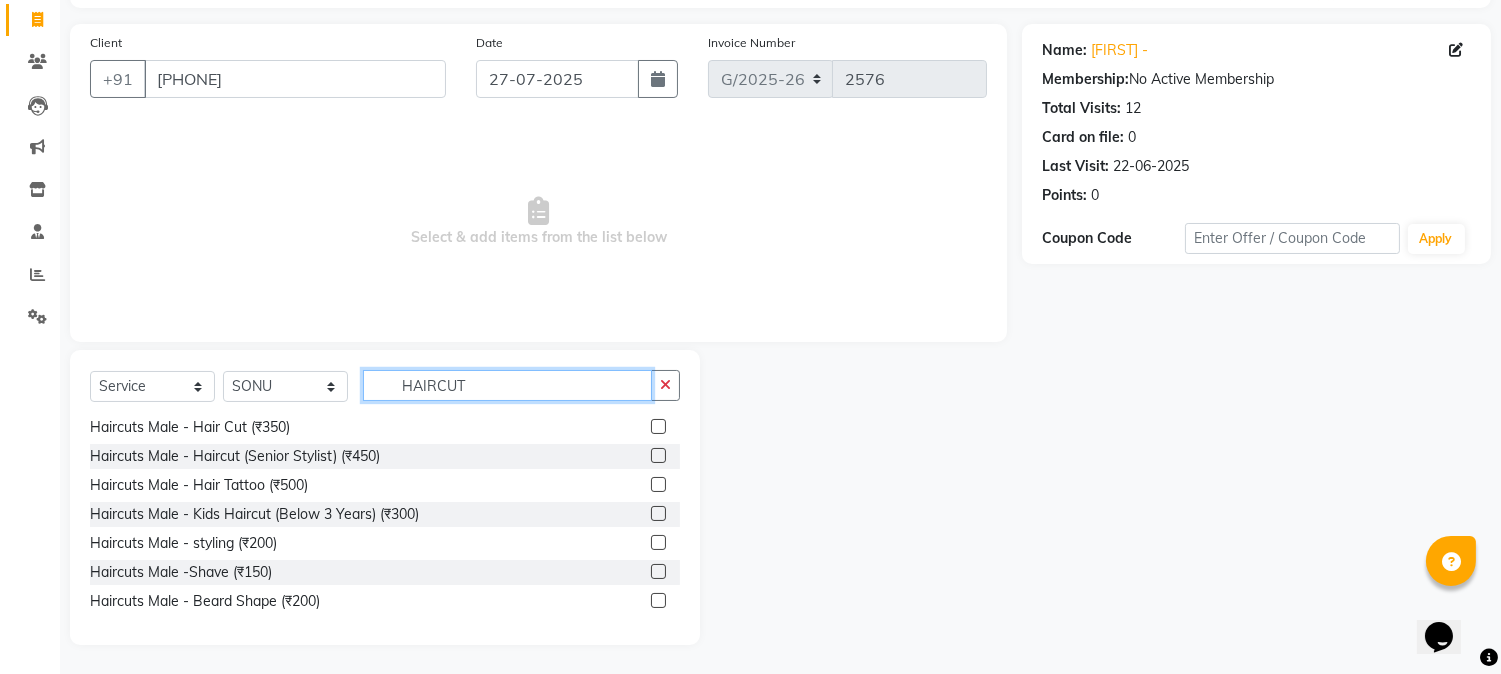 type on "HAIRCUT" 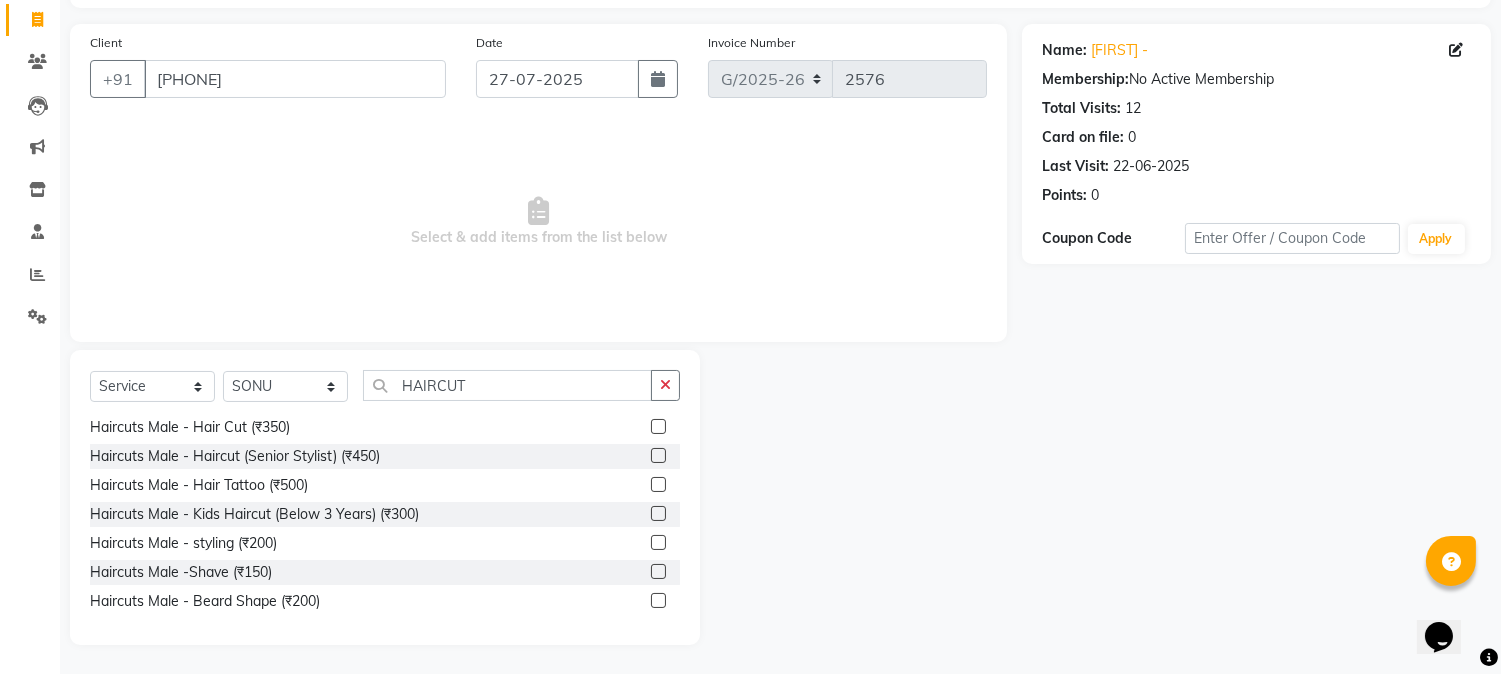 click 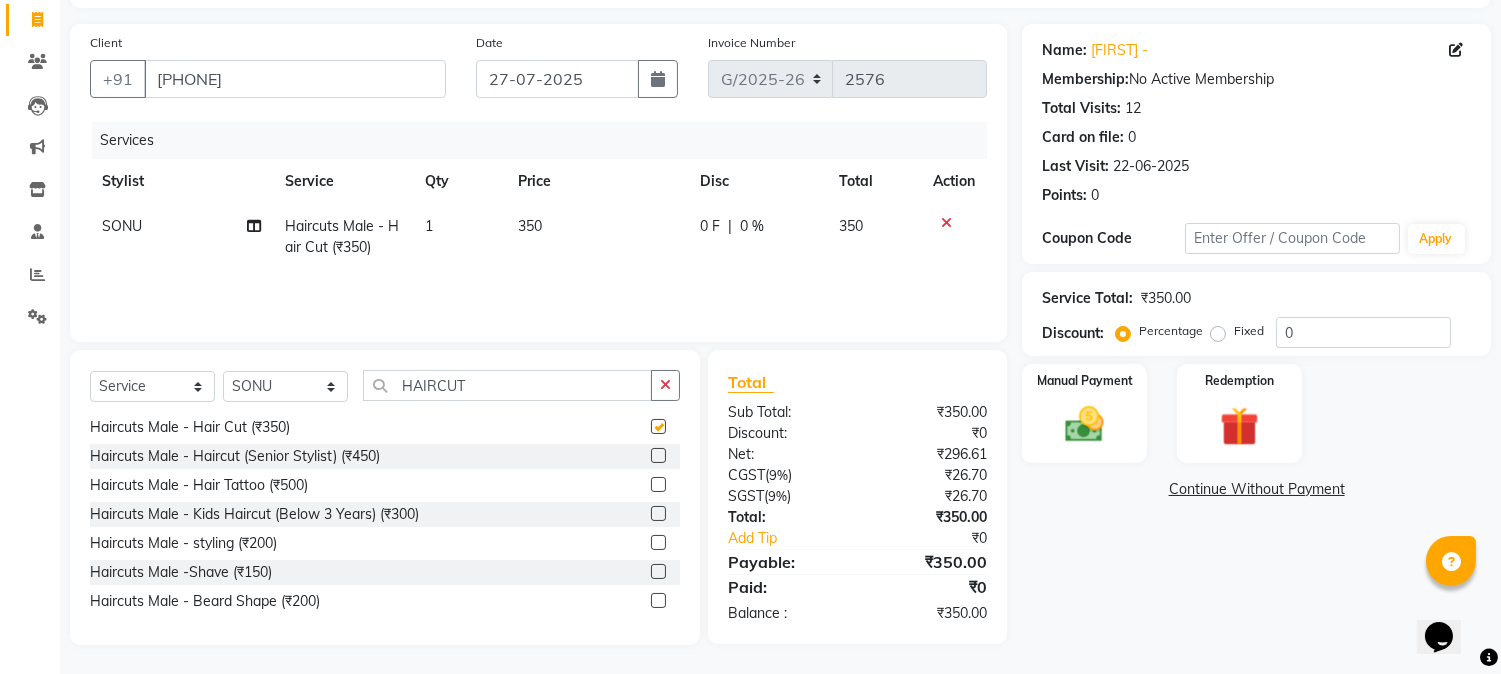 checkbox on "false" 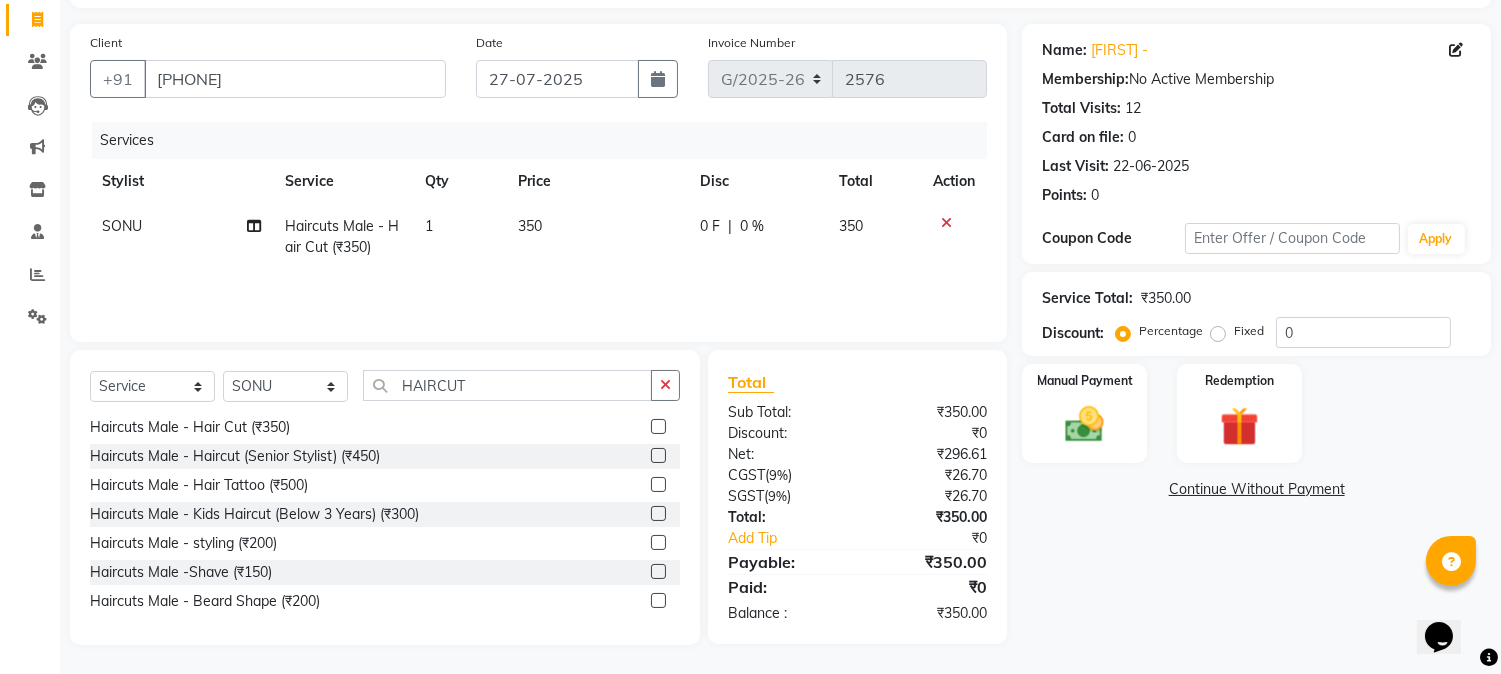 click on "Price" 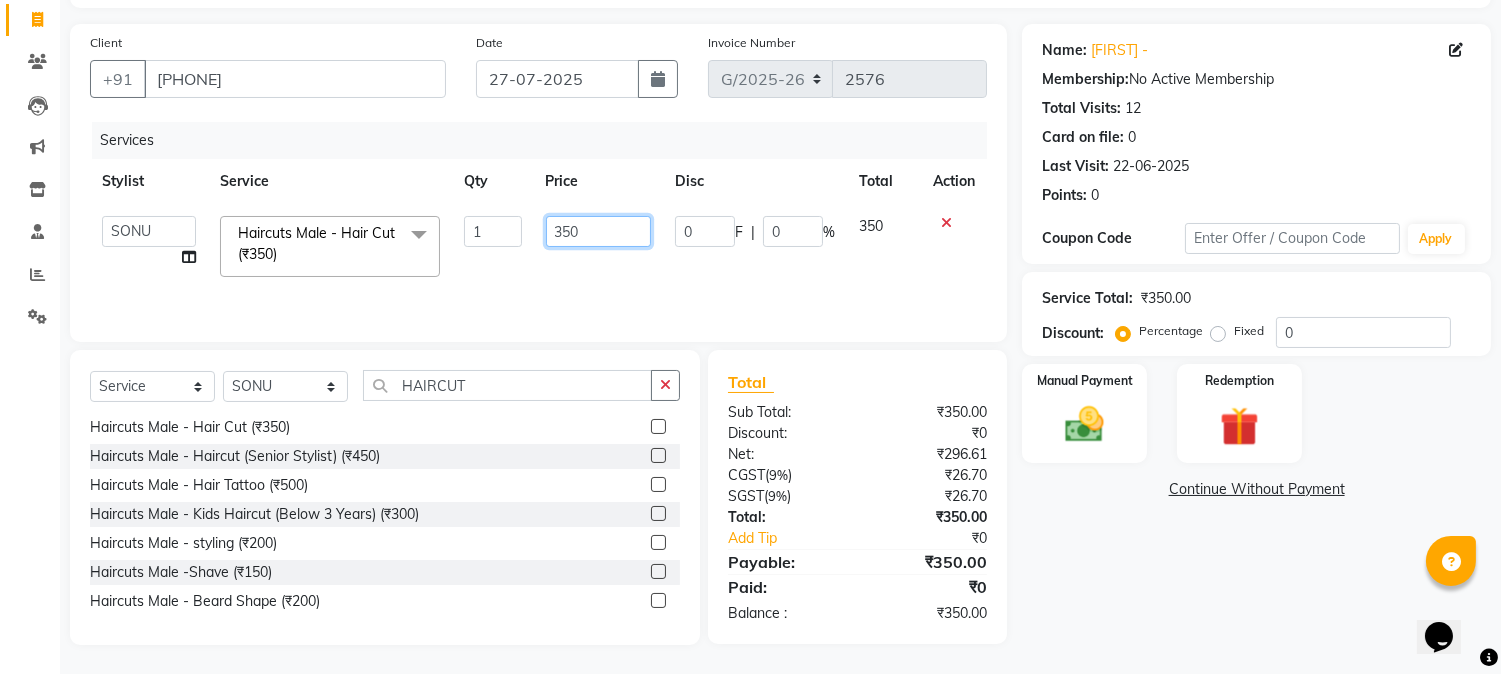 click on "350" 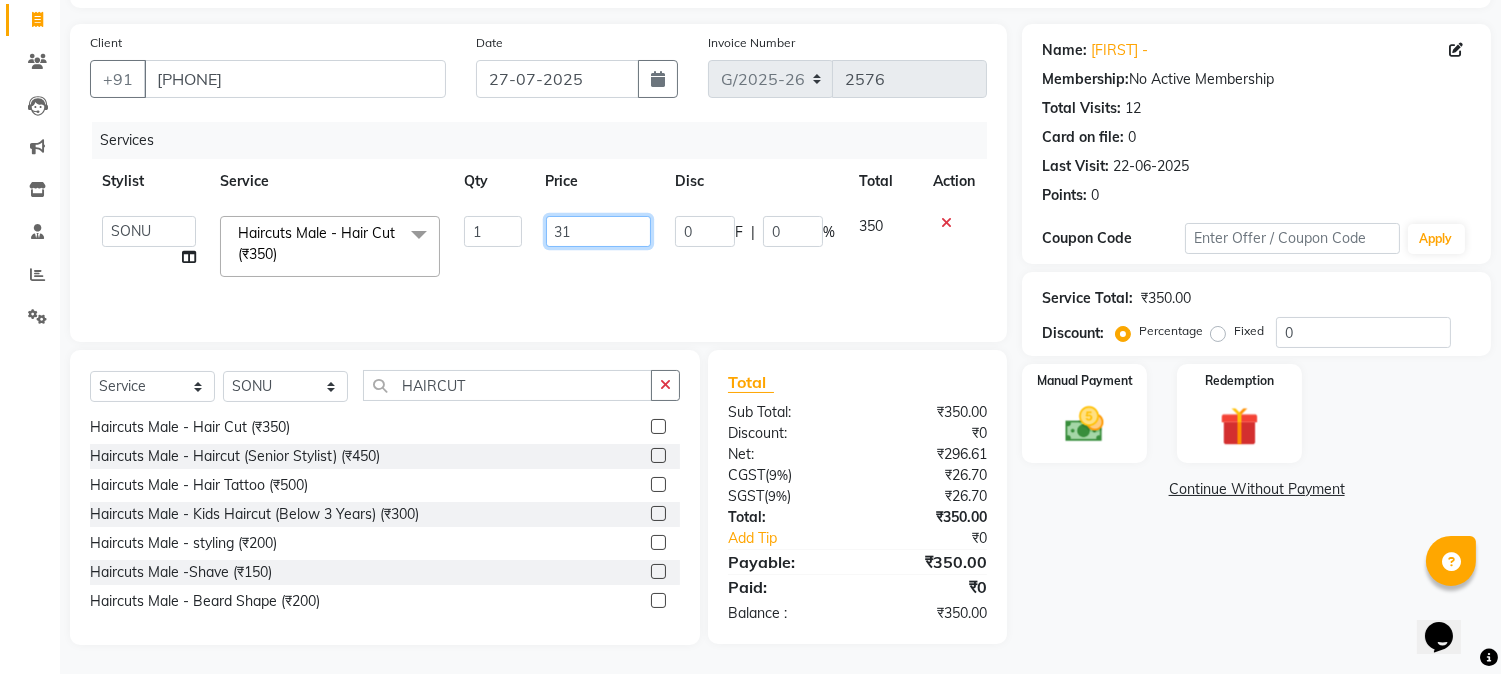 type on "315" 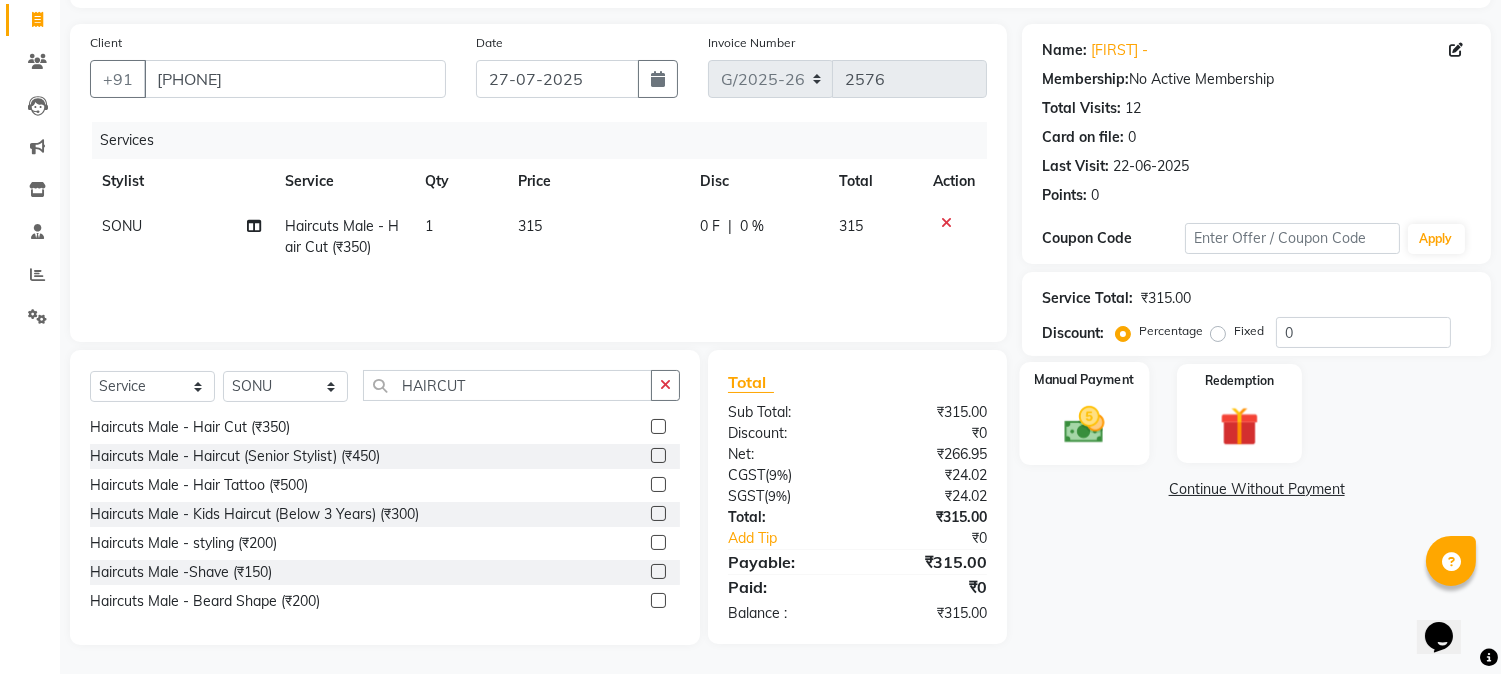 click 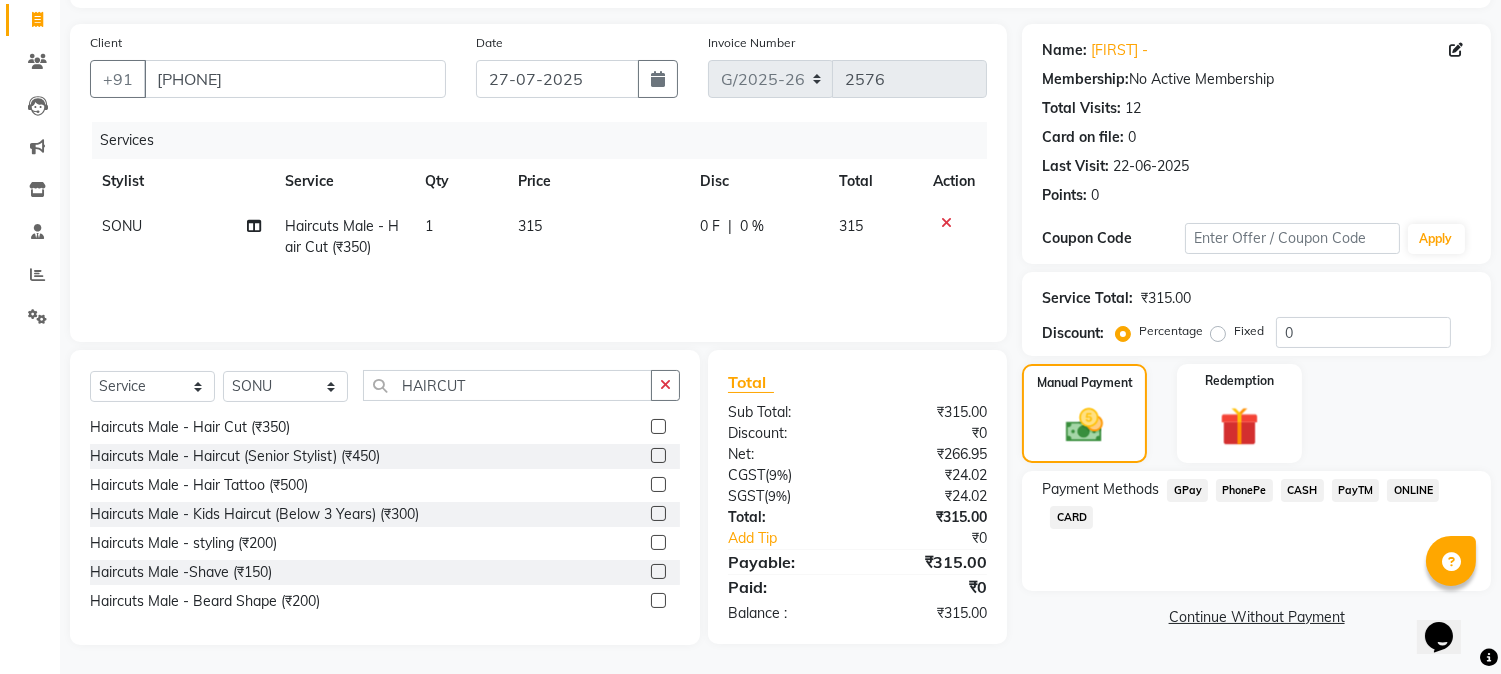 click on "CASH" 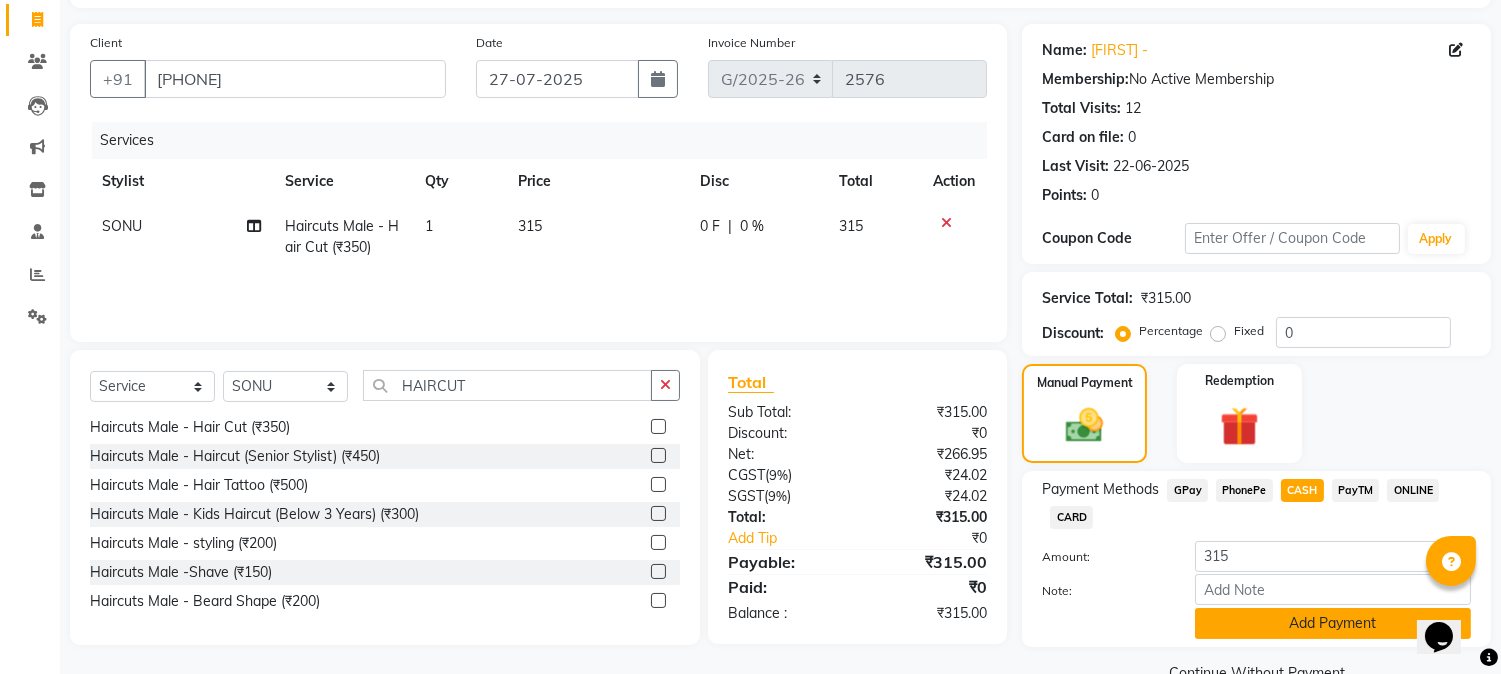 click on "Add Payment" 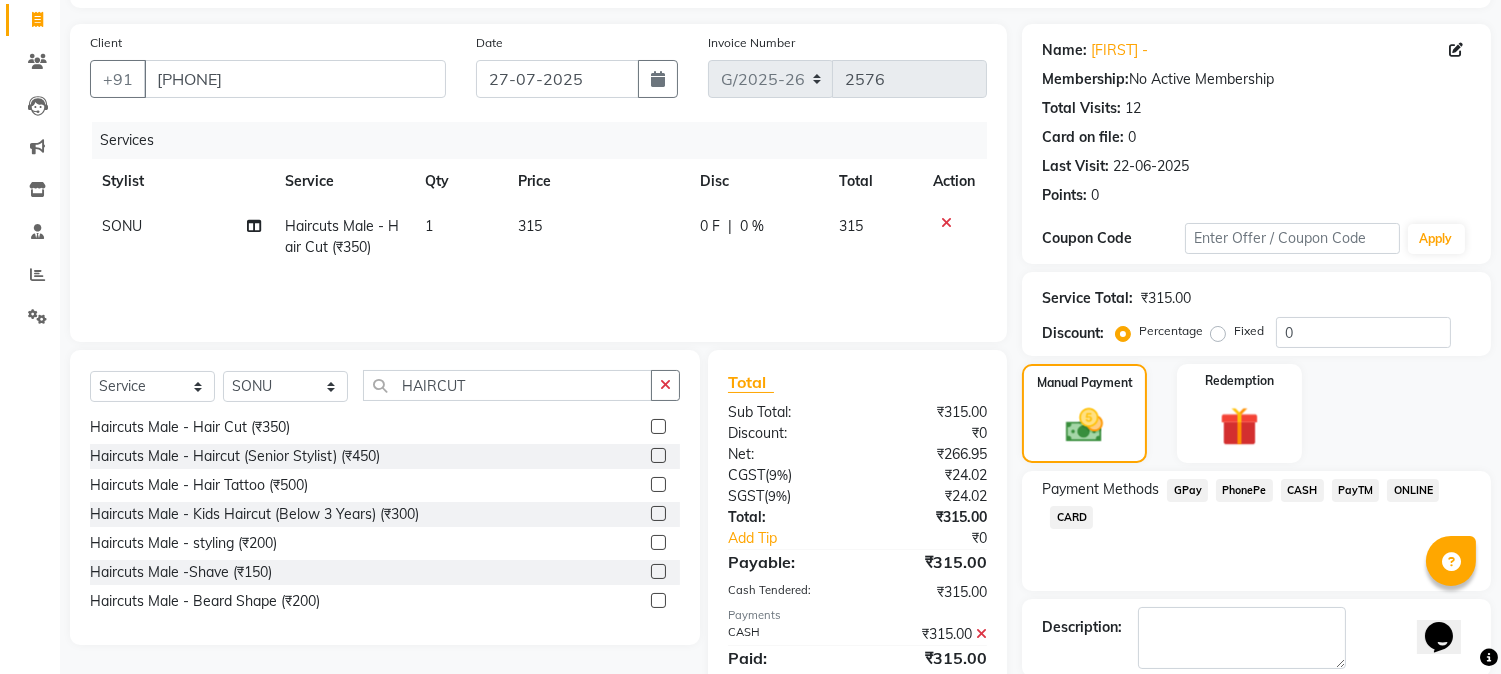 scroll, scrollTop: 225, scrollLeft: 0, axis: vertical 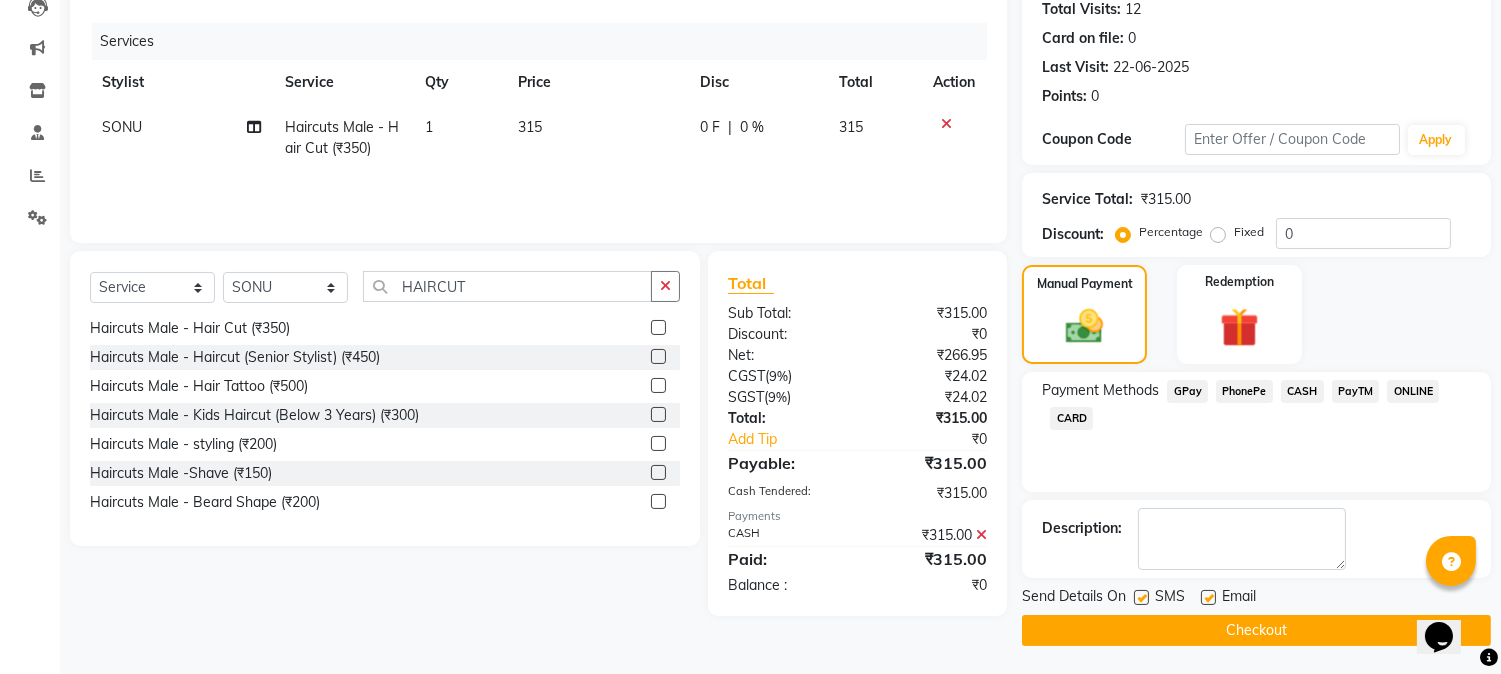 click 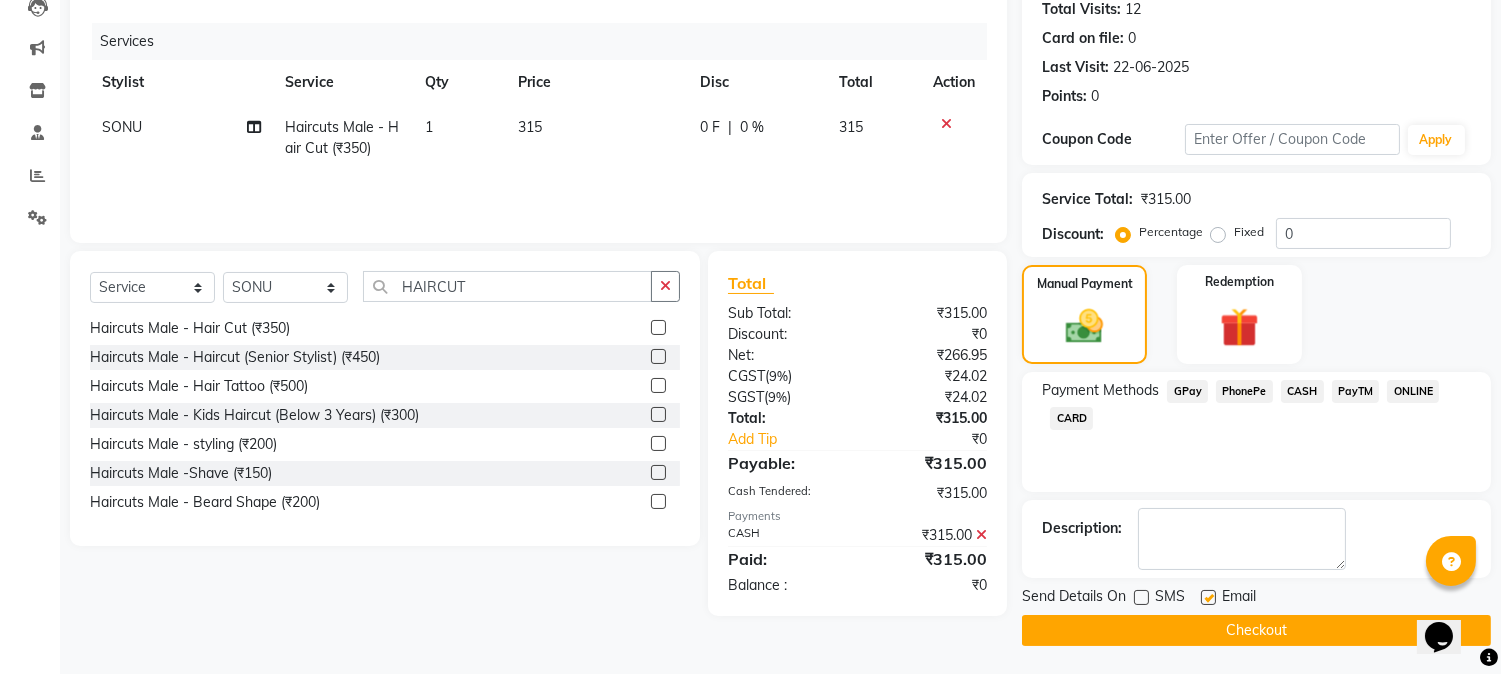 click 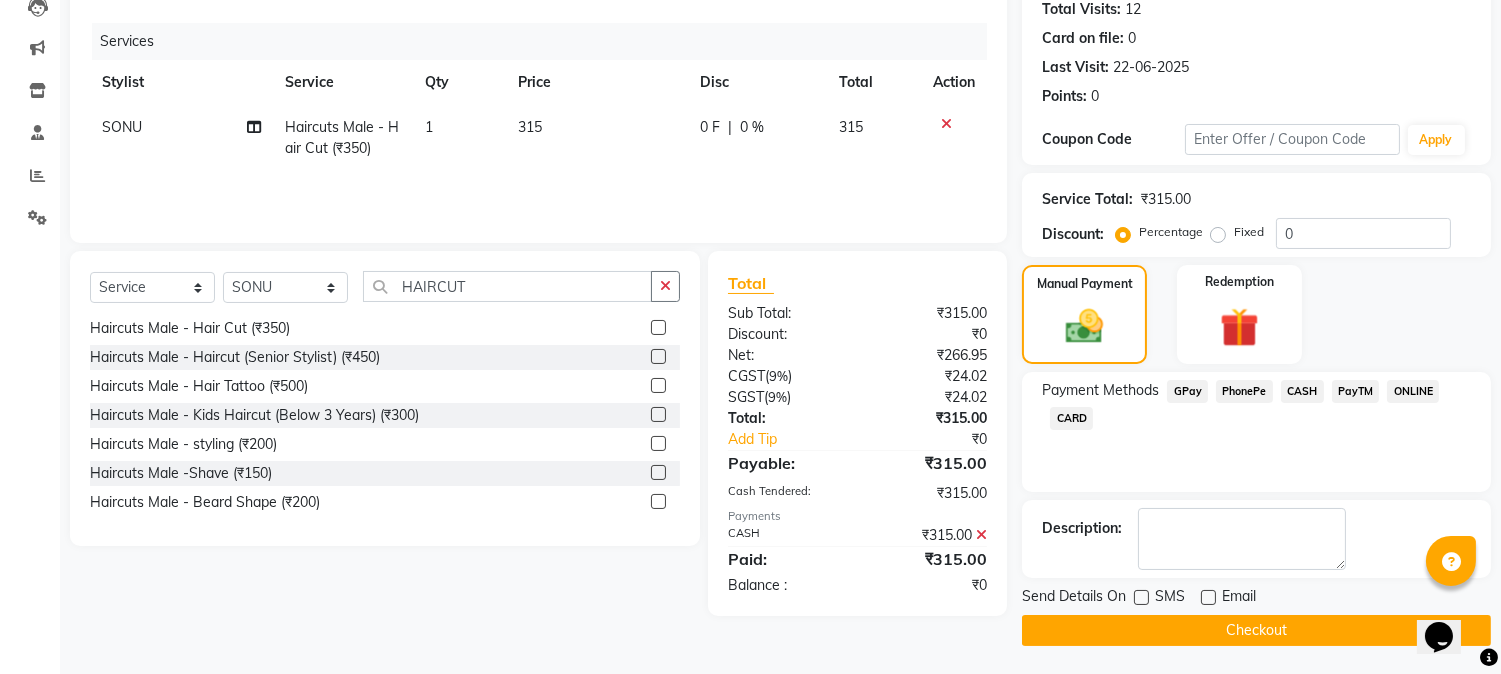 click on "Checkout" 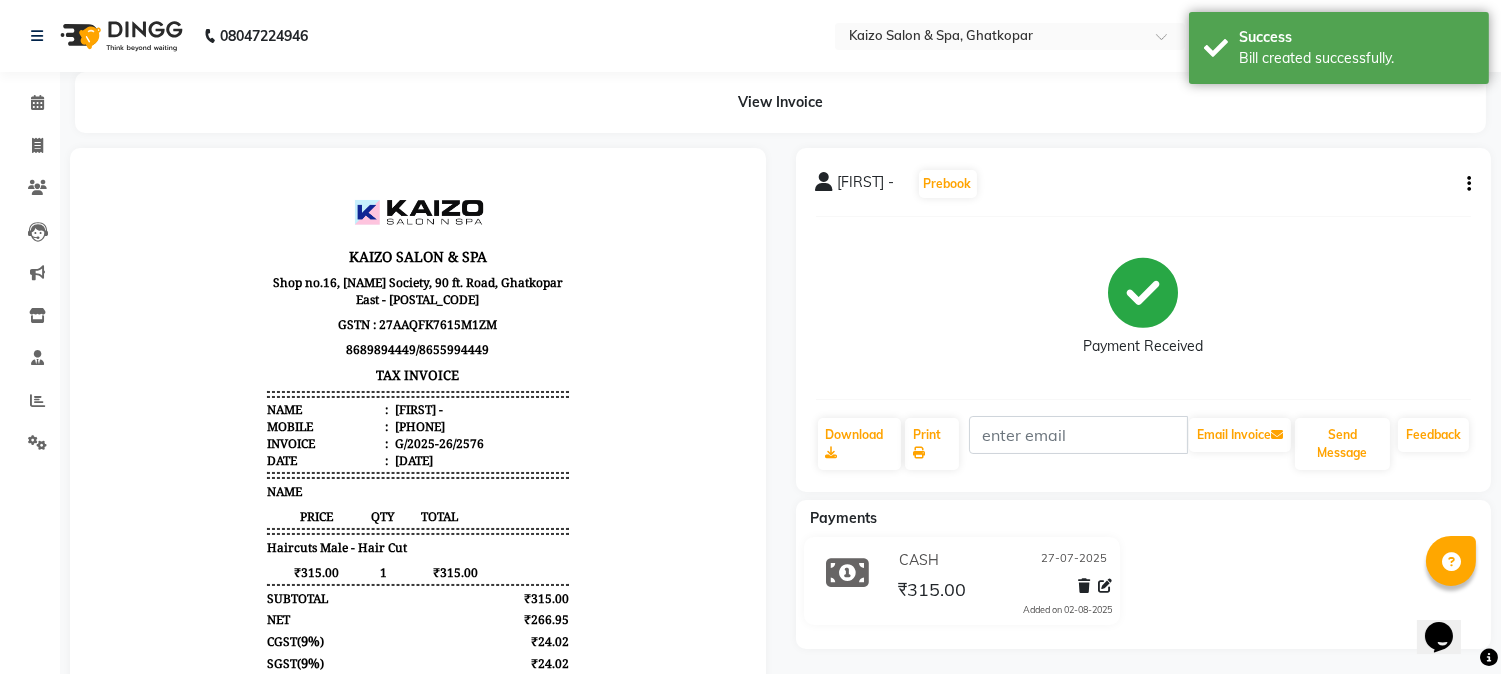 scroll, scrollTop: 0, scrollLeft: 0, axis: both 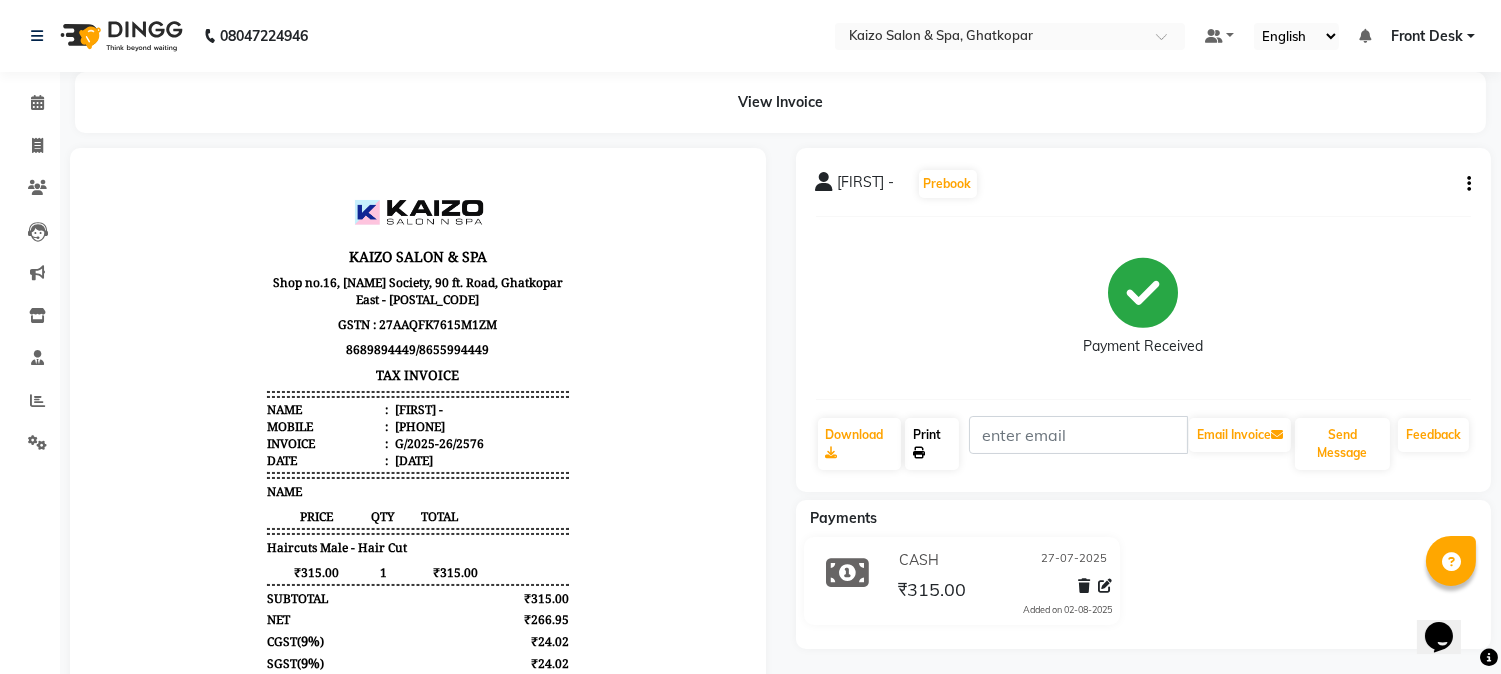 click on "Print" 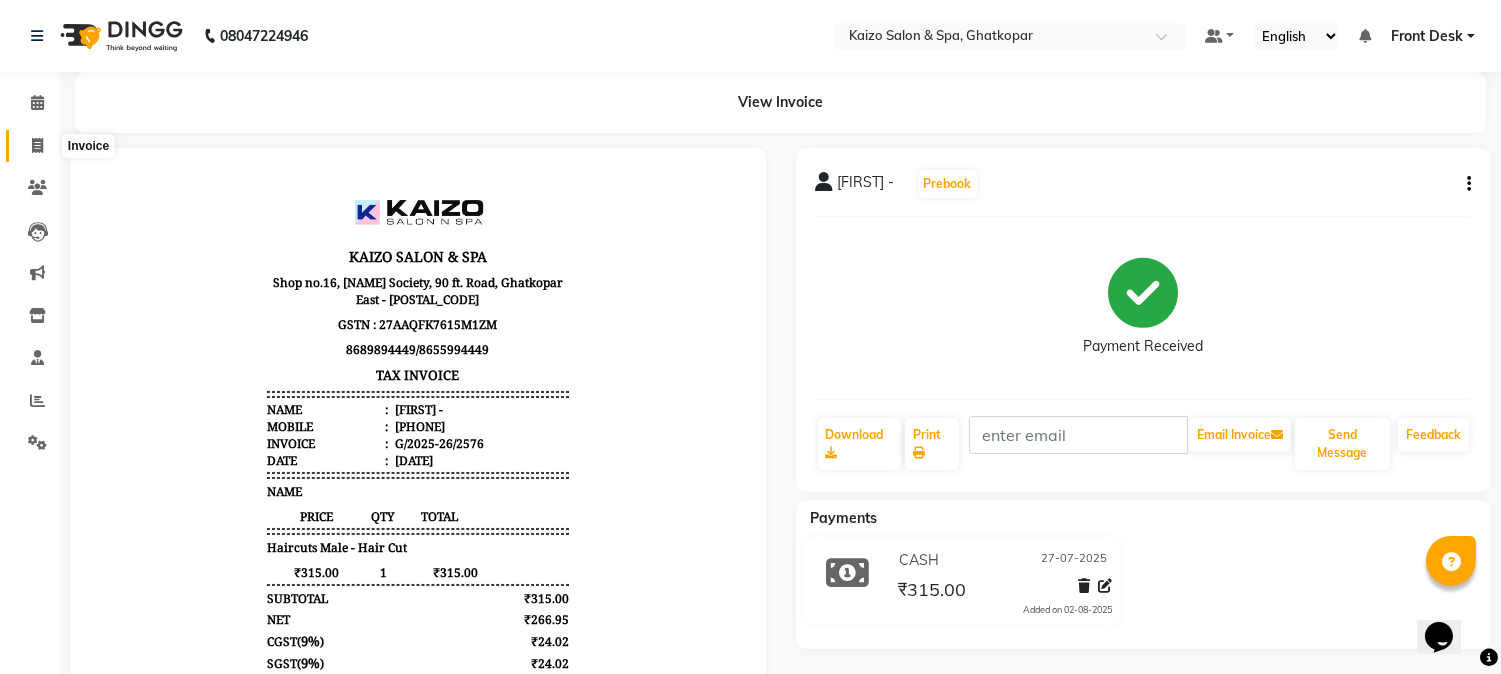 click 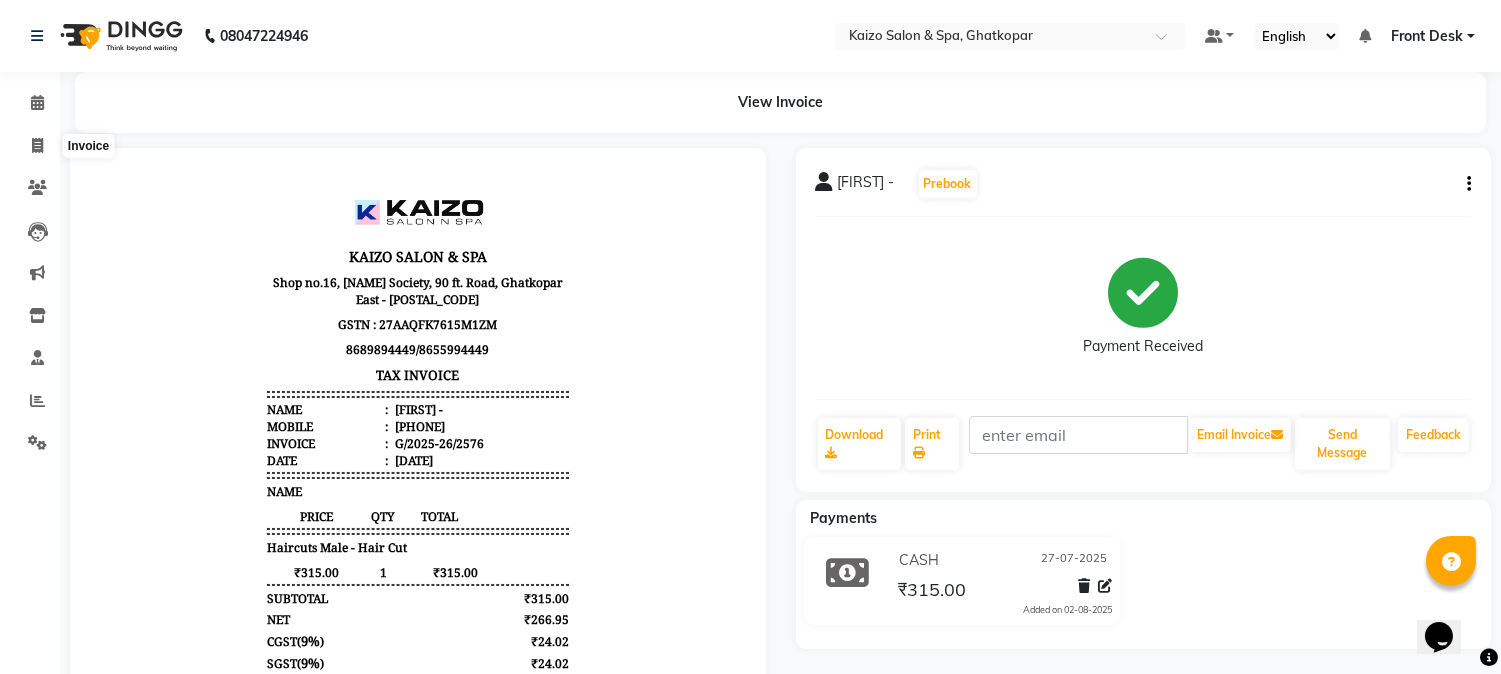 select on "service" 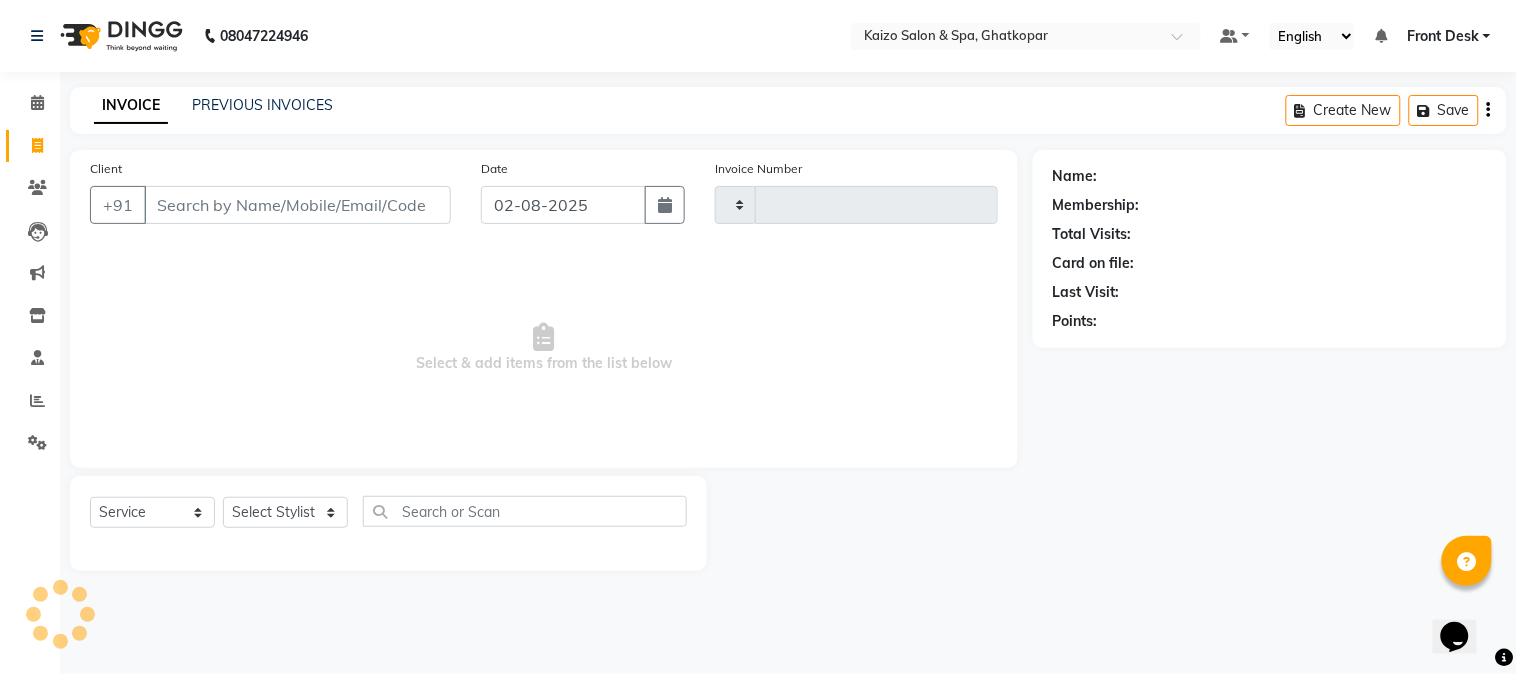 type on "2577" 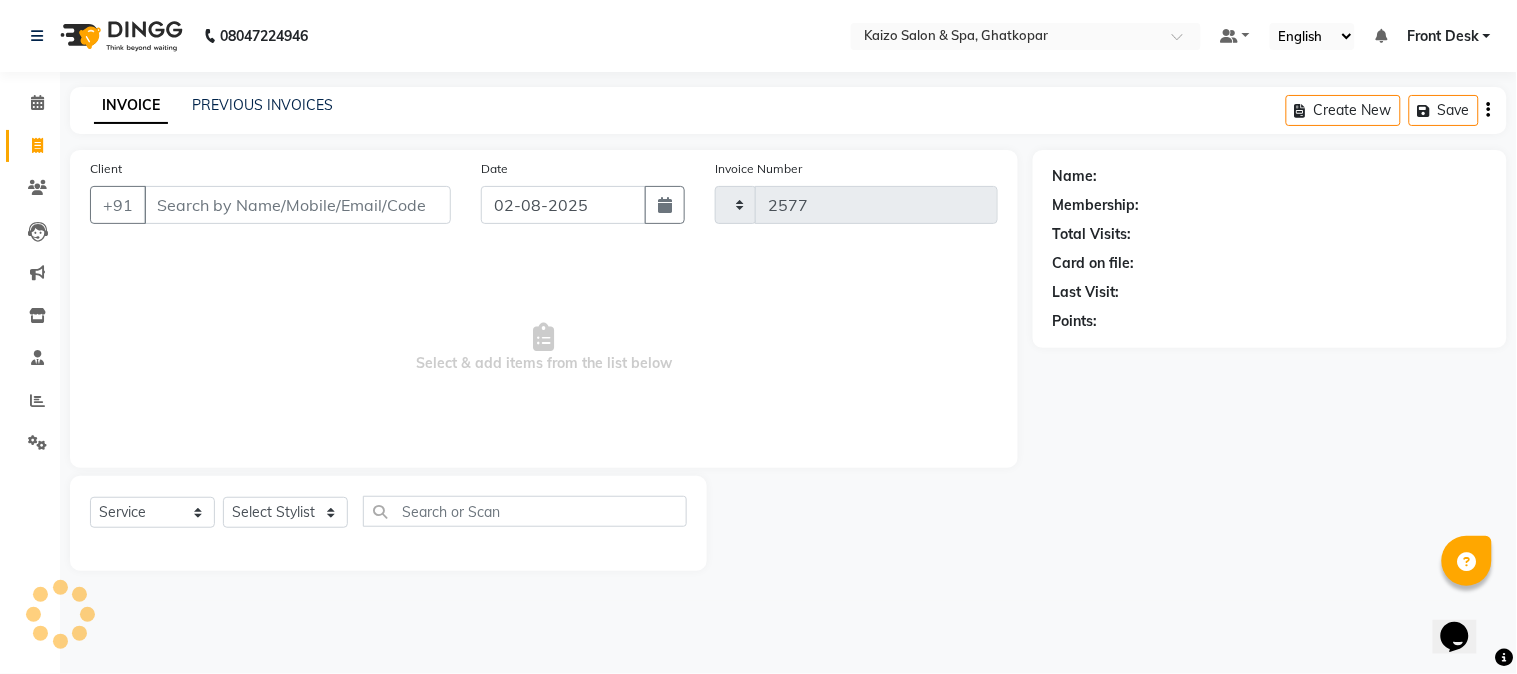 select on "3500" 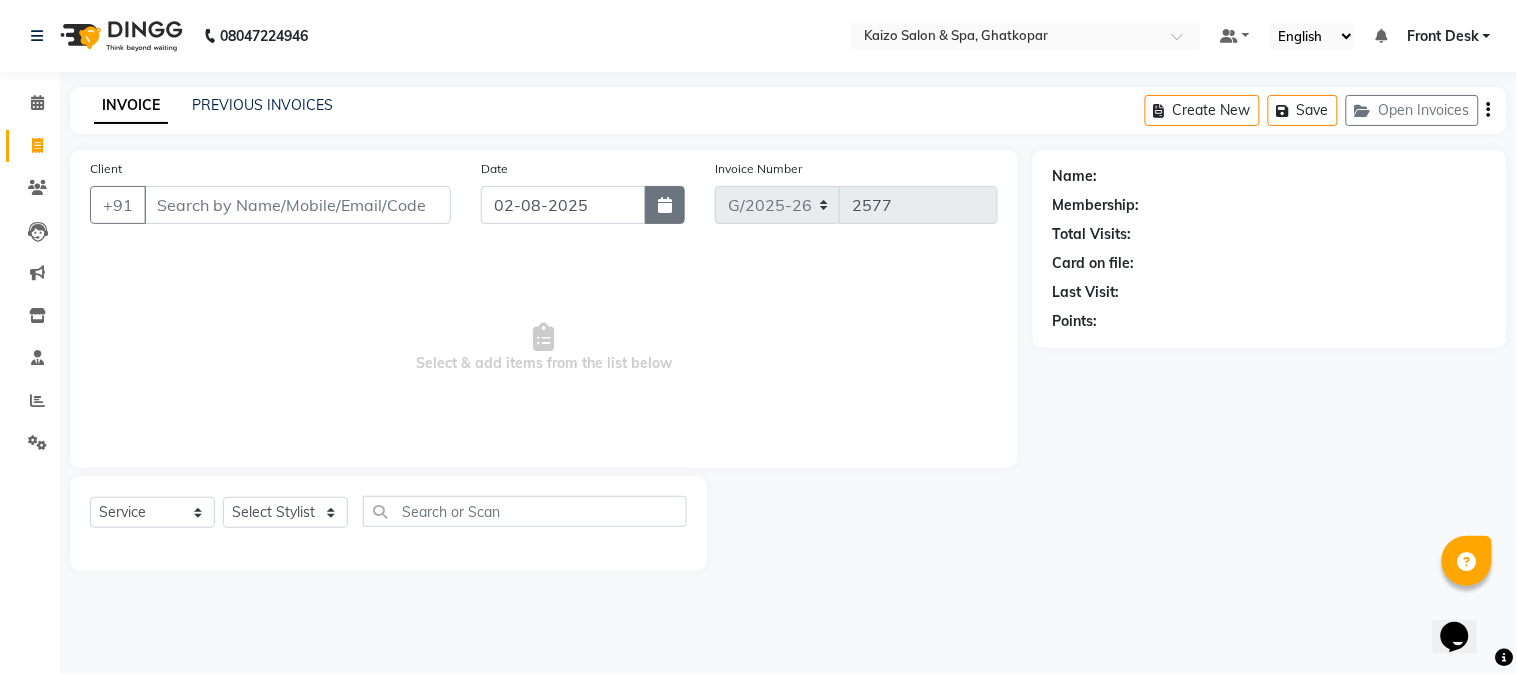 click 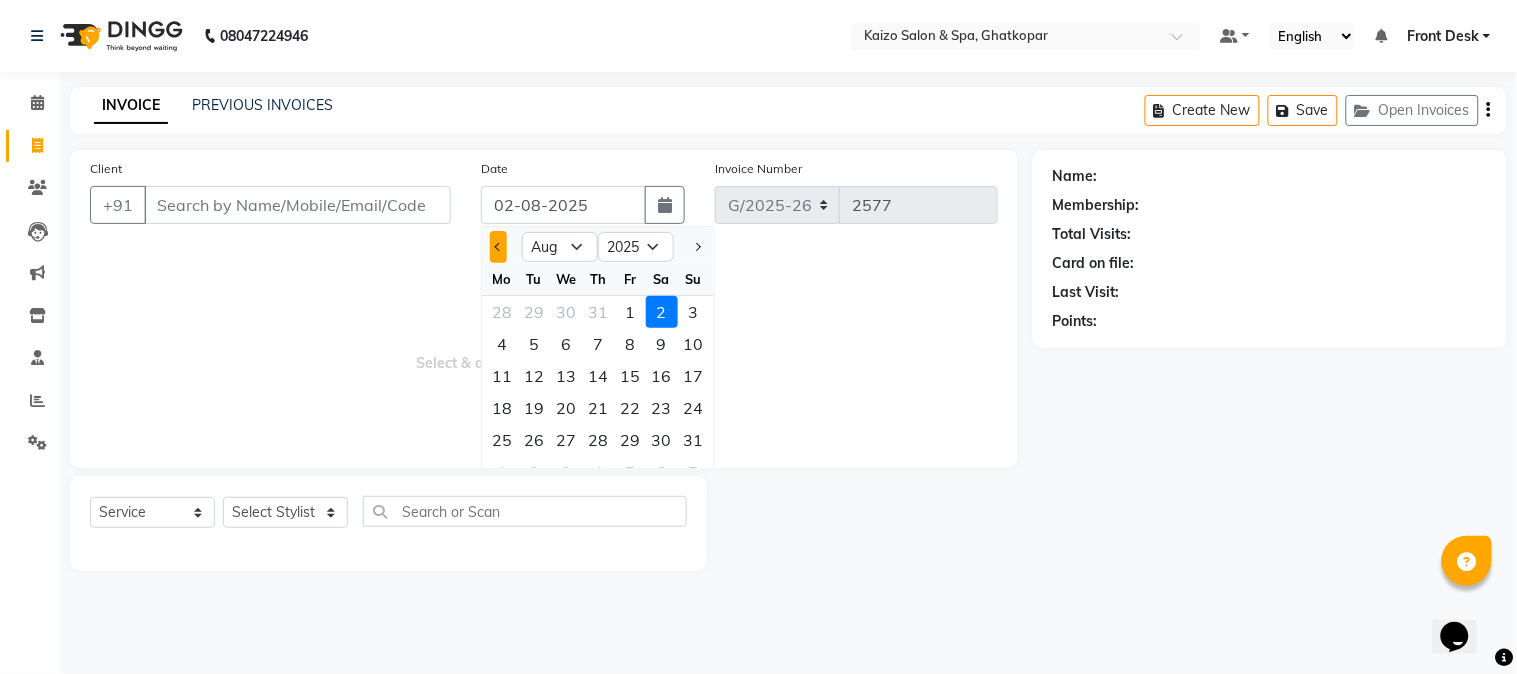 click 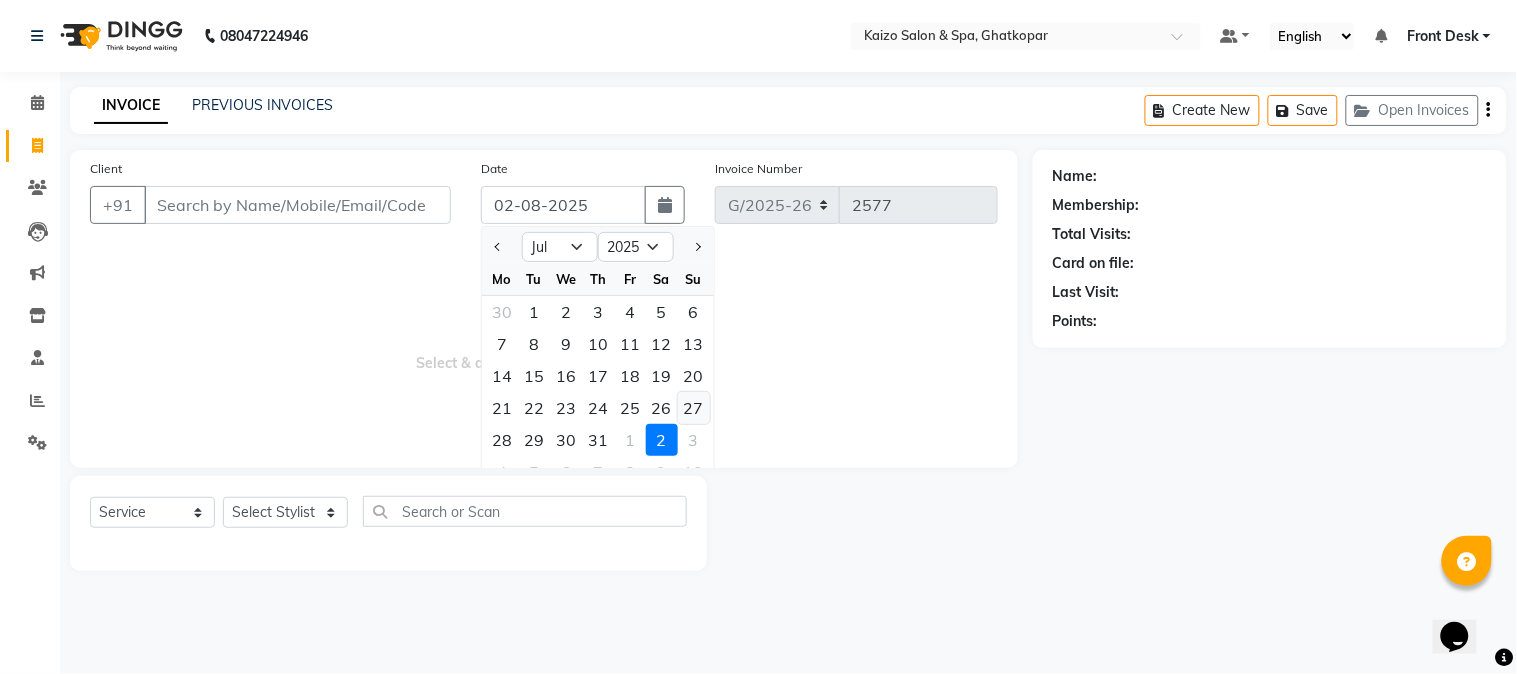 click on "27" 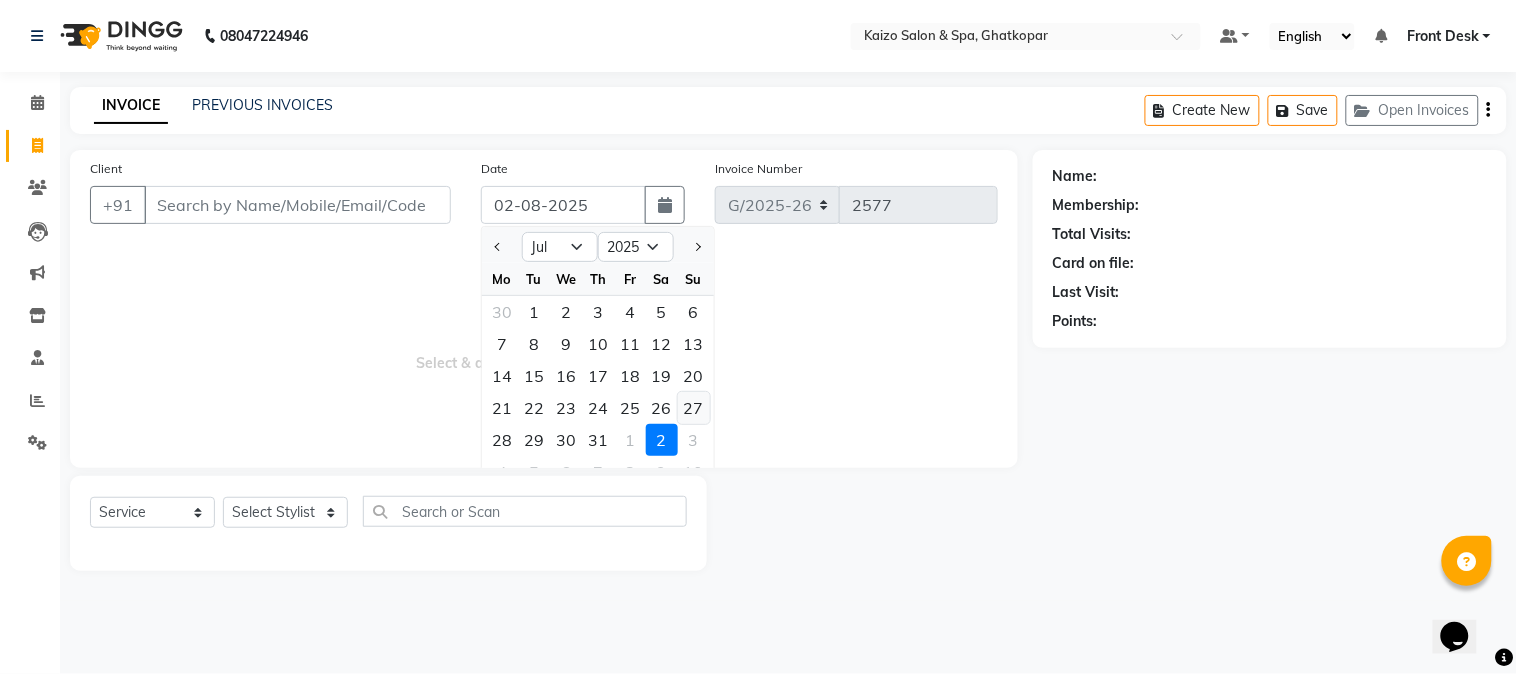 type on "27-07-2025" 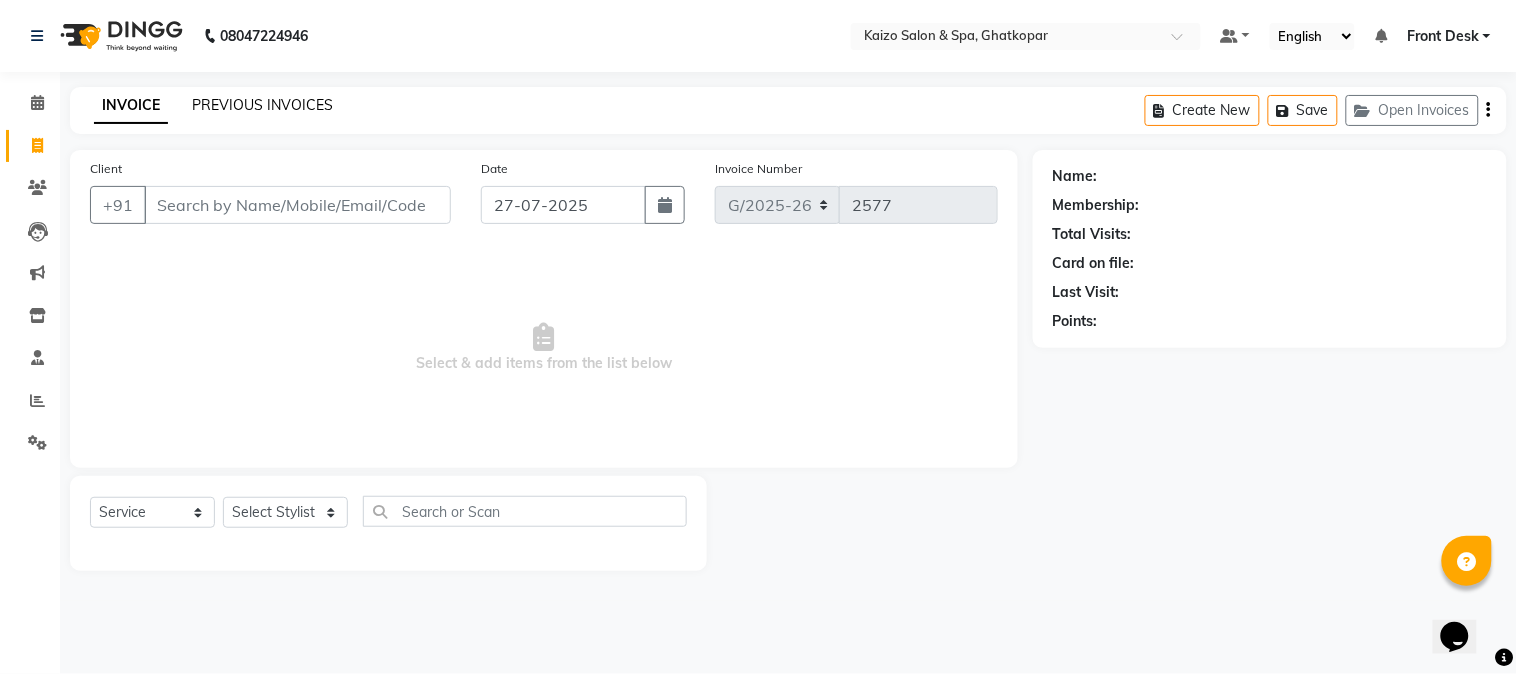 click on "PREVIOUS INVOICES" 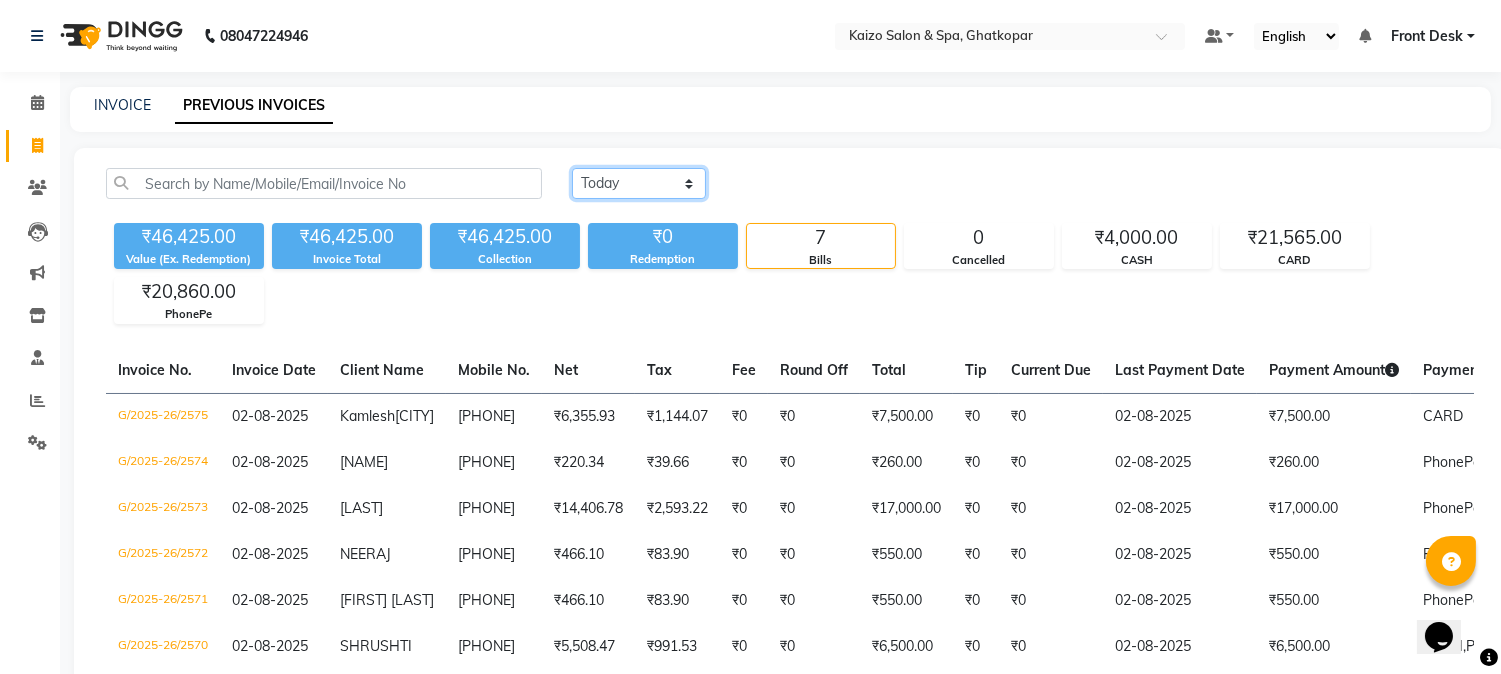 click on "Today Yesterday Custom Range" 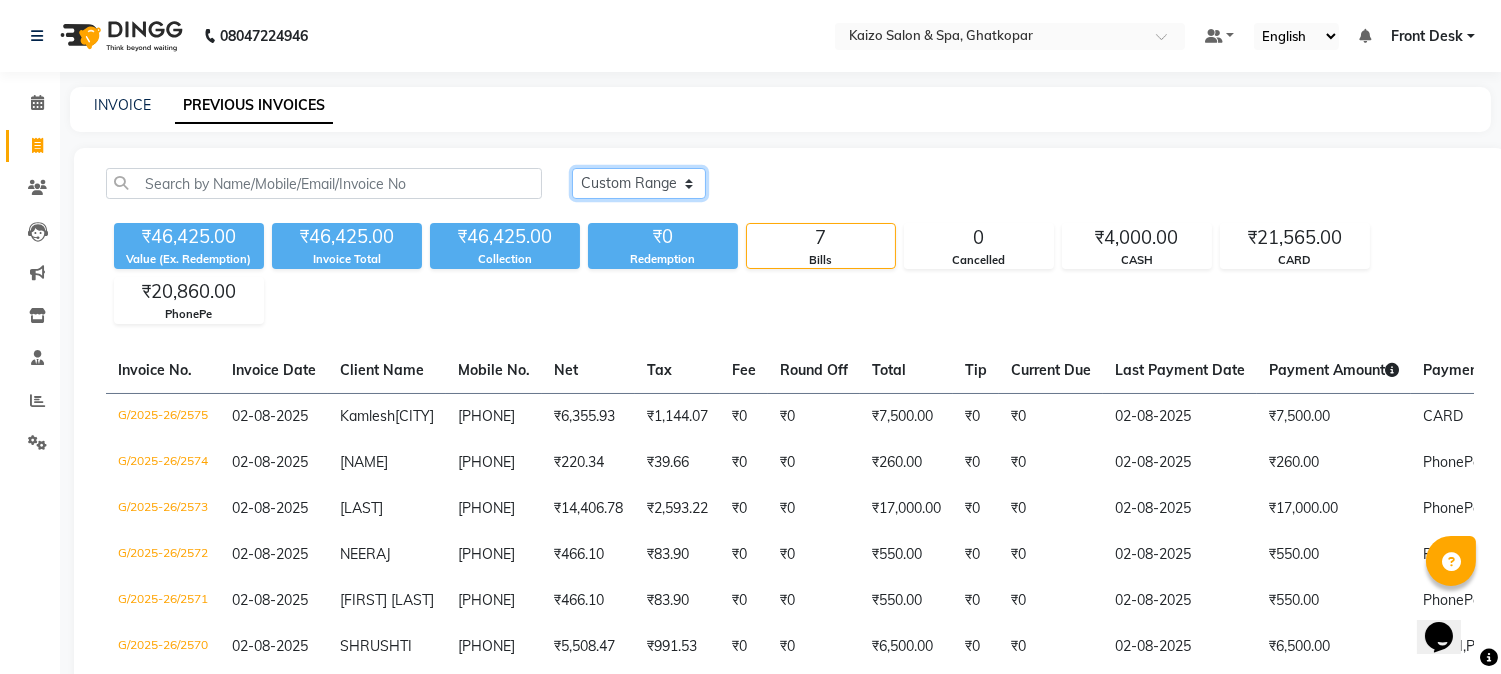 click on "Today Yesterday Custom Range" 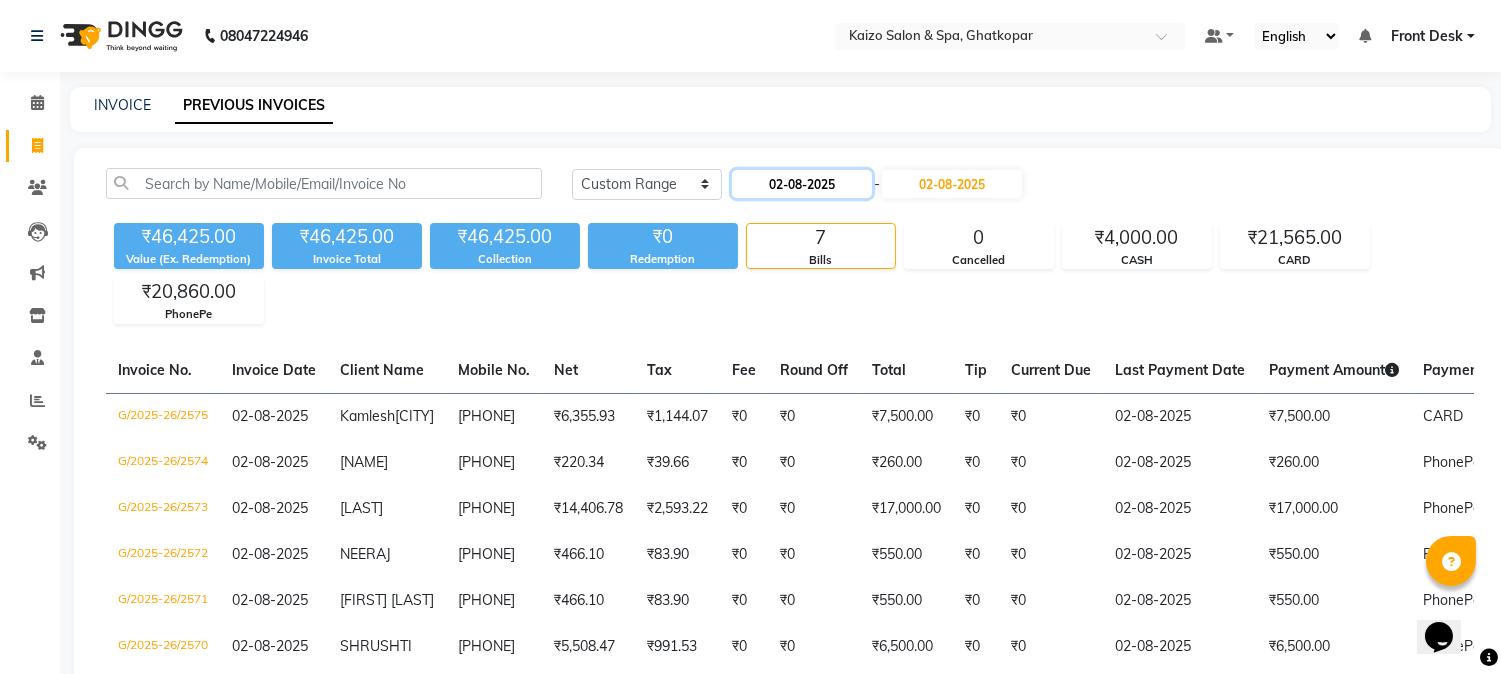 click on "02-08-2025" 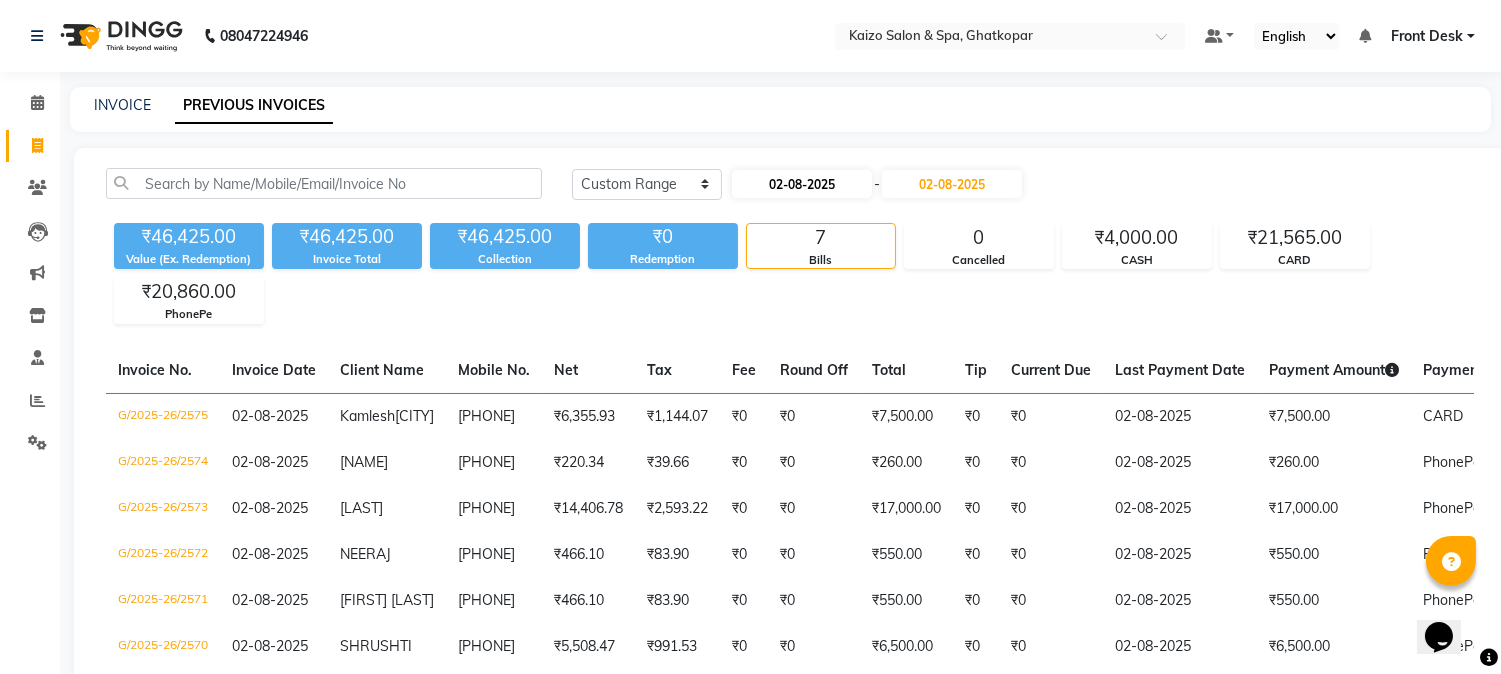 select on "8" 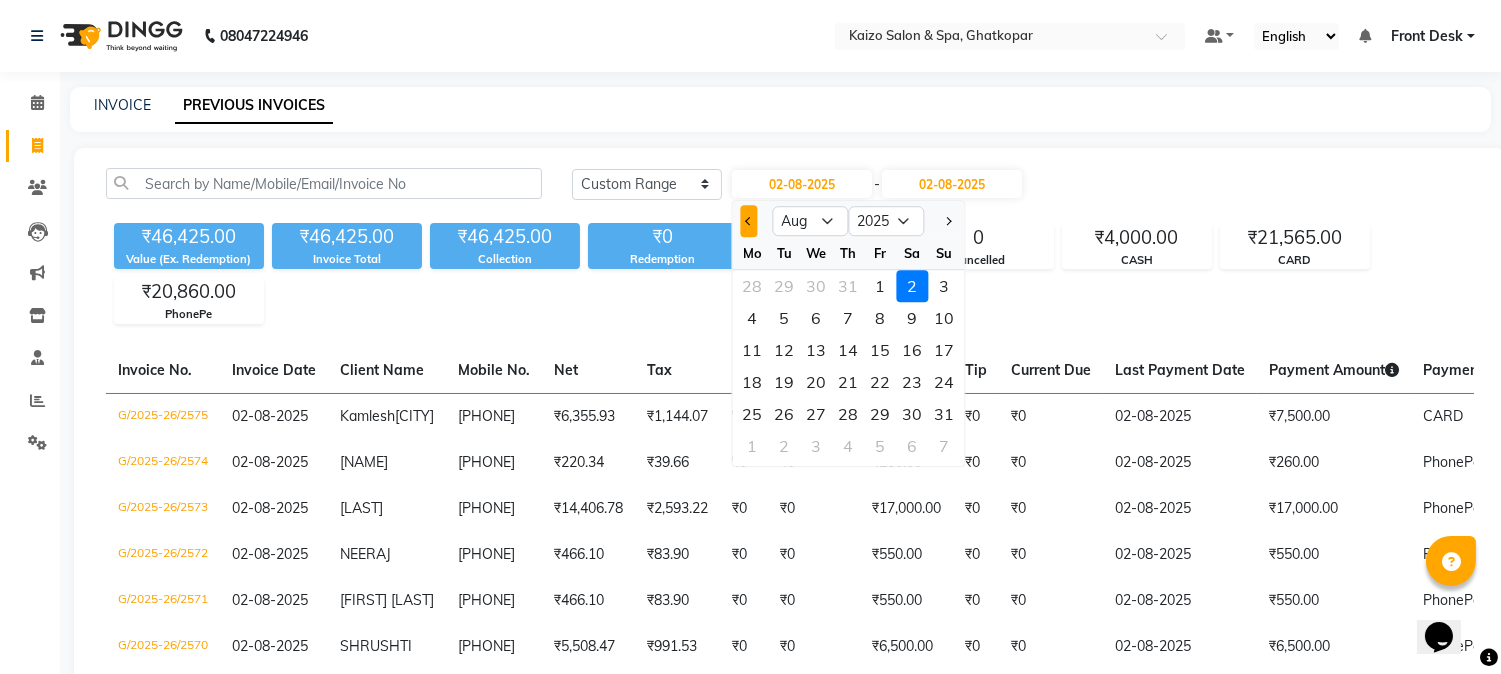 click 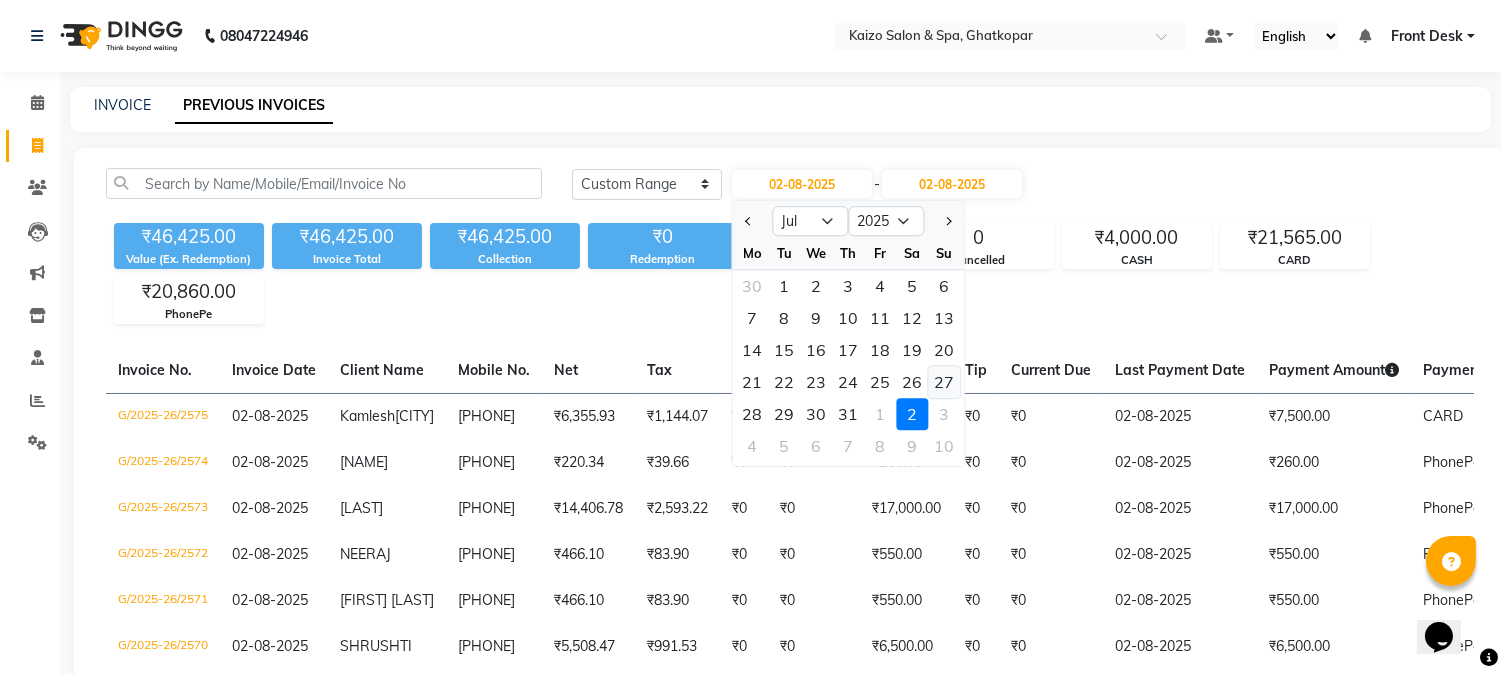 click on "27" 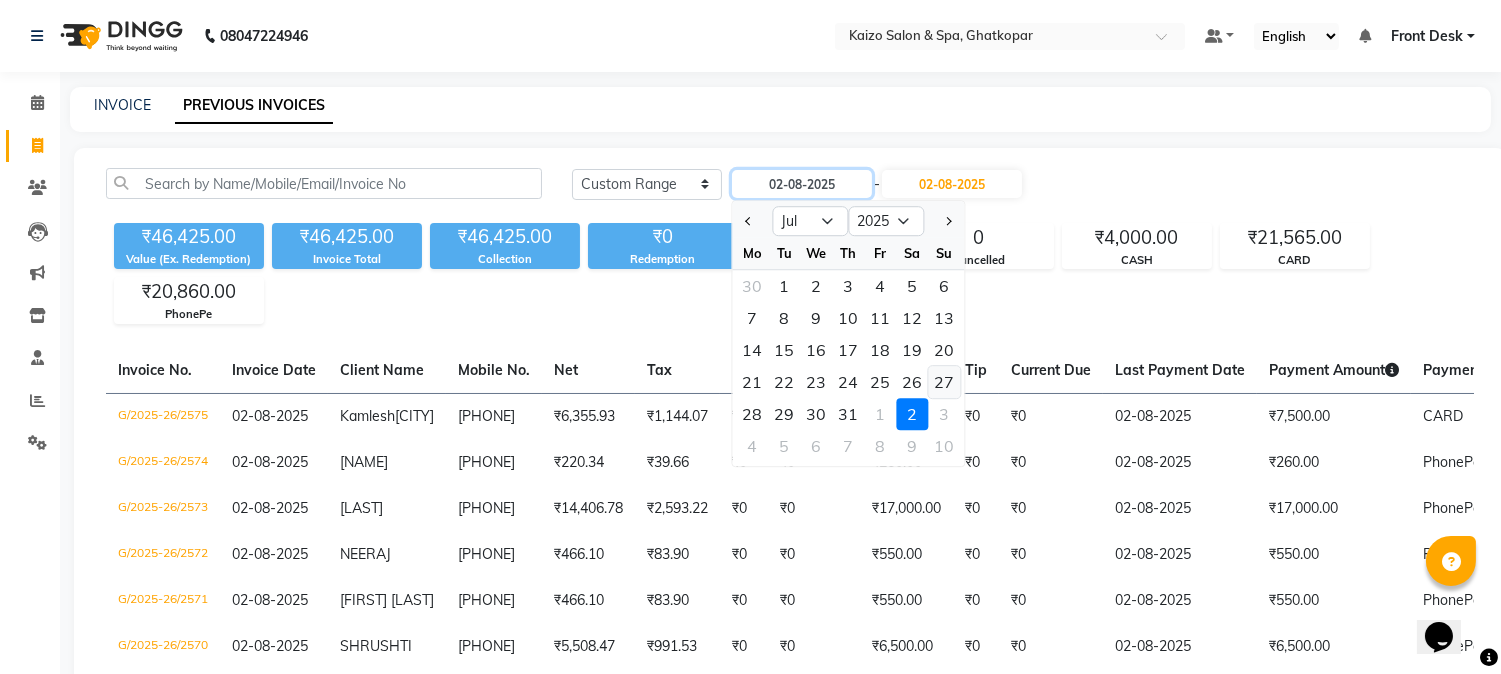 type on "27-07-2025" 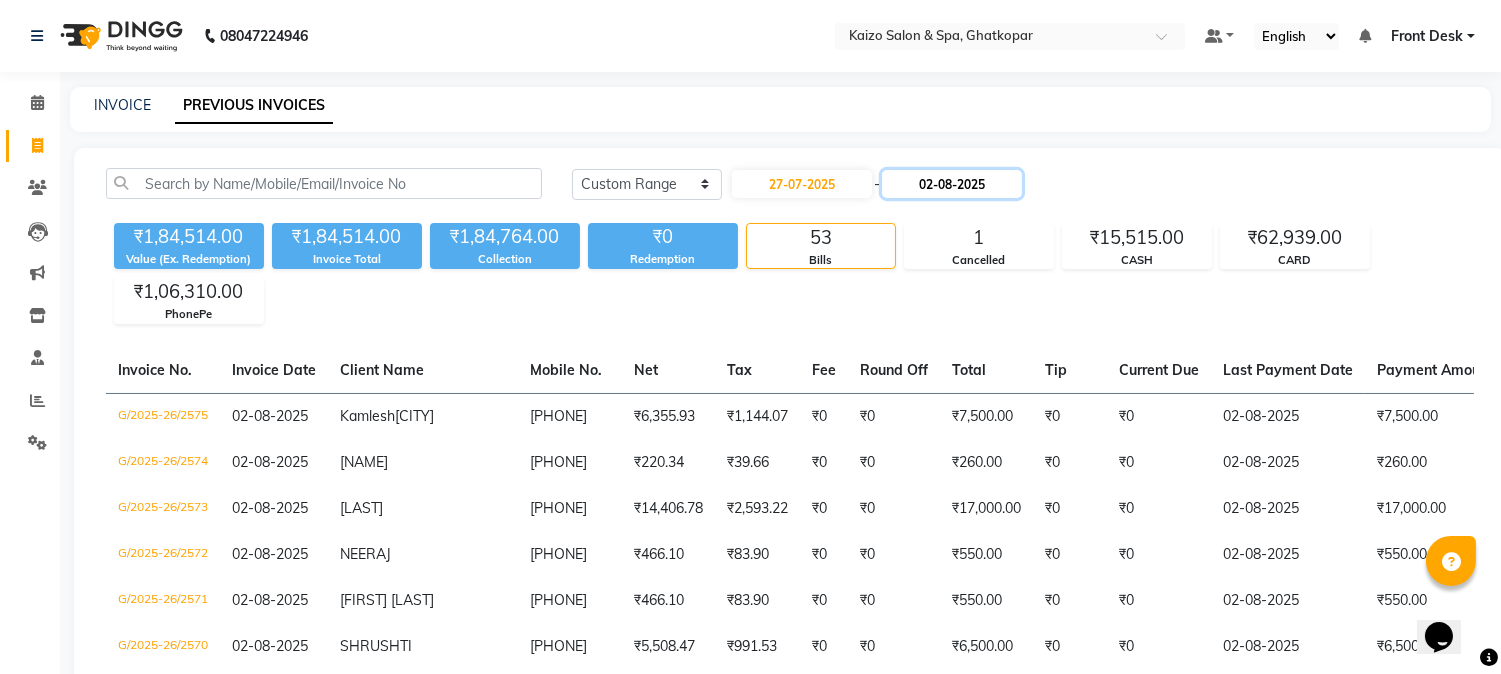 click on "02-08-2025" 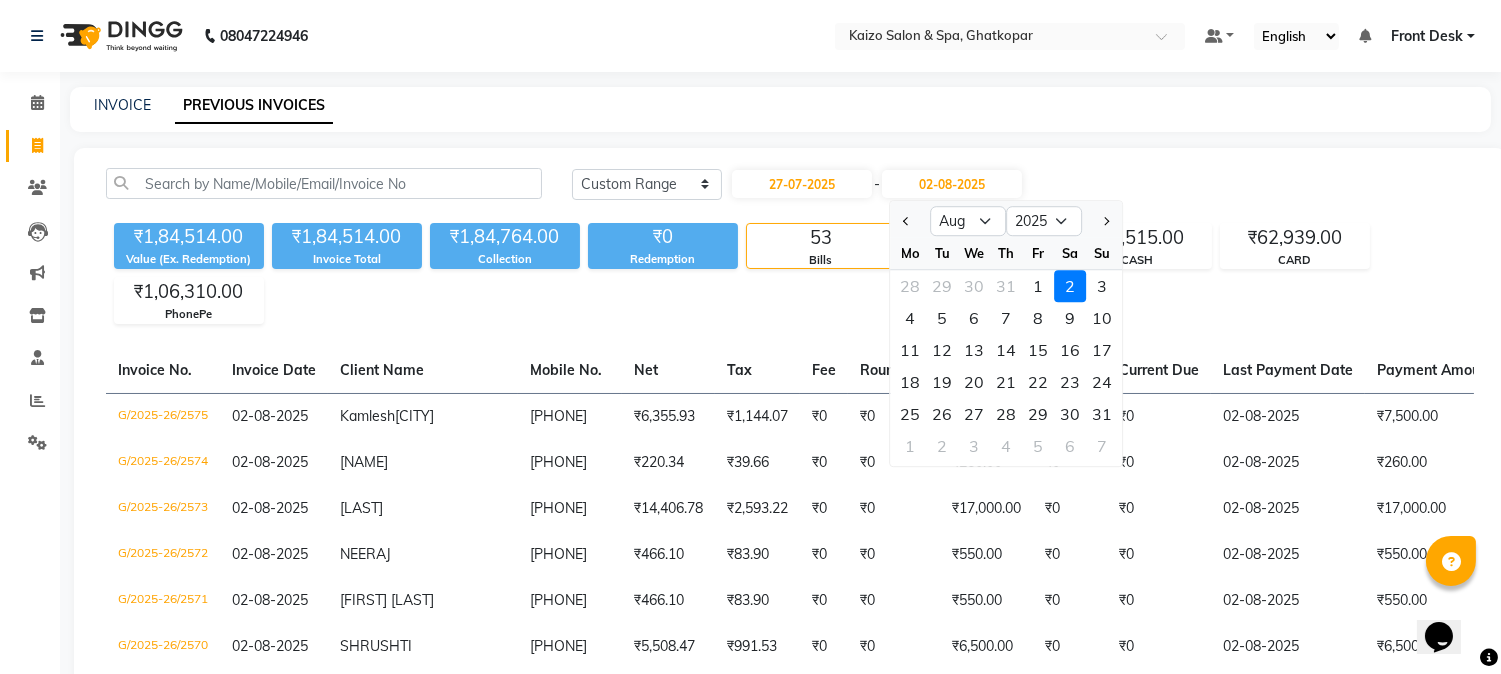 click 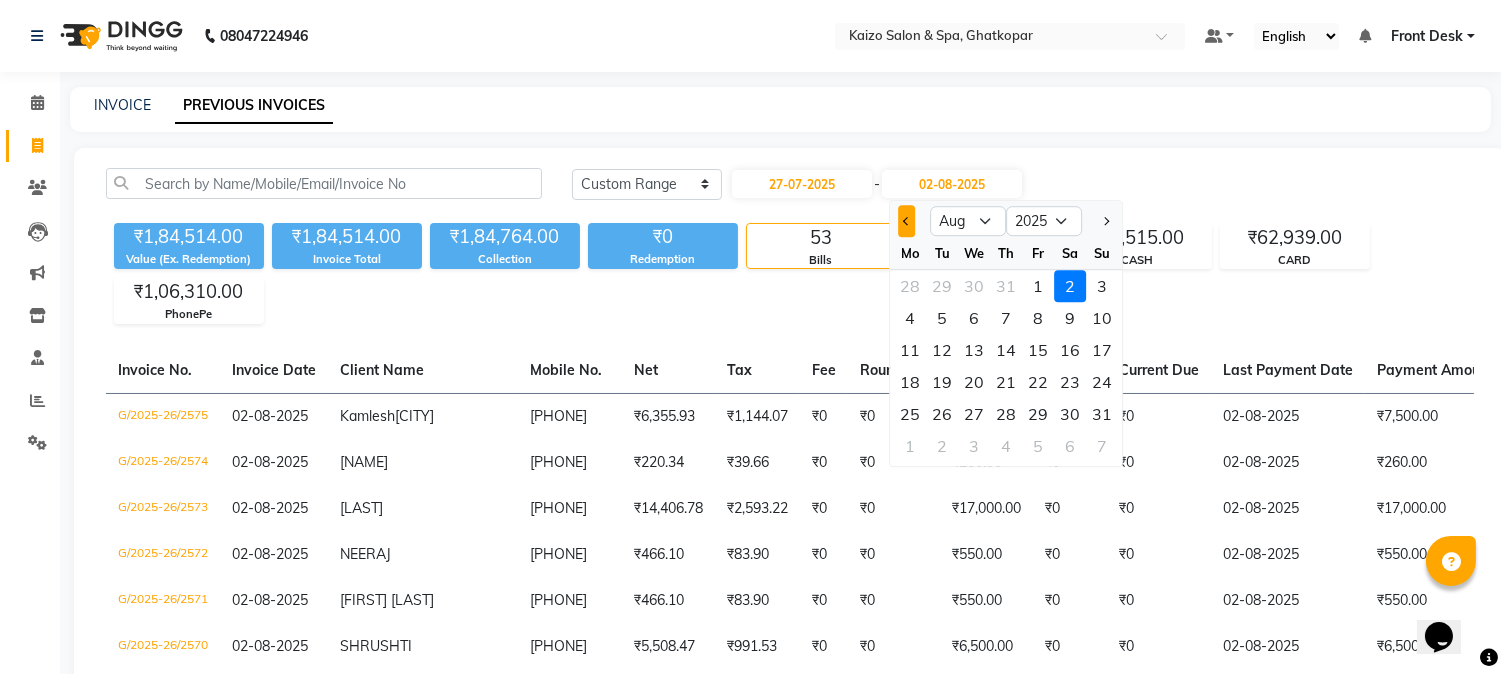 click 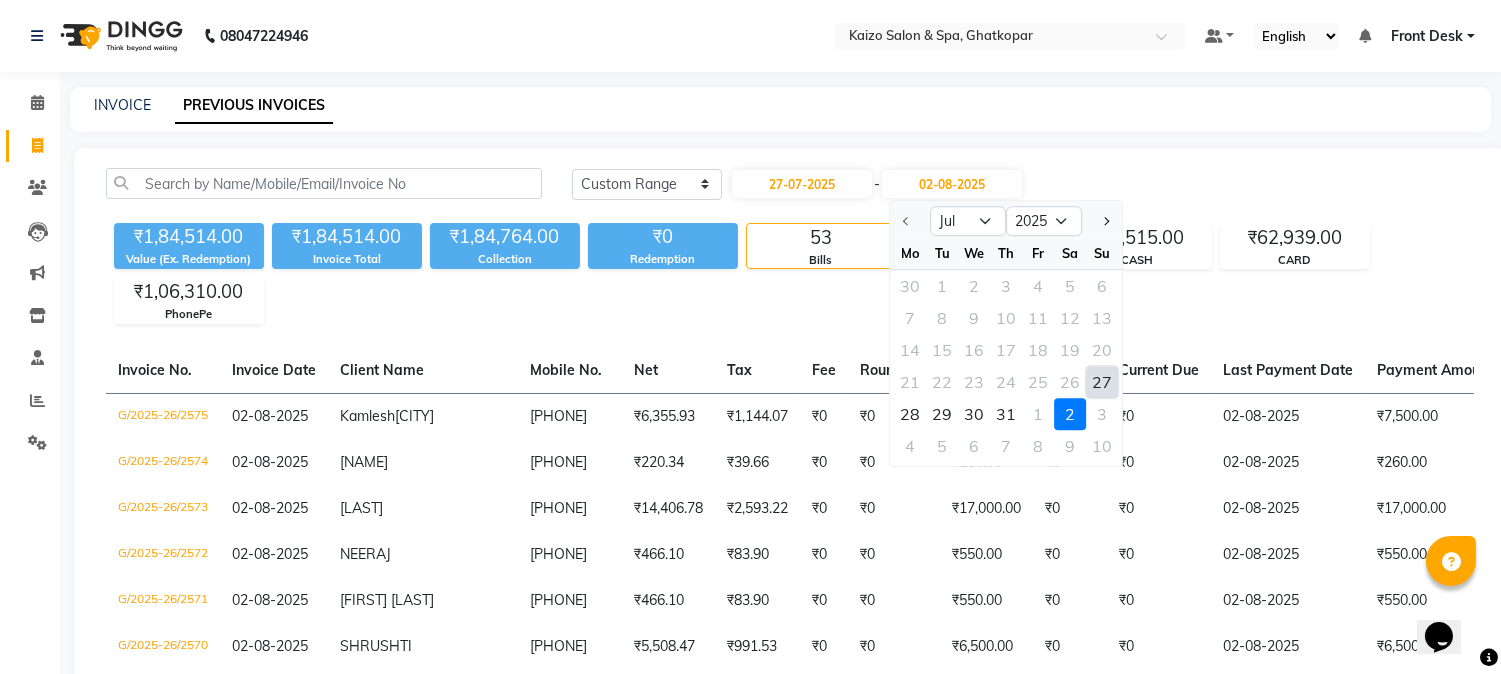 click on "27" 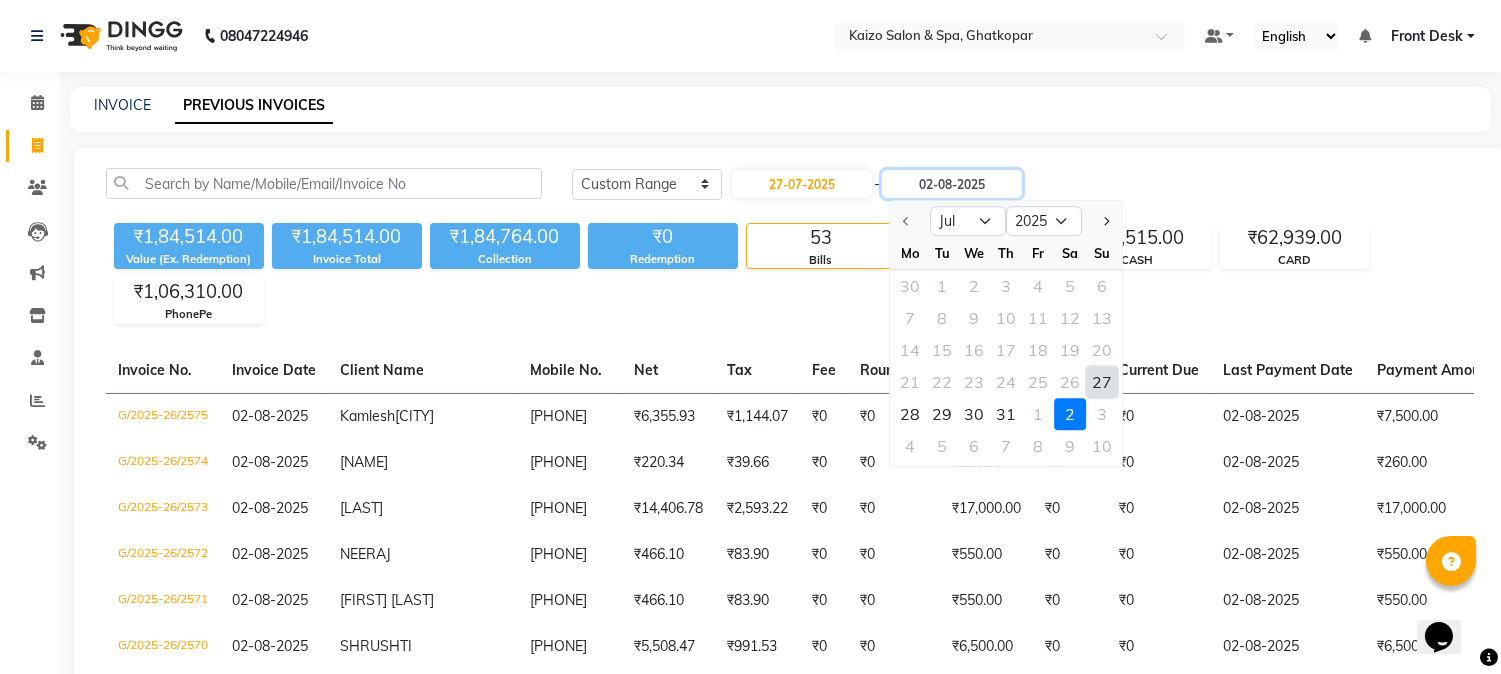 type on "27-07-2025" 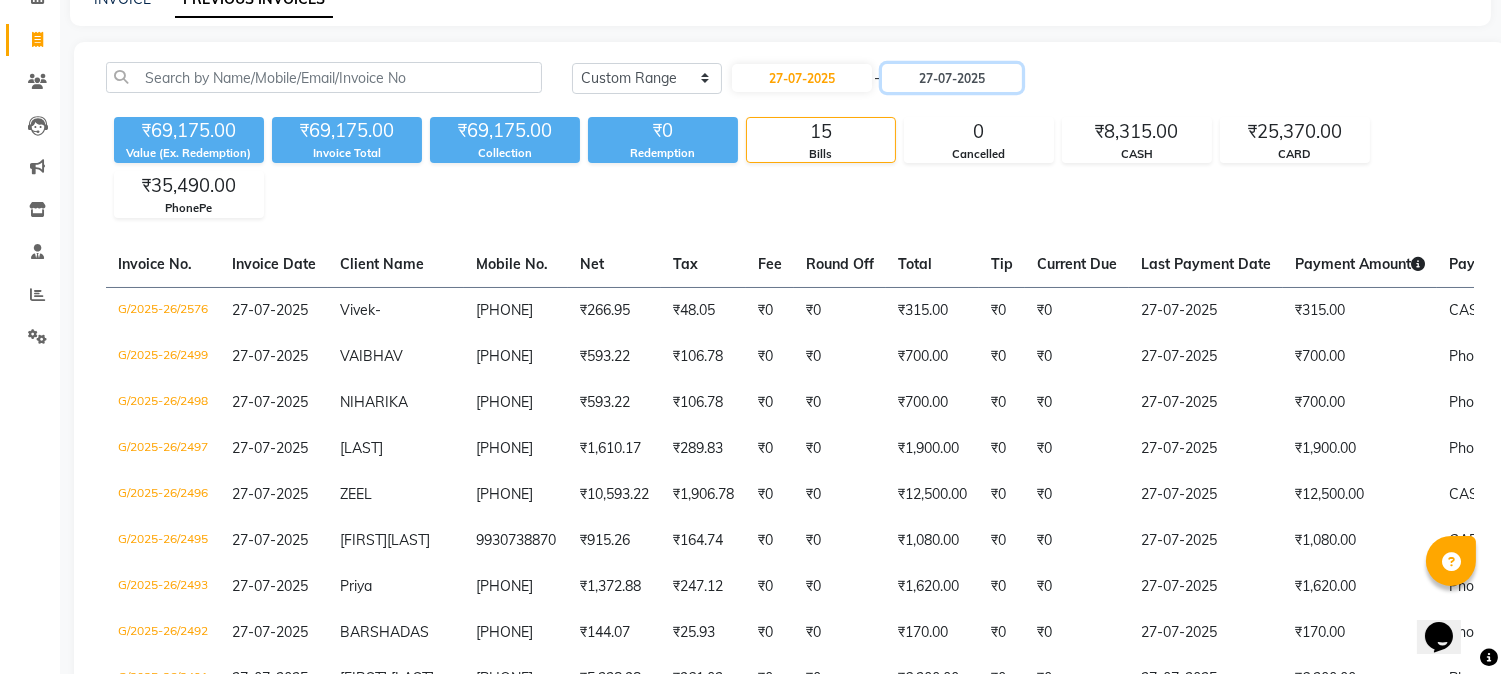scroll, scrollTop: 0, scrollLeft: 0, axis: both 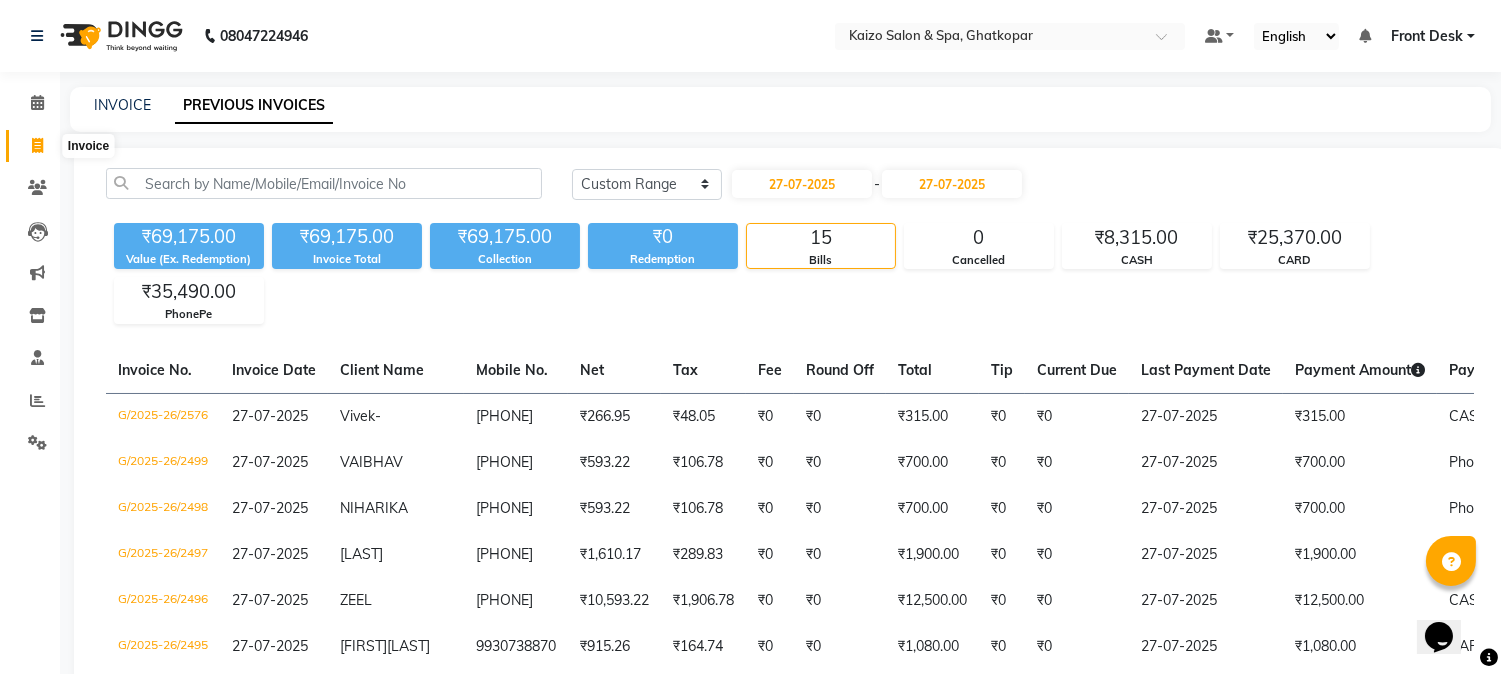 click 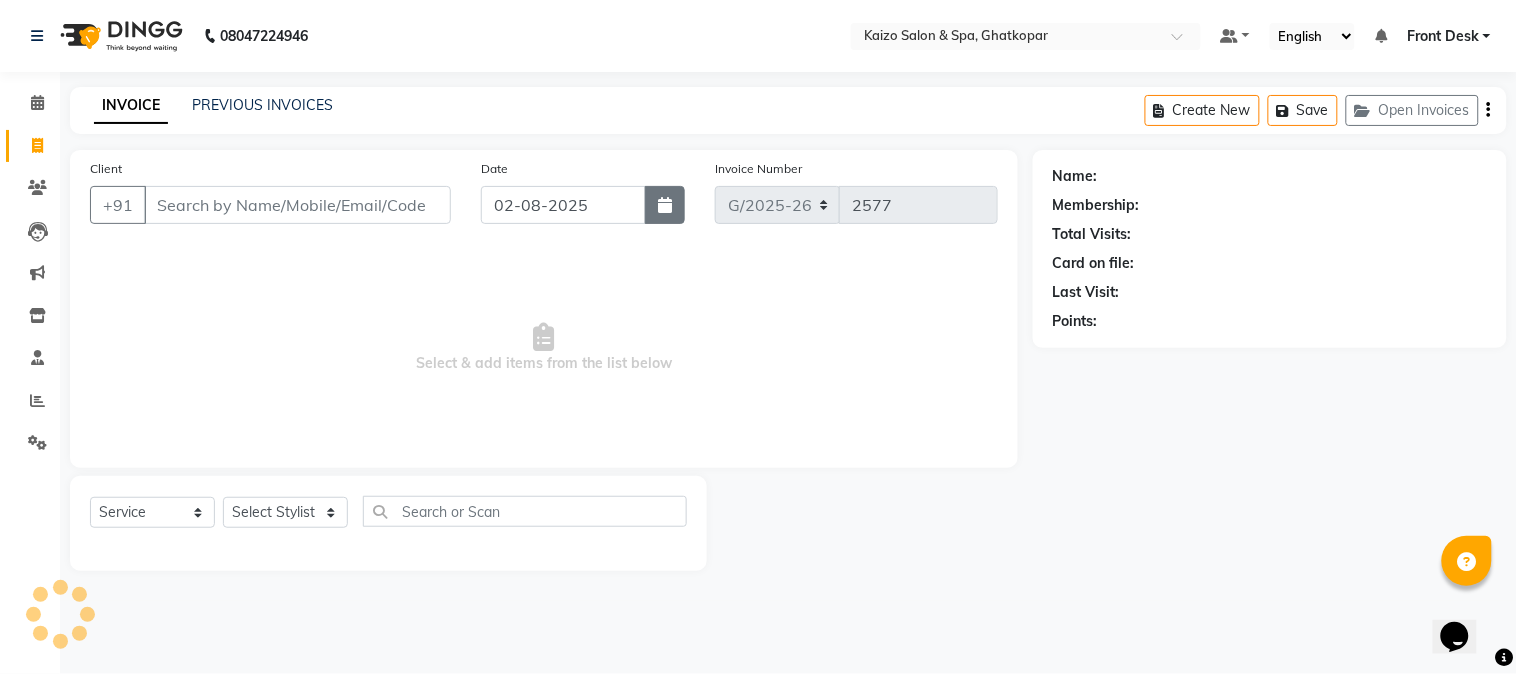 click 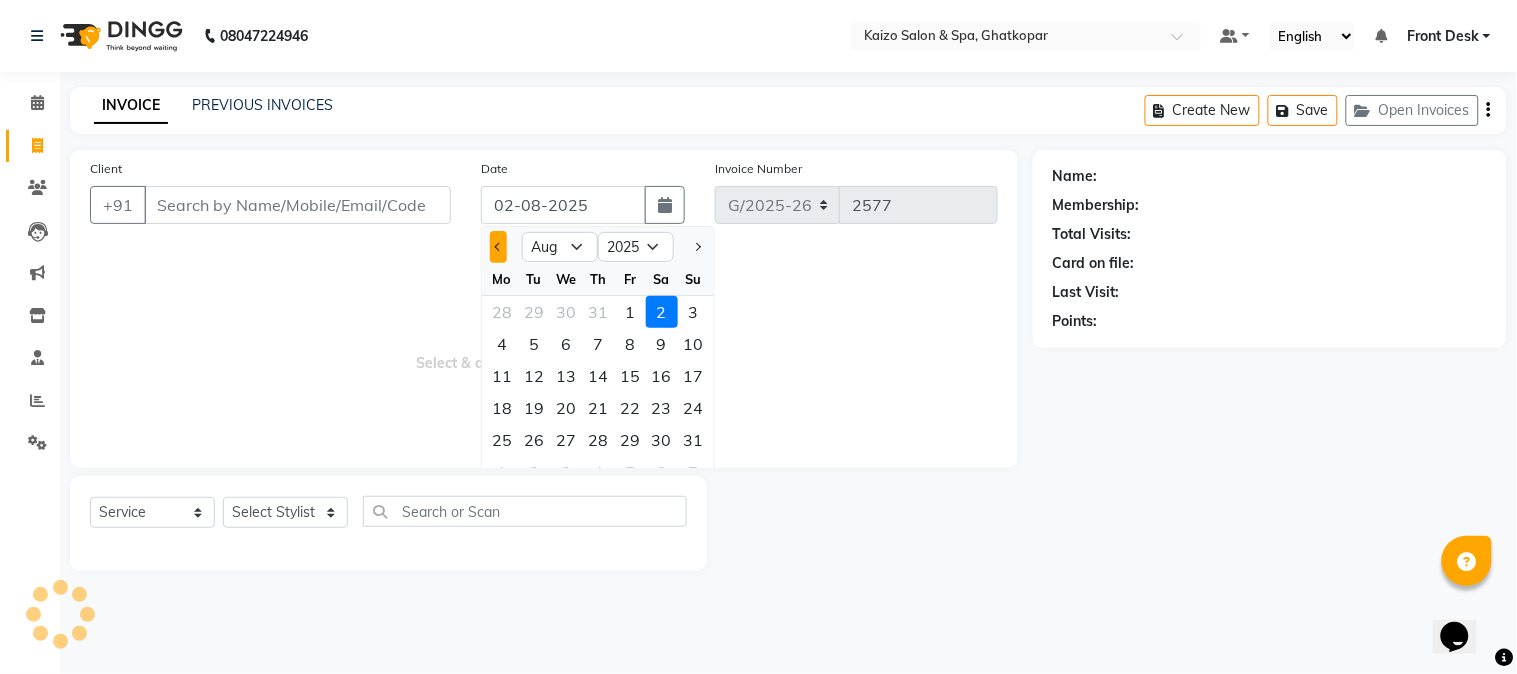 click 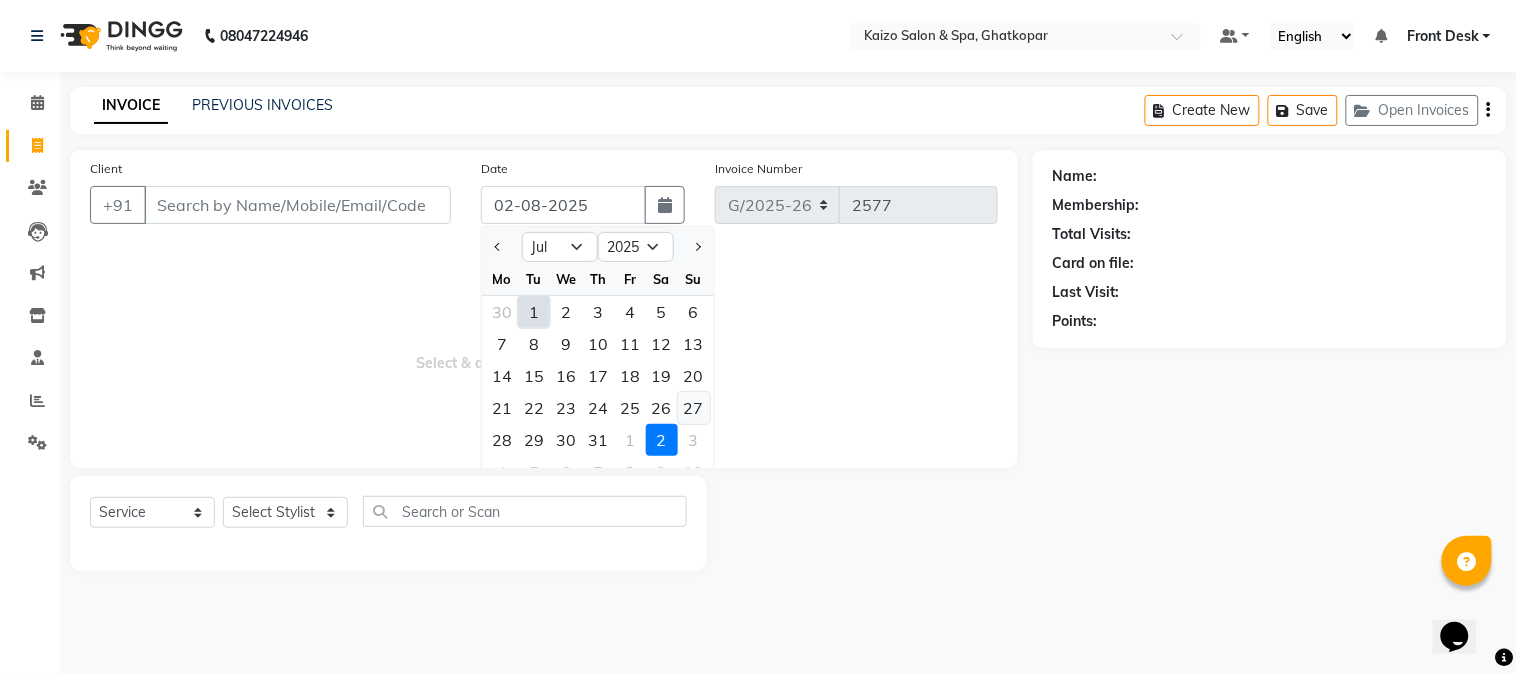 click on "27" 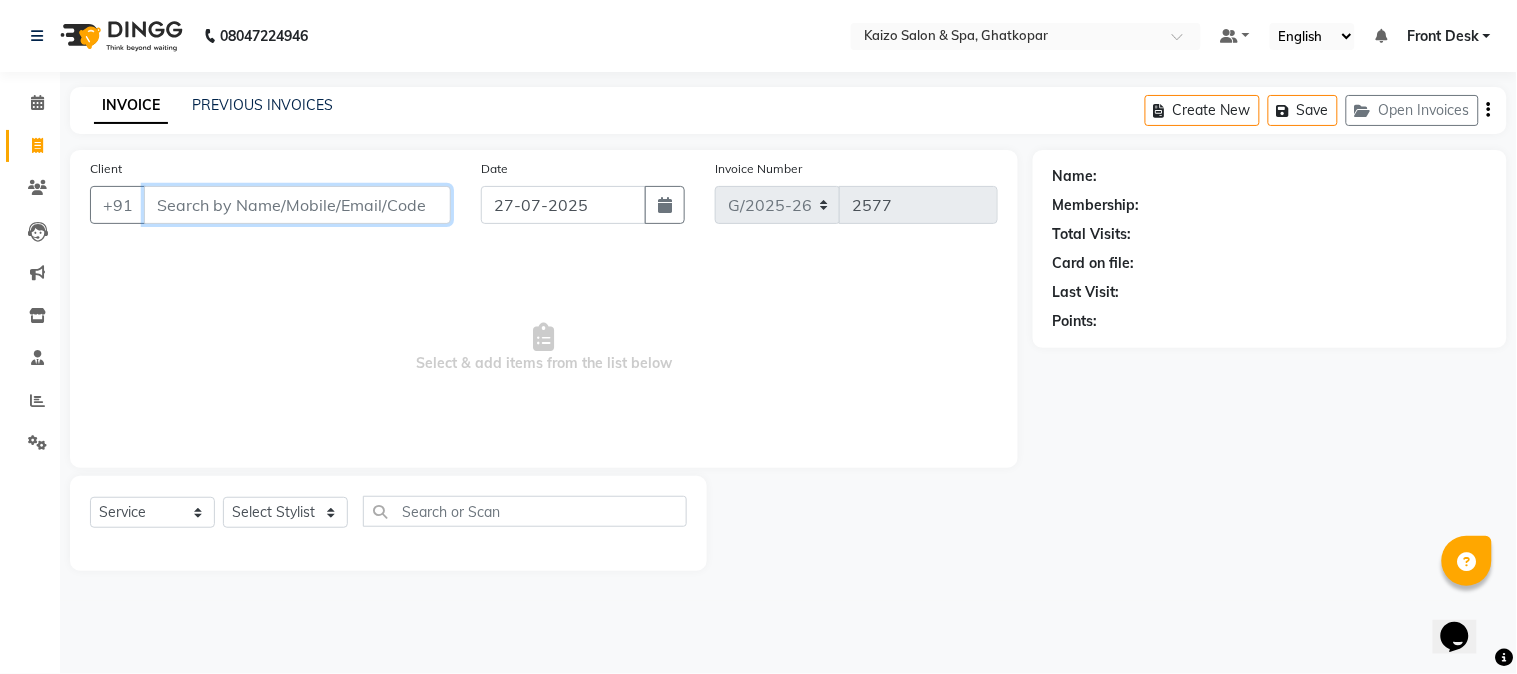click on "Client" at bounding box center (297, 205) 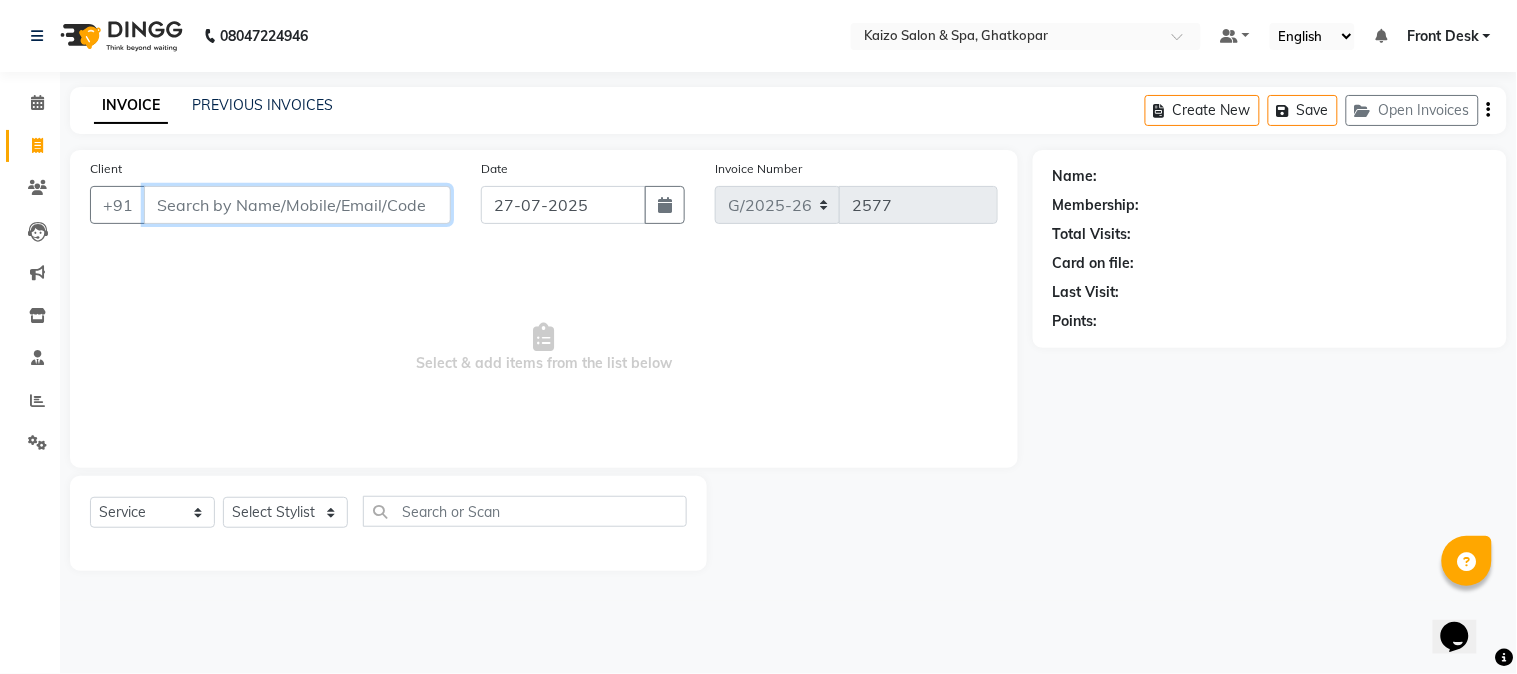 paste on "[NAME] [PHONE]" 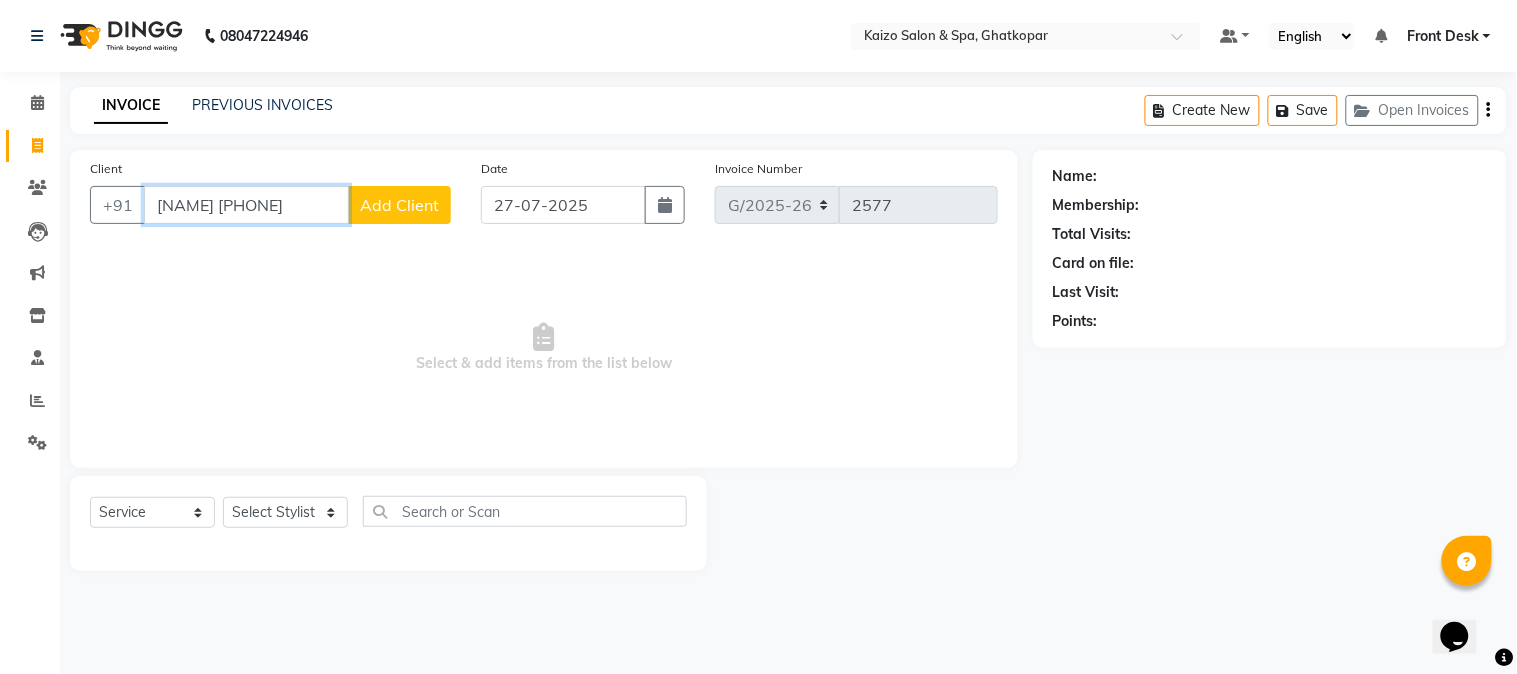 click on "[NAME] [PHONE]" at bounding box center [246, 205] 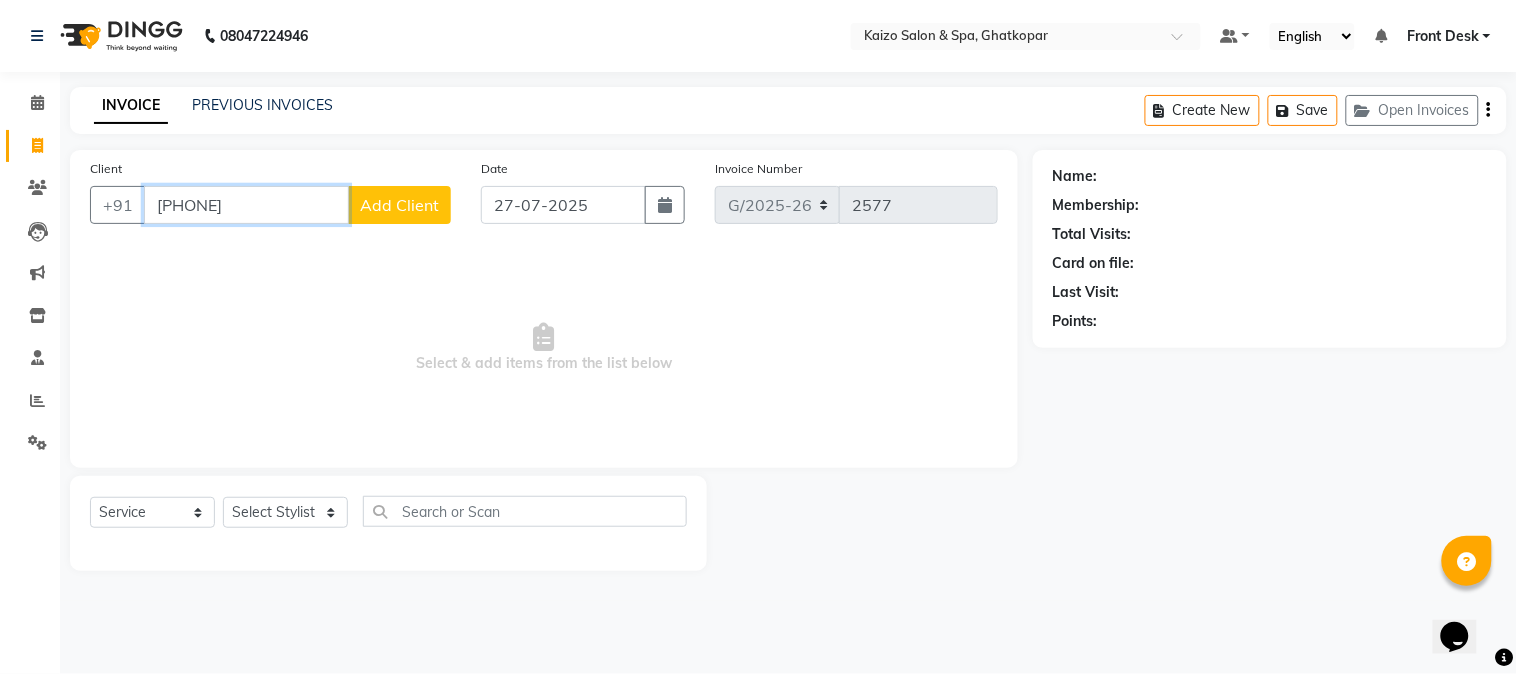 type on "[PHONE]" 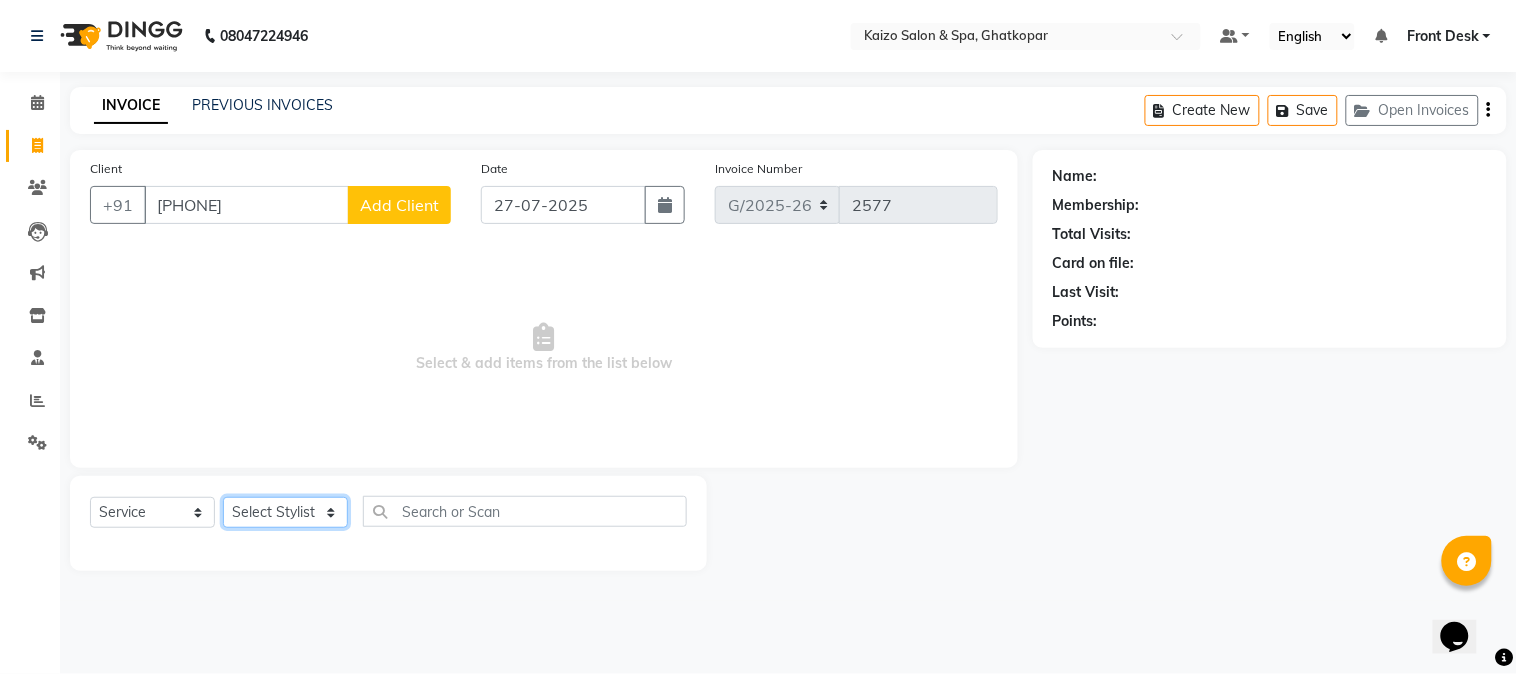 click on "Select Stylist ABDUL AKSHADA ANJALI ARBAZ ARIF FAHEEM Front Desk GOVIND HEENA IFTESHA JACIN NIBHA NIKITA NIZAM PRANITA SALIM SAM SHADAB SHARIFA SMITA GALA SNEHAL SONI SONU WASEEM YASH" 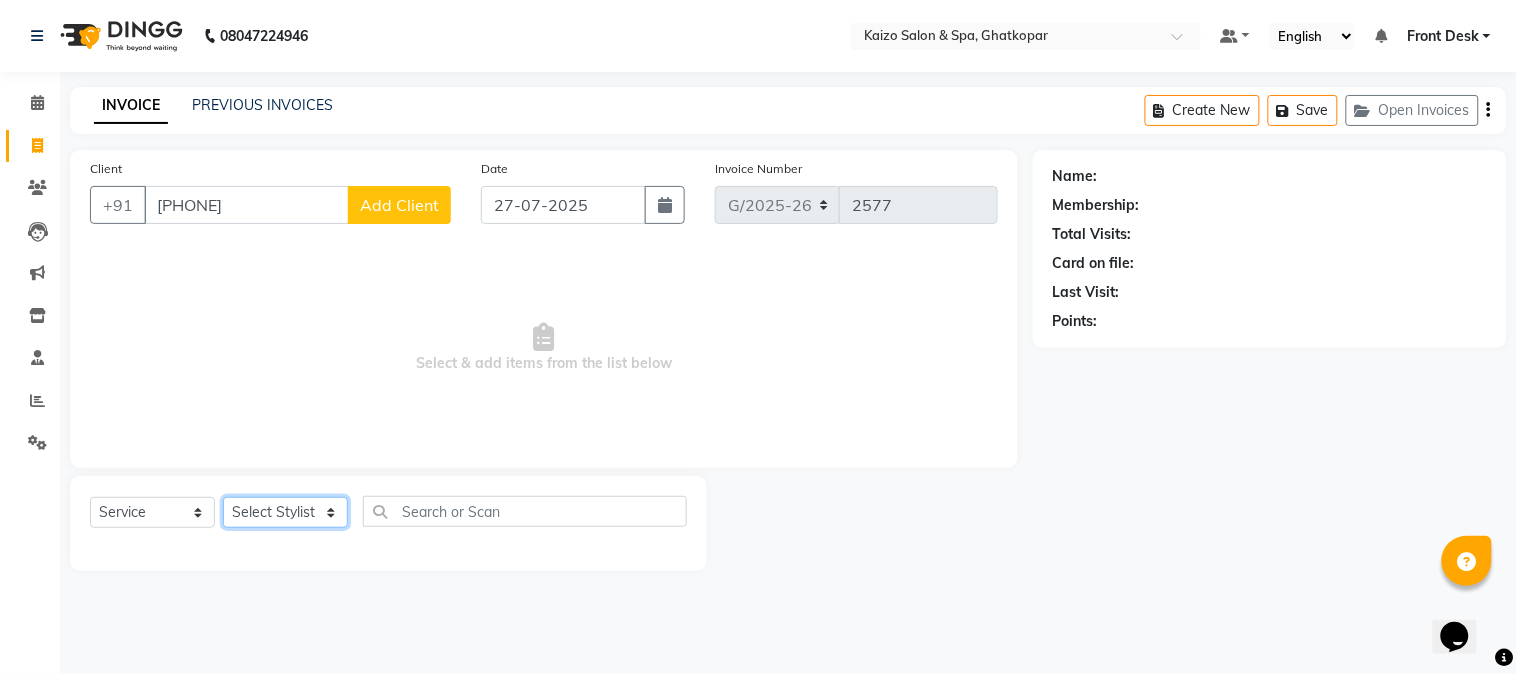 select on "79457" 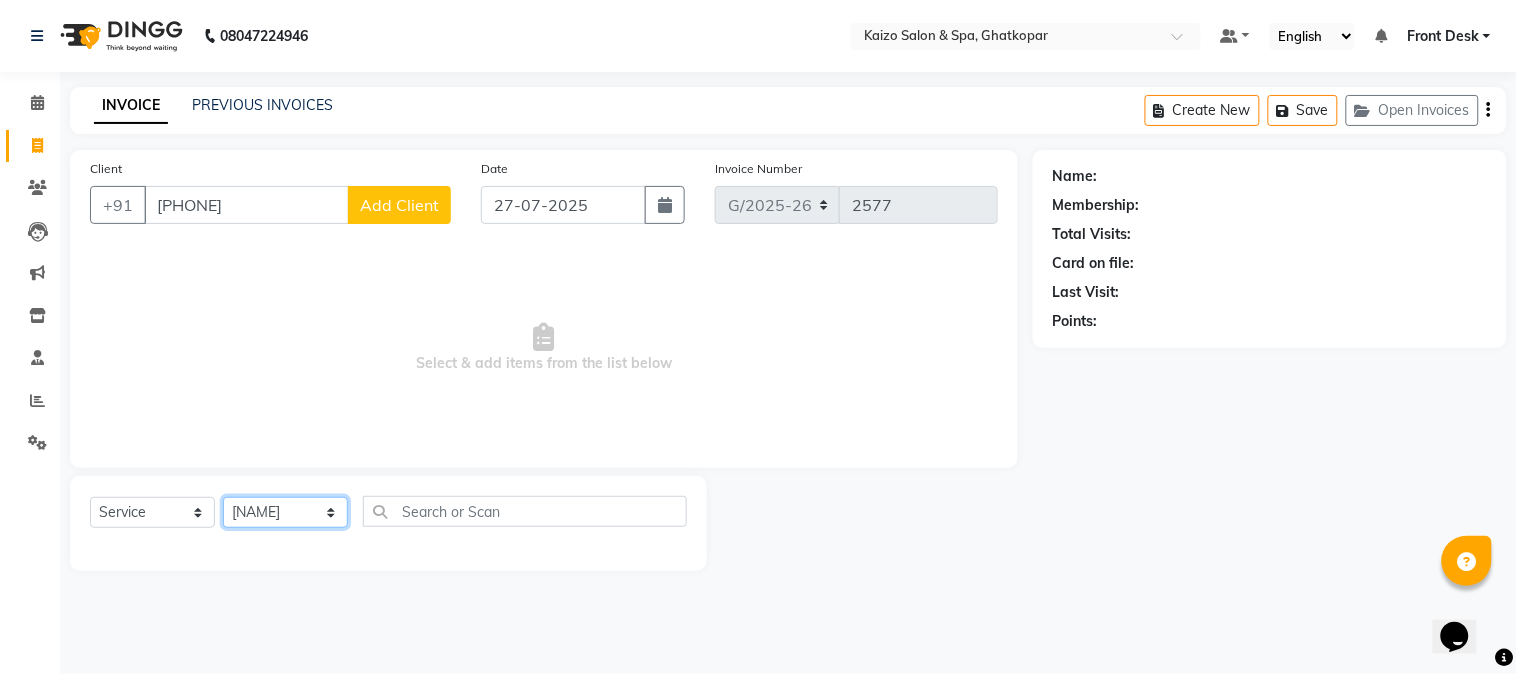 click on "Select Stylist ABDUL AKSHADA ANJALI ARBAZ ARIF FAHEEM Front Desk GOVIND HEENA IFTESHA JACIN NIBHA NIKITA NIZAM PRANITA SALIM SAM SHADAB SHARIFA SMITA GALA SNEHAL SONI SONU WASEEM YASH" 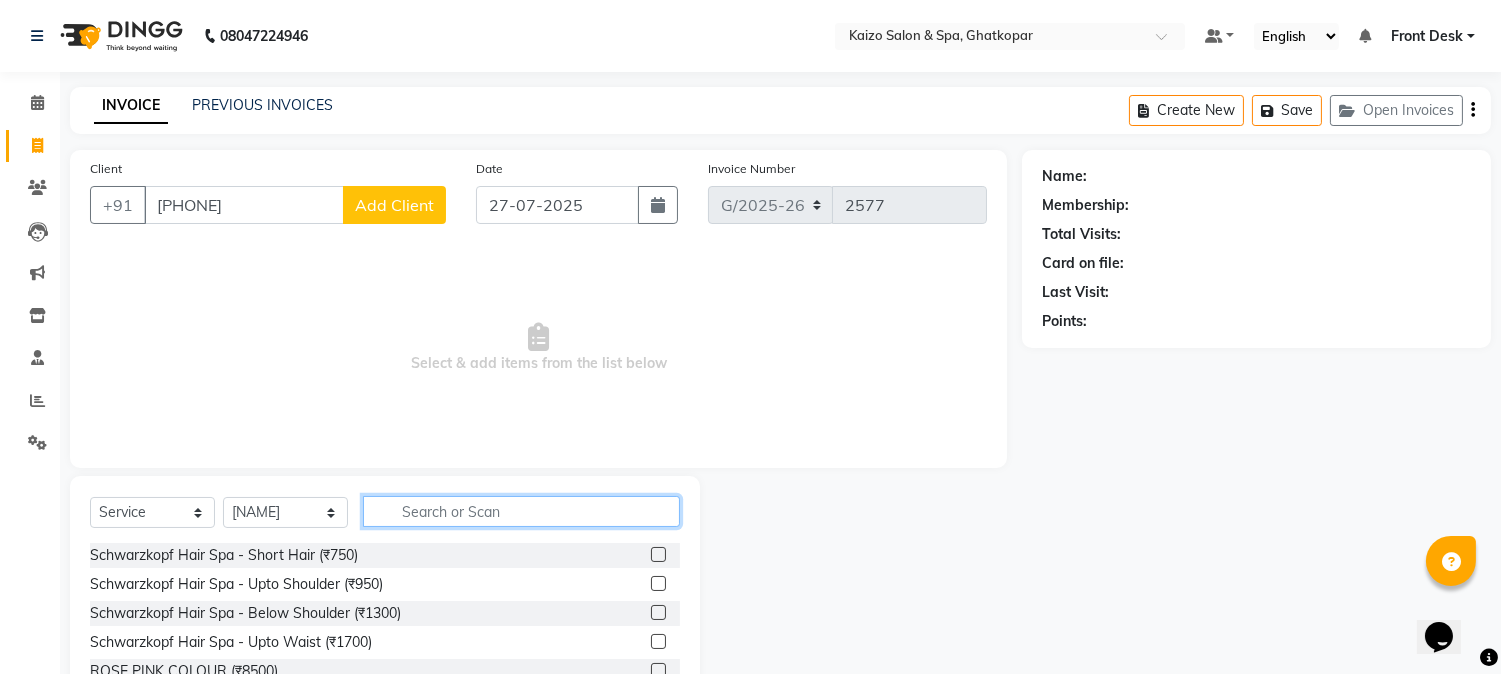 click 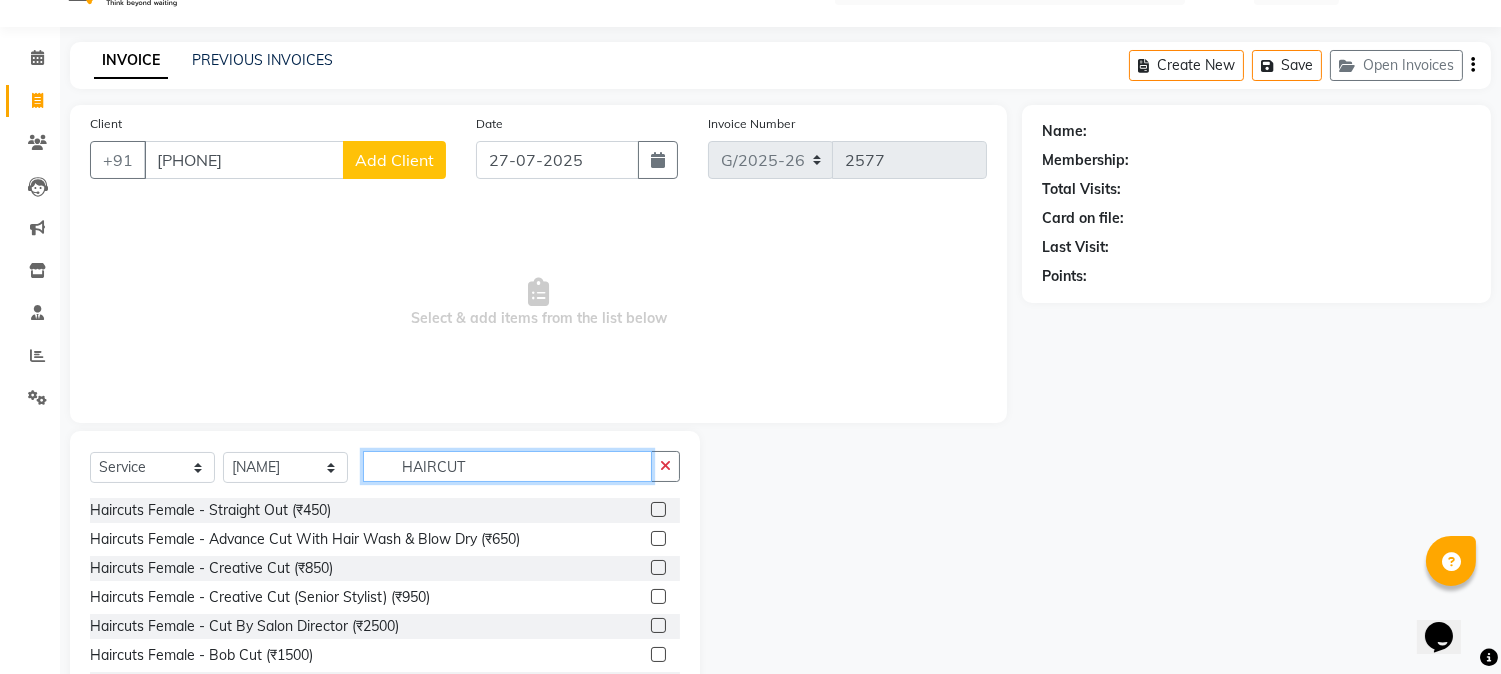 scroll, scrollTop: 0, scrollLeft: 0, axis: both 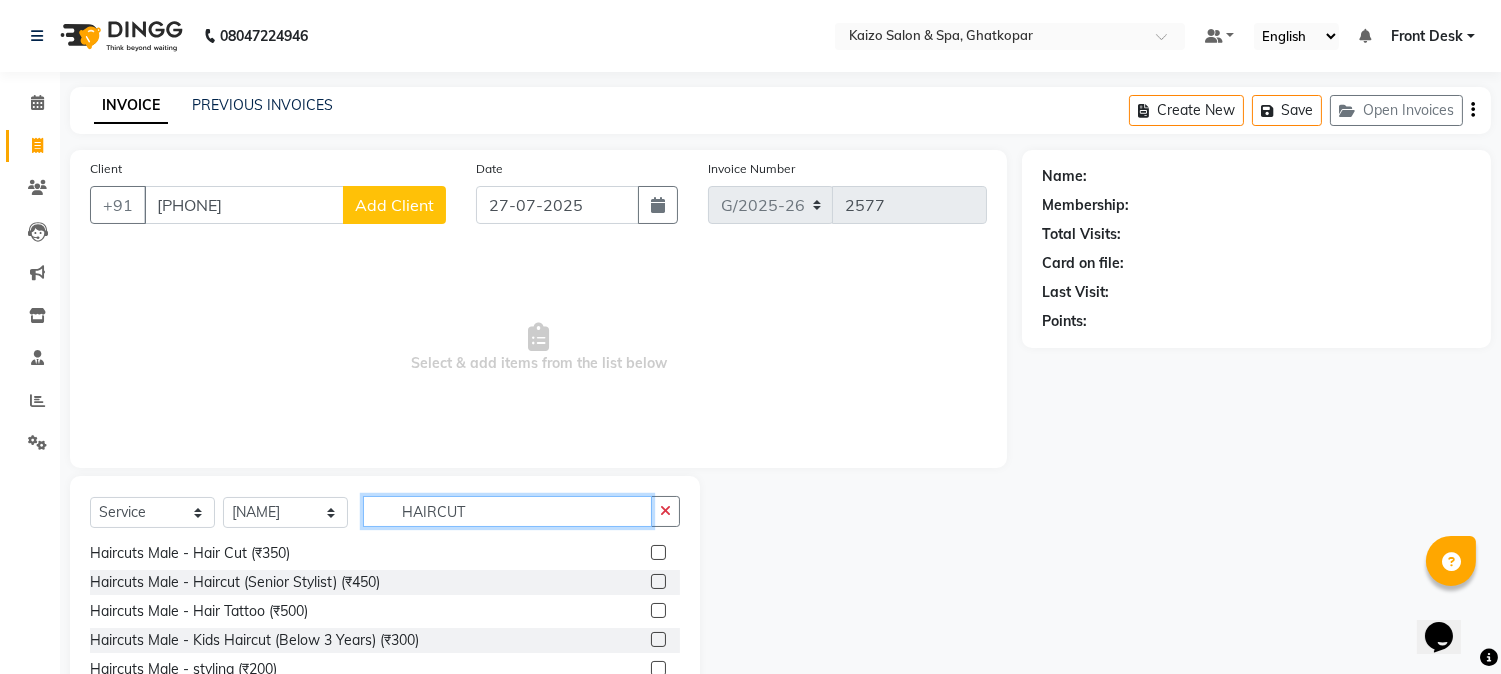 type on "HAIRCUT" 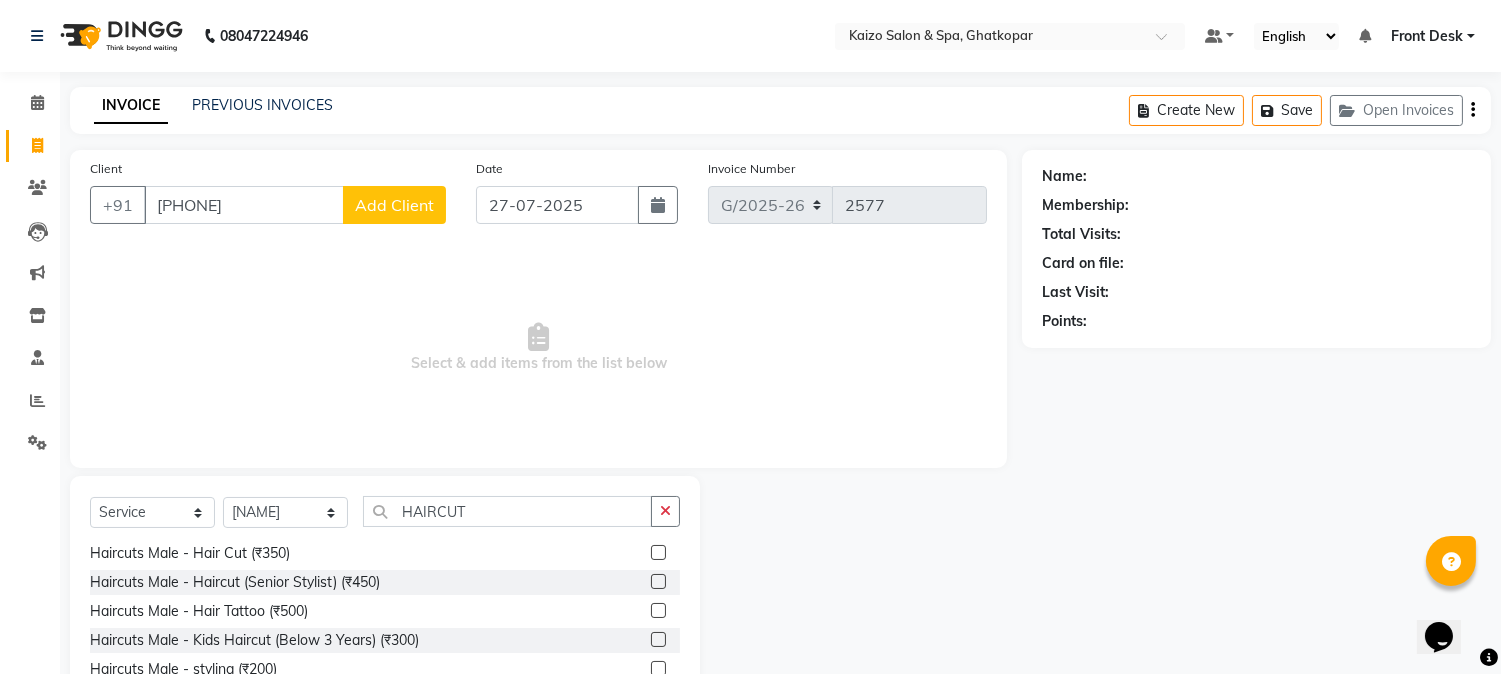 click 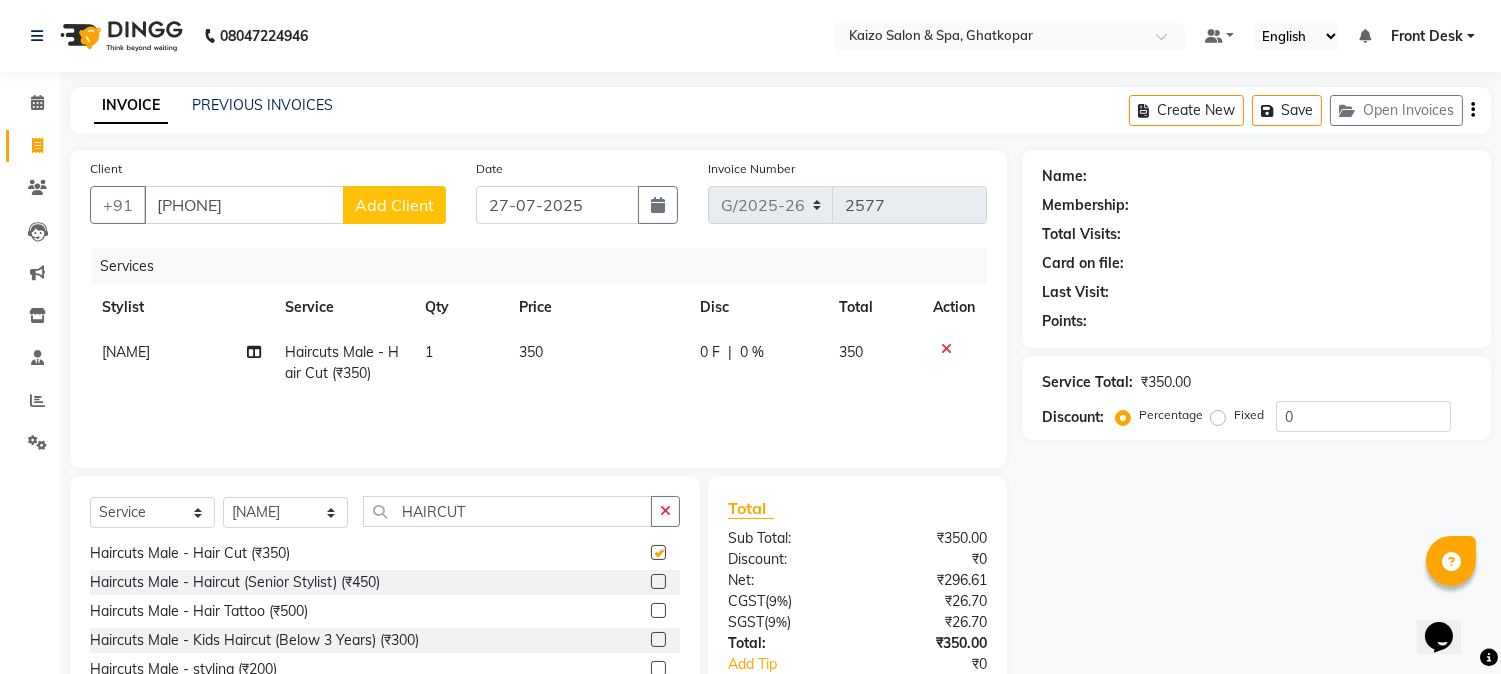 checkbox on "false" 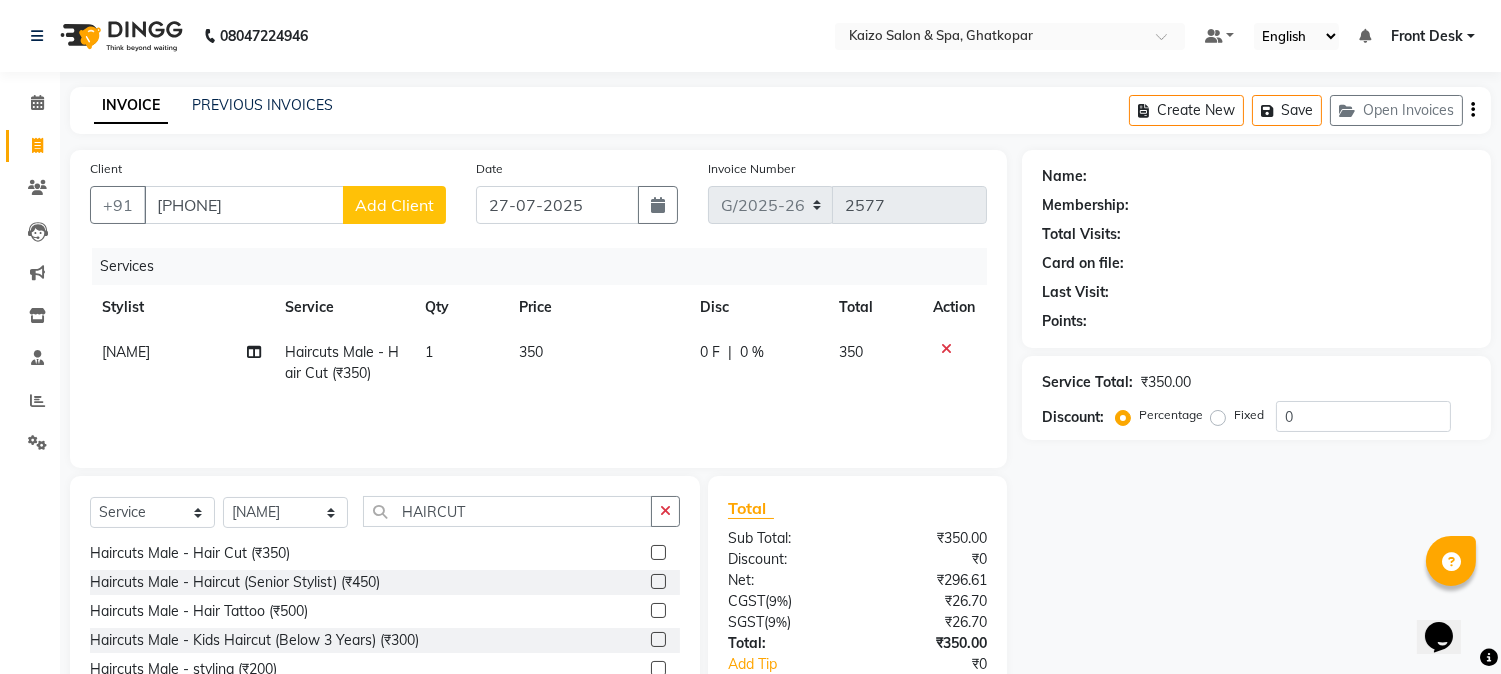 click 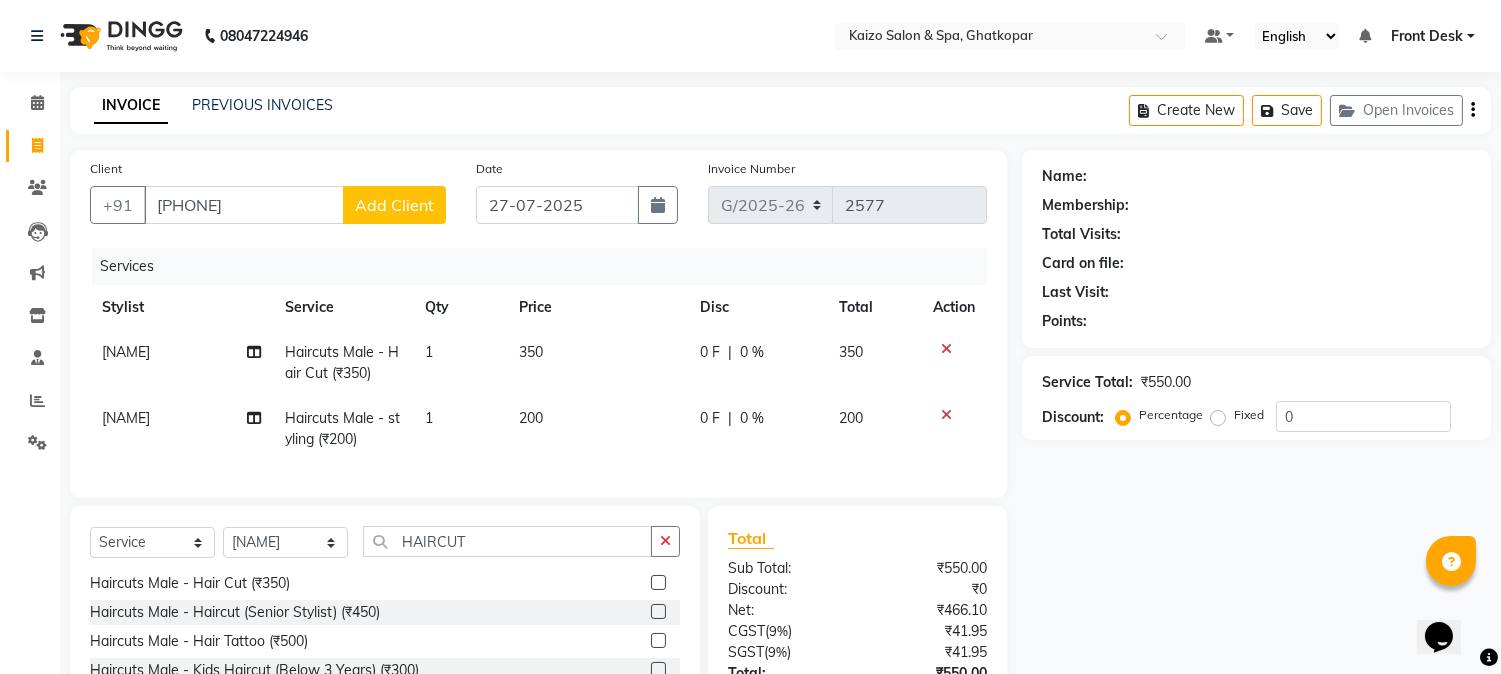 click on "Haircuts Female - Straight Out (₹450)  Haircuts Female - Advance Cut With Hair Wash & Blow Dry (₹650)  Haircuts Female - Creative Cut (₹850)  Haircuts Female - Creative Cut (Senior Stylist) (₹950)  Haircuts Female - Cut By Salon Director (₹2500)  Haircuts Female - Bob Cut (₹1500)  Haircuts Female- Kids Cut (₹500)  Haircuts Female - Bob Cut (Salon Director) (₹2500)  Haircuts Female - Bangs (₹250)  Haircuts Male - Hair Cut (₹350)  Haircuts Male - Haircut (Senior Stylist) (₹450)  Haircuts Male - Hair Tattoo (₹500)  Haircuts Male - Kids Haircut (Below 3 Years) (₹300)  Haircuts Male - styling (₹200)  Haircuts Male -Shave (₹150)  Haircuts Male - Beard Shape (₹200)" 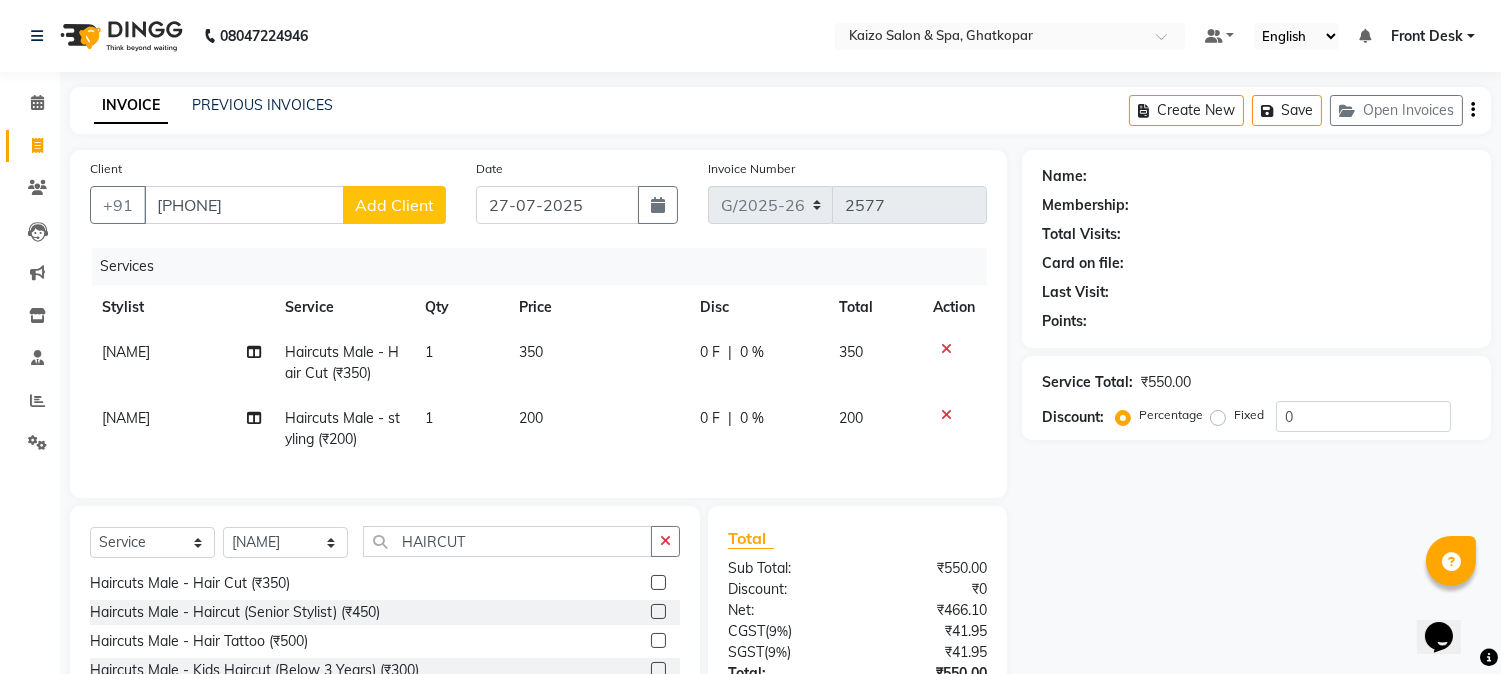 checkbox on "false" 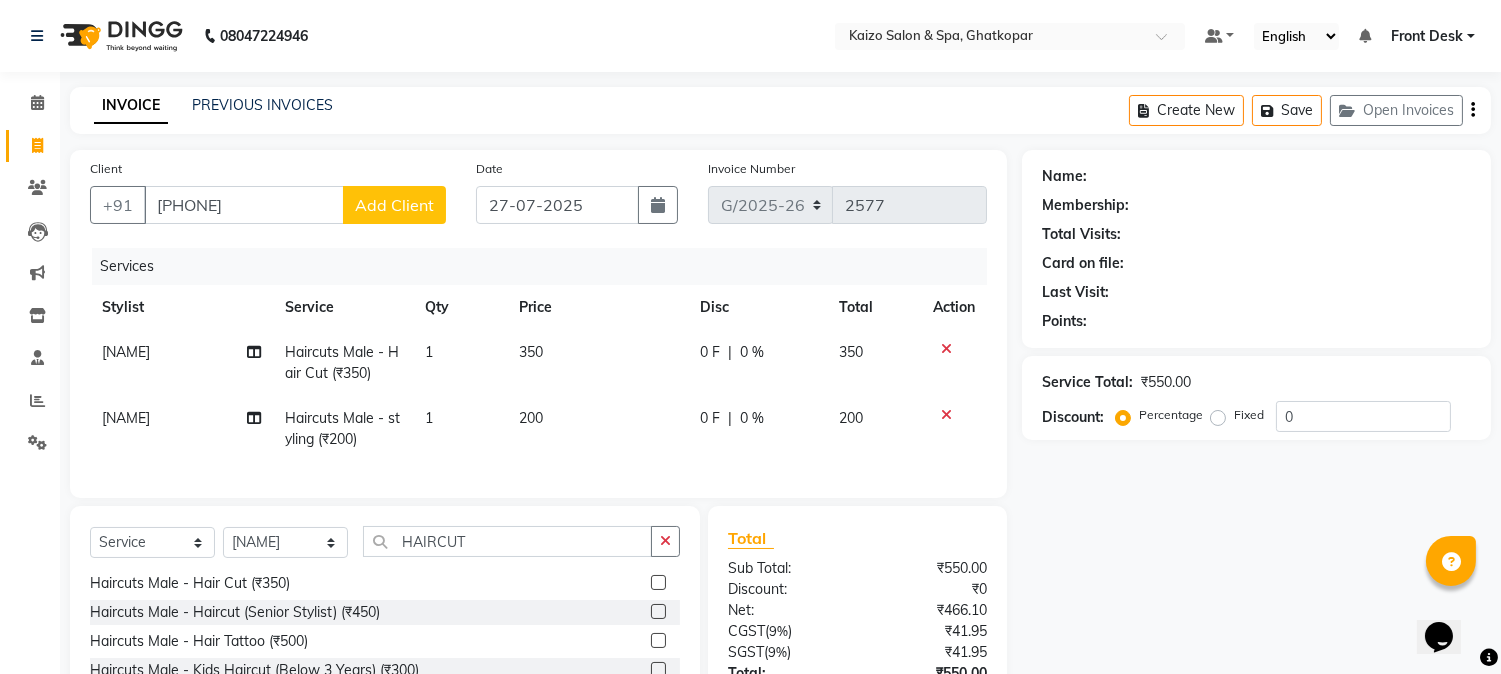 click on "350" 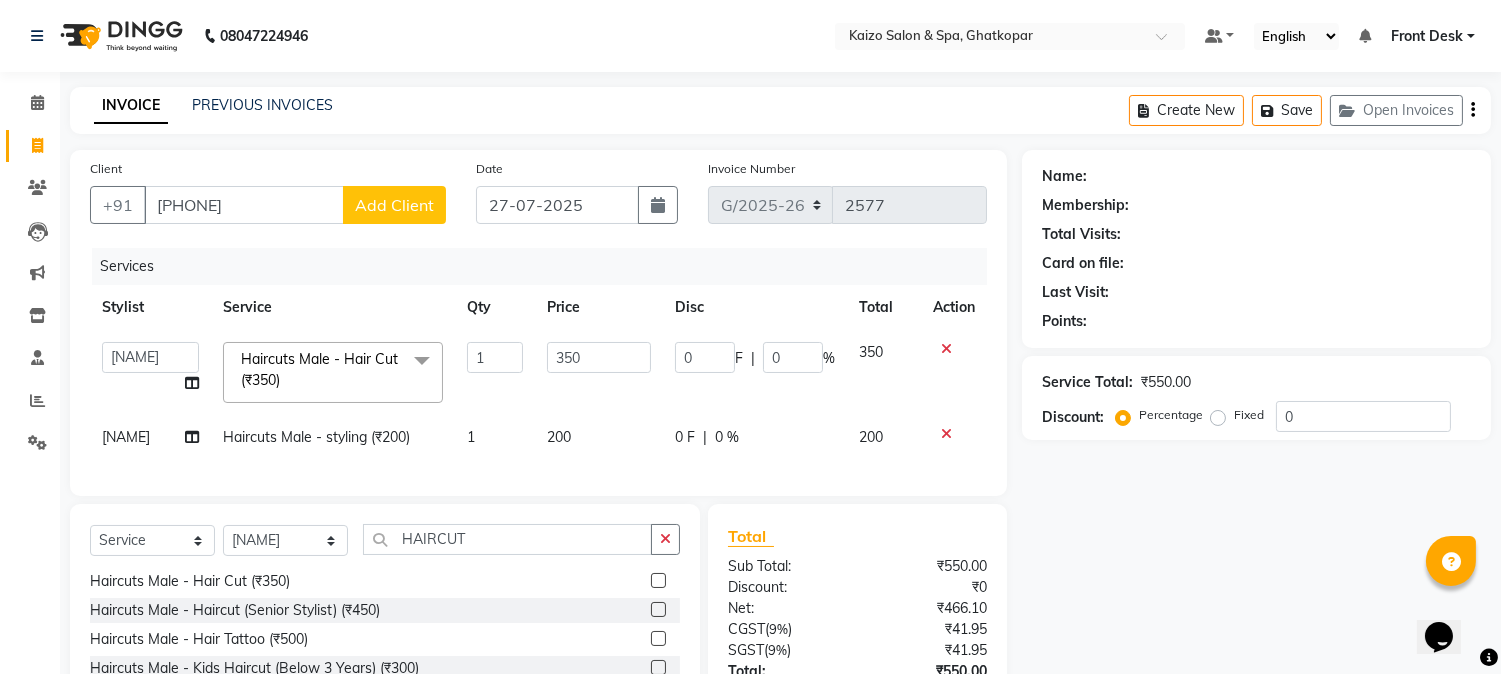 click on "350" 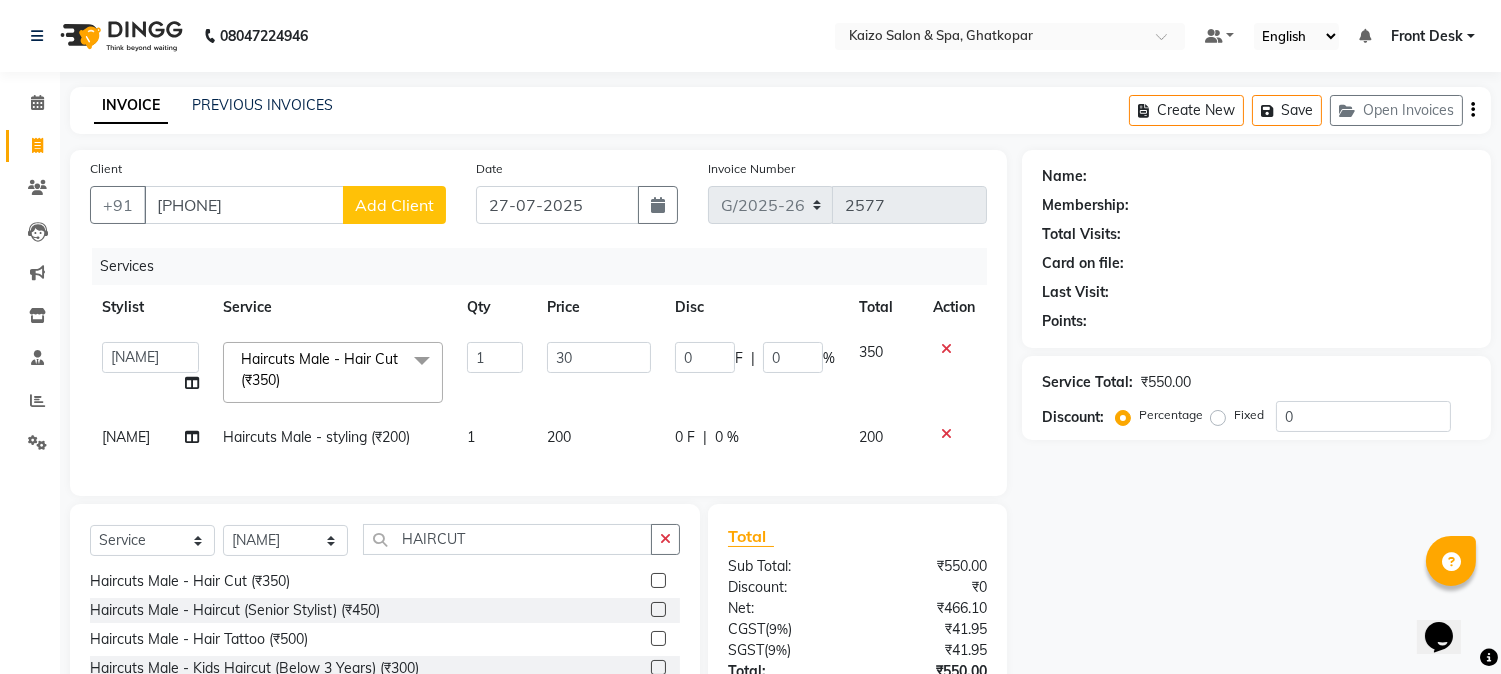 type on "300" 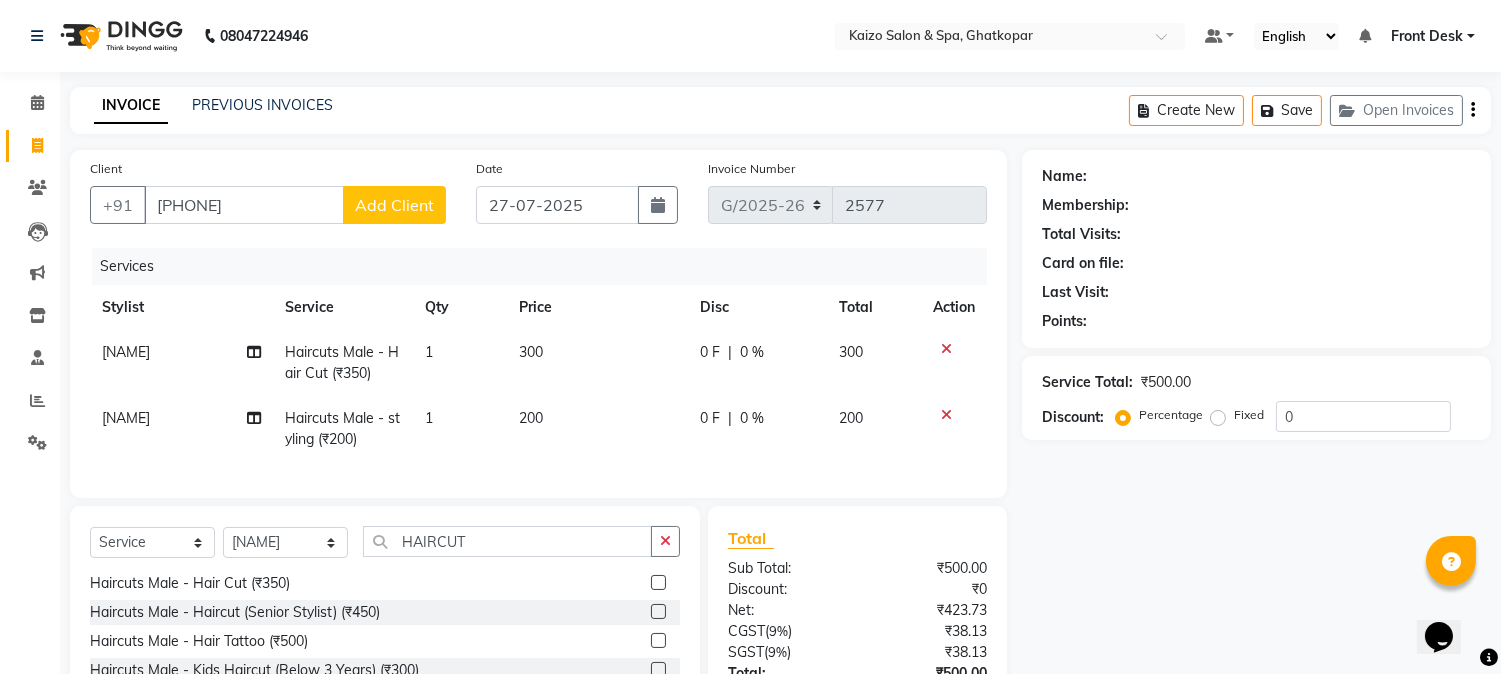 click on "200" 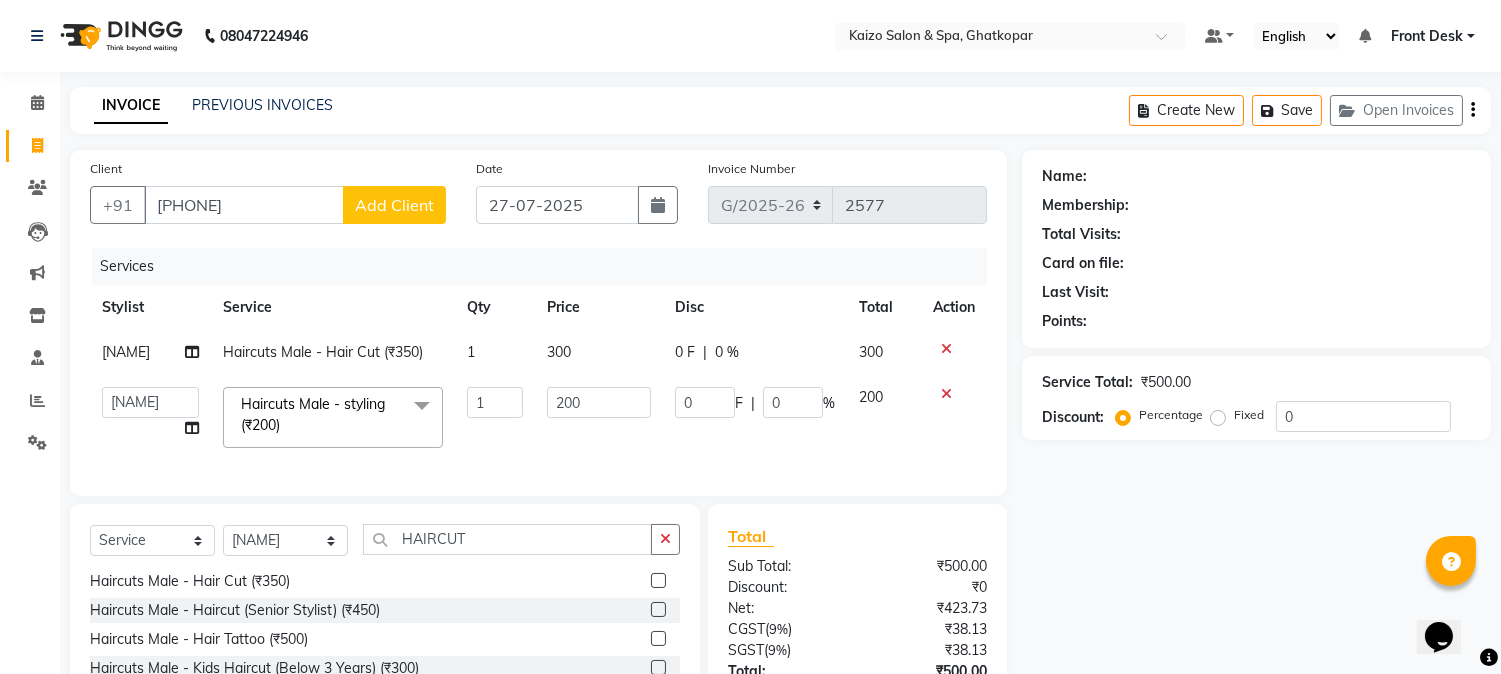 click on "200" 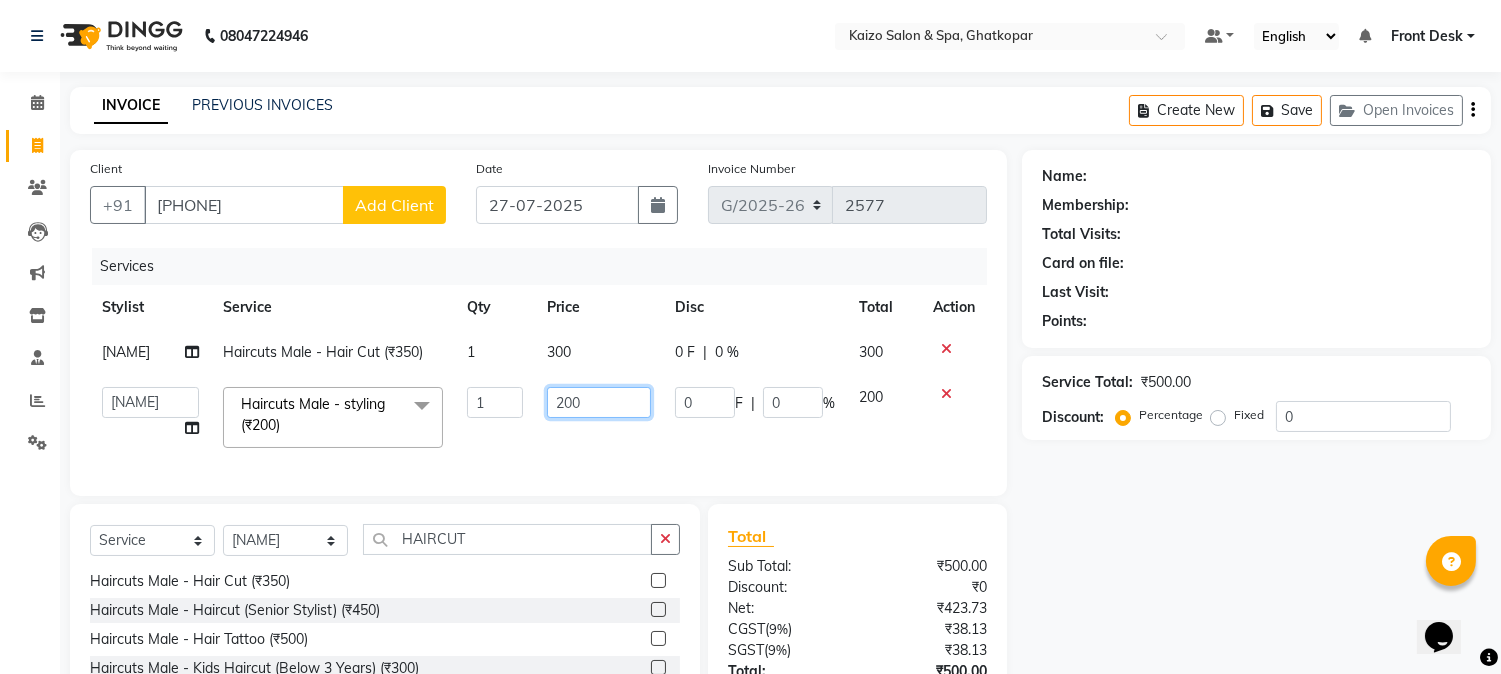 click on "200" 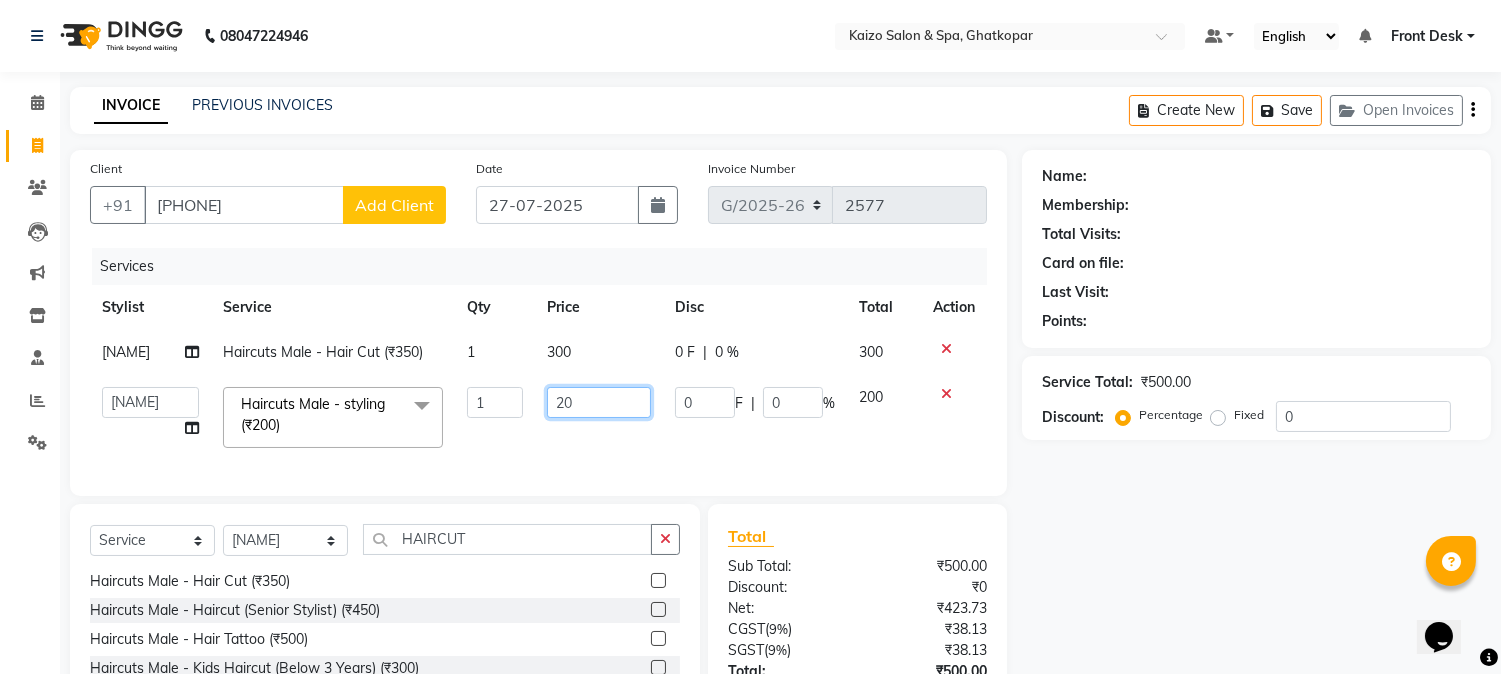 type on "2" 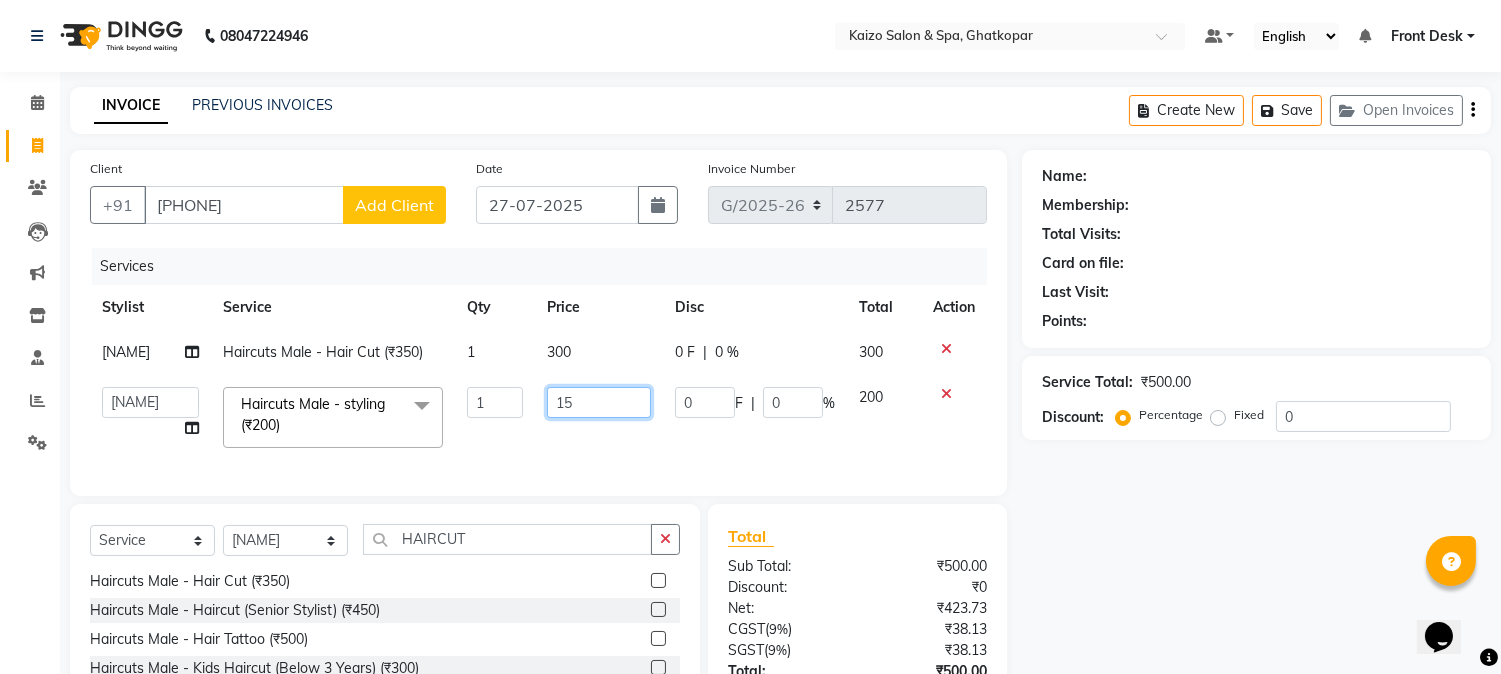 type on "150" 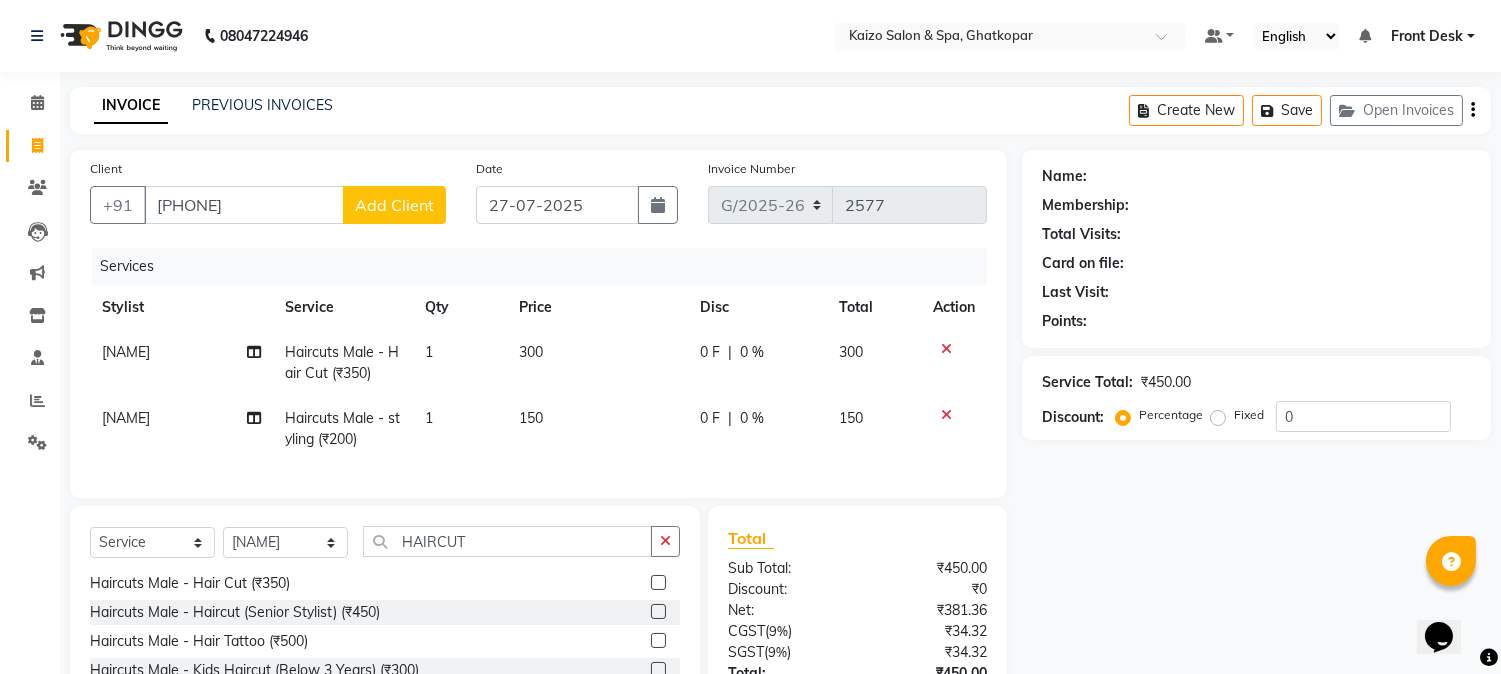drag, startPoint x: 1110, startPoint y: 543, endPoint x: 1195, endPoint y: 594, distance: 99.12618 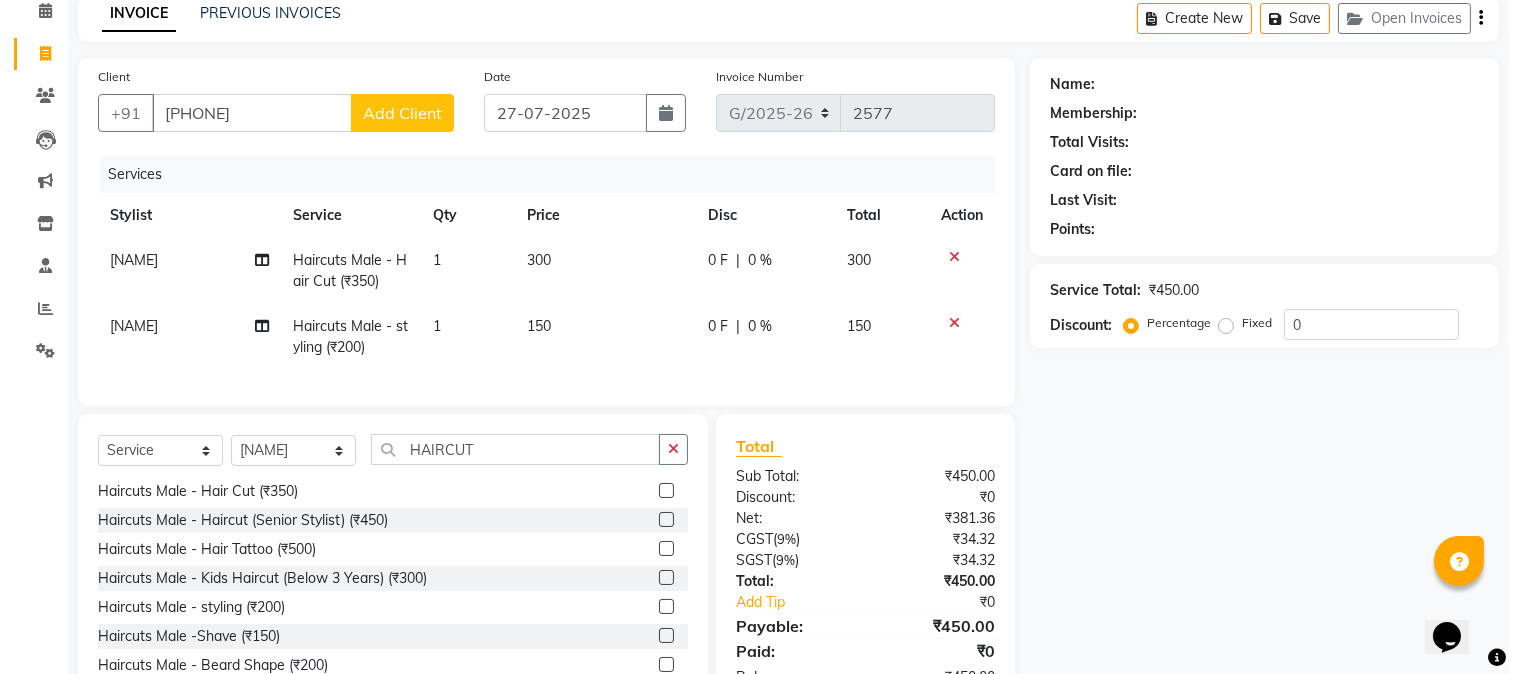 scroll, scrollTop: 0, scrollLeft: 0, axis: both 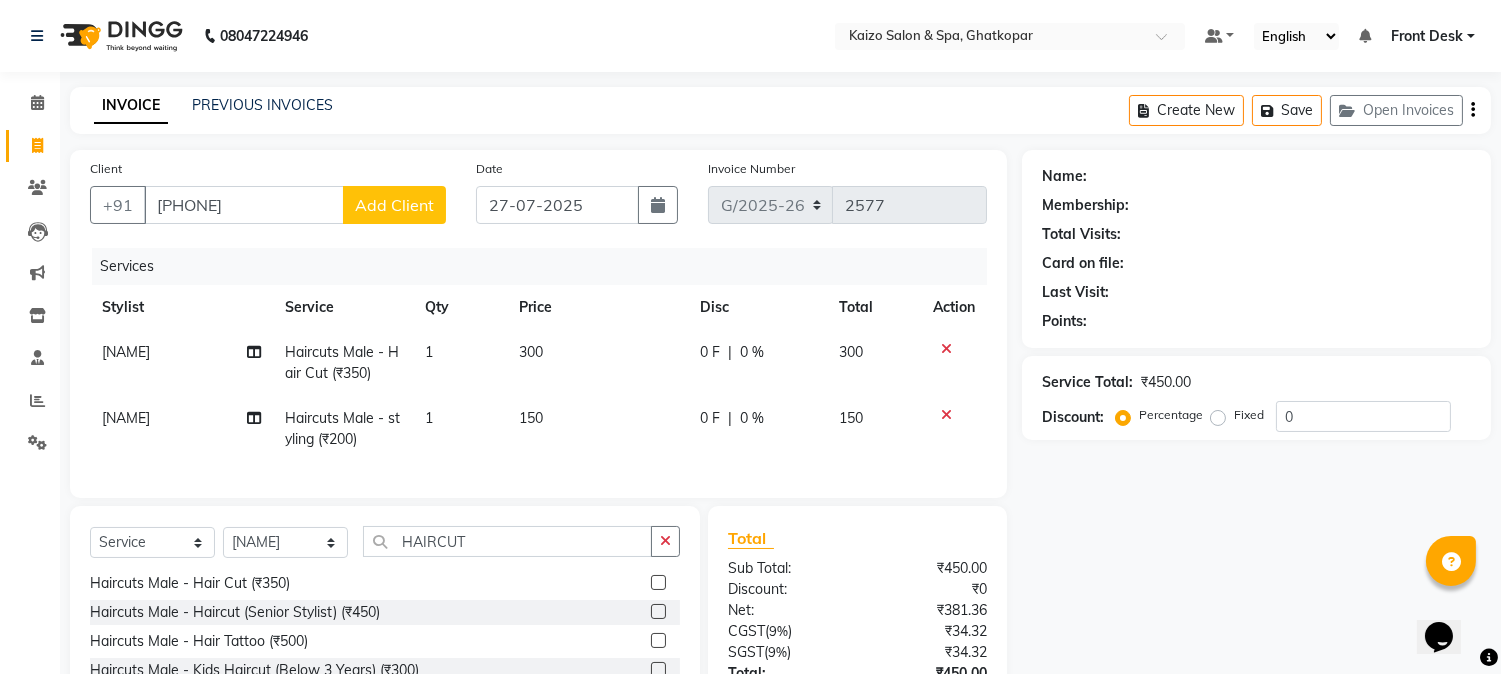 click on "Add Client" 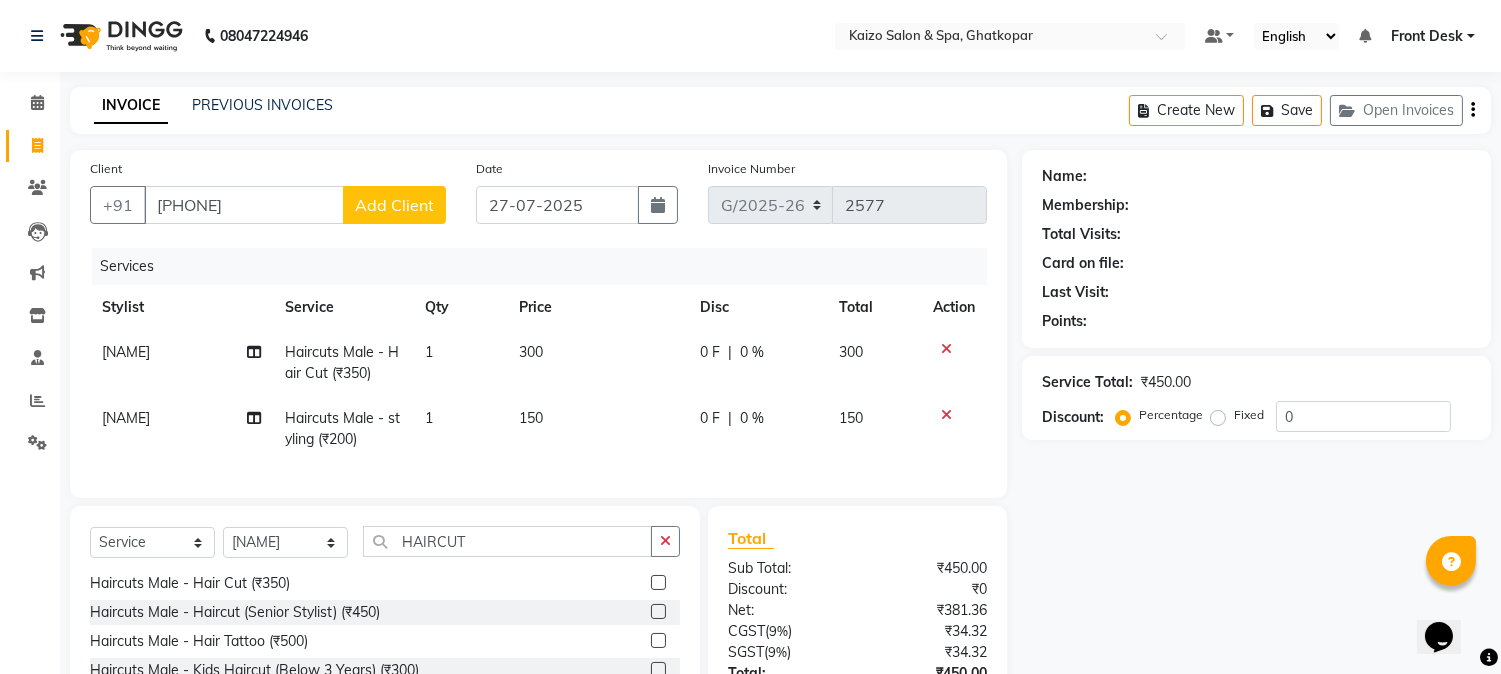 select on "22" 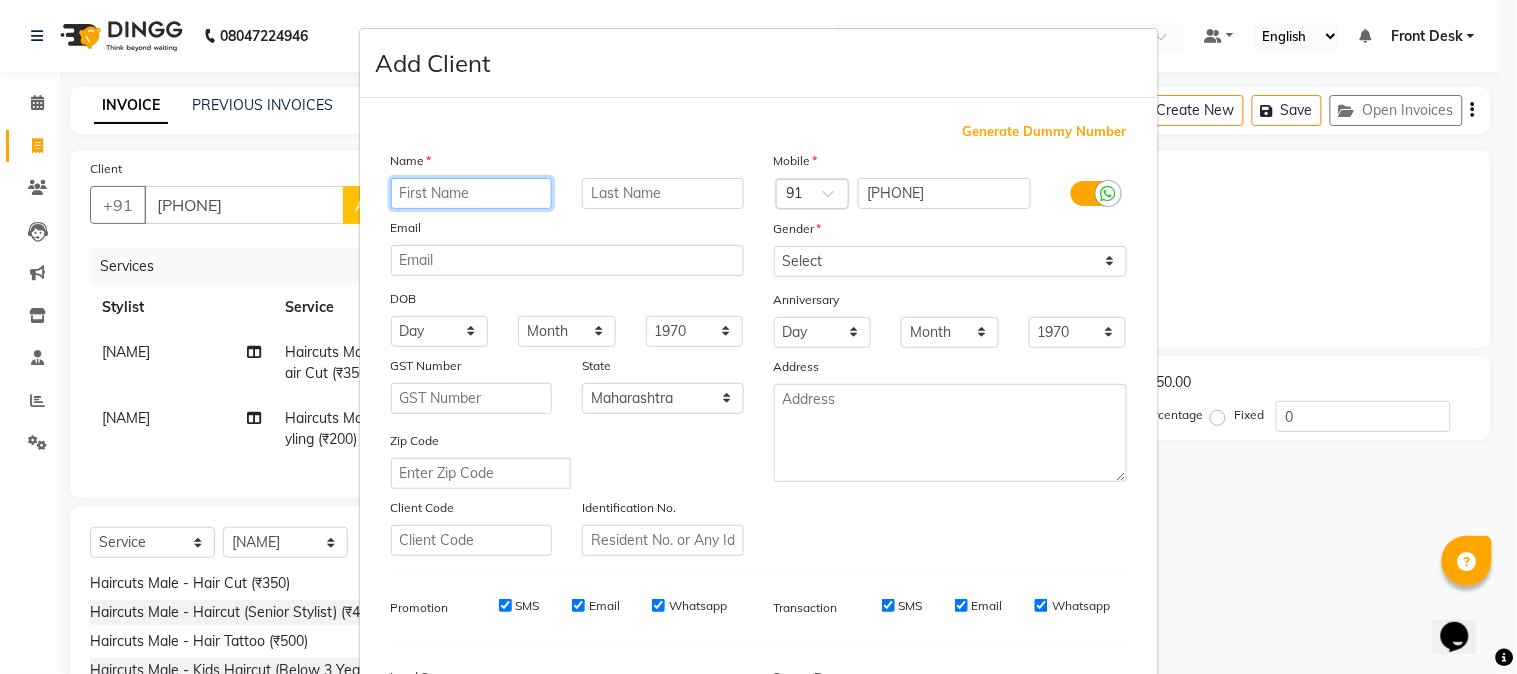 drag, startPoint x: 460, startPoint y: 181, endPoint x: 460, endPoint y: 225, distance: 44 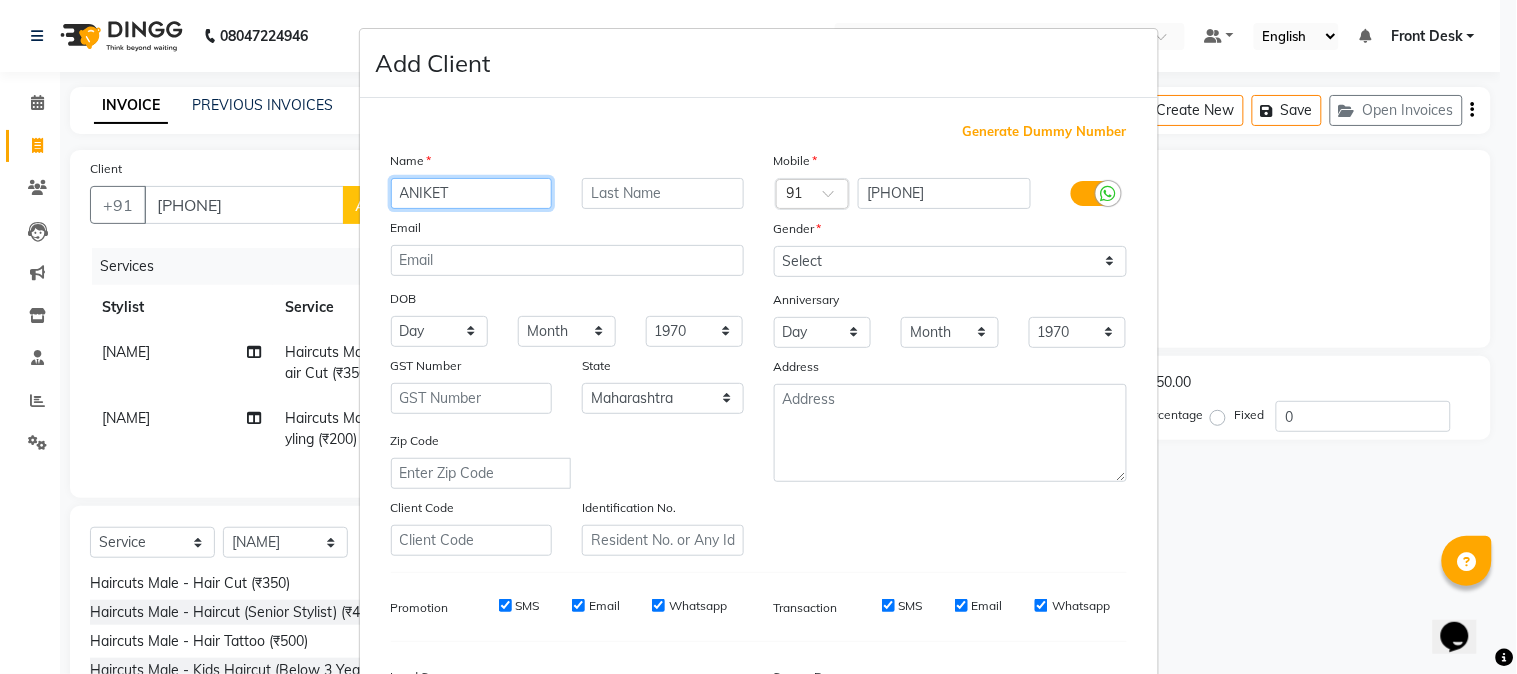 type on "ANIKET" 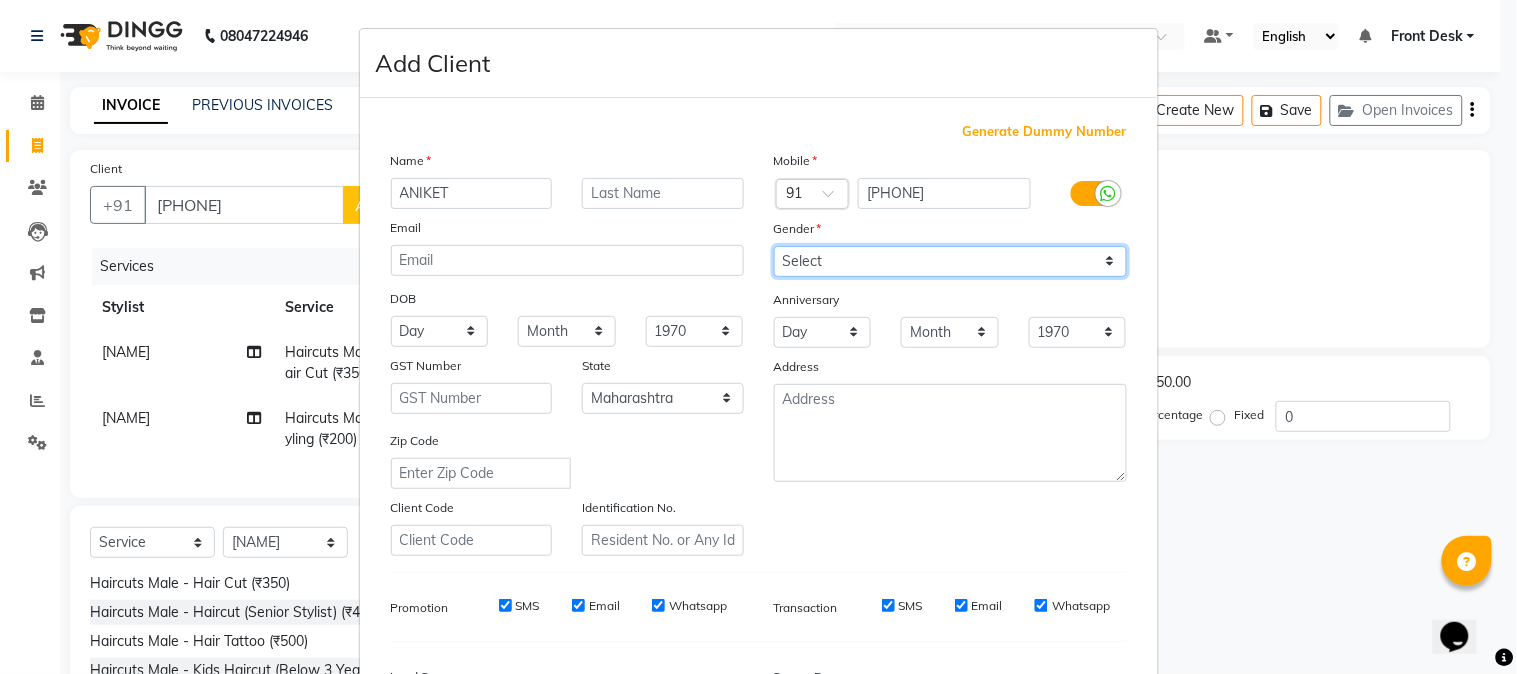 click on "Select Male Female Other Prefer Not To Say" at bounding box center [950, 261] 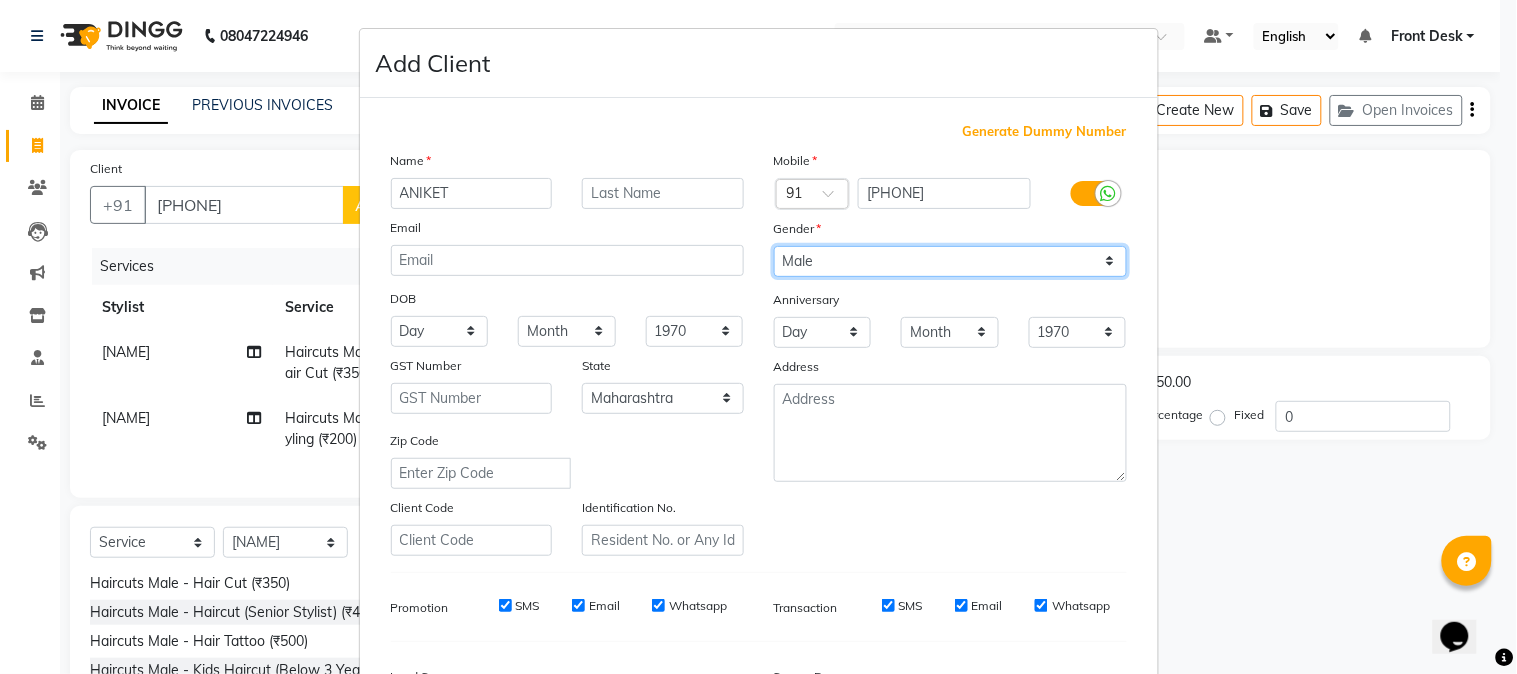 click on "Select Male Female Other Prefer Not To Say" at bounding box center (950, 261) 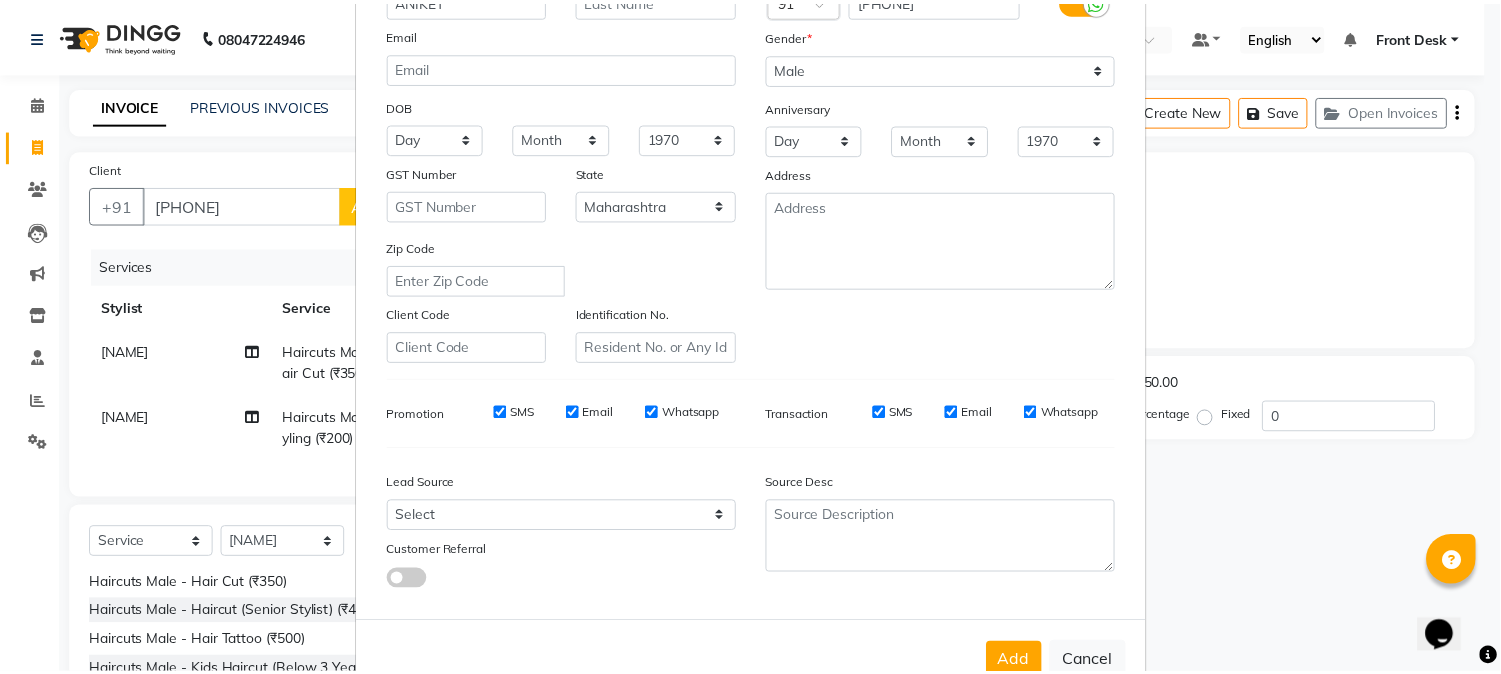 scroll, scrollTop: 250, scrollLeft: 0, axis: vertical 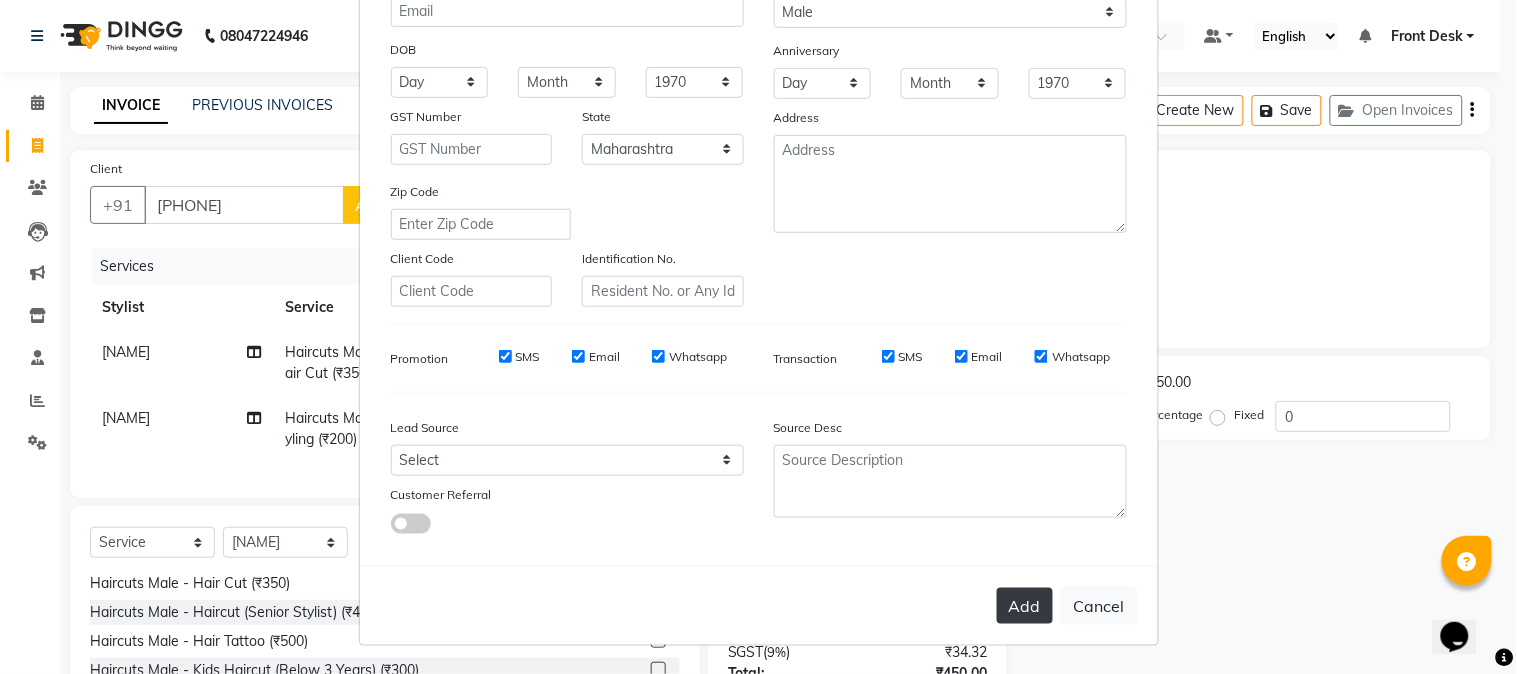 click on "Add" at bounding box center [1025, 606] 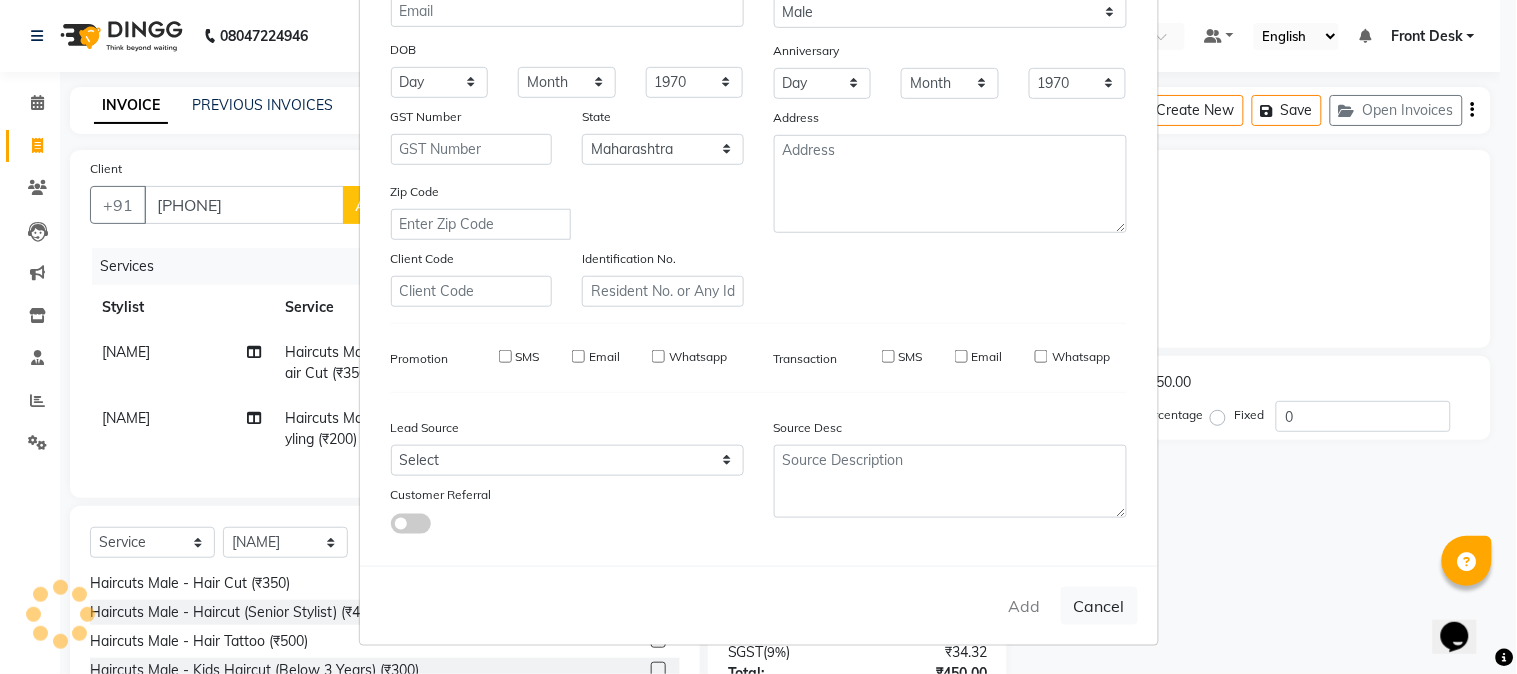 type 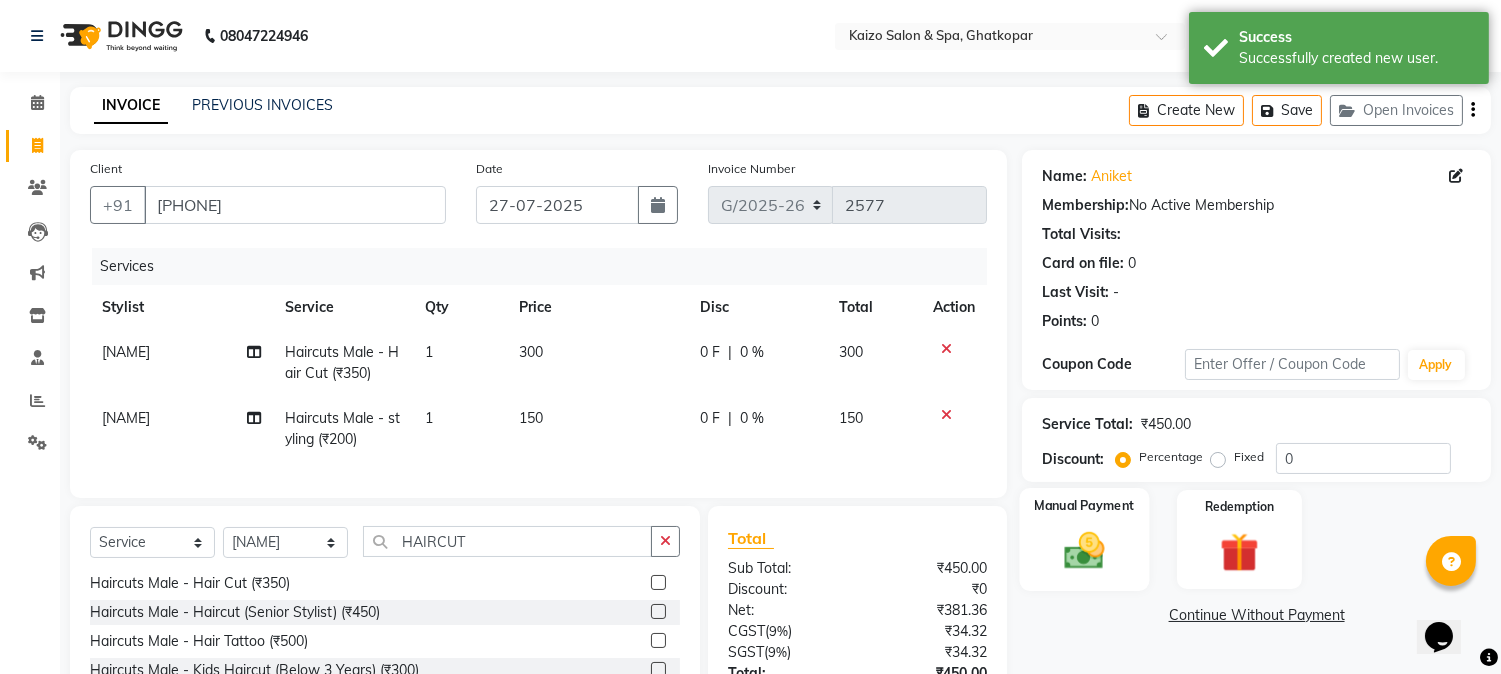 click 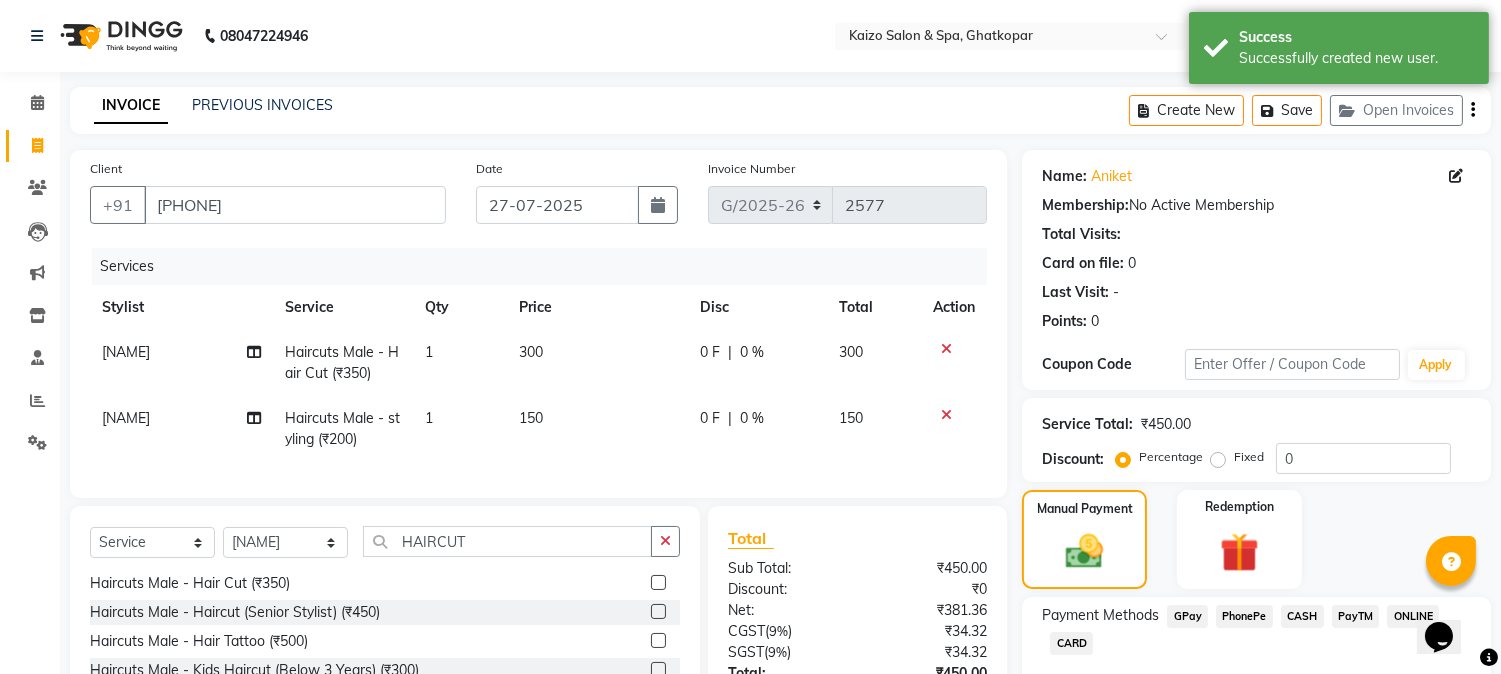 click on "PhonePe" 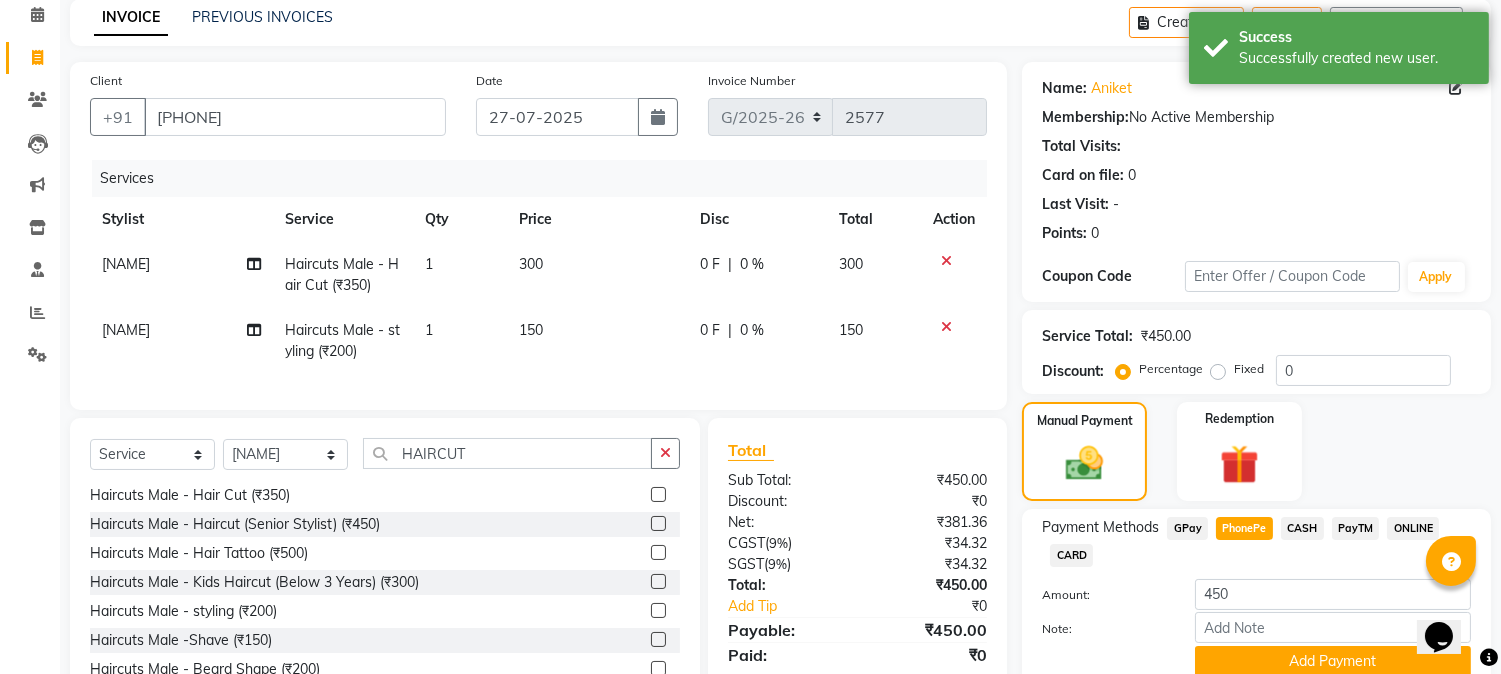 scroll, scrollTop: 173, scrollLeft: 0, axis: vertical 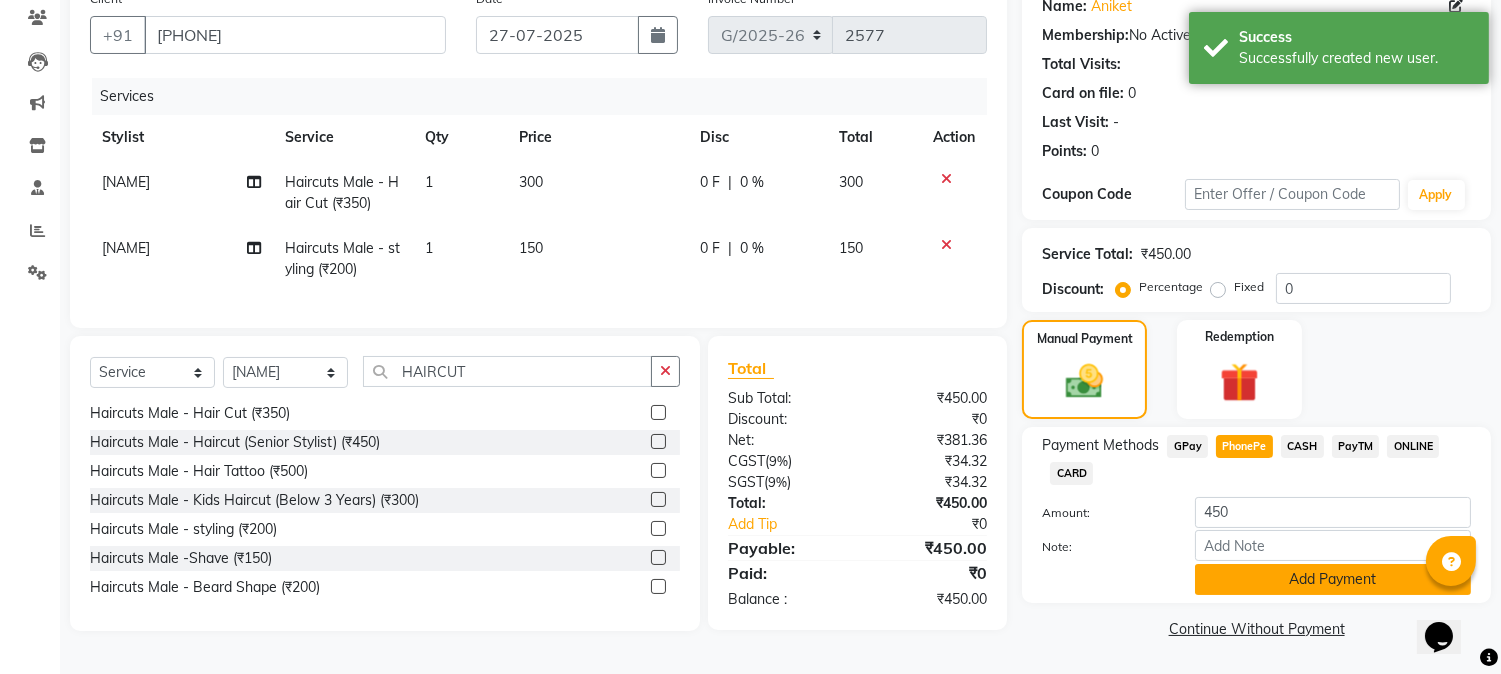 click on "Add Payment" 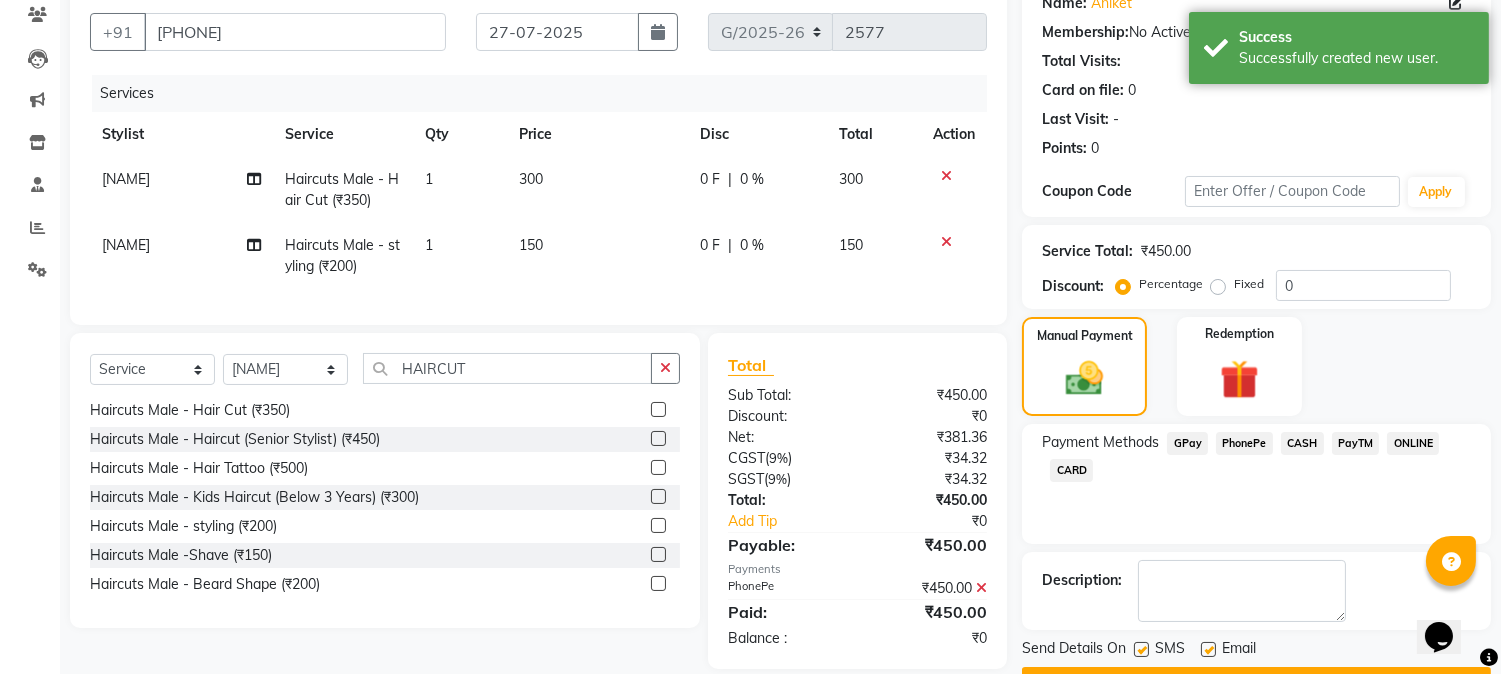 drag, startPoint x: 1135, startPoint y: 648, endPoint x: 1158, endPoint y: 652, distance: 23.345236 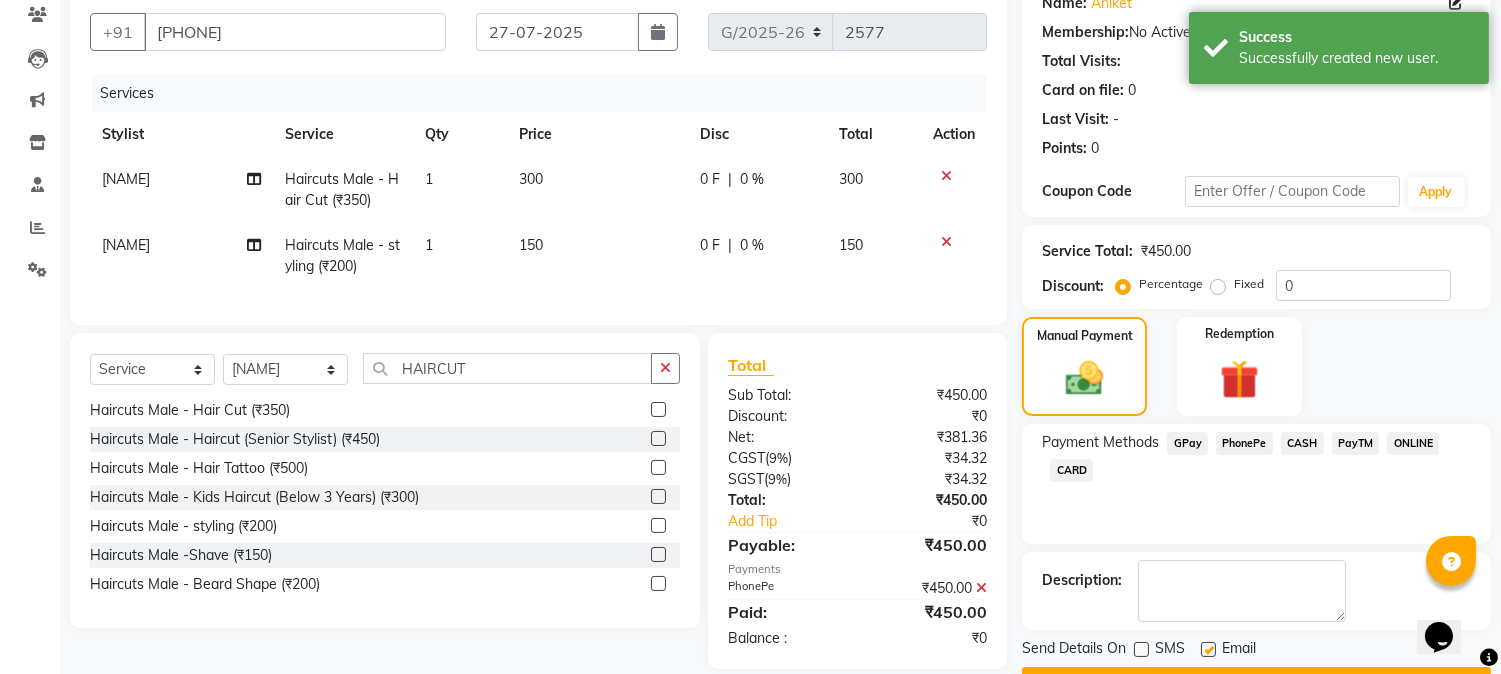 drag, startPoint x: 1211, startPoint y: 647, endPoint x: 1206, endPoint y: 660, distance: 13.928389 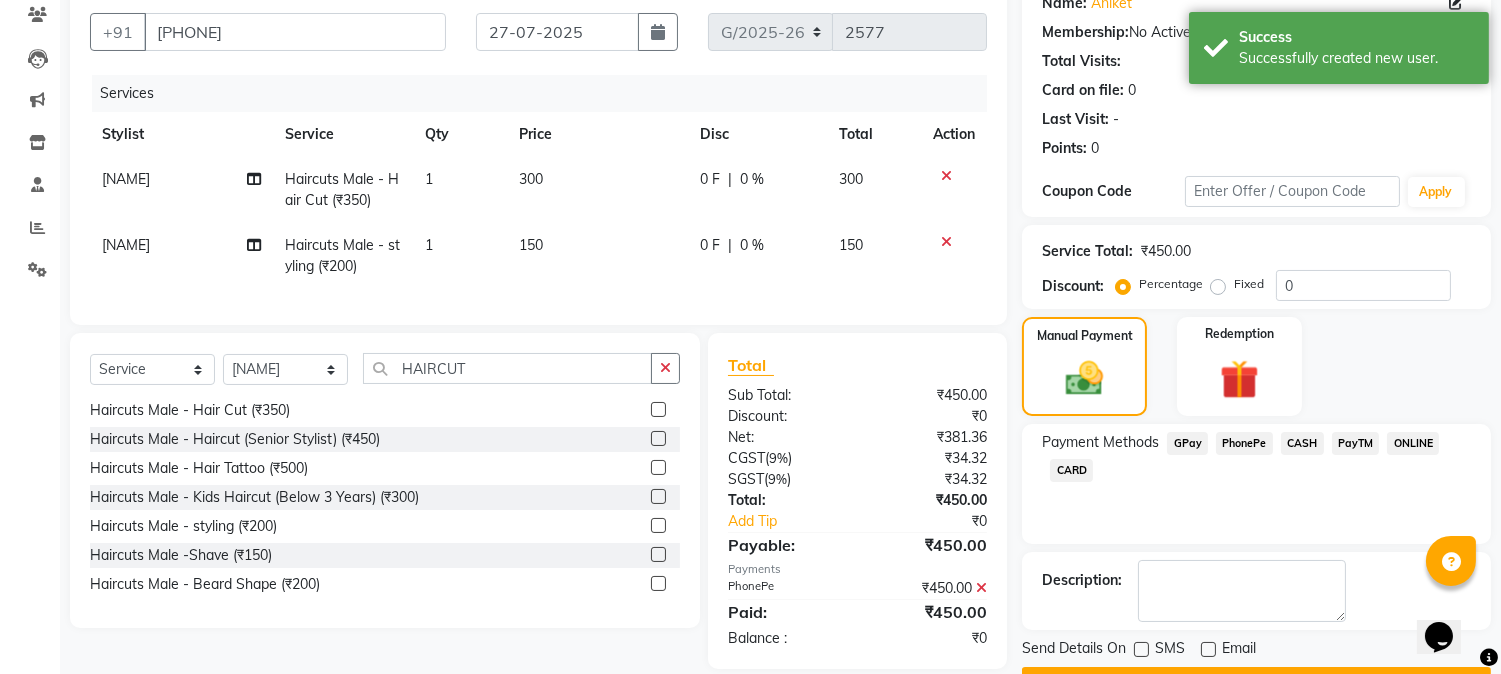 scroll, scrollTop: 225, scrollLeft: 0, axis: vertical 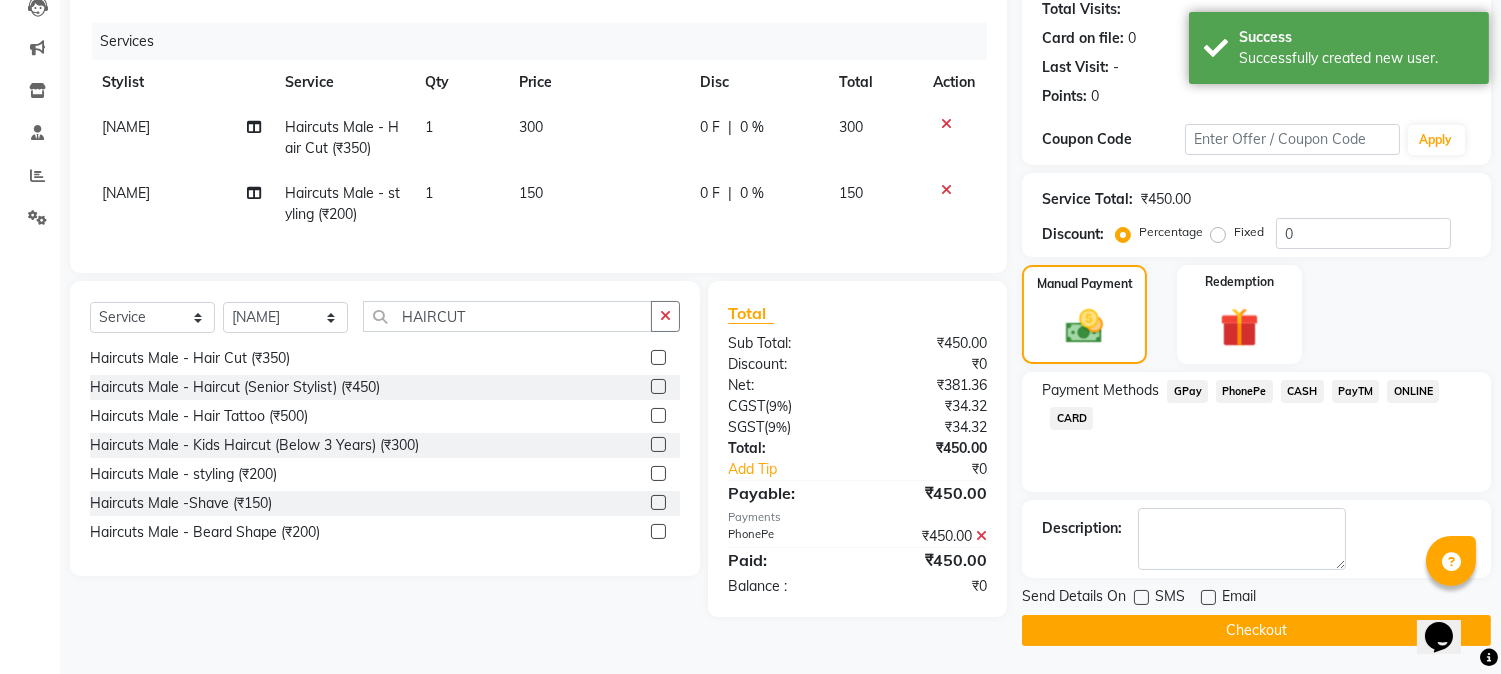 click on "Send Details On SMS Email  Checkout" 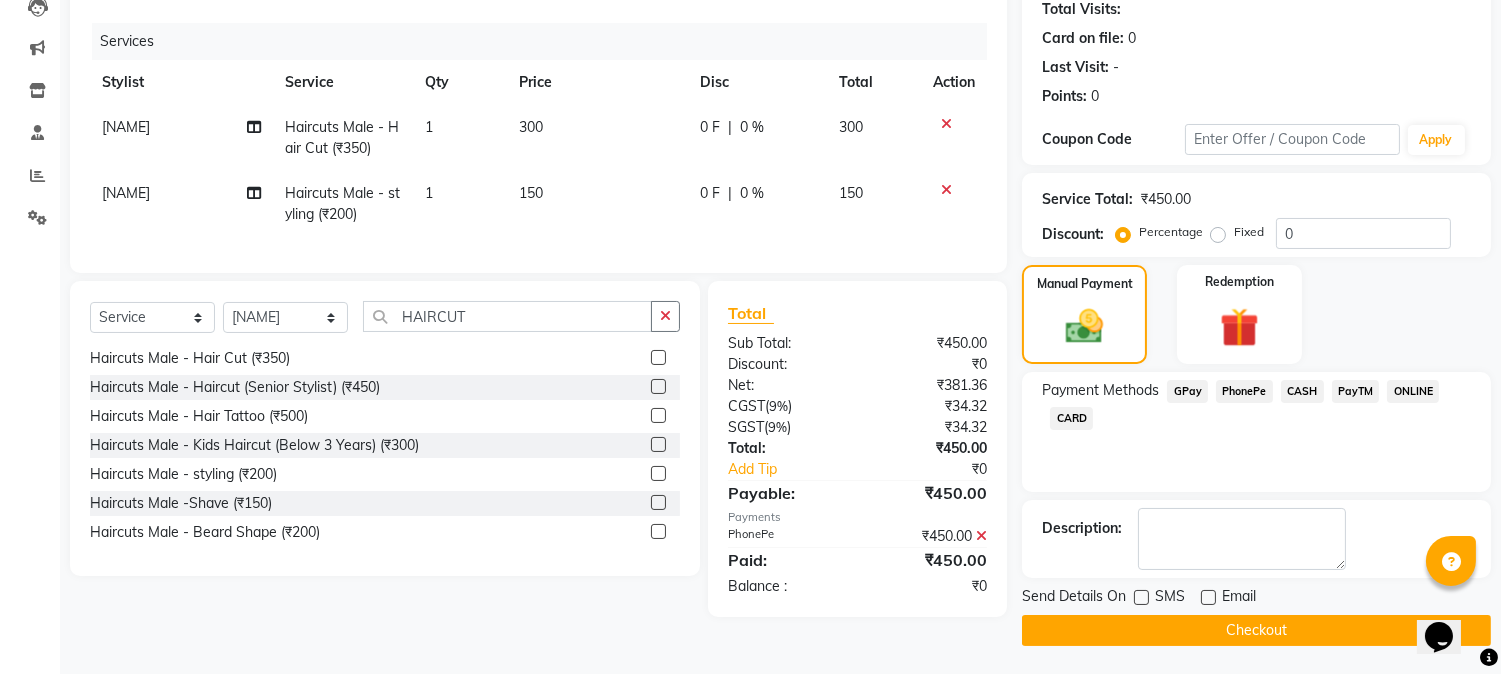click on "Checkout" 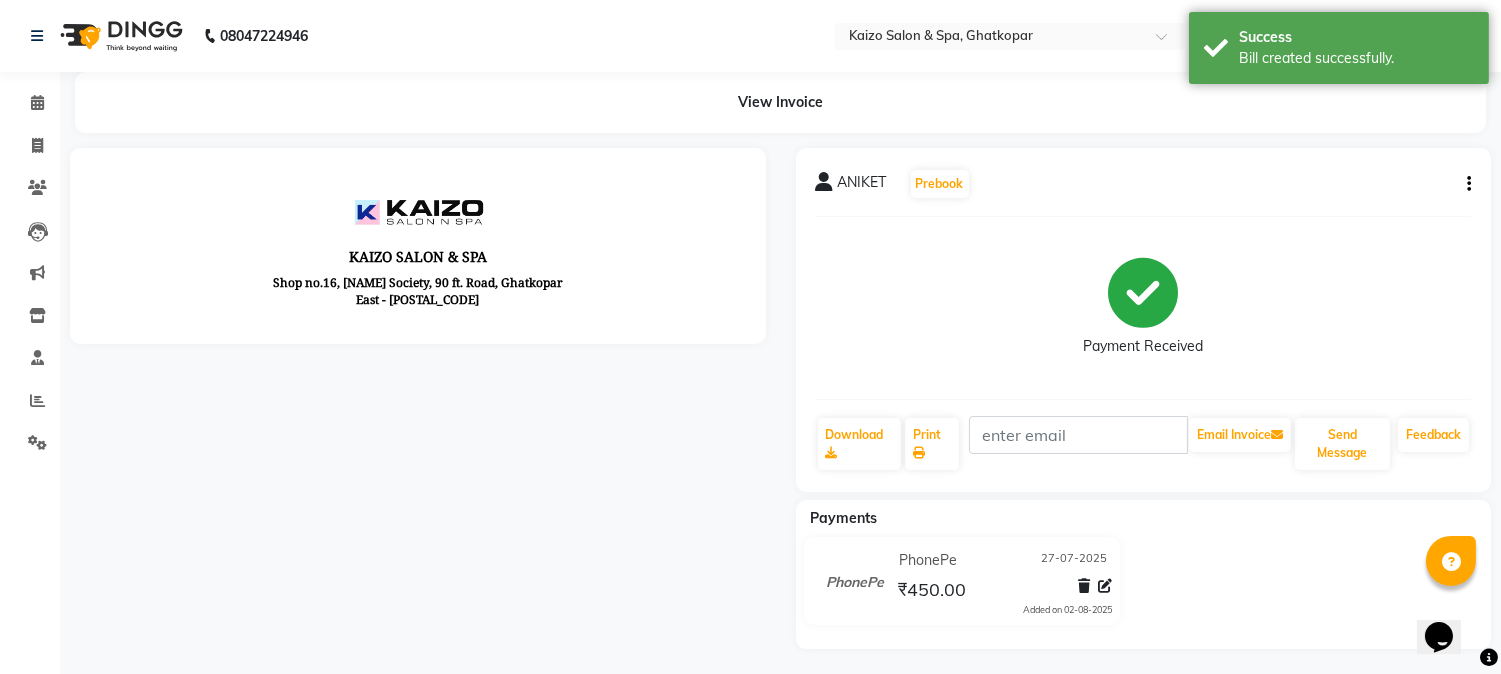 scroll, scrollTop: 0, scrollLeft: 0, axis: both 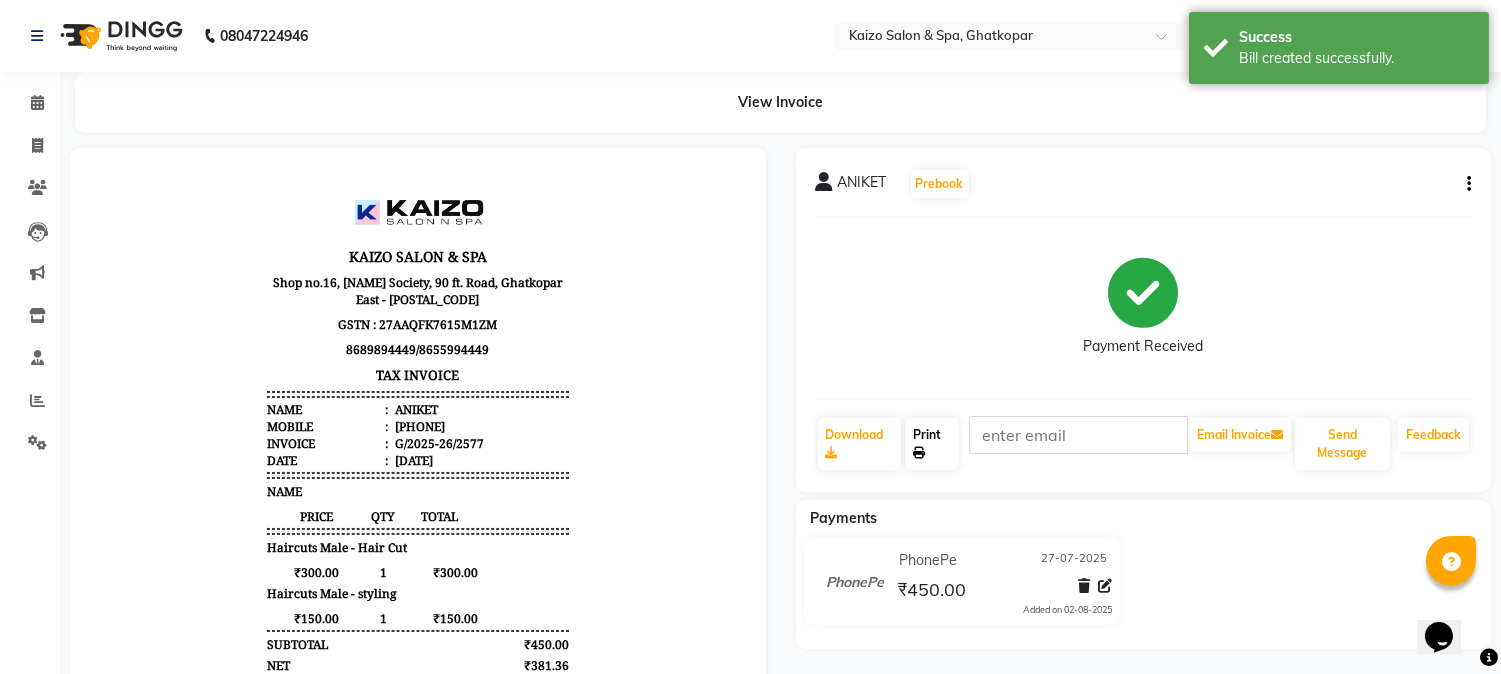 click on "Print" 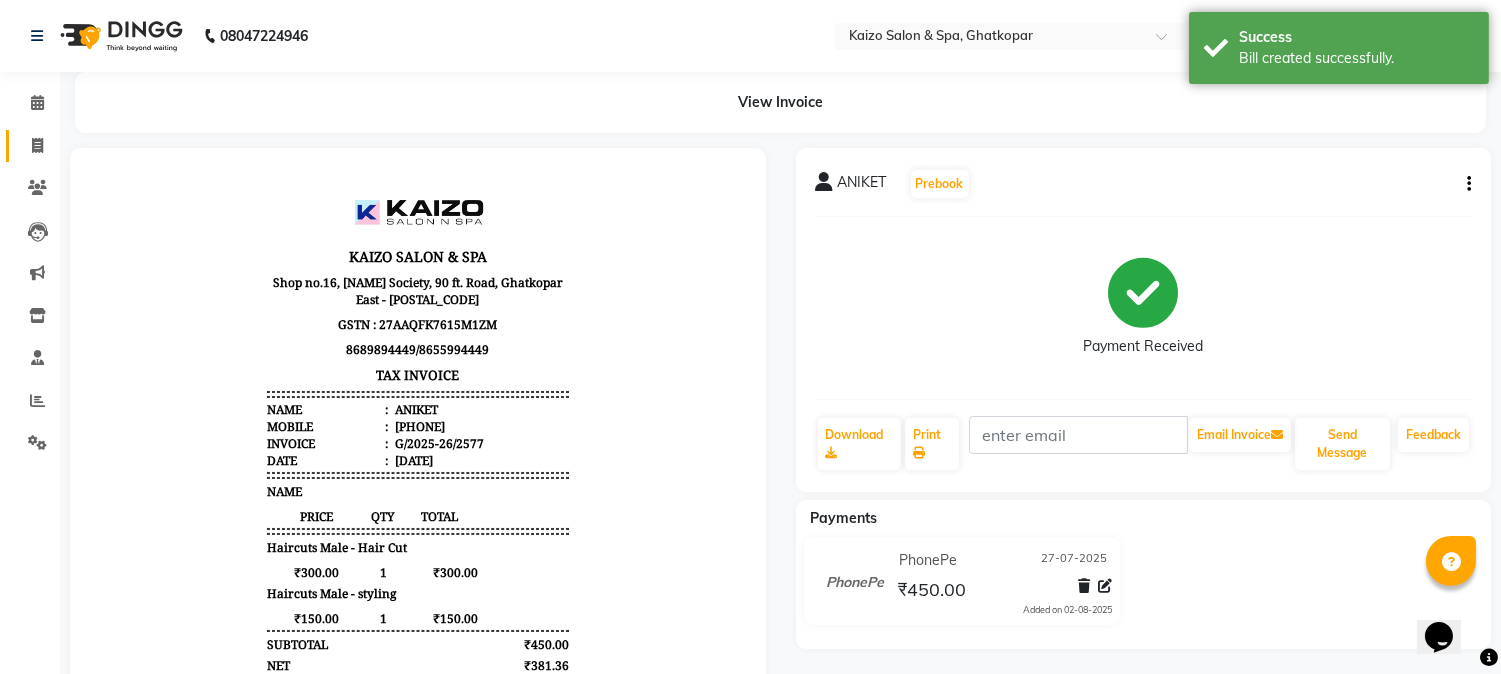 click on "Invoice" 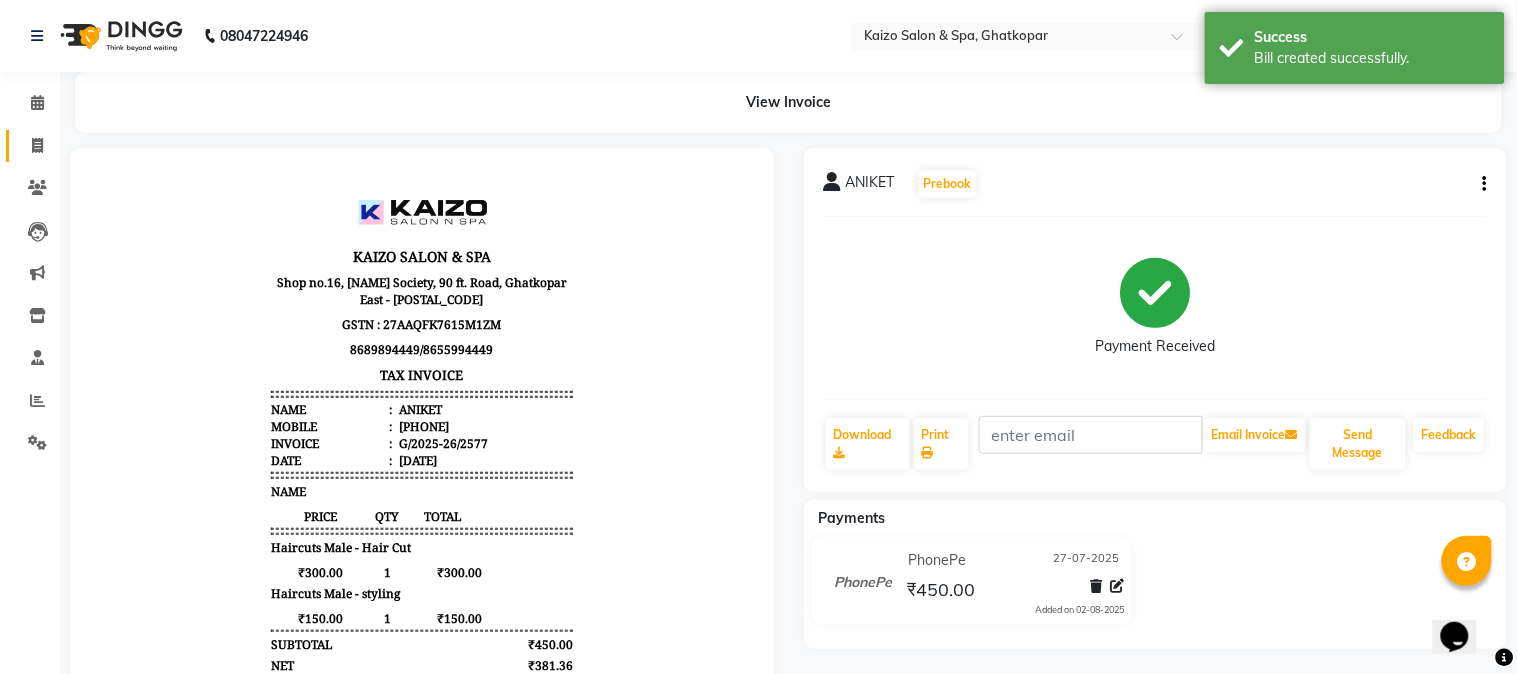 select on "service" 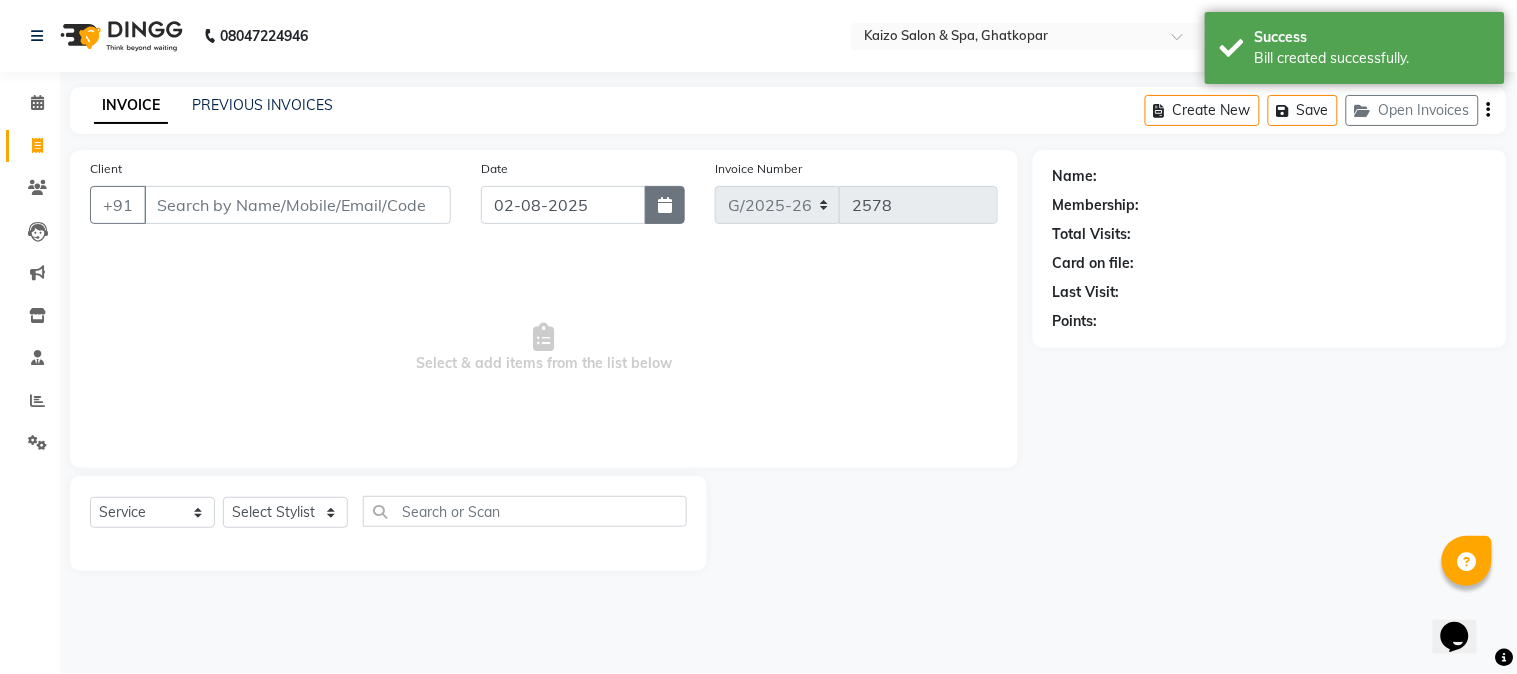 click 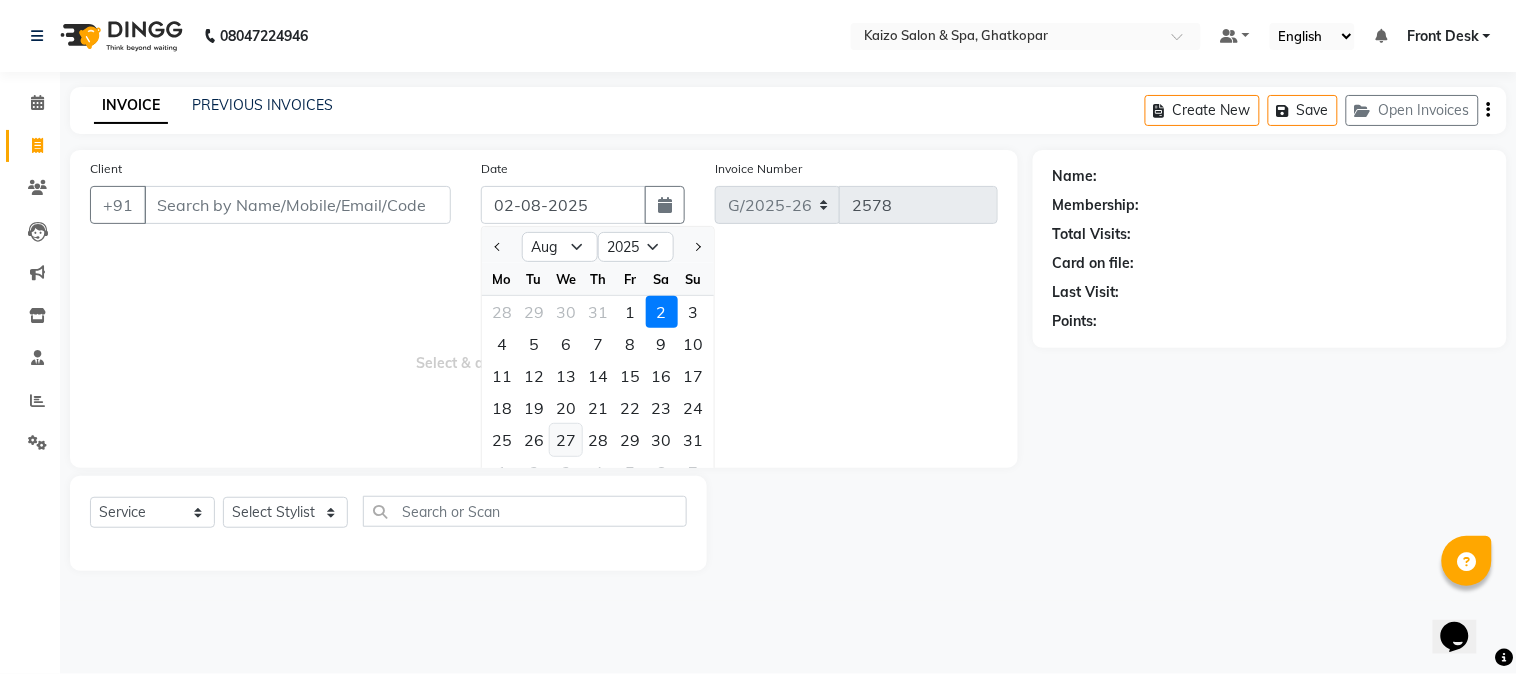 click on "27" 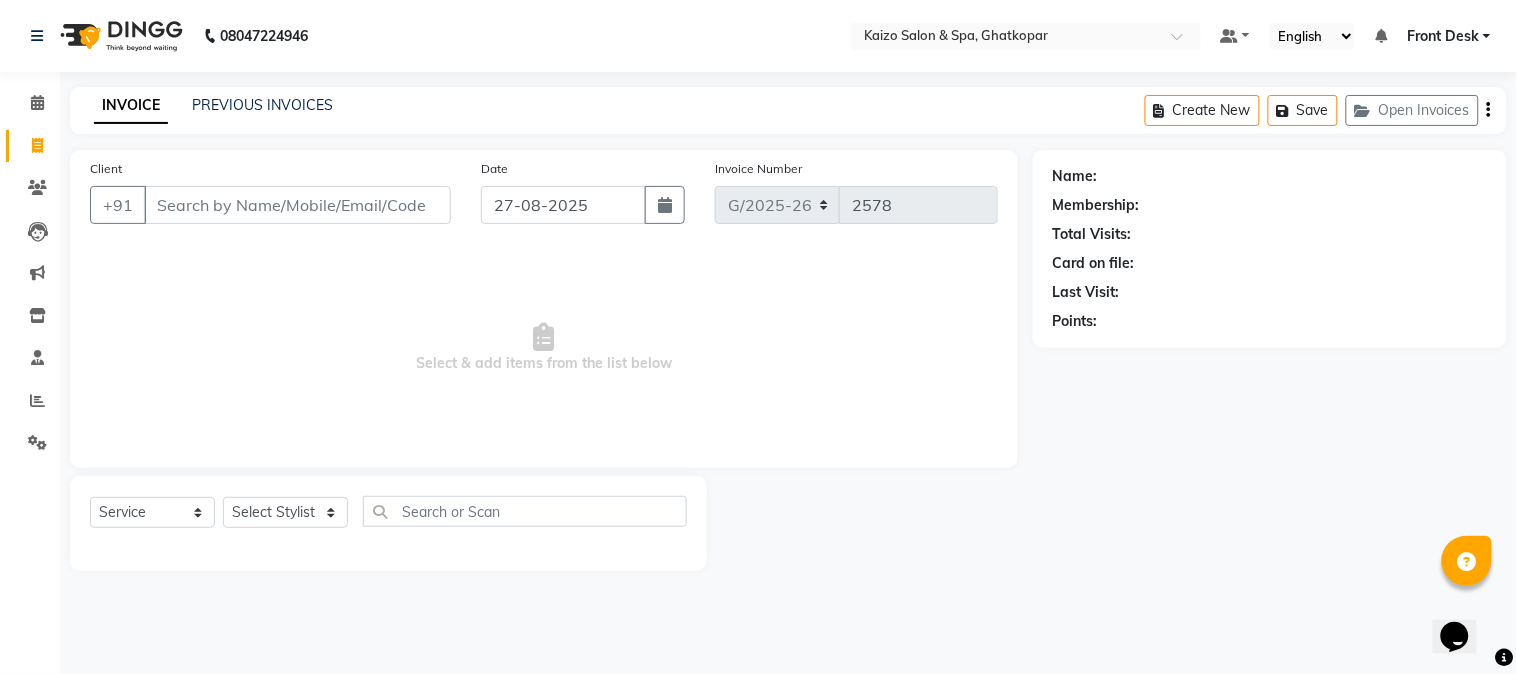 drag, startPoint x: 415, startPoint y: 183, endPoint x: 400, endPoint y: 197, distance: 20.518284 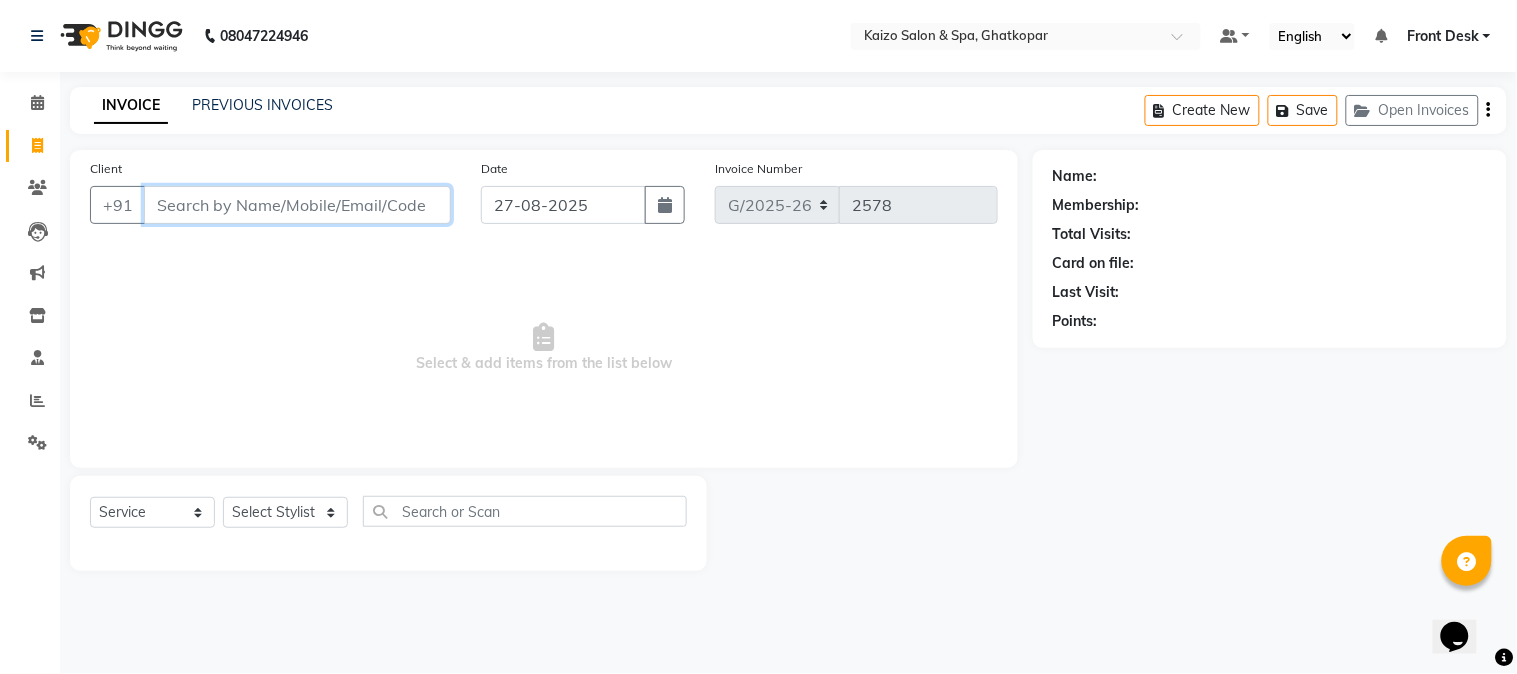 click on "Client" at bounding box center [297, 205] 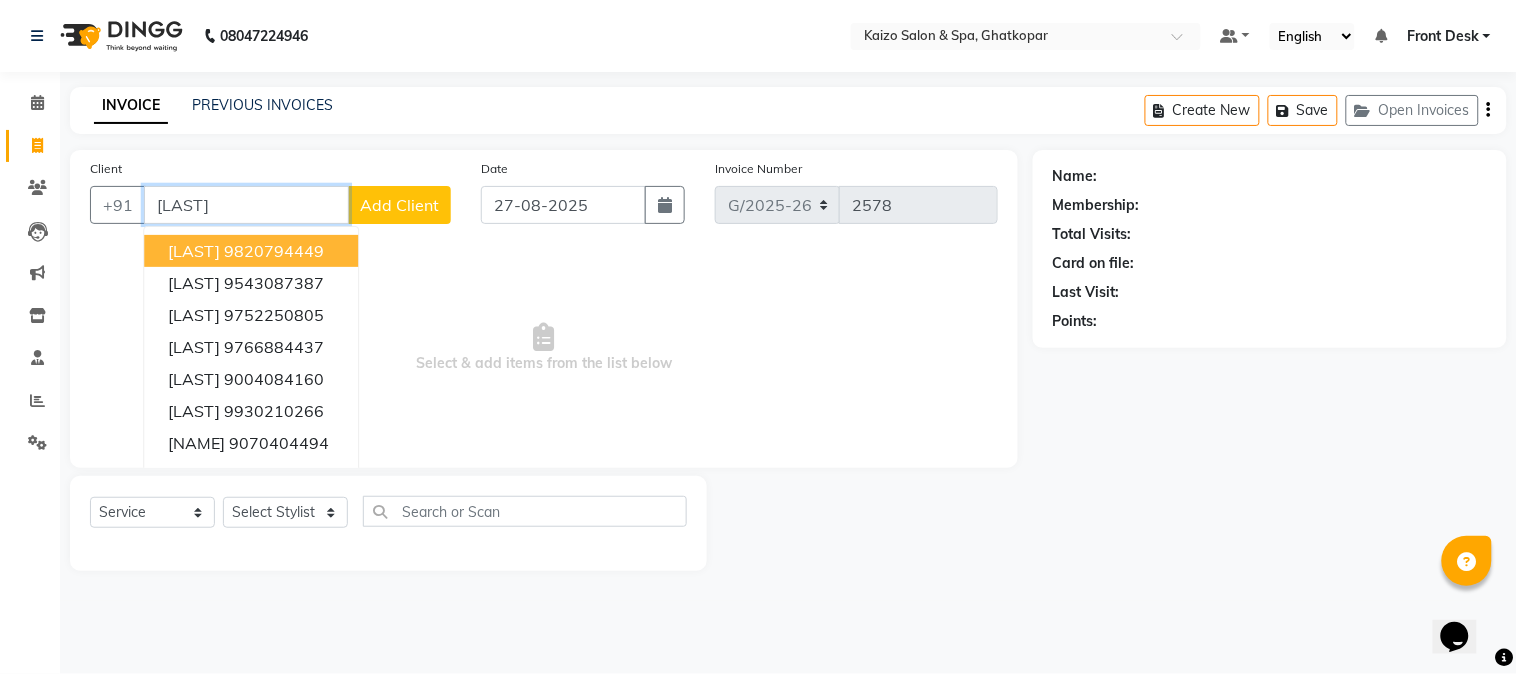 click on "9820794449" at bounding box center (274, 251) 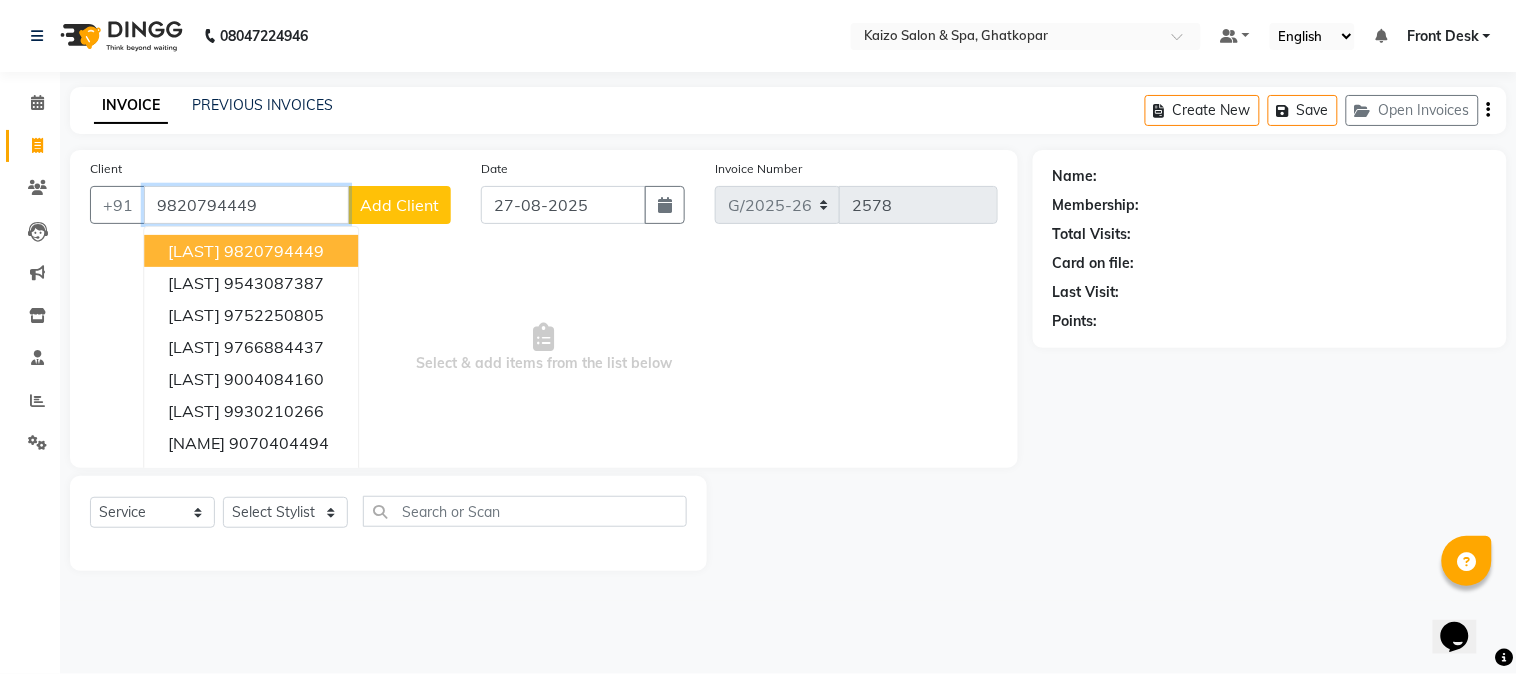 type on "9820794449" 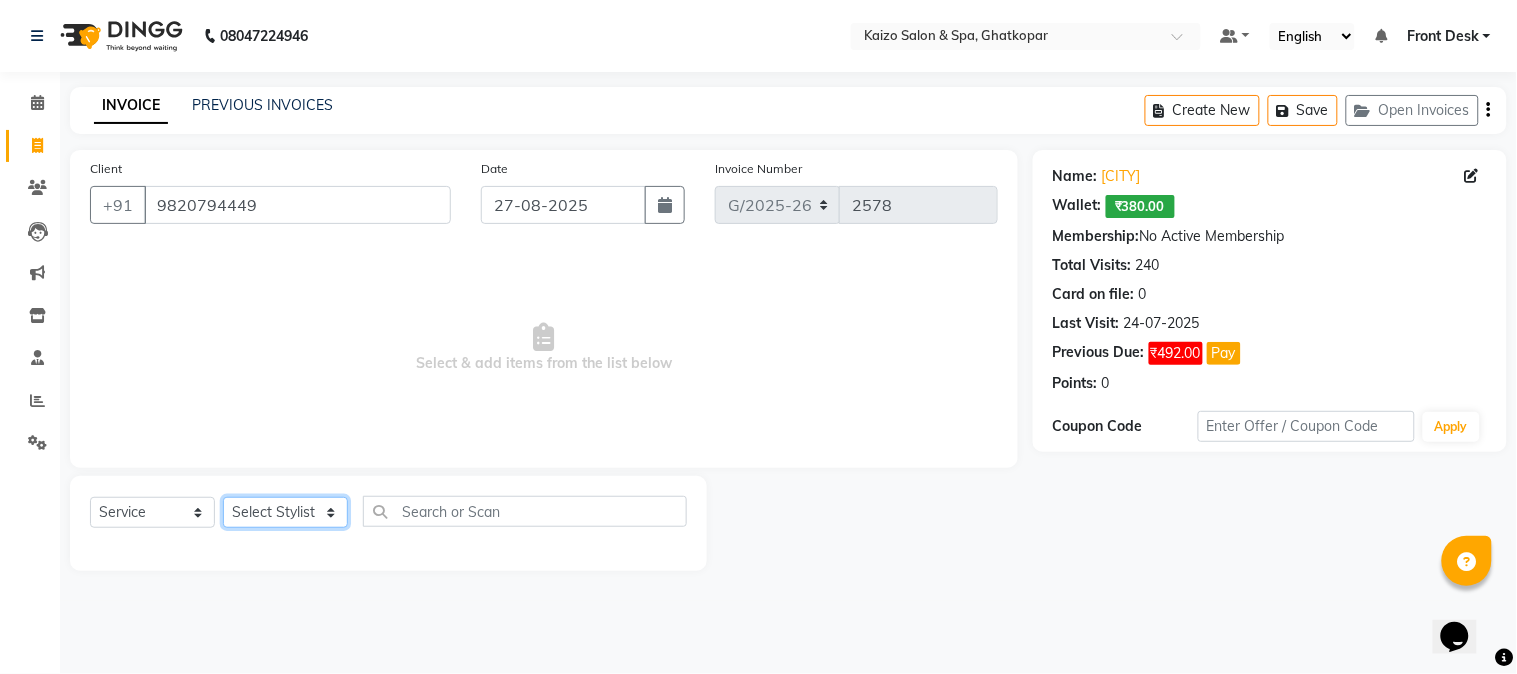 click on "Select Stylist ABDUL AKSHADA ANJALI ARBAZ ARIF FAHEEM Front Desk GOVIND HEENA IFTESHA JACIN NIBHA NIKITA NIZAM PRANITA SALIM SAM SHADAB SHARIFA SMITA GALA SNEHAL SONI SONU WASEEM YASH" 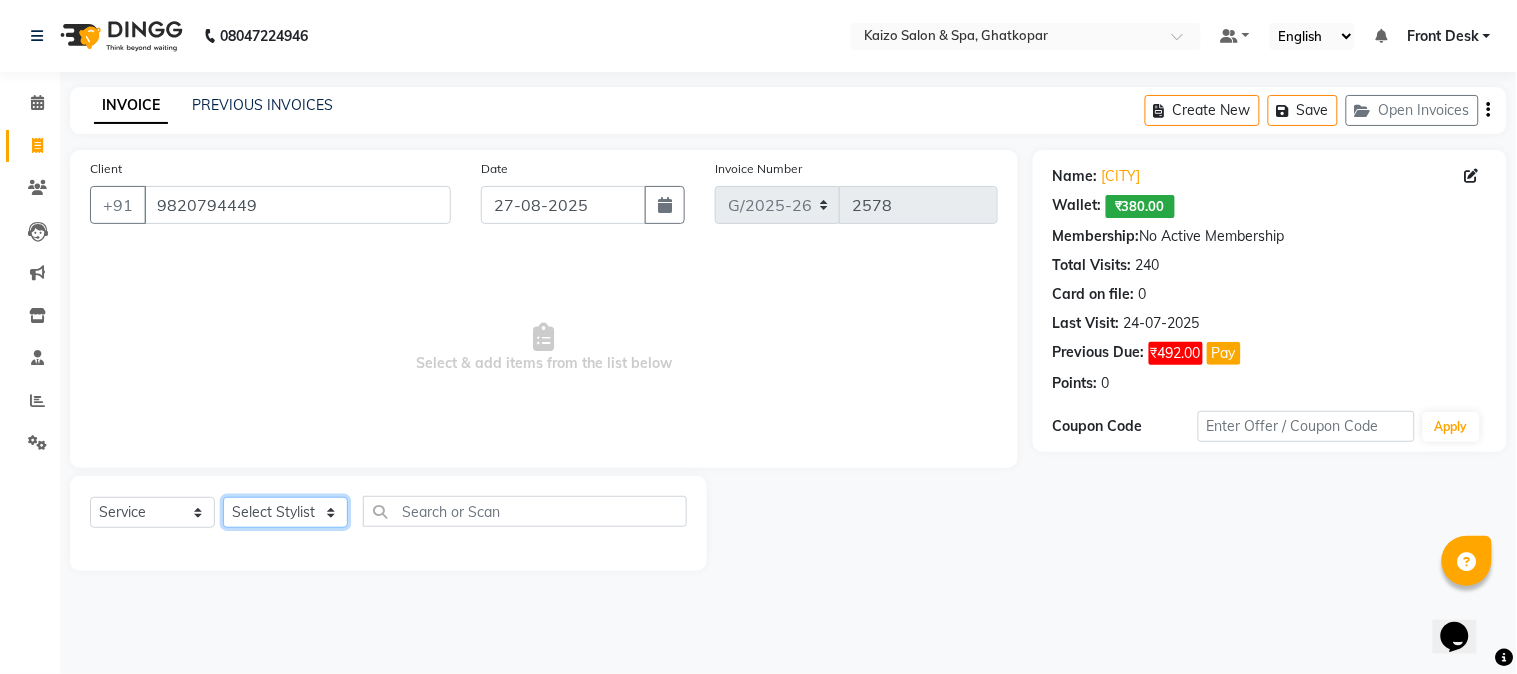 select on "85257" 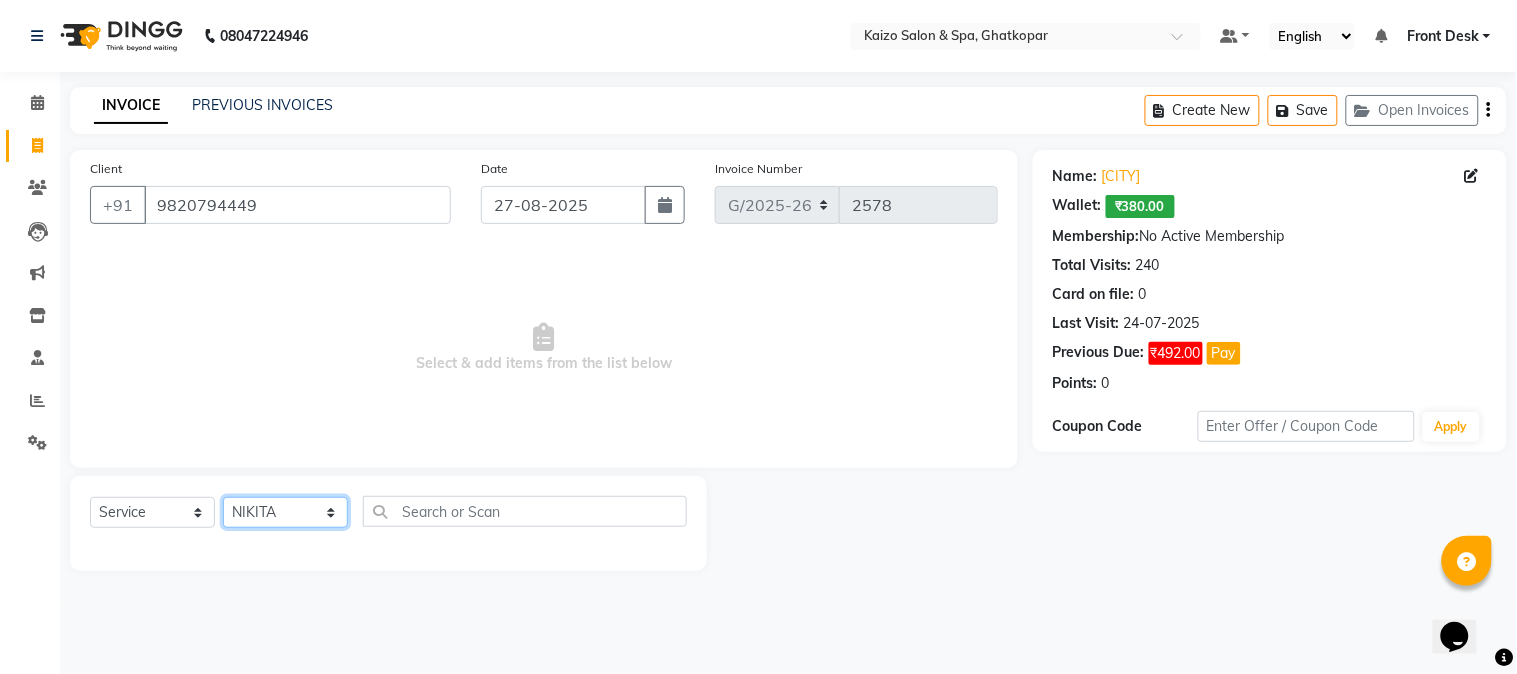 click on "Select Stylist ABDUL AKSHADA ANJALI ARBAZ ARIF FAHEEM Front Desk GOVIND HEENA IFTESHA JACIN NIBHA NIKITA NIZAM PRANITA SALIM SAM SHADAB SHARIFA SMITA GALA SNEHAL SONI SONU WASEEM YASH" 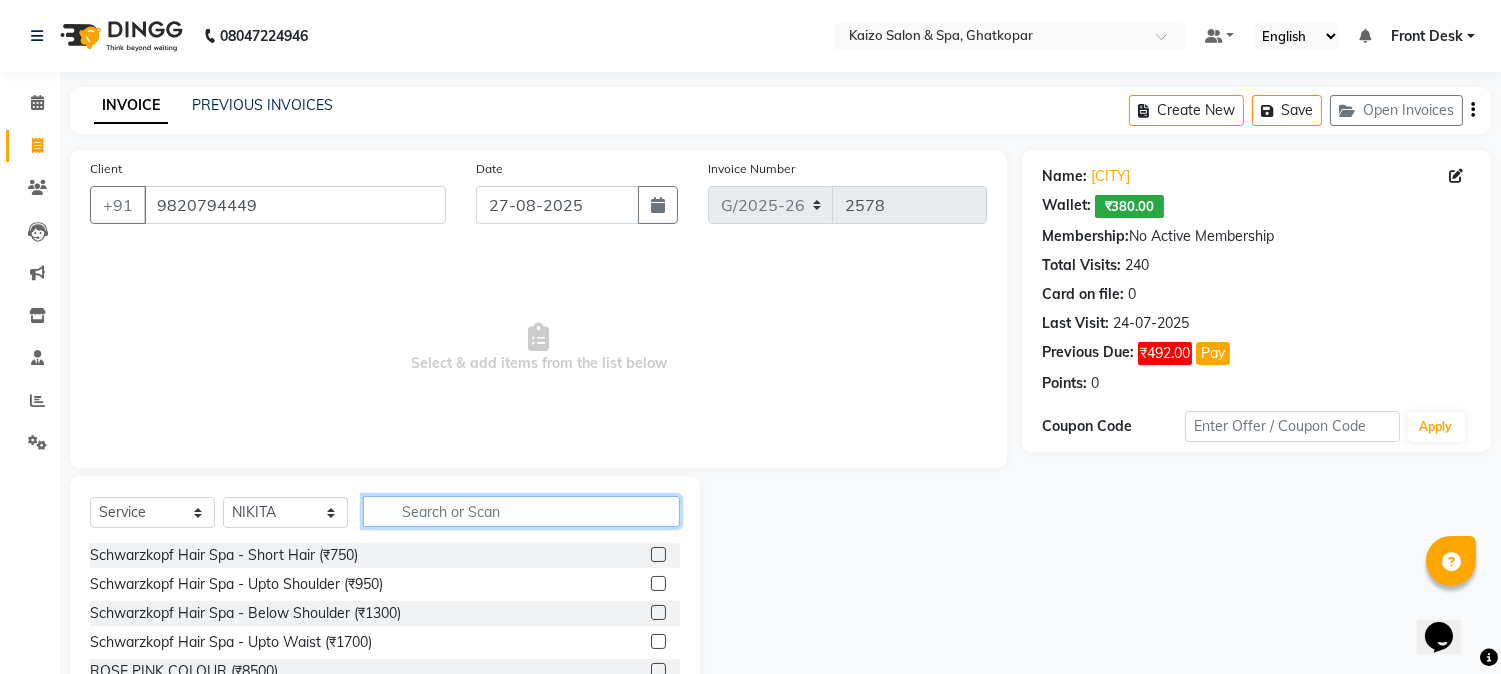 click 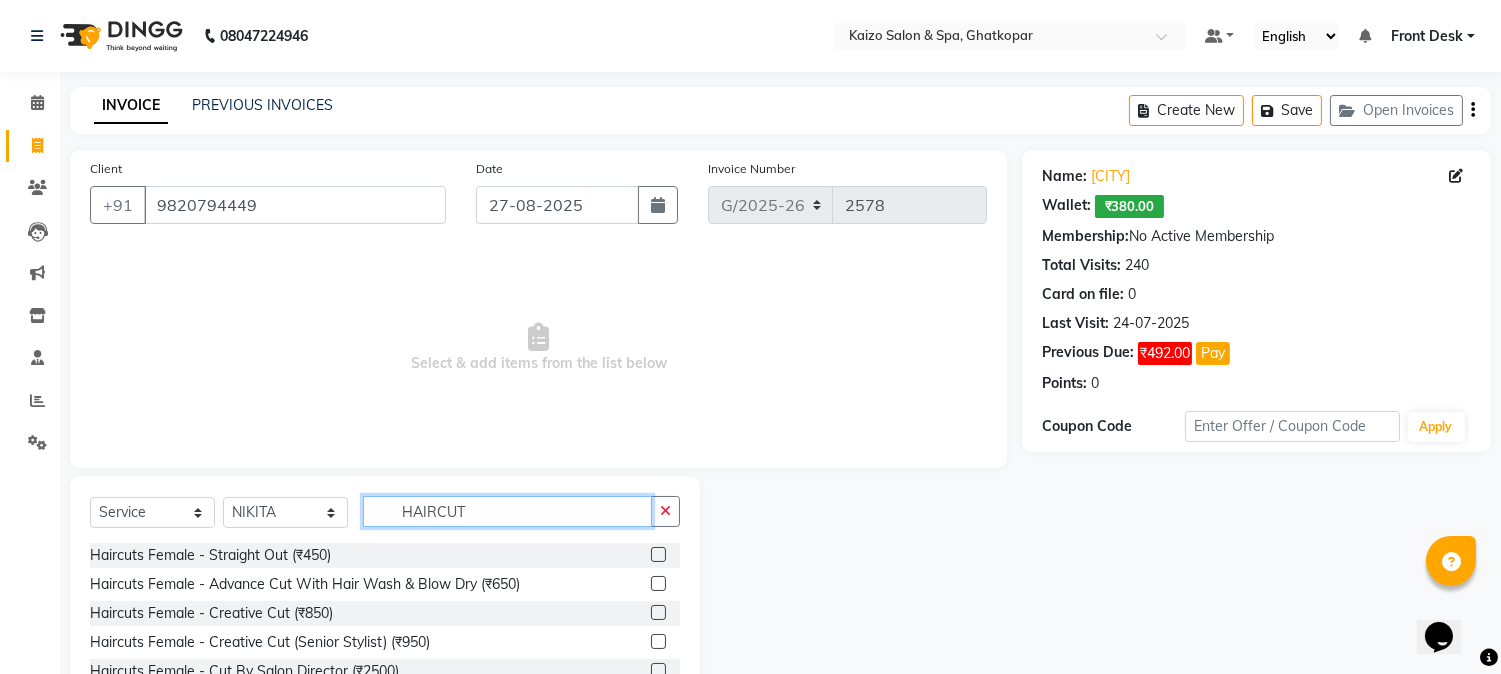 type on "HAIRCUT" 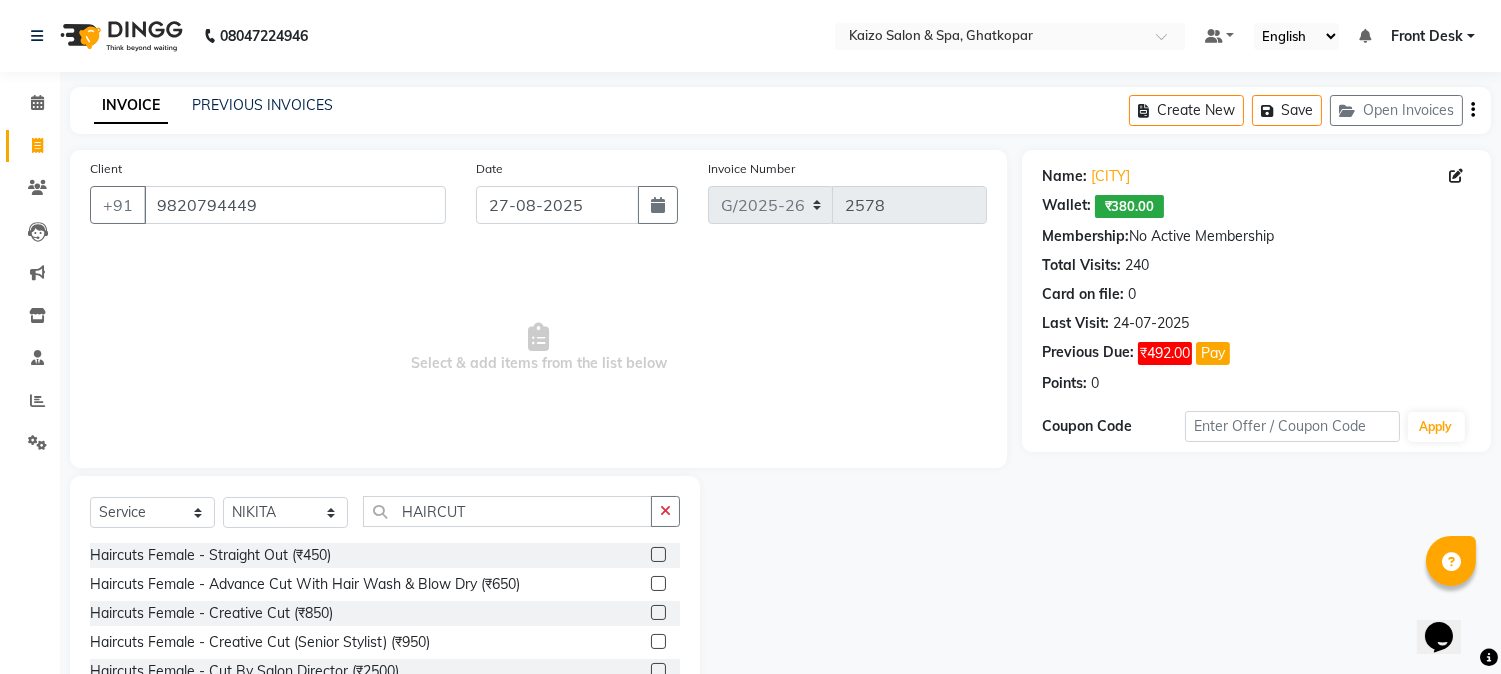 click 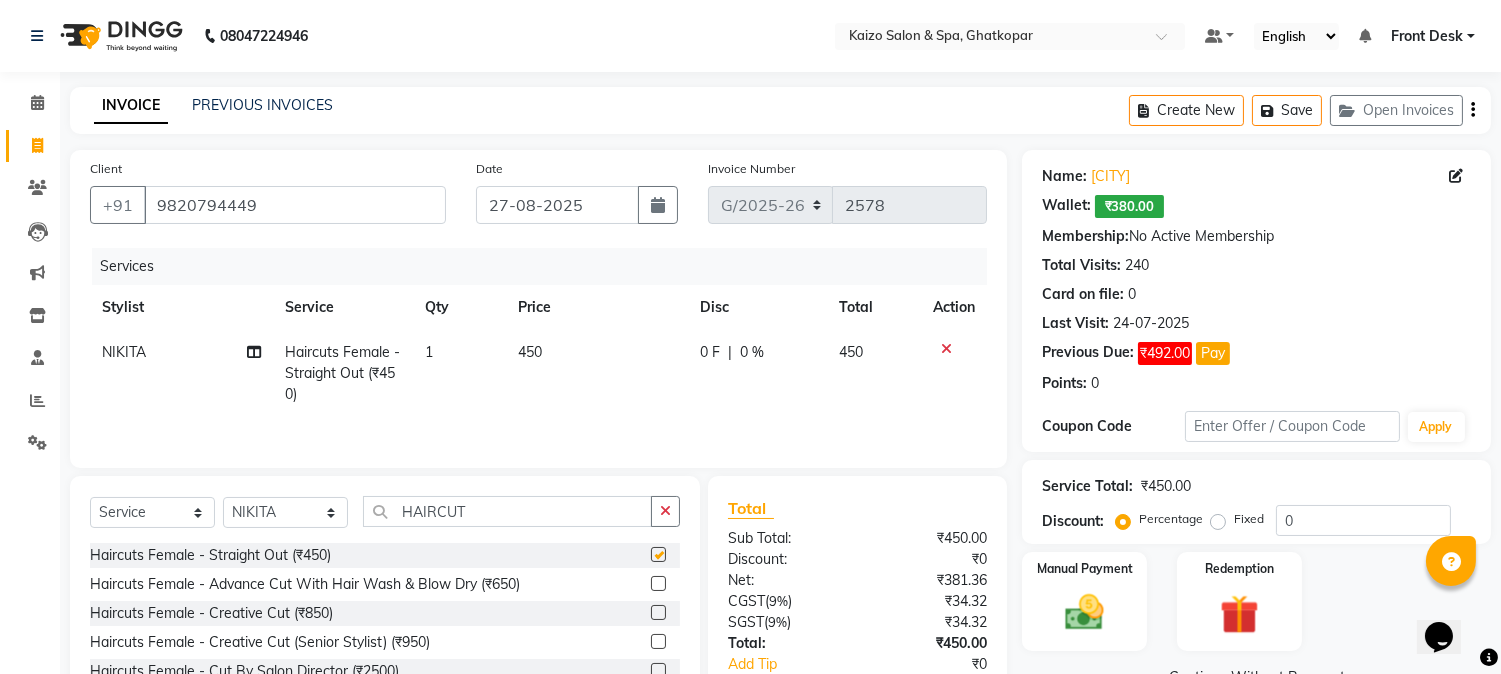 checkbox on "false" 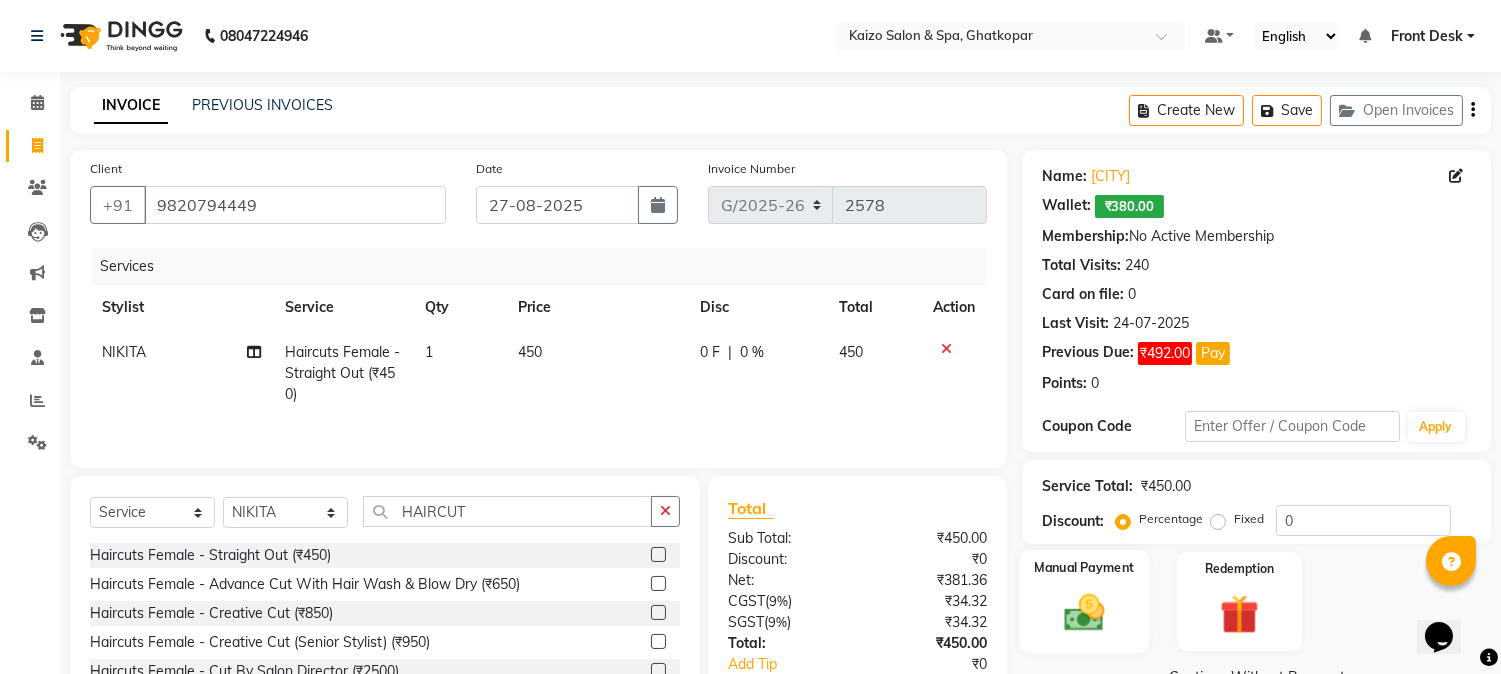 click 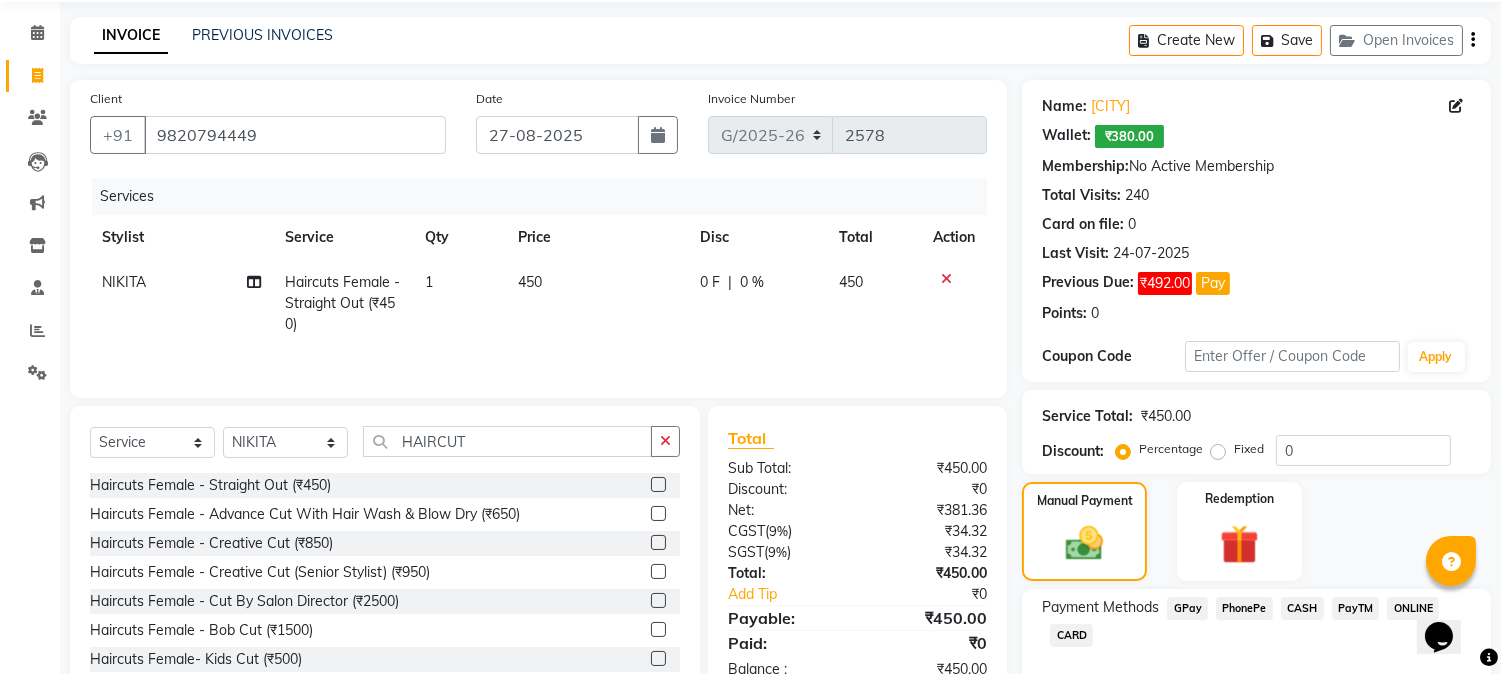 scroll, scrollTop: 174, scrollLeft: 0, axis: vertical 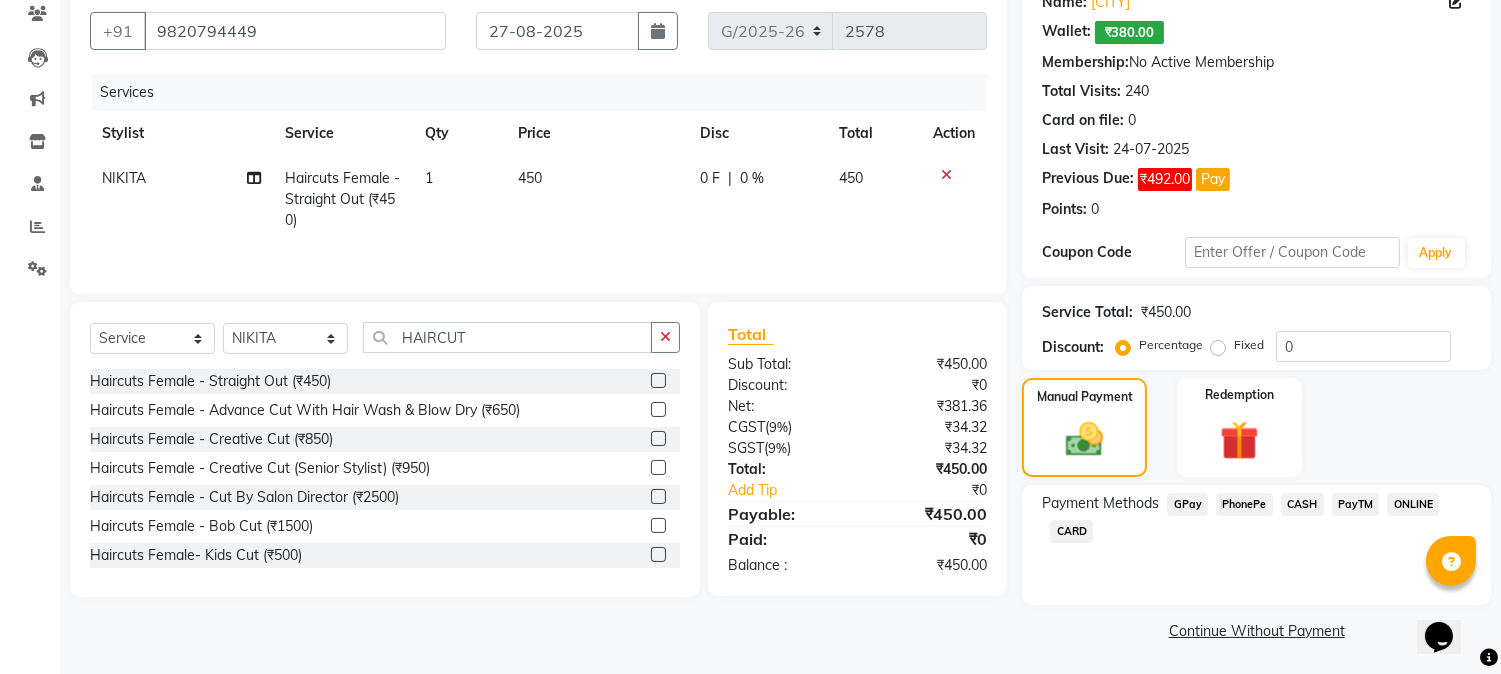 click on "PhonePe" 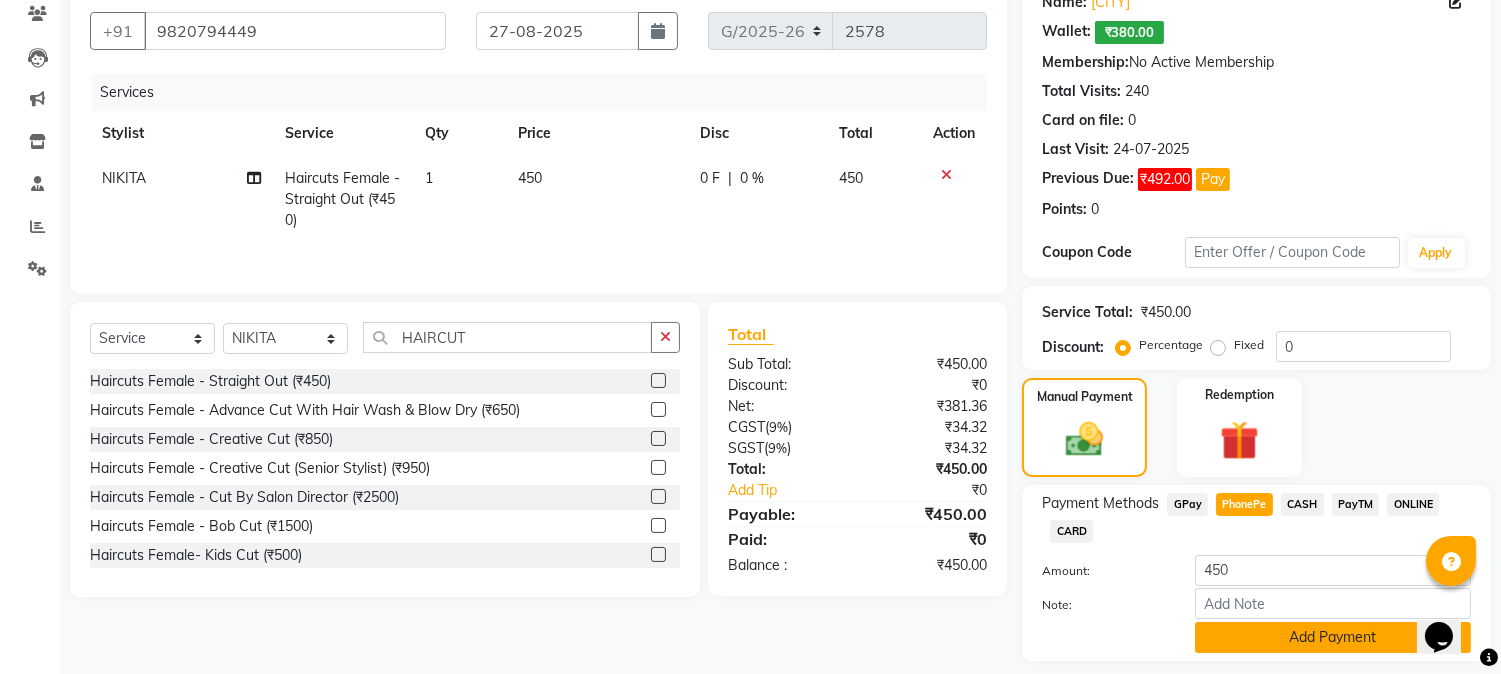 click on "Add Payment" 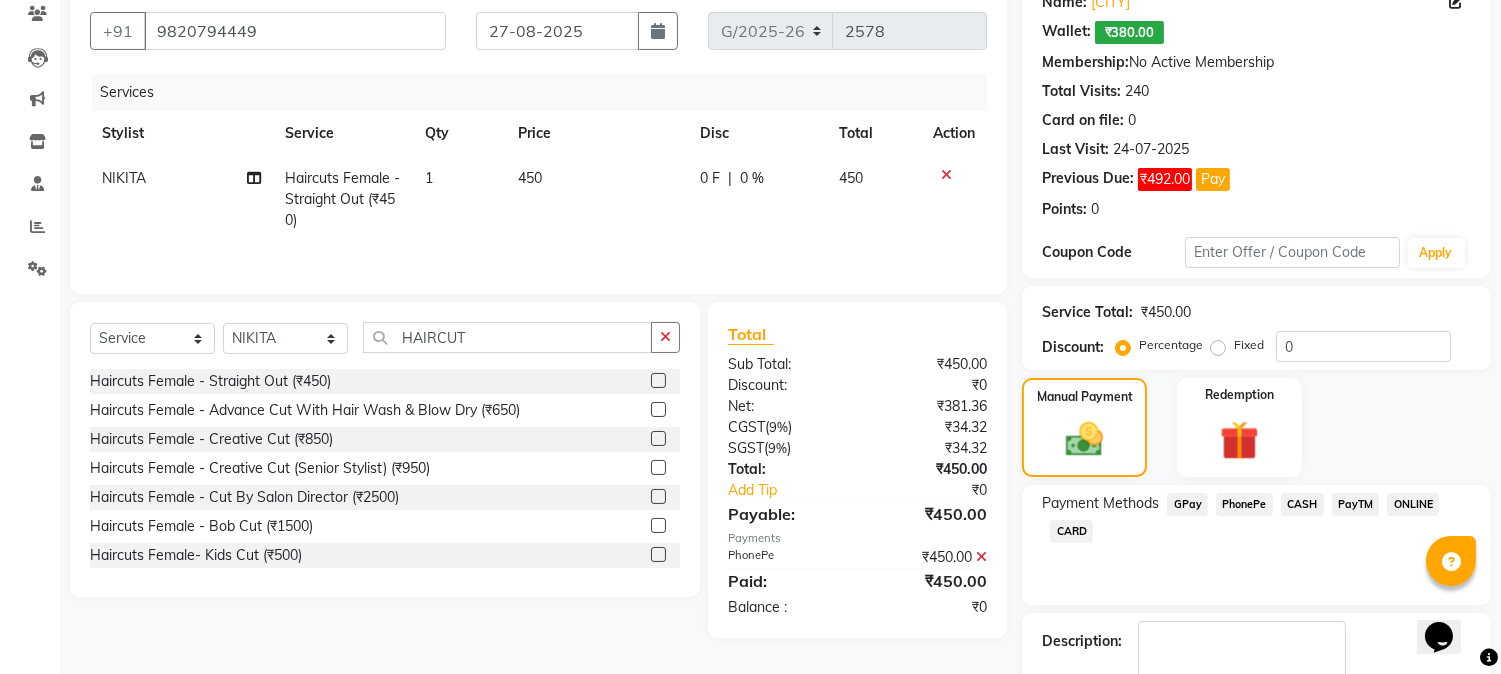 scroll, scrollTop: 287, scrollLeft: 0, axis: vertical 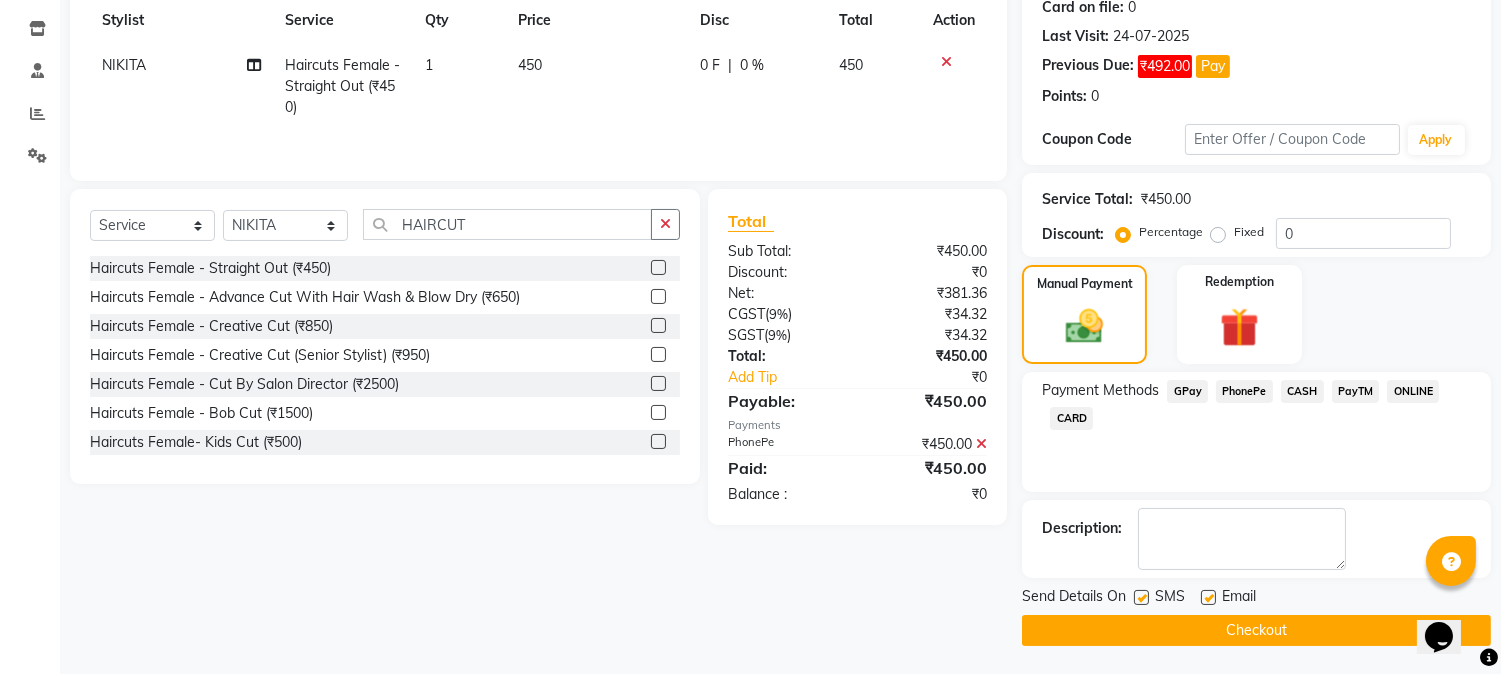 click 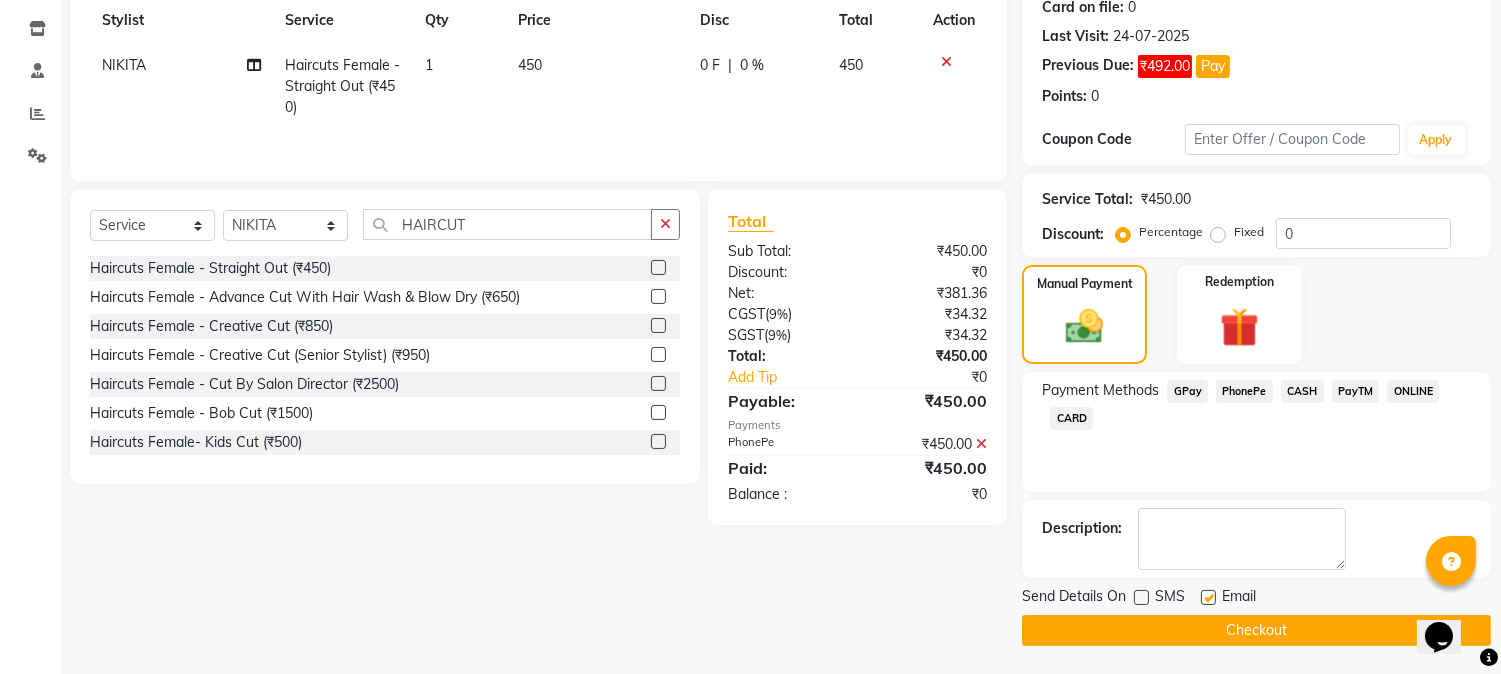 click 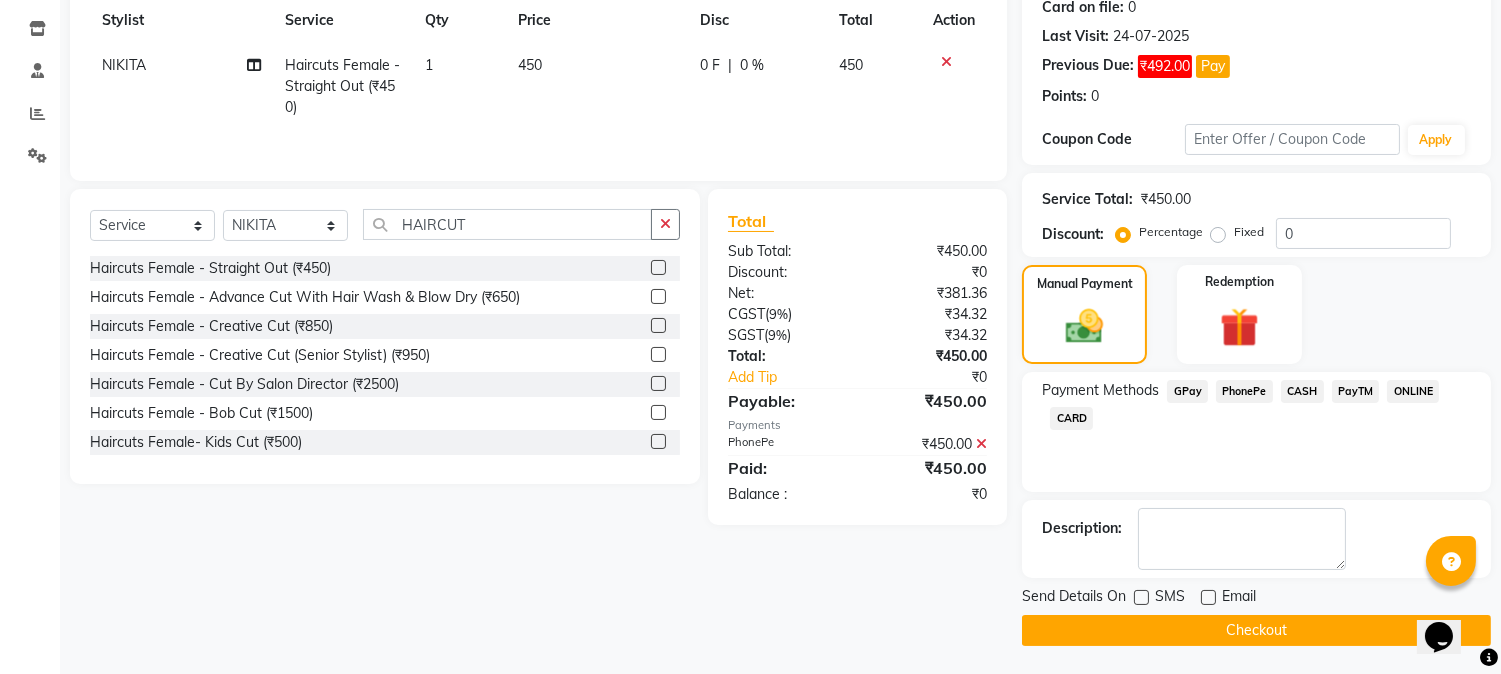 click on "Checkout" 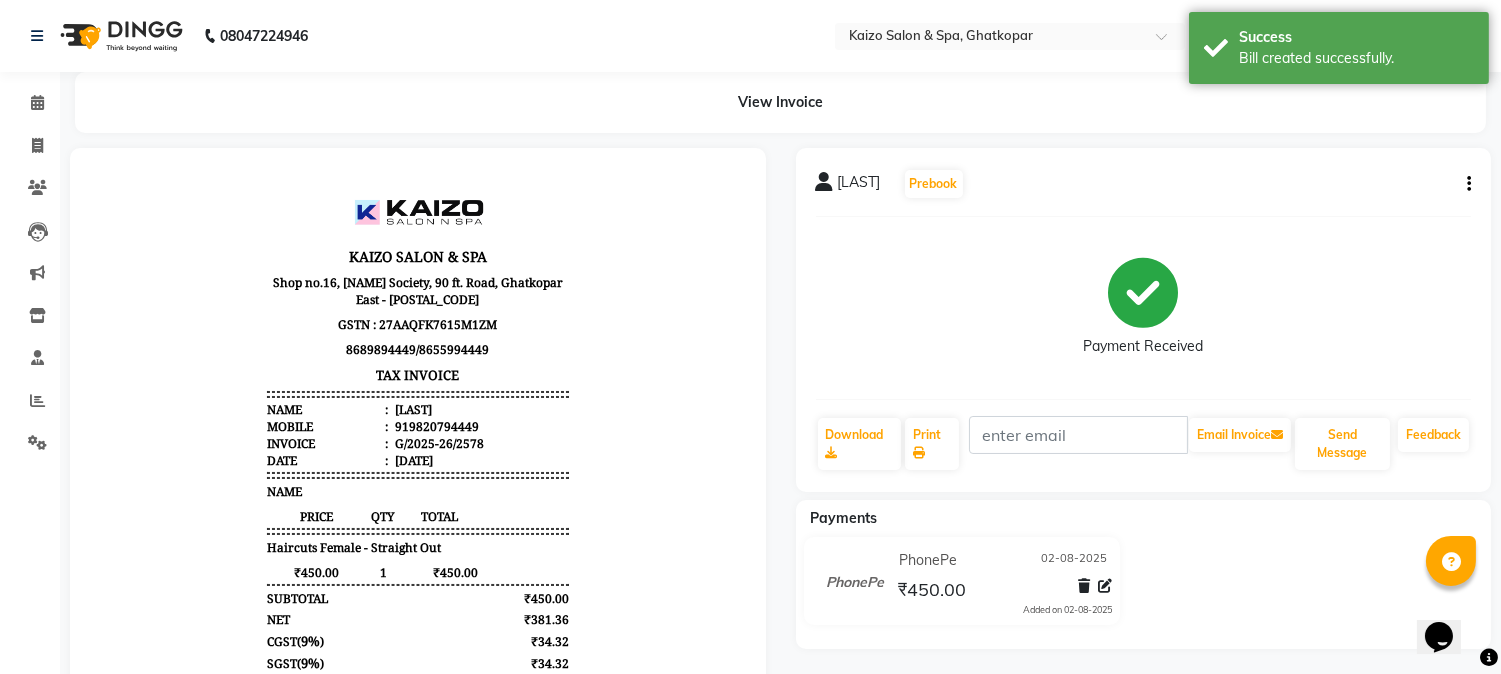 scroll, scrollTop: 0, scrollLeft: 0, axis: both 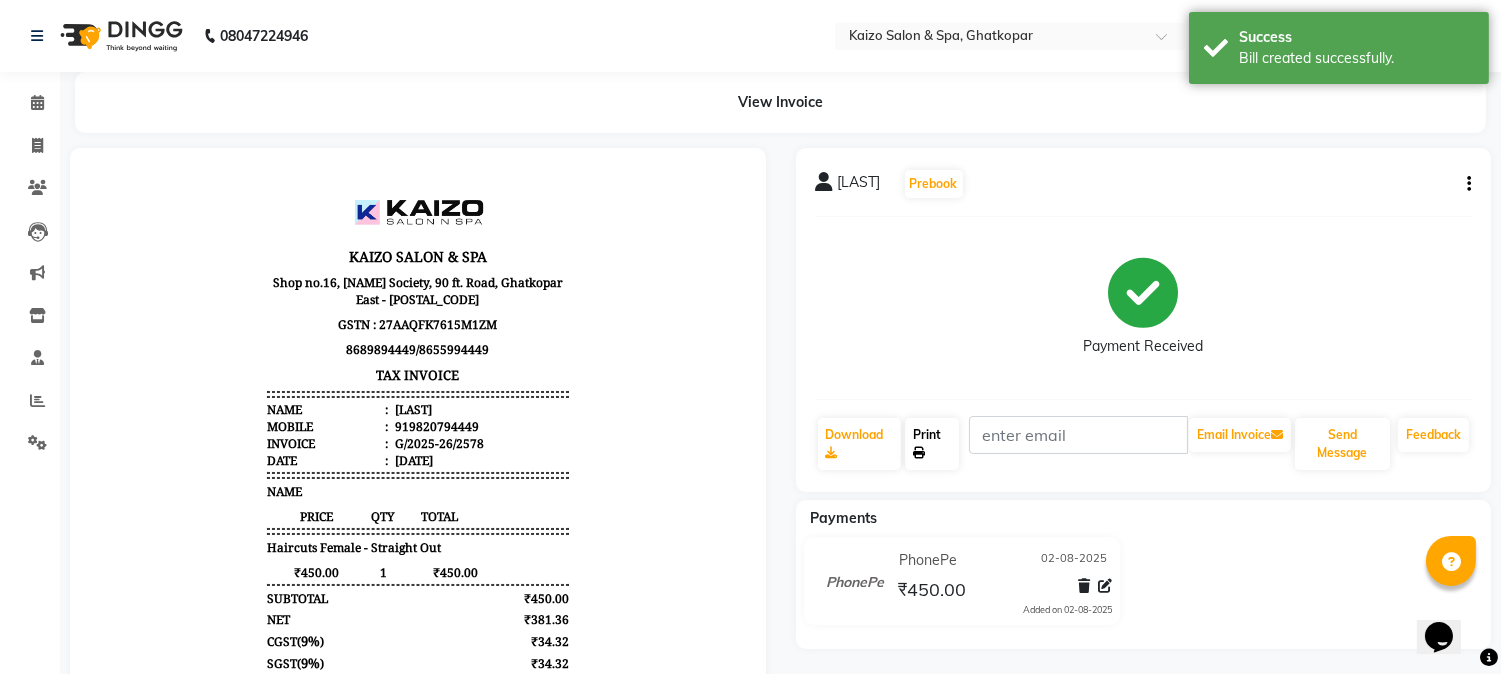 click on "Print" 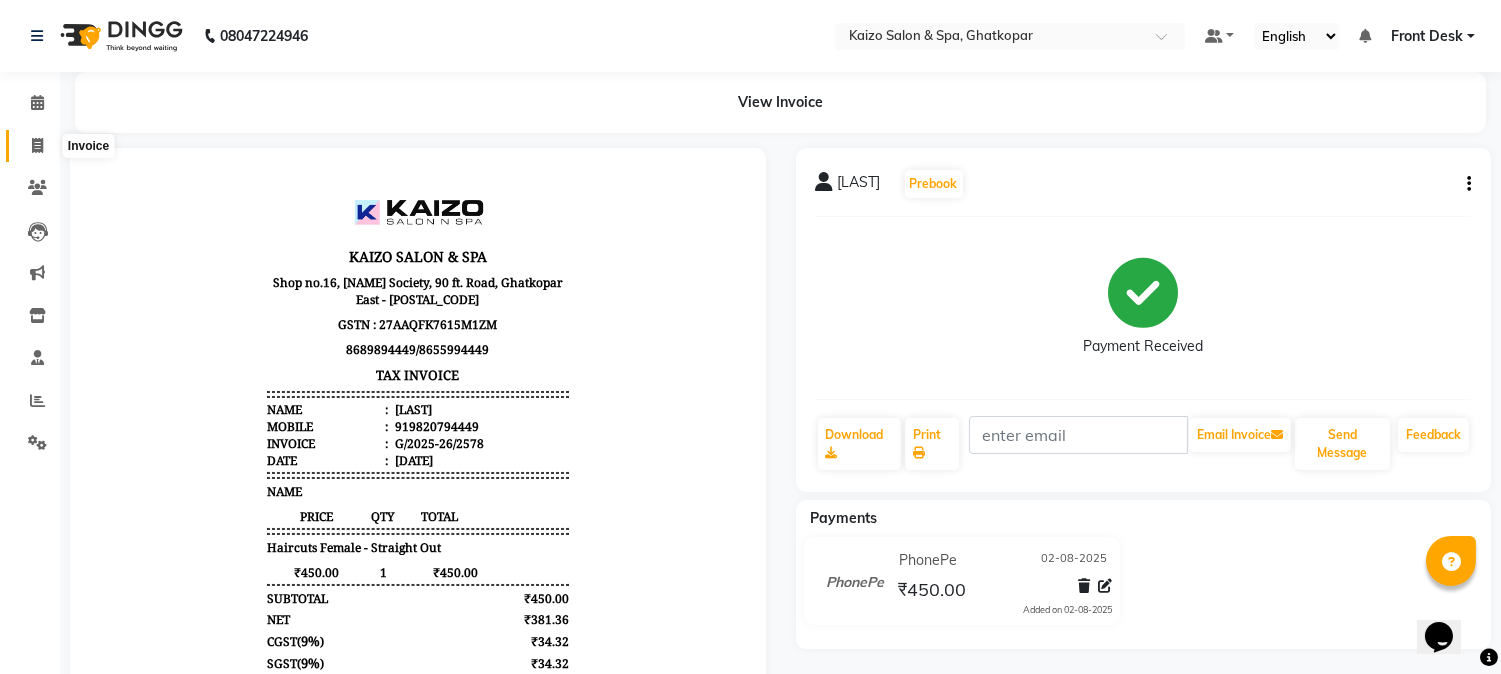 click 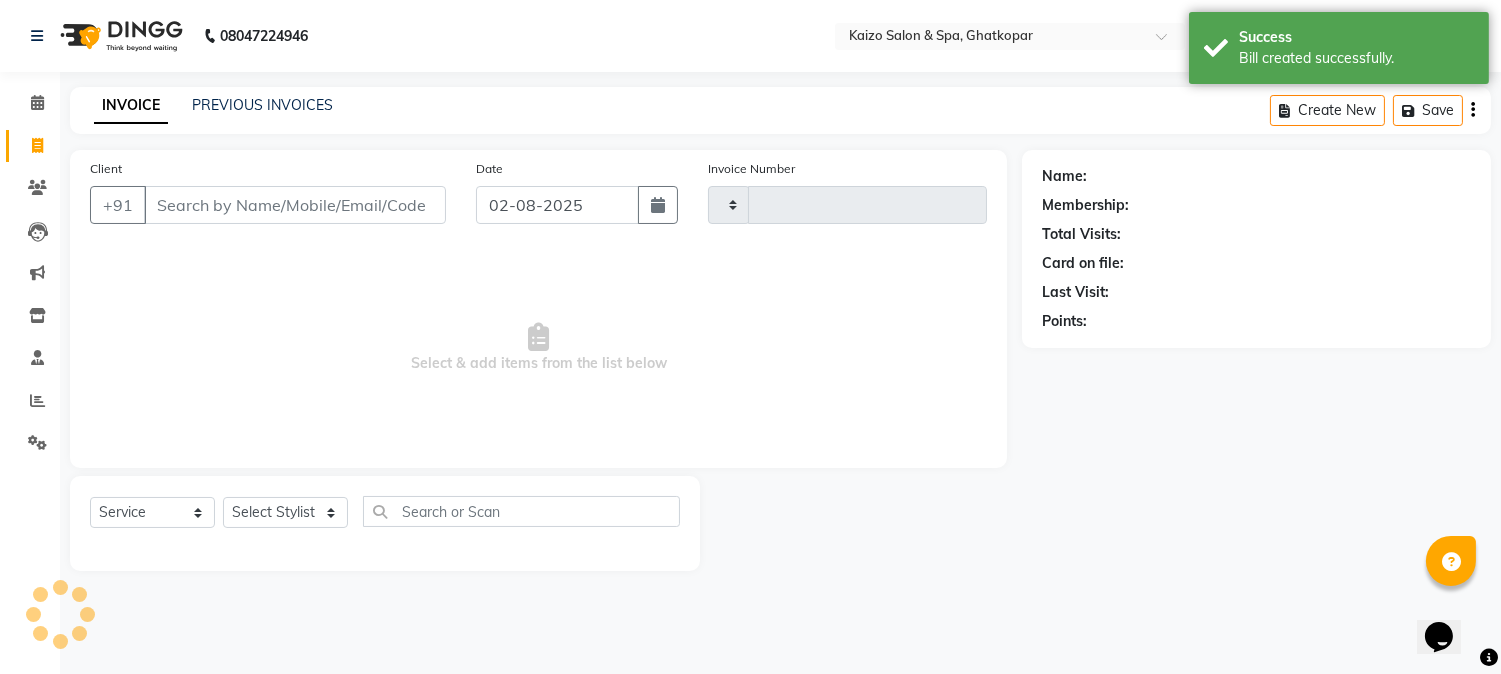 type on "2579" 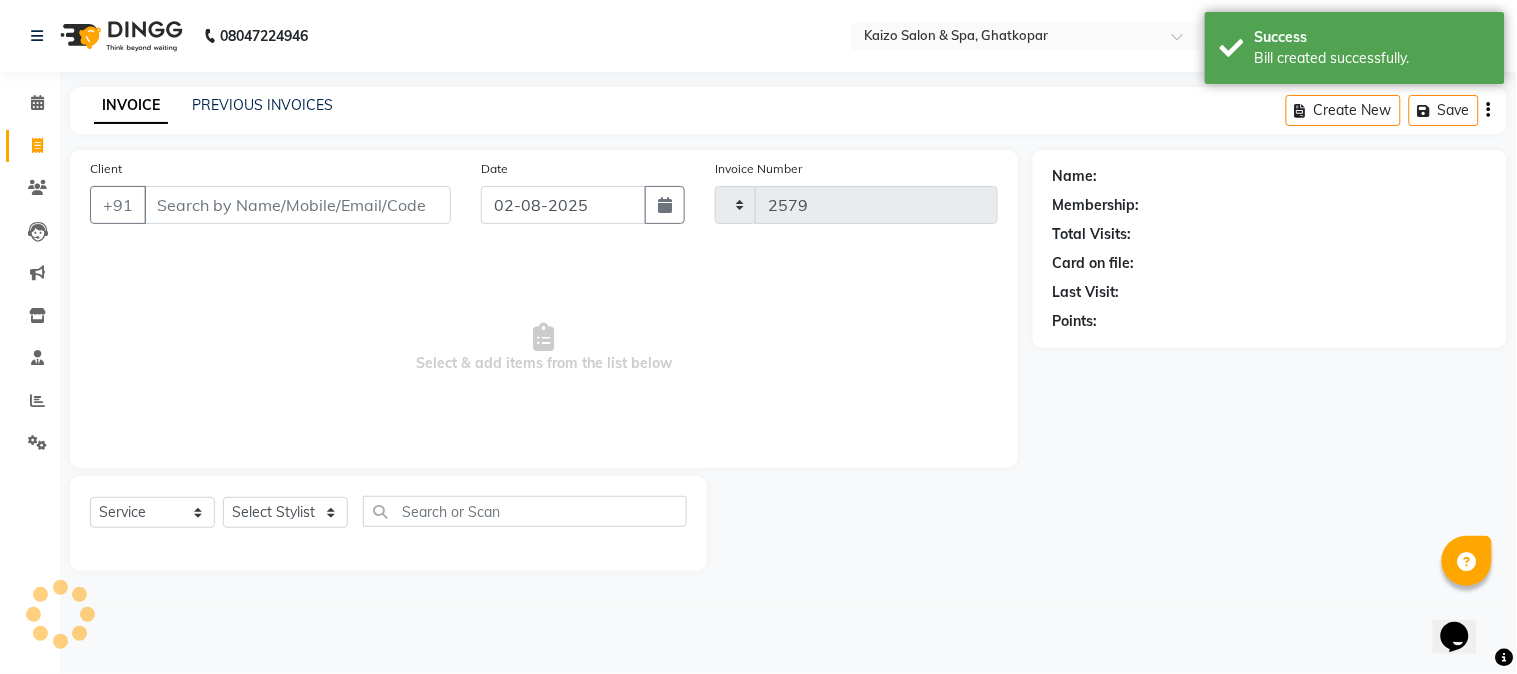 select on "3500" 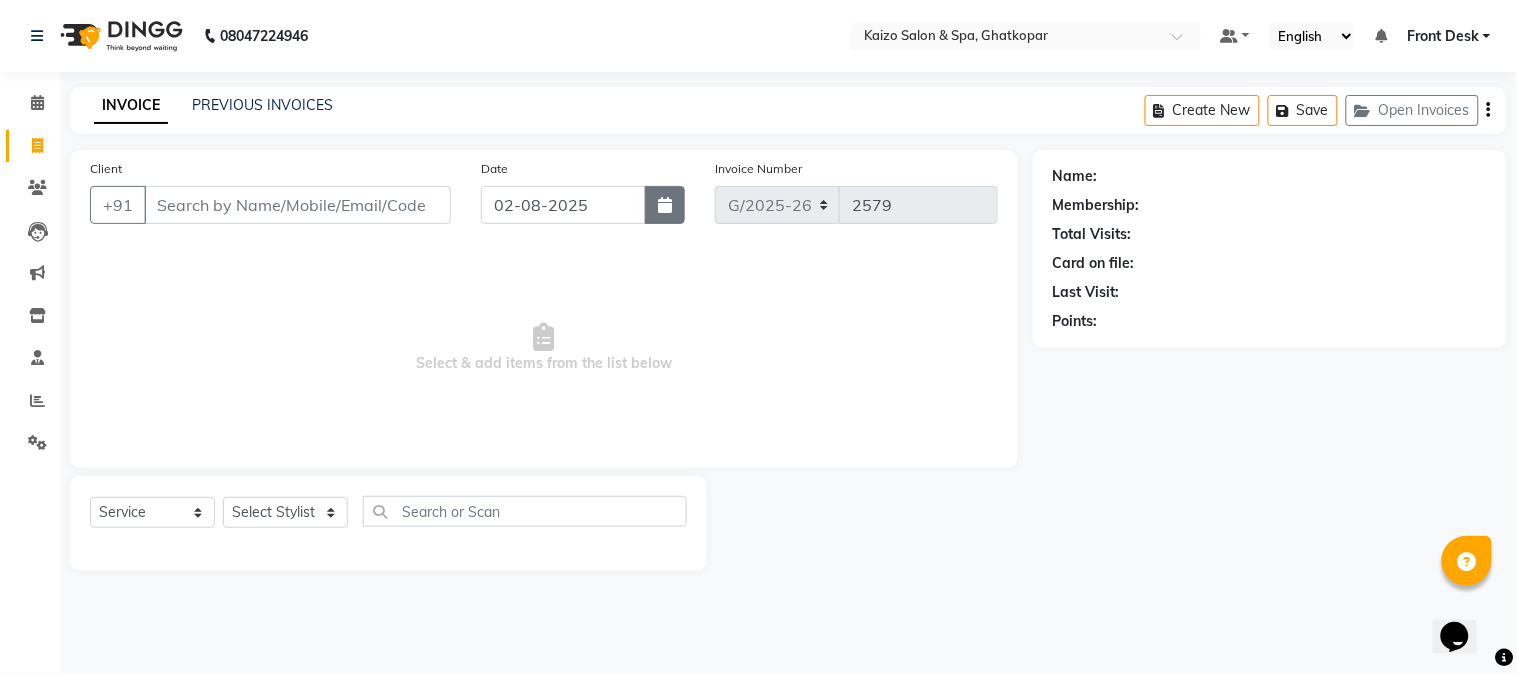 click 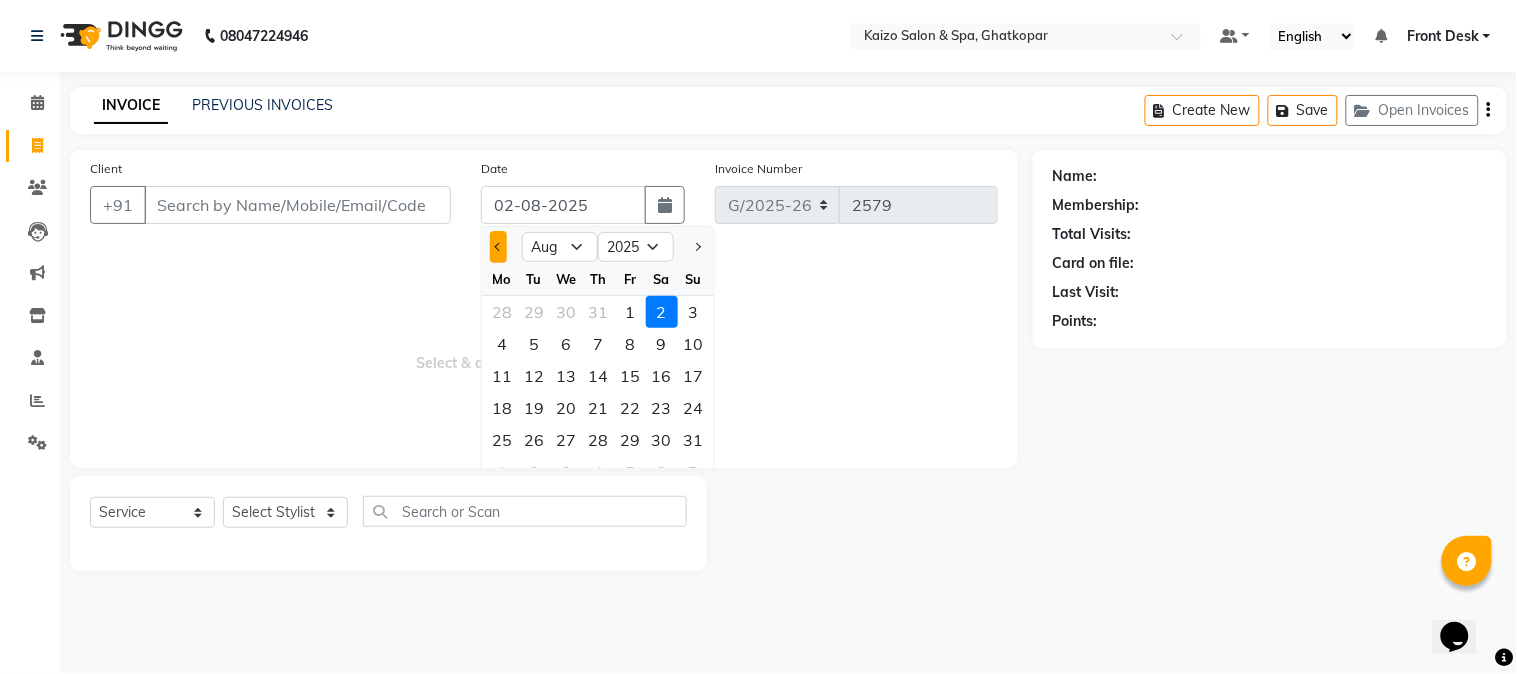click 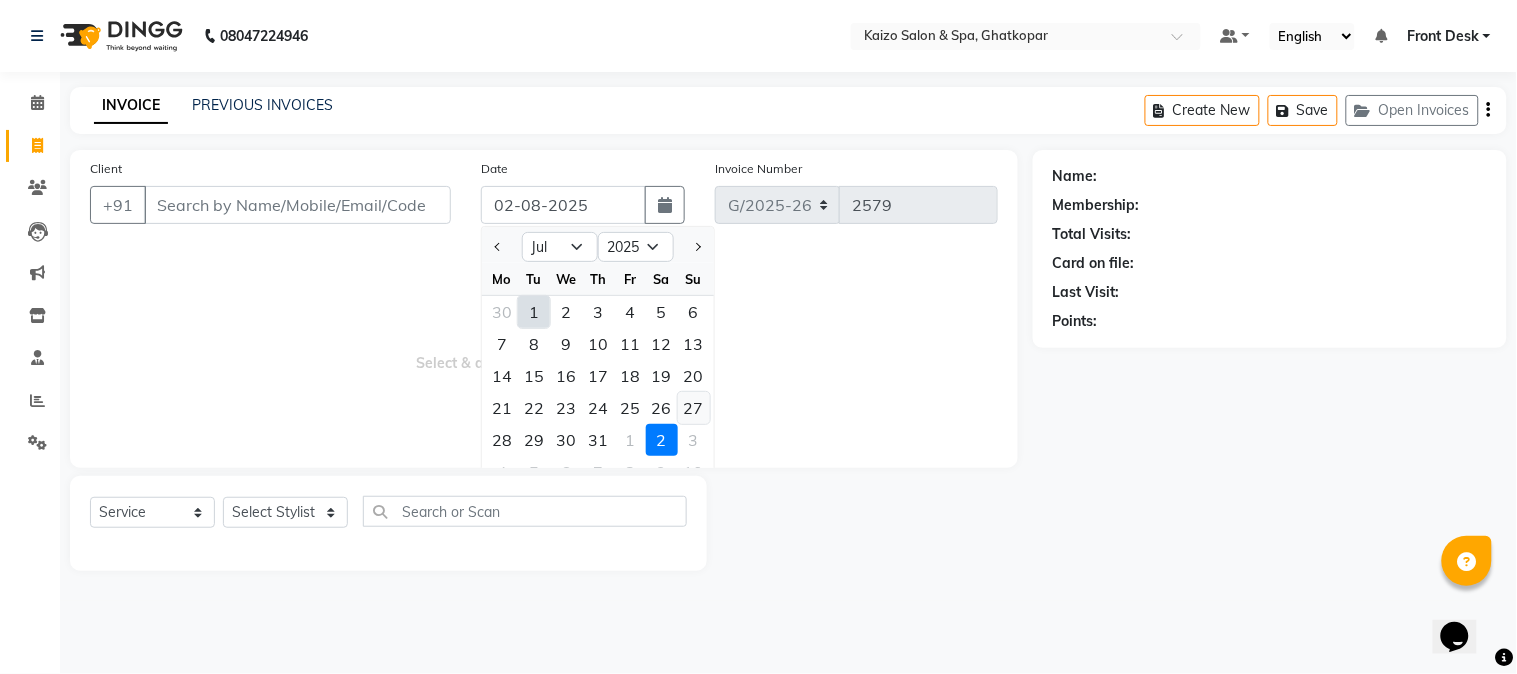 click on "27" 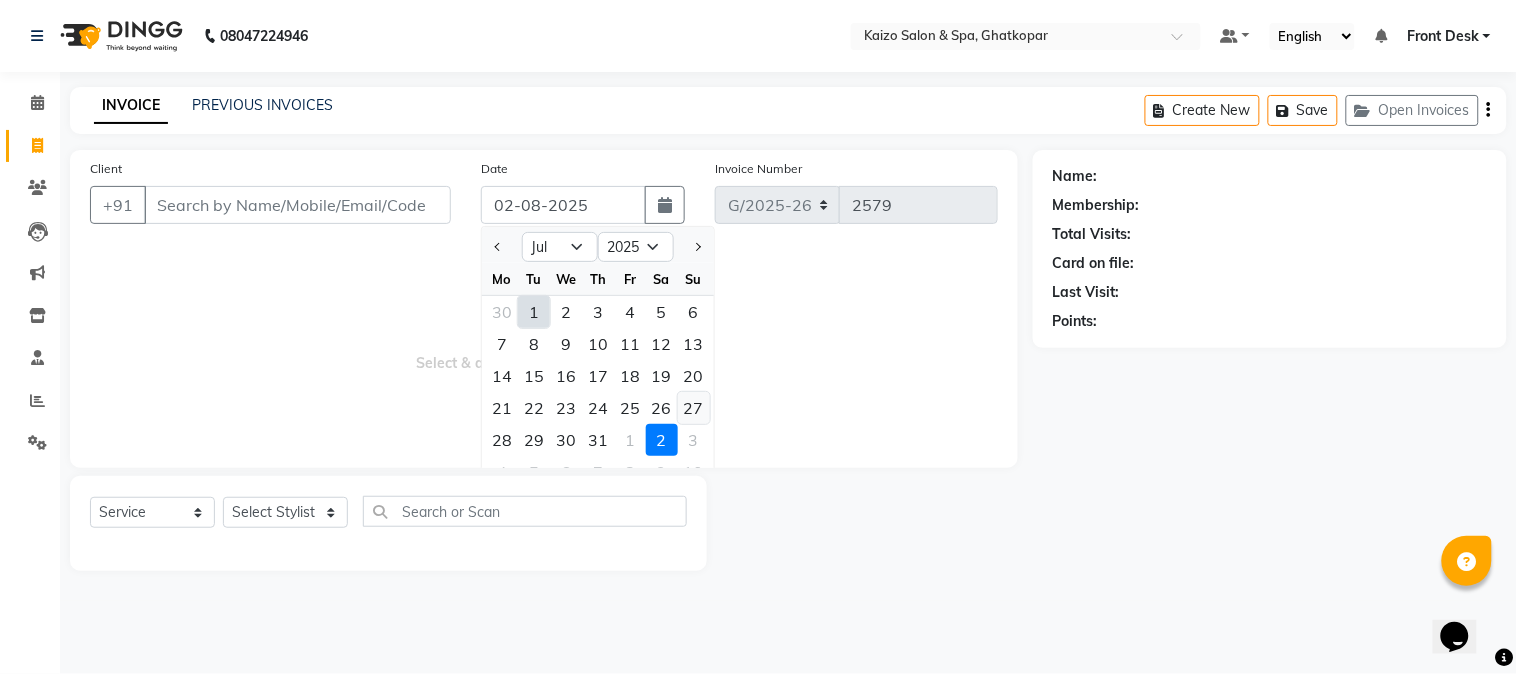 type on "27-07-2025" 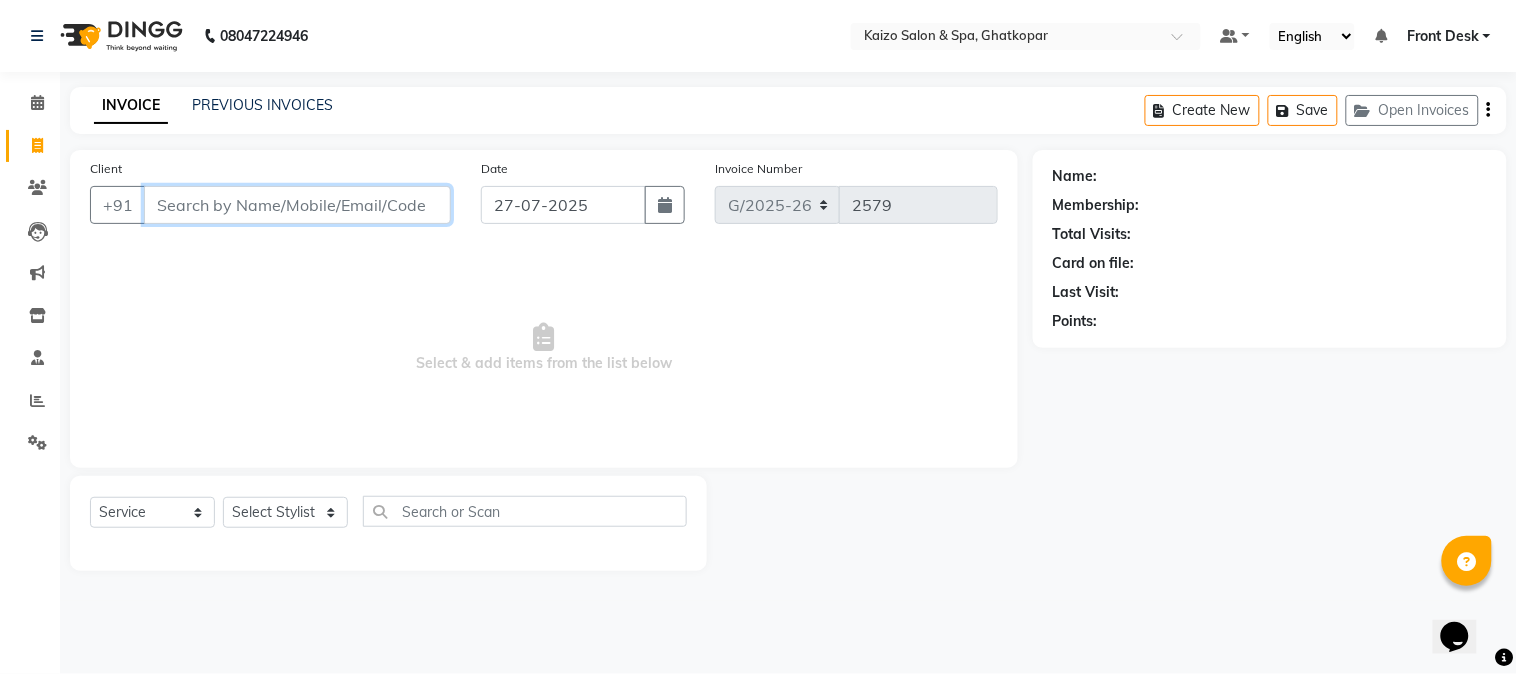 click on "Client" at bounding box center [297, 205] 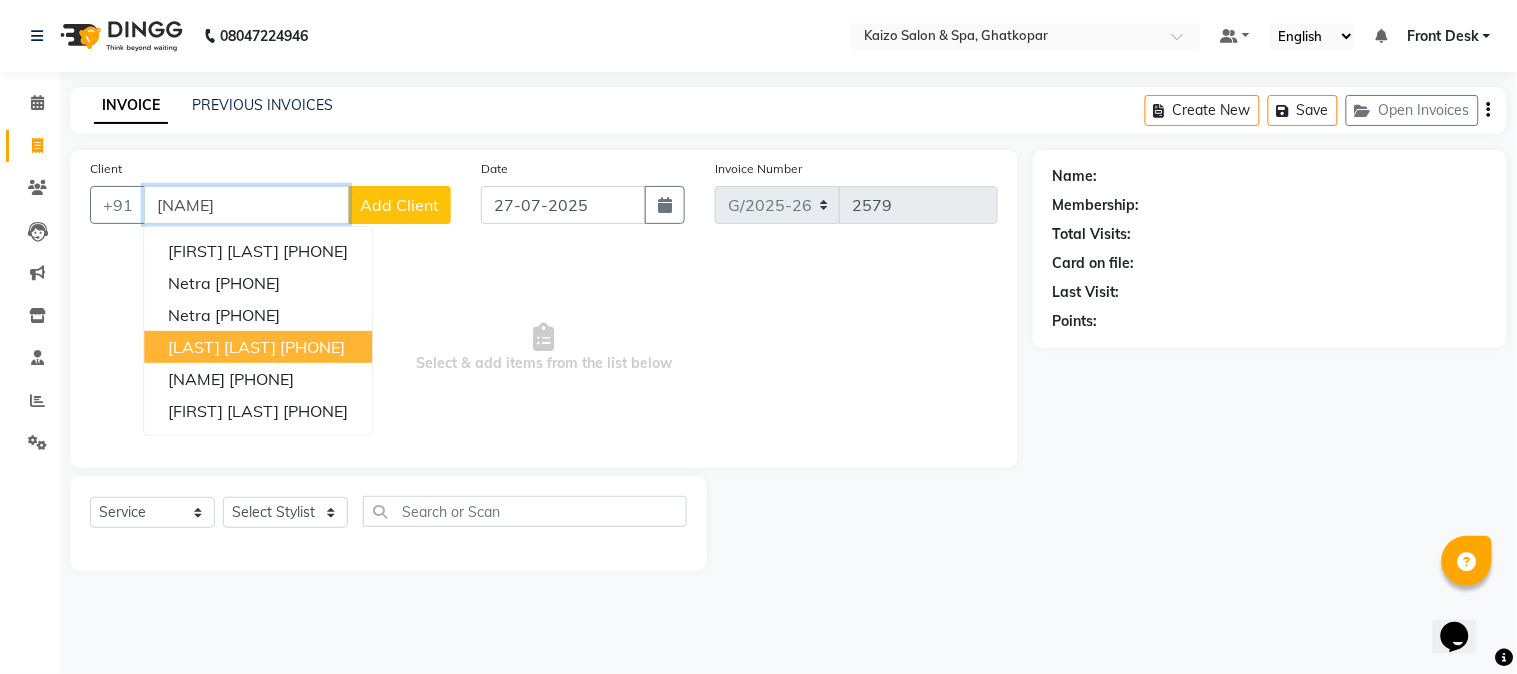 click on "[LAST] [LAST]" at bounding box center (222, 347) 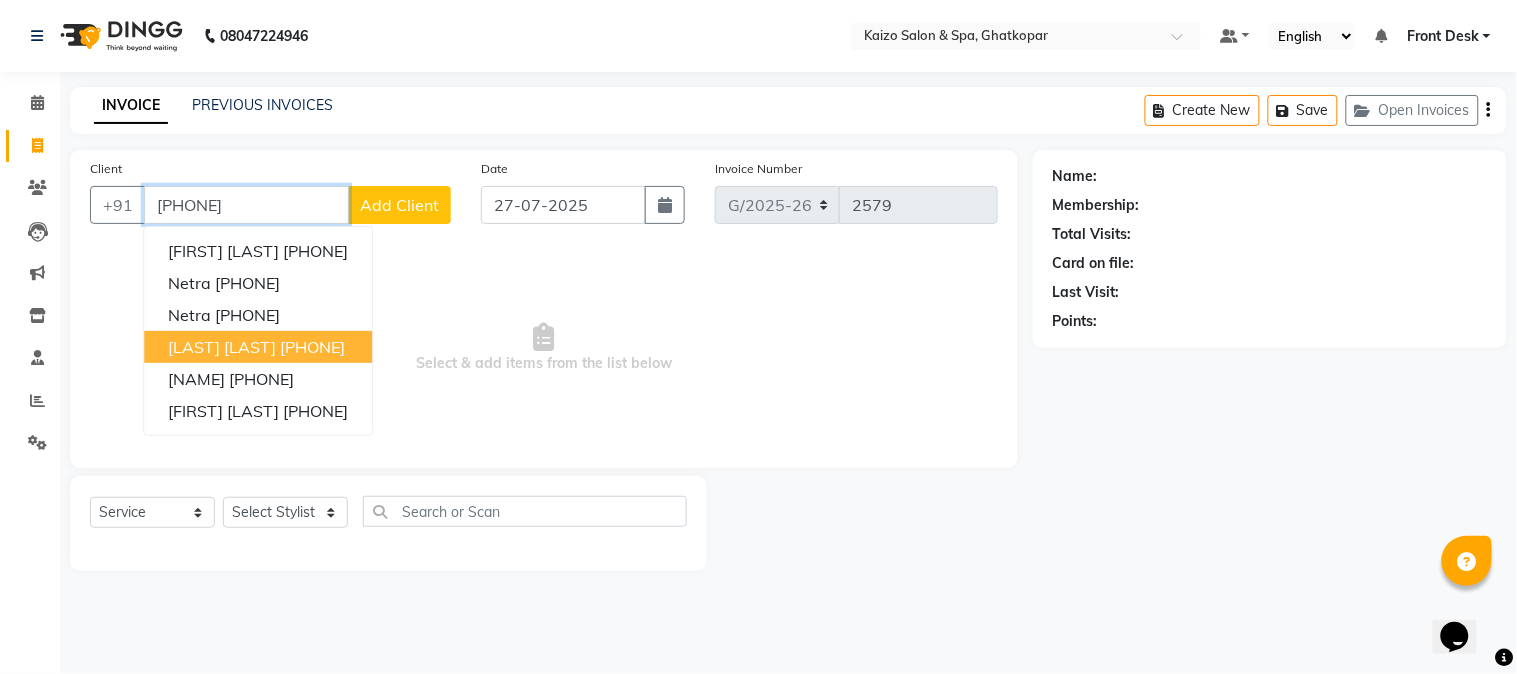 type on "[PHONE]" 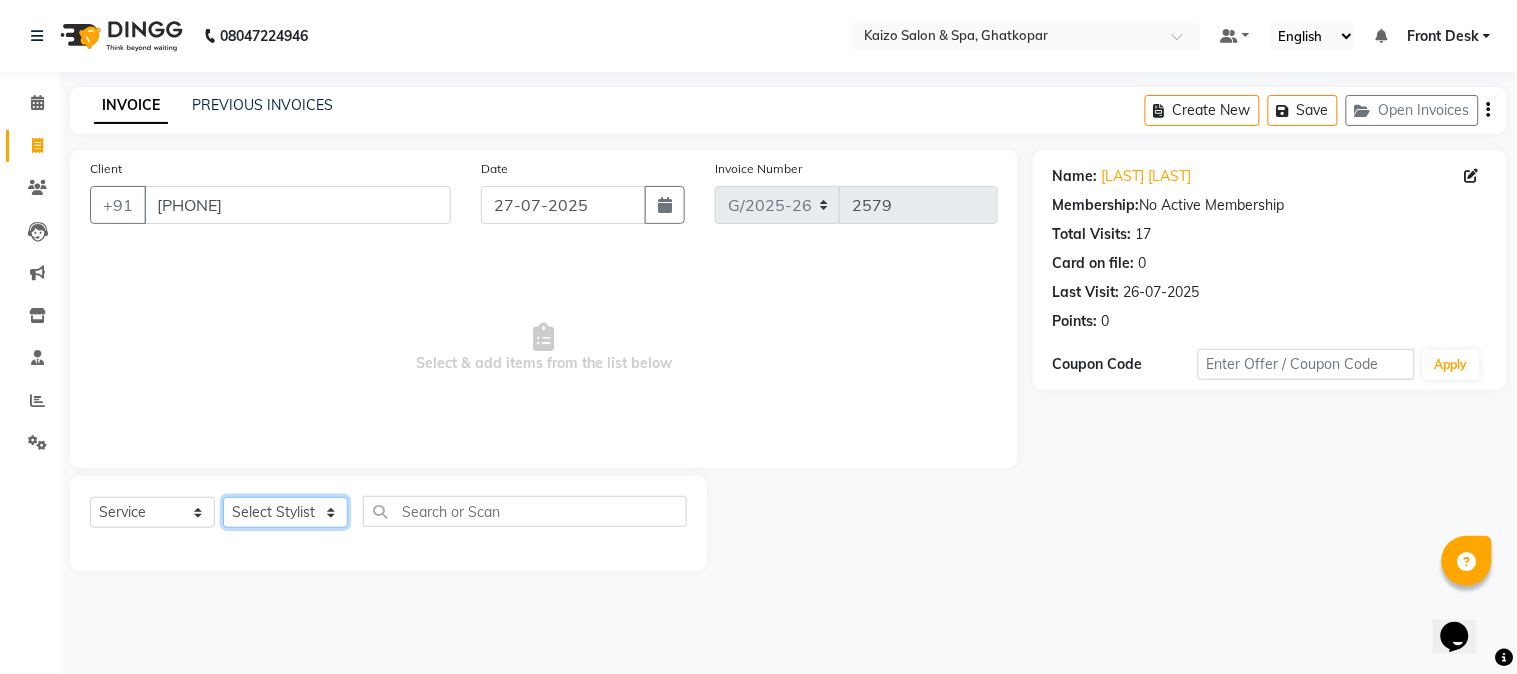 click on "Select Stylist ABDUL AKSHADA ANJALI ARBAZ ARIF FAHEEM Front Desk GOVIND HEENA IFTESHA JACIN NIBHA NIKITA NIZAM PRANITA SALIM SAM SHADAB SHARIFA SMITA GALA SNEHAL SONI SONU WASEEM YASH" 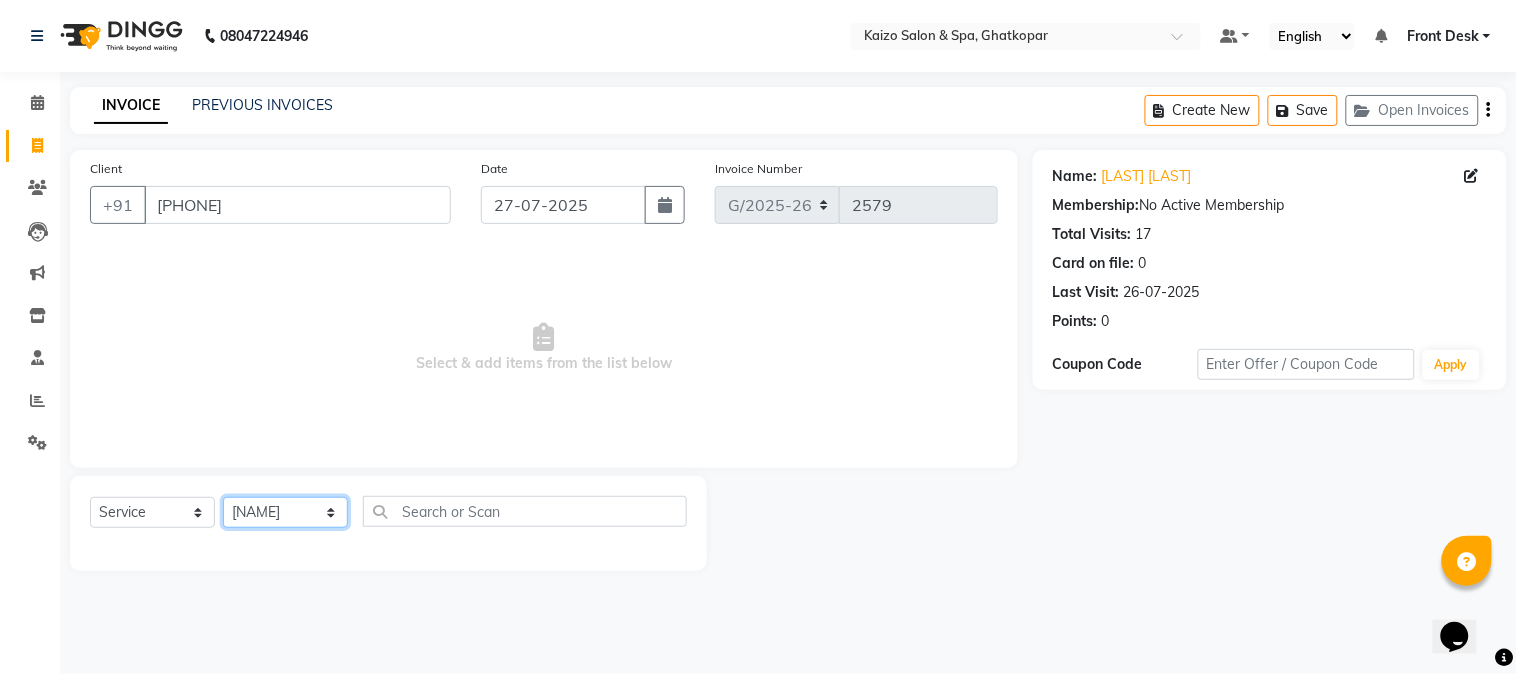 click on "Select Stylist ABDUL AKSHADA ANJALI ARBAZ ARIF FAHEEM Front Desk GOVIND HEENA IFTESHA JACIN NIBHA NIKITA NIZAM PRANITA SALIM SAM SHADAB SHARIFA SMITA GALA SNEHAL SONI SONU WASEEM YASH" 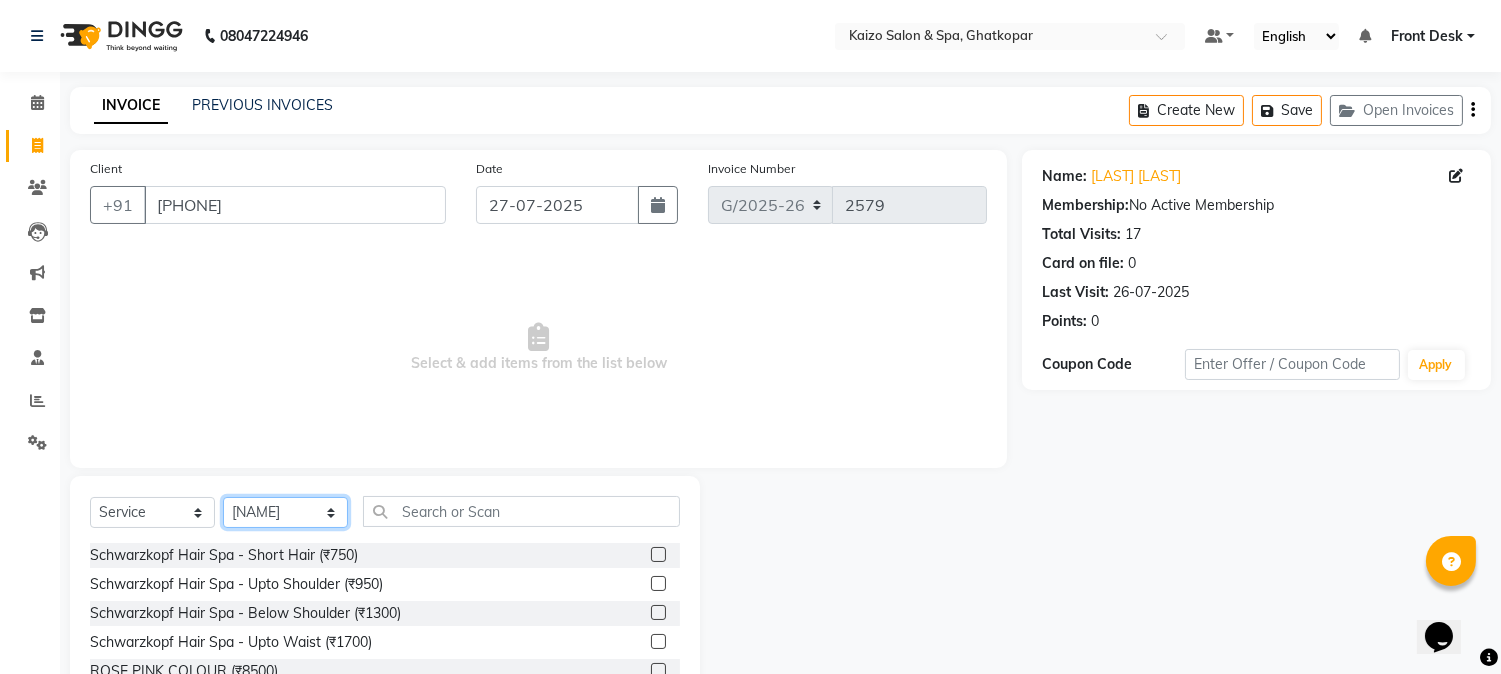 click on "Select Stylist ABDUL AKSHADA ANJALI ARBAZ ARIF FAHEEM Front Desk GOVIND HEENA IFTESHA JACIN NIBHA NIKITA NIZAM PRANITA SALIM SAM SHADAB SHARIFA SMITA GALA SNEHAL SONI SONU WASEEM YASH" 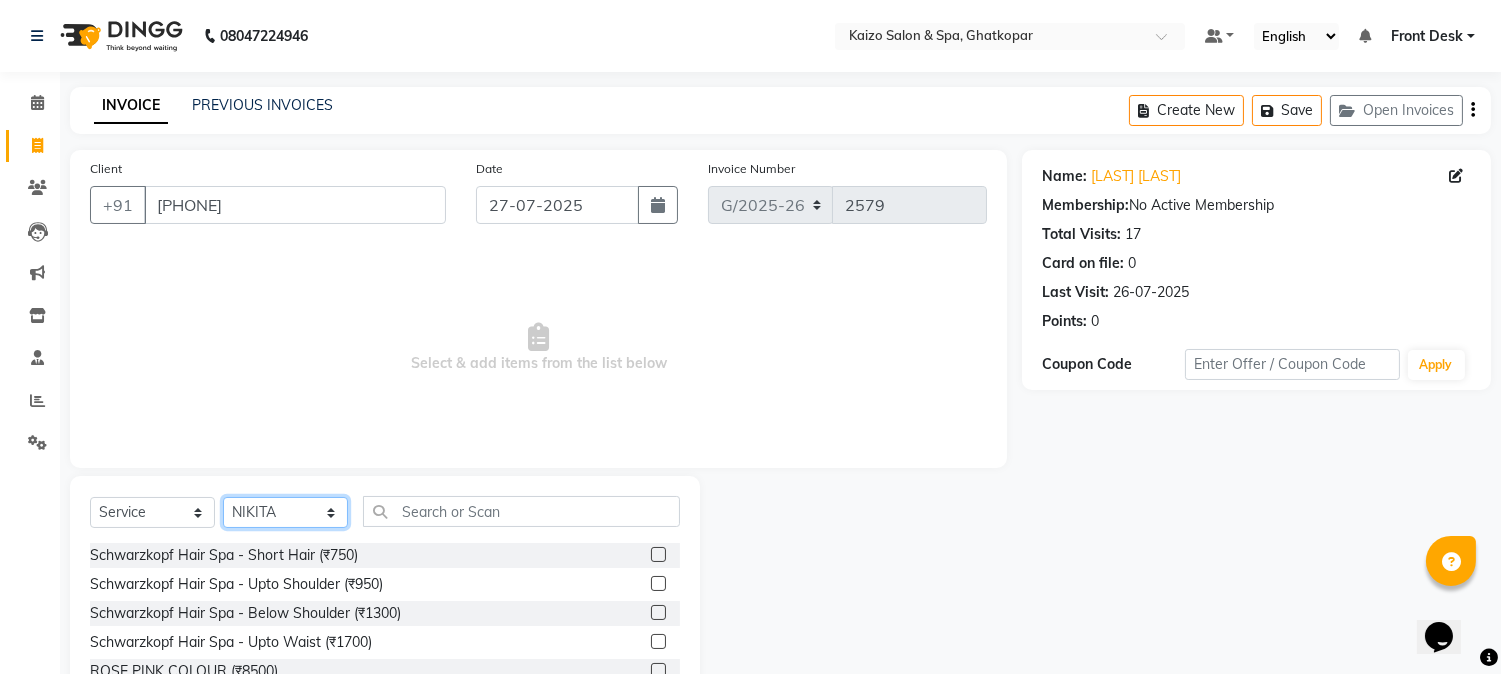 click on "Select Stylist ABDUL AKSHADA ANJALI ARBAZ ARIF FAHEEM Front Desk GOVIND HEENA IFTESHA JACIN NIBHA NIKITA NIZAM PRANITA SALIM SAM SHADAB SHARIFA SMITA GALA SNEHAL SONI SONU WASEEM YASH" 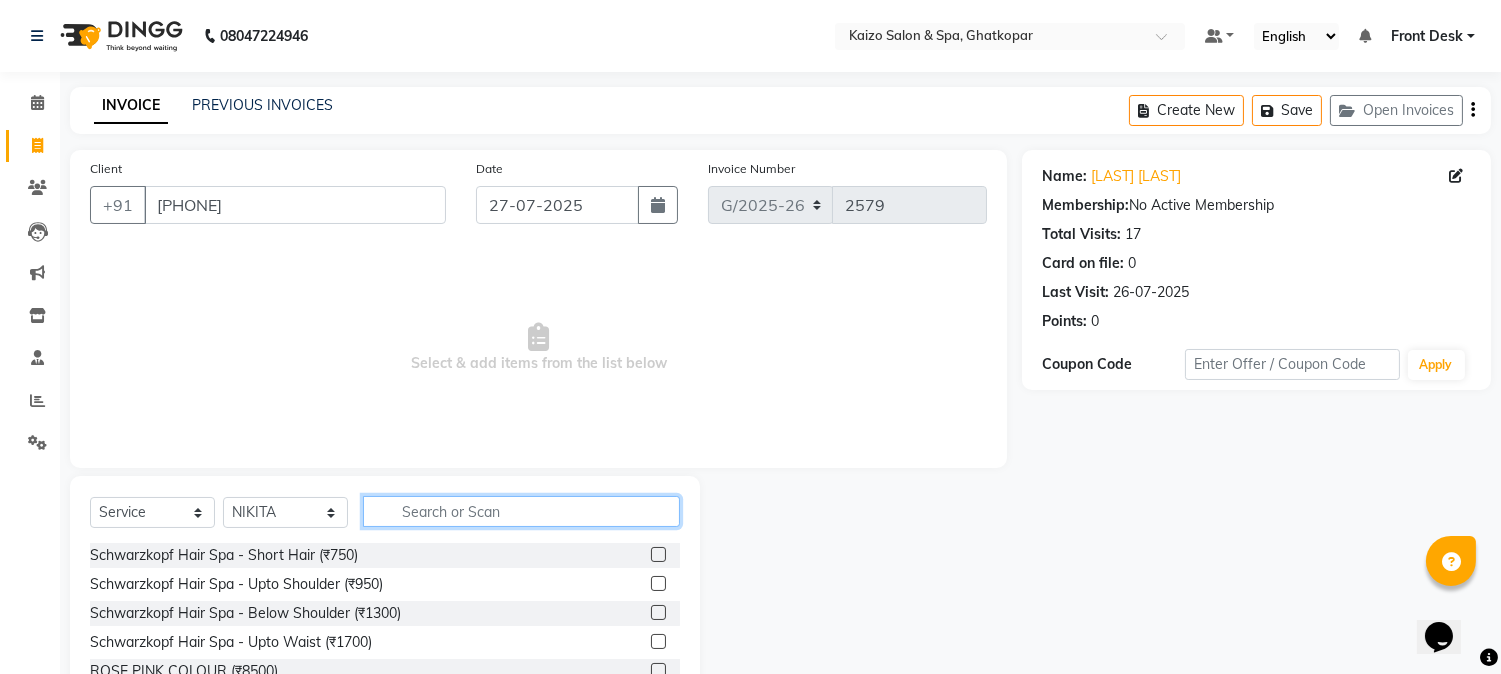 click 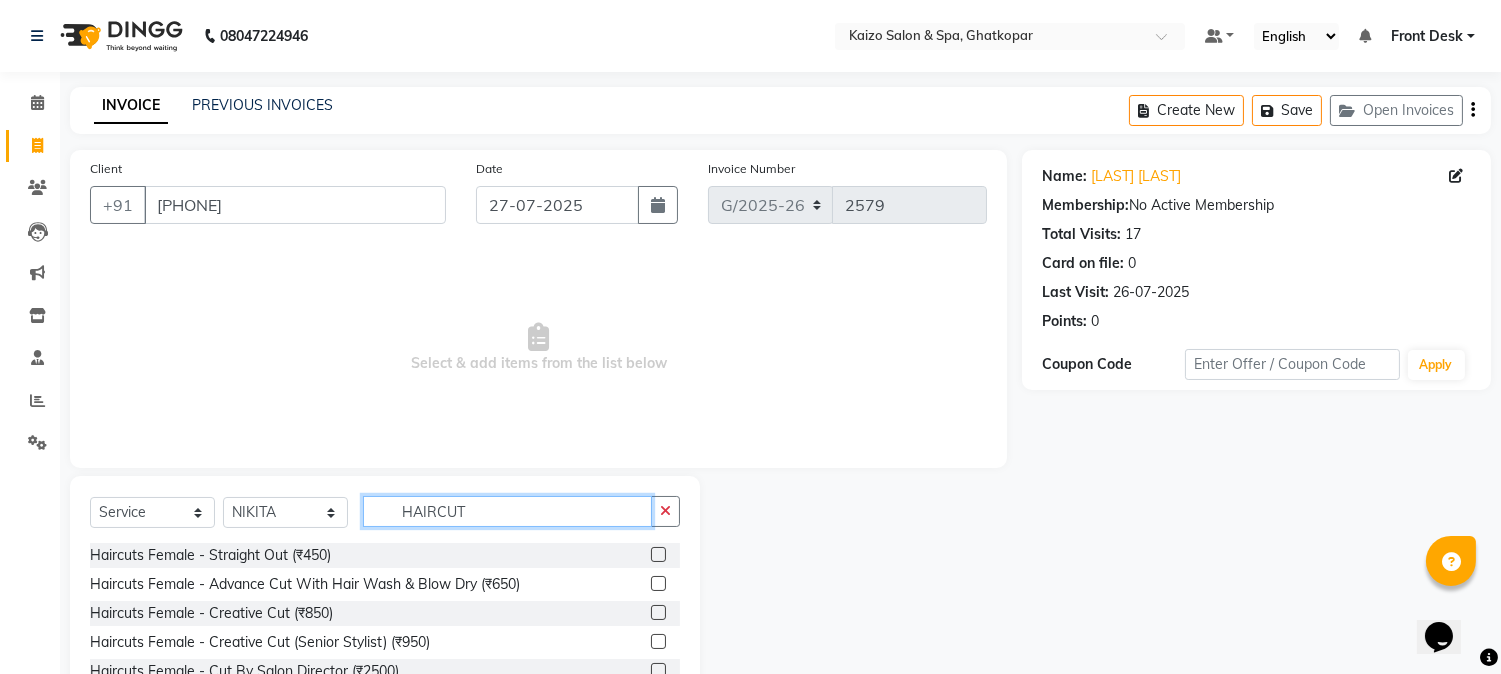 type on "HAIRCUT" 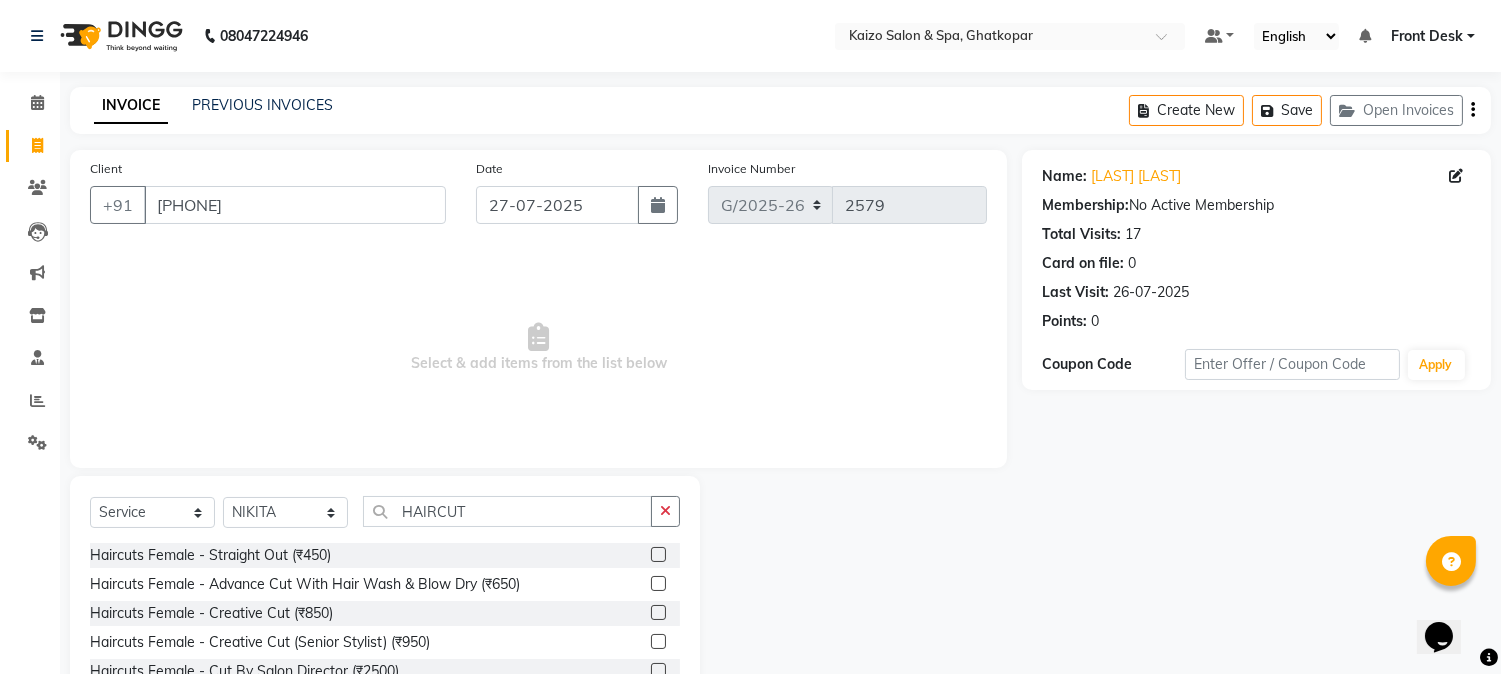 click 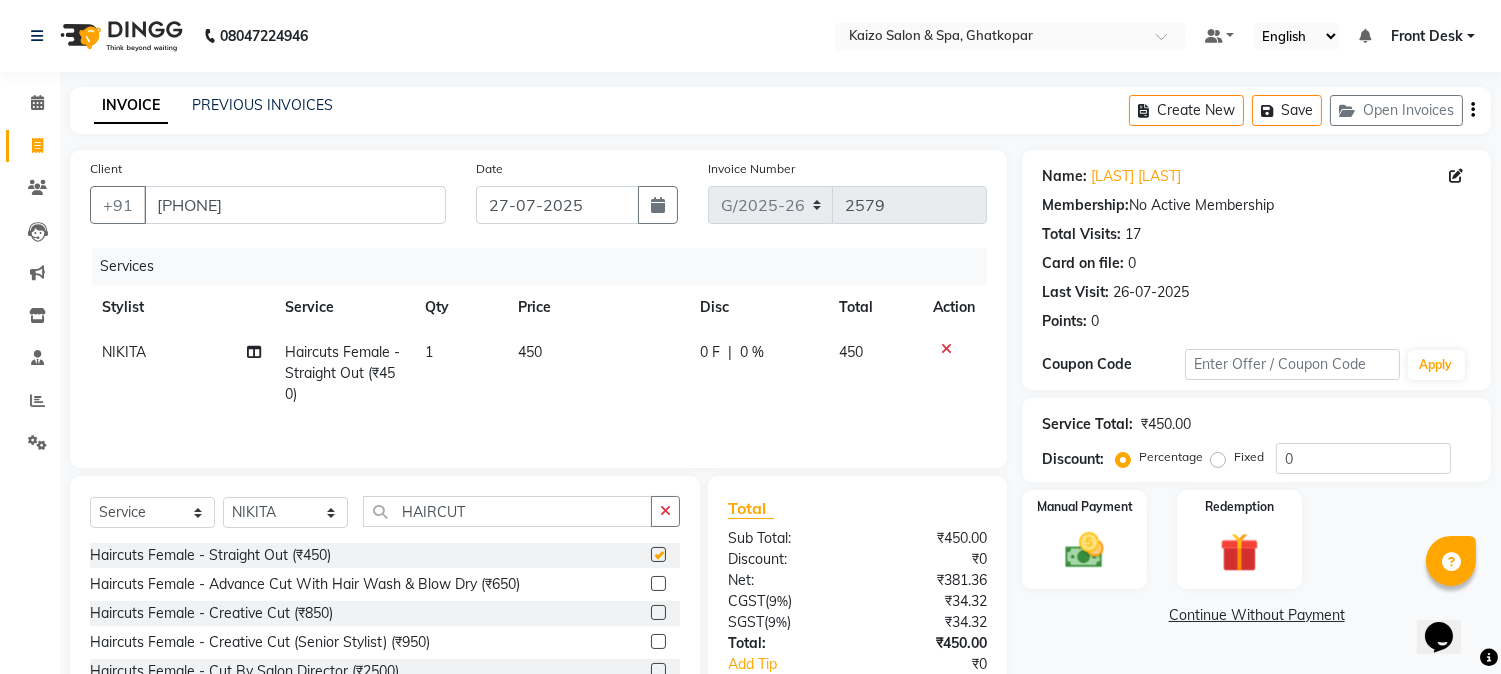checkbox on "false" 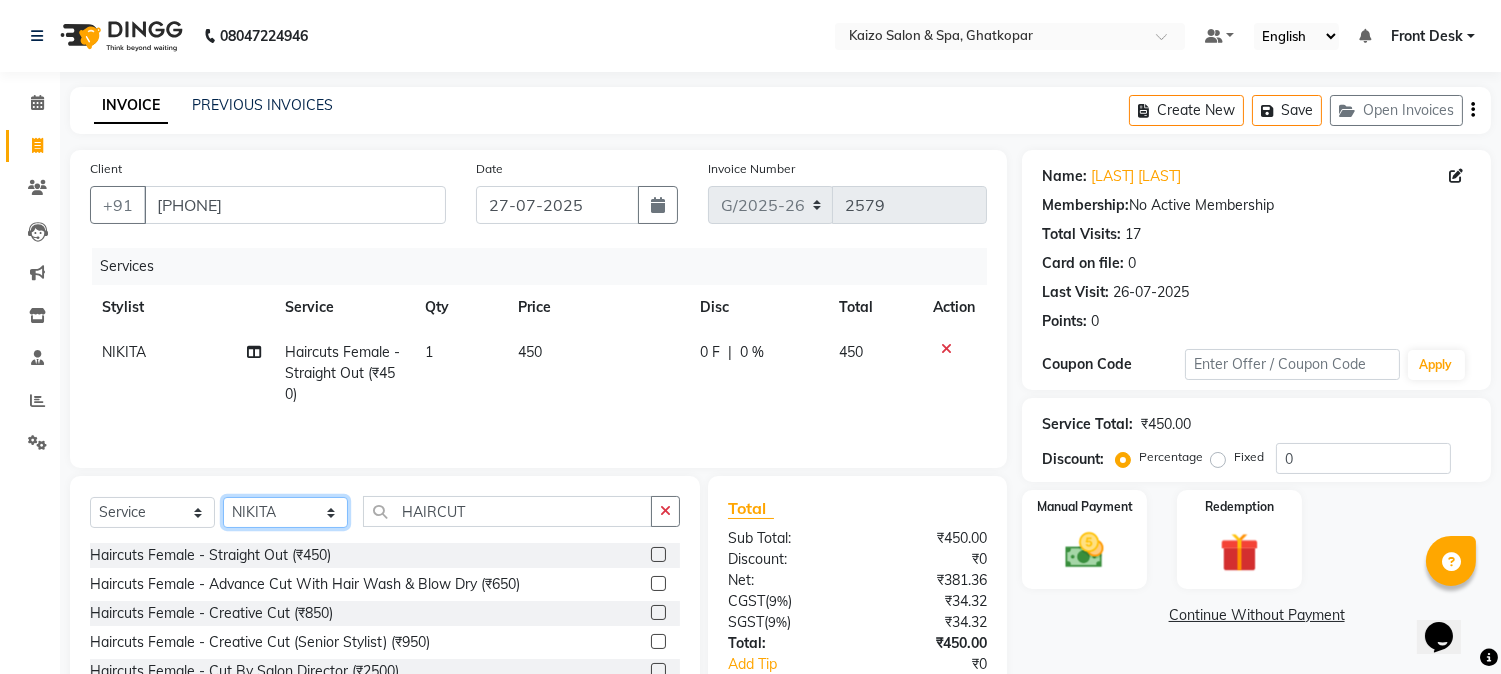 click on "Select Stylist ABDUL AKSHADA ANJALI ARBAZ ARIF FAHEEM Front Desk GOVIND HEENA IFTESHA JACIN NIBHA NIKITA NIZAM PRANITA SALIM SAM SHADAB SHARIFA SMITA GALA SNEHAL SONI SONU WASEEM YASH" 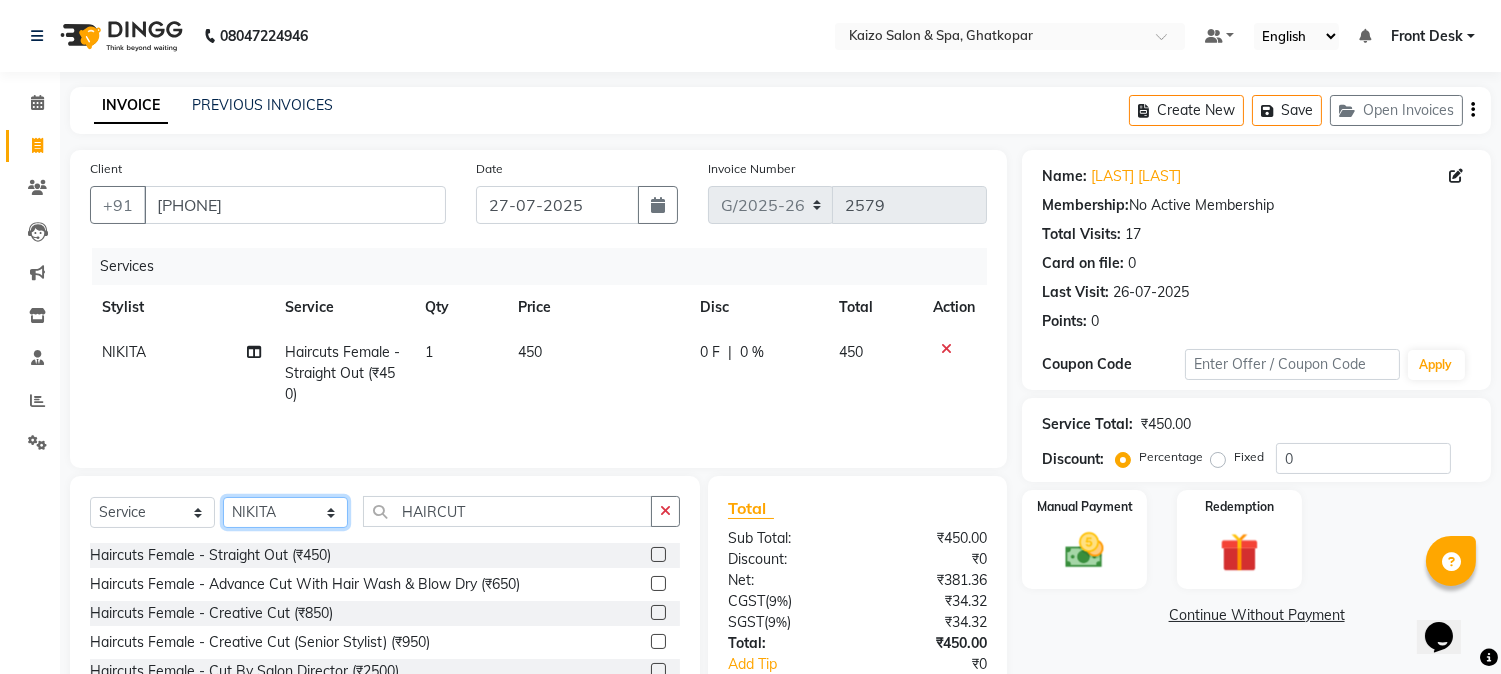 select on "41999" 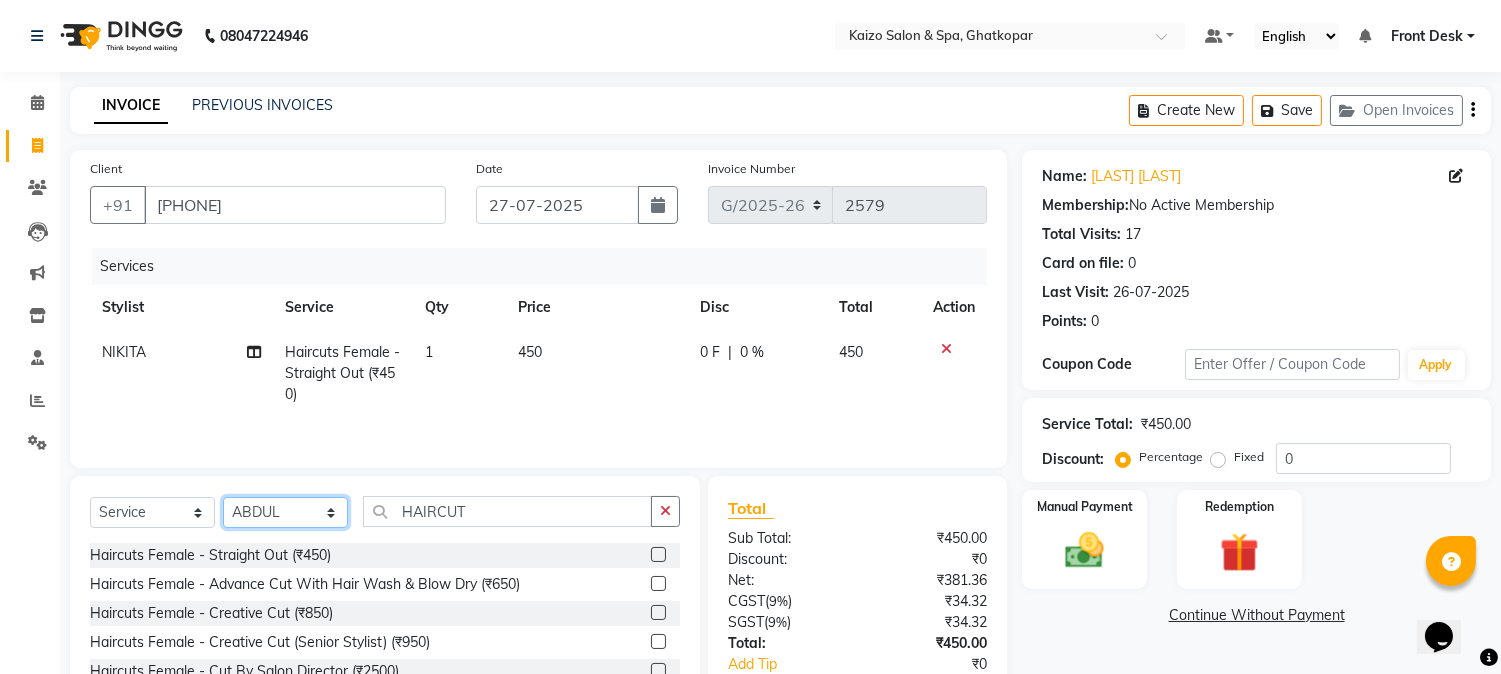 click on "Select Stylist ABDUL AKSHADA ANJALI ARBAZ ARIF FAHEEM Front Desk GOVIND HEENA IFTESHA JACIN NIBHA NIKITA NIZAM PRANITA SALIM SAM SHADAB SHARIFA SMITA GALA SNEHAL SONI SONU WASEEM YASH" 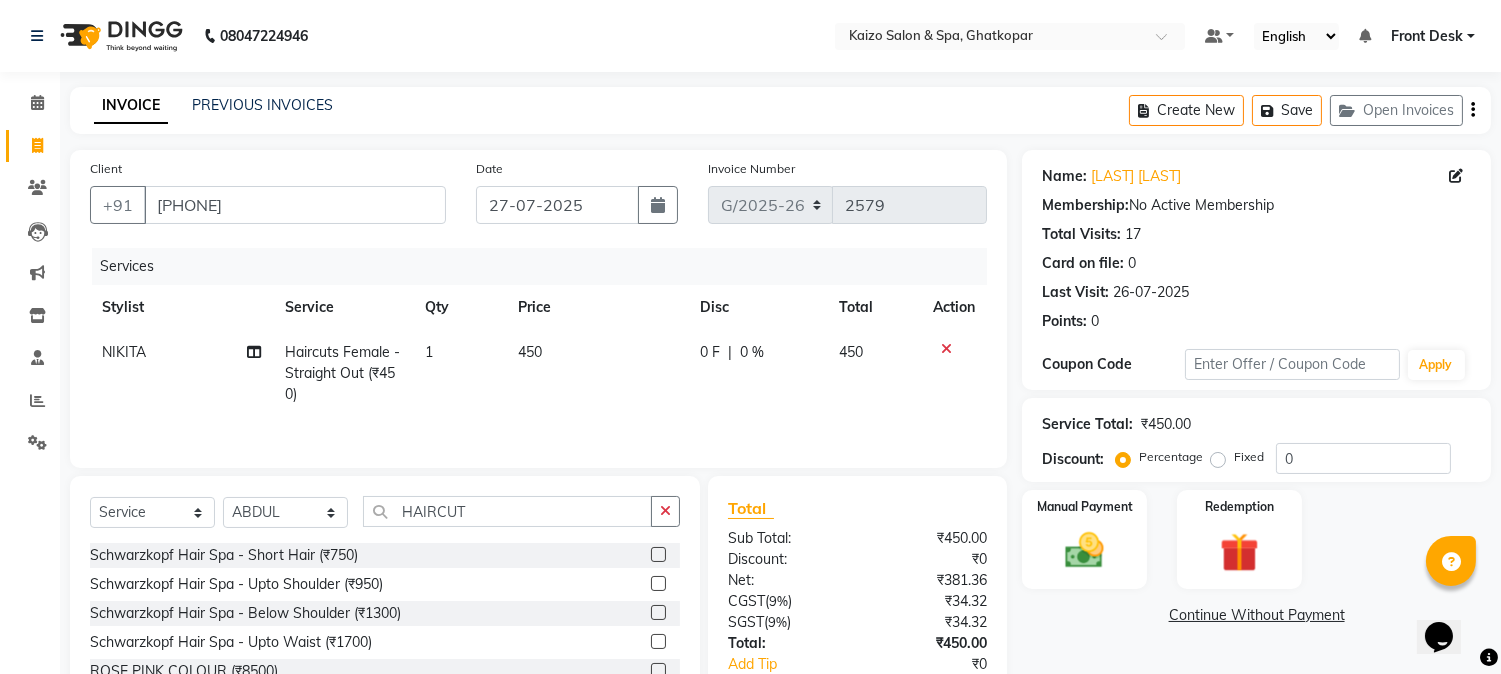 click on "HAIRCUT" 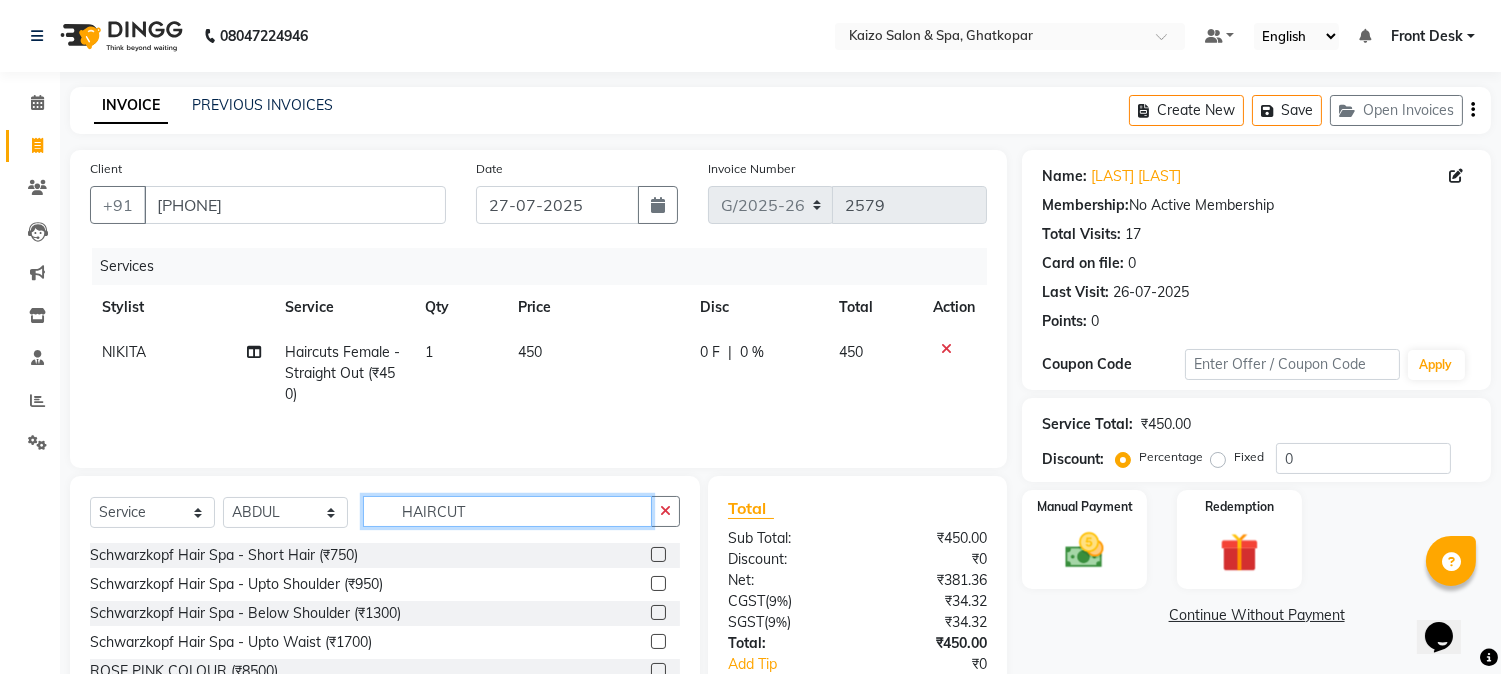 click on "HAIRCUT" 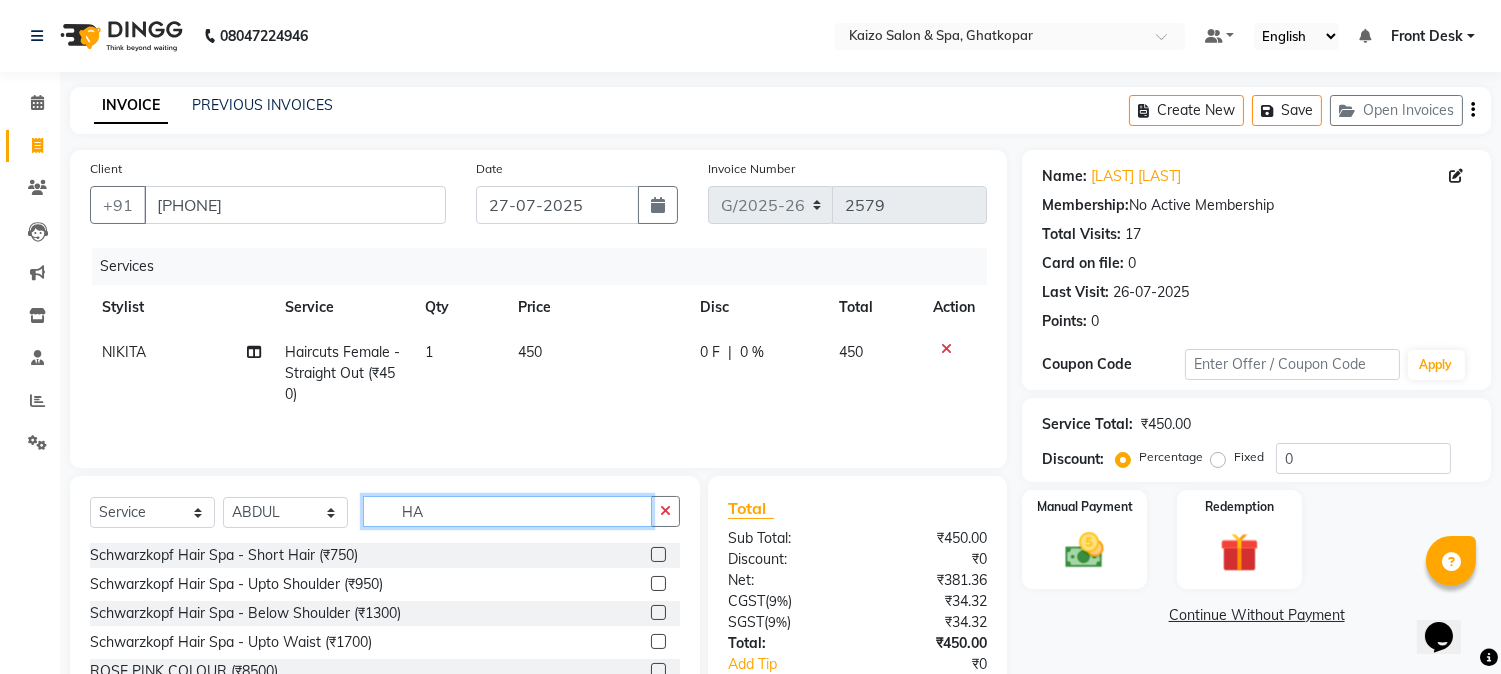 type on "H" 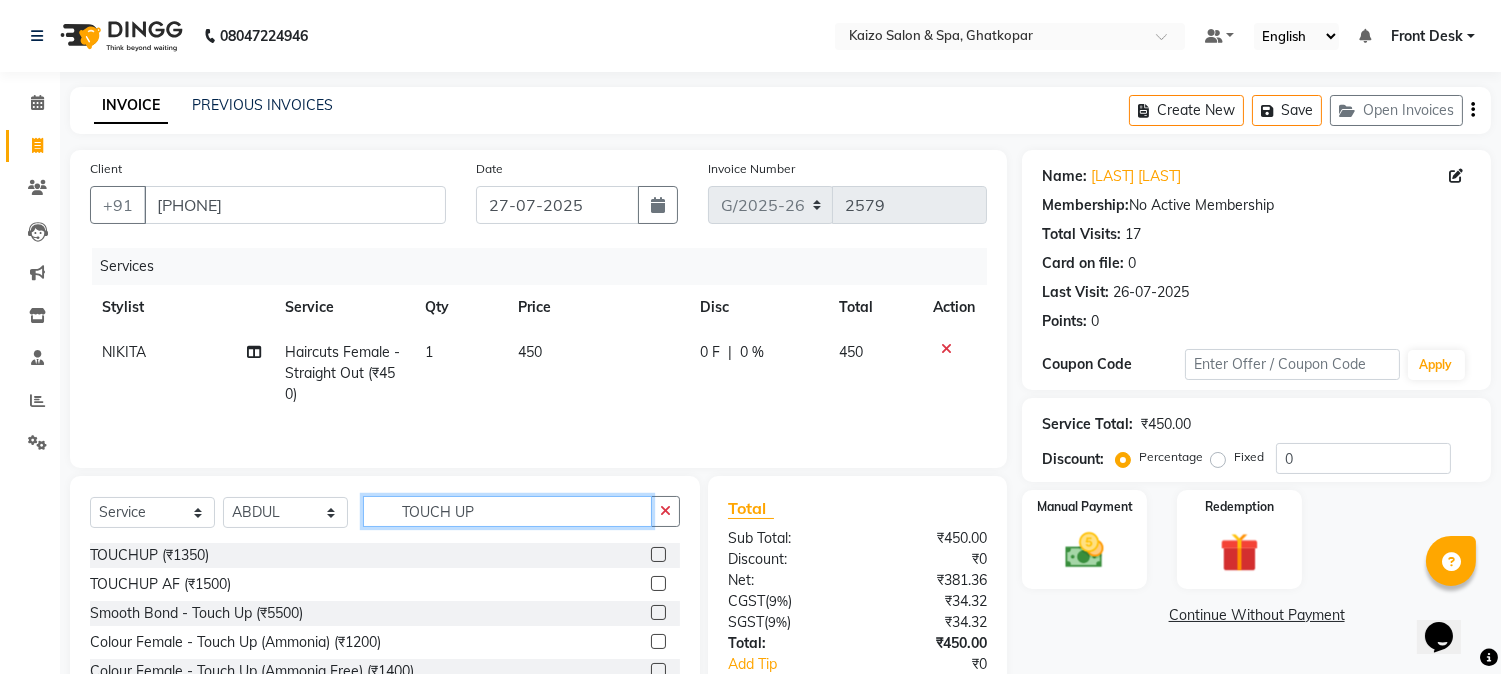 type on "TOUCH UP" 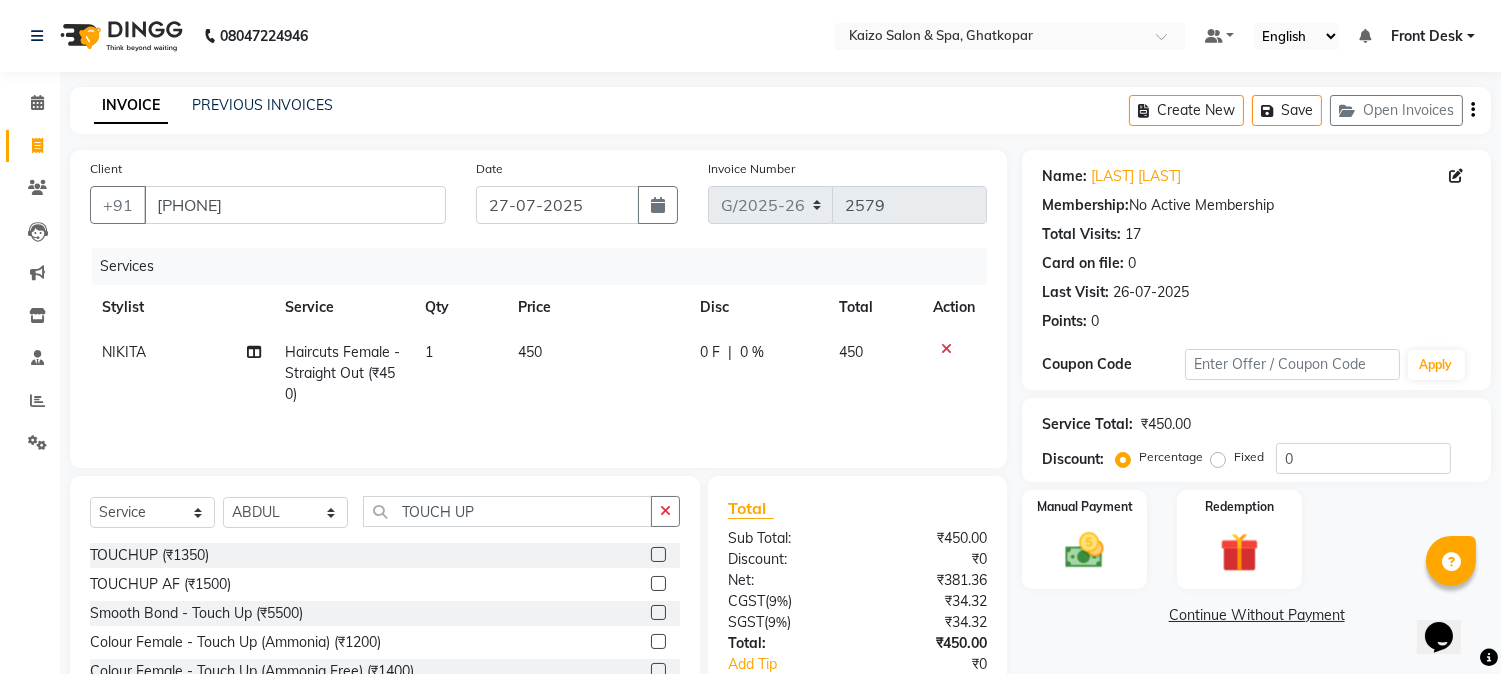 drag, startPoint x: 1496, startPoint y: 523, endPoint x: 1516, endPoint y: 615, distance: 94.14882 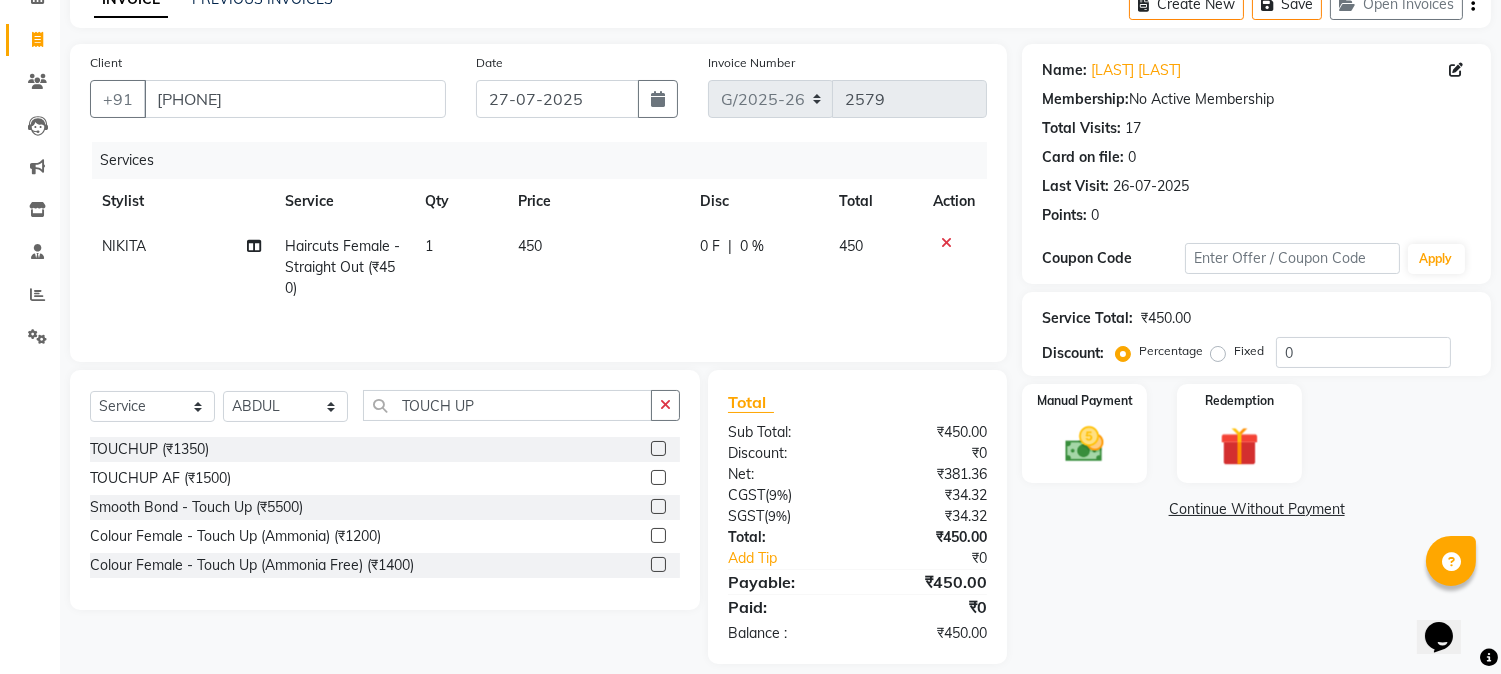 scroll, scrollTop: 127, scrollLeft: 0, axis: vertical 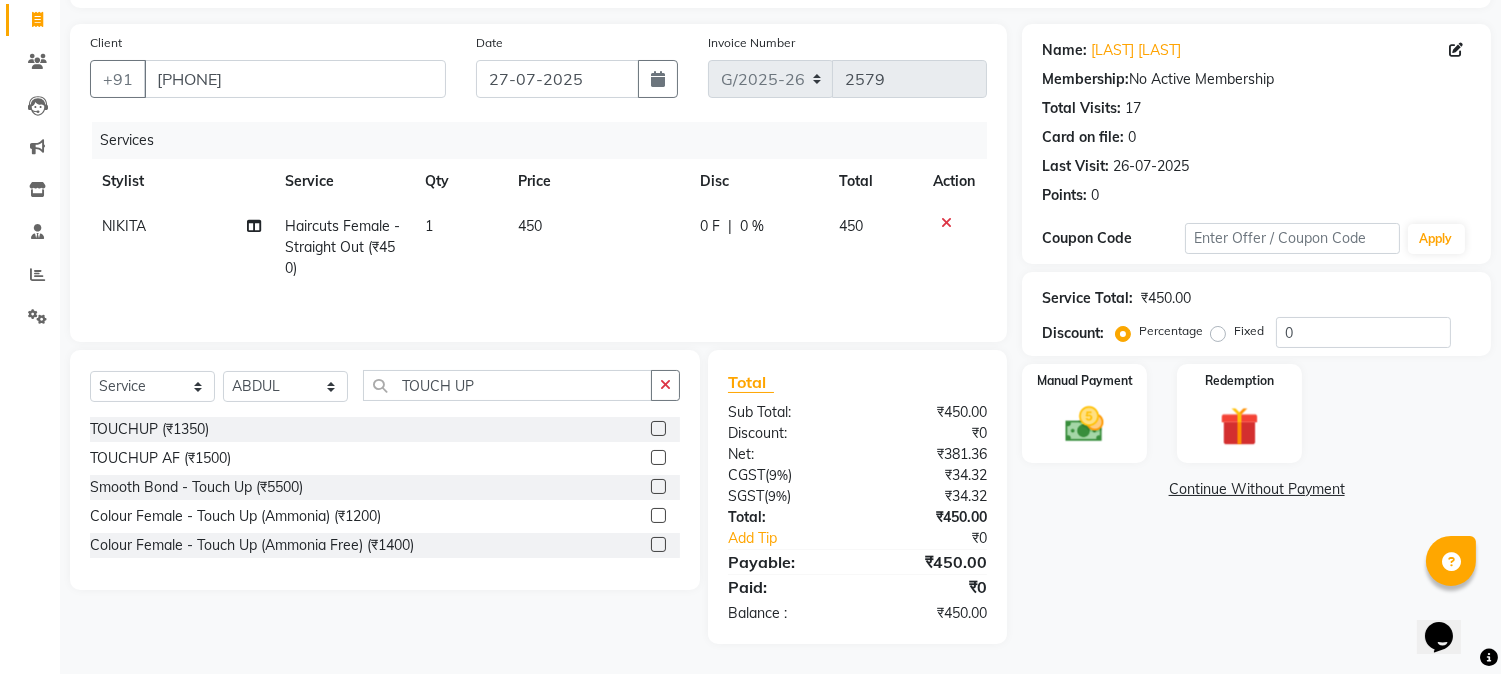 click 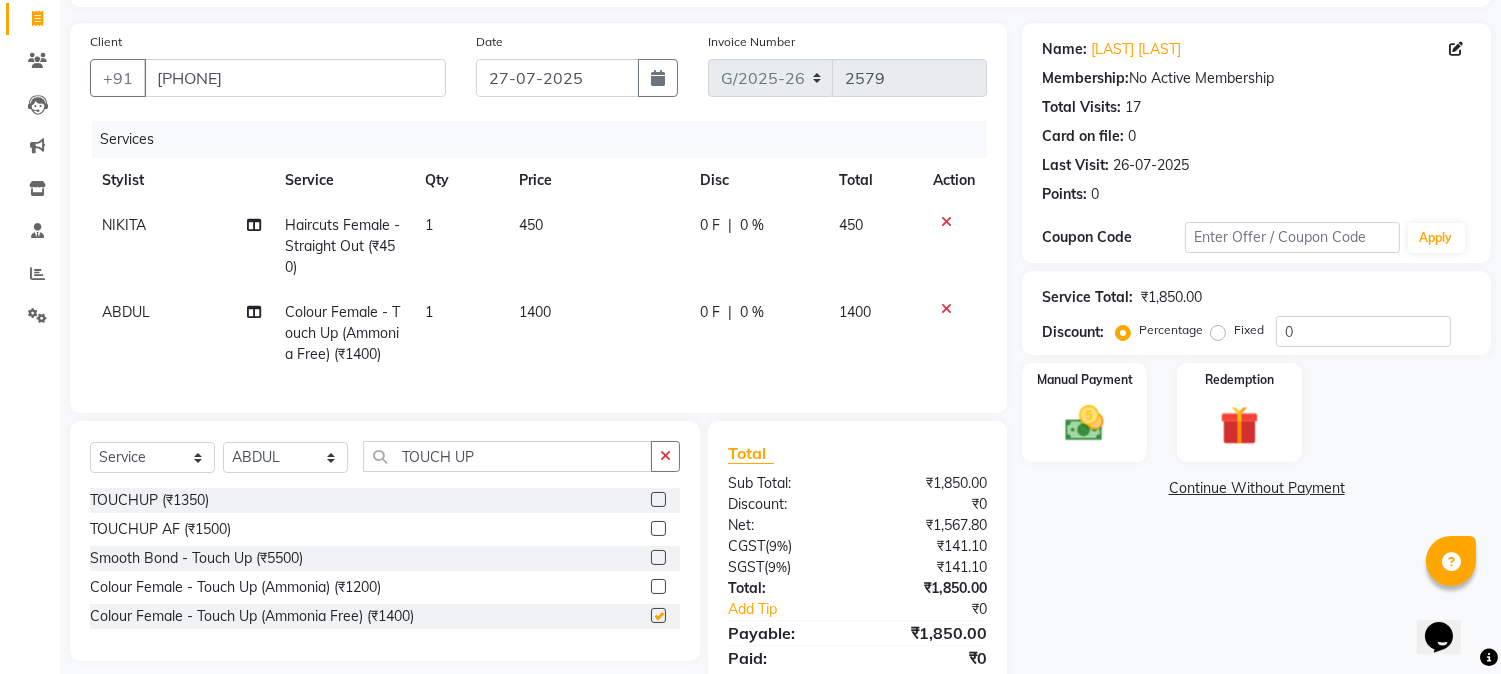 checkbox on "false" 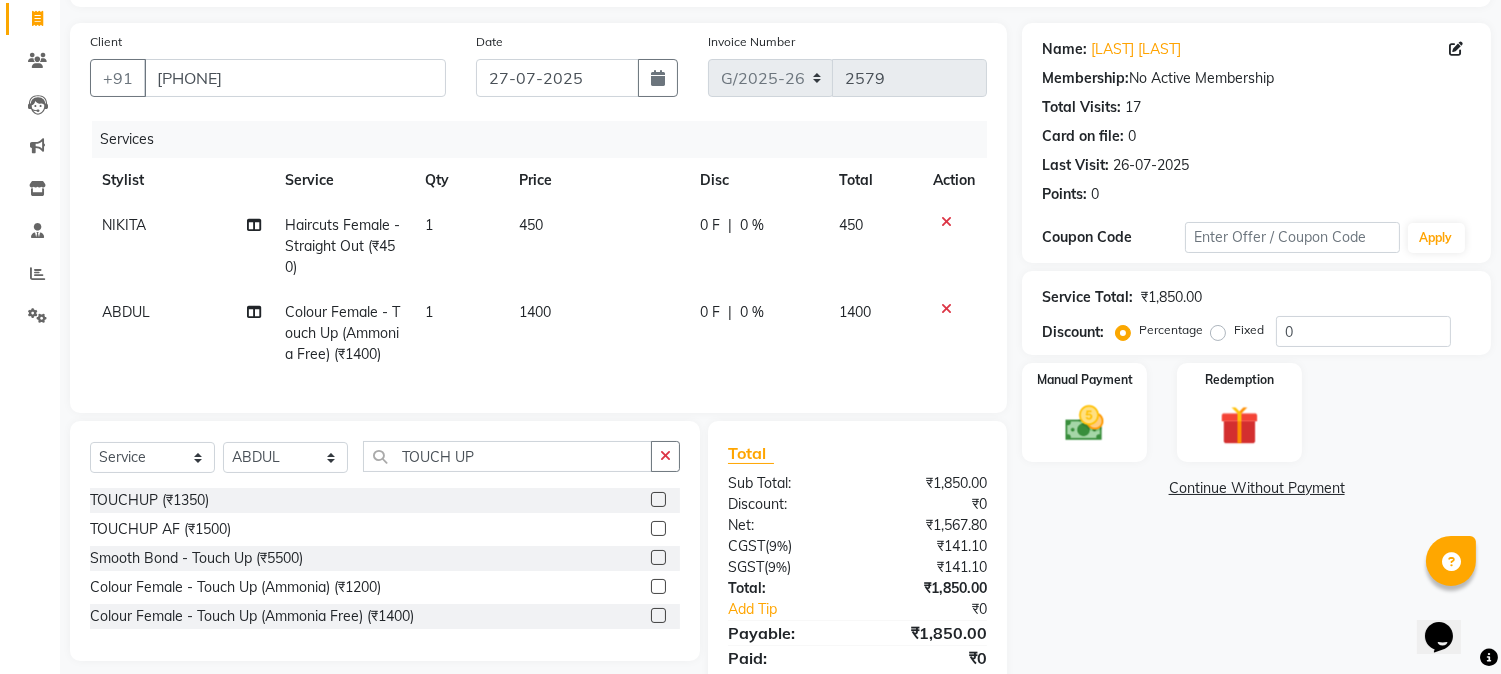 click on "1400" 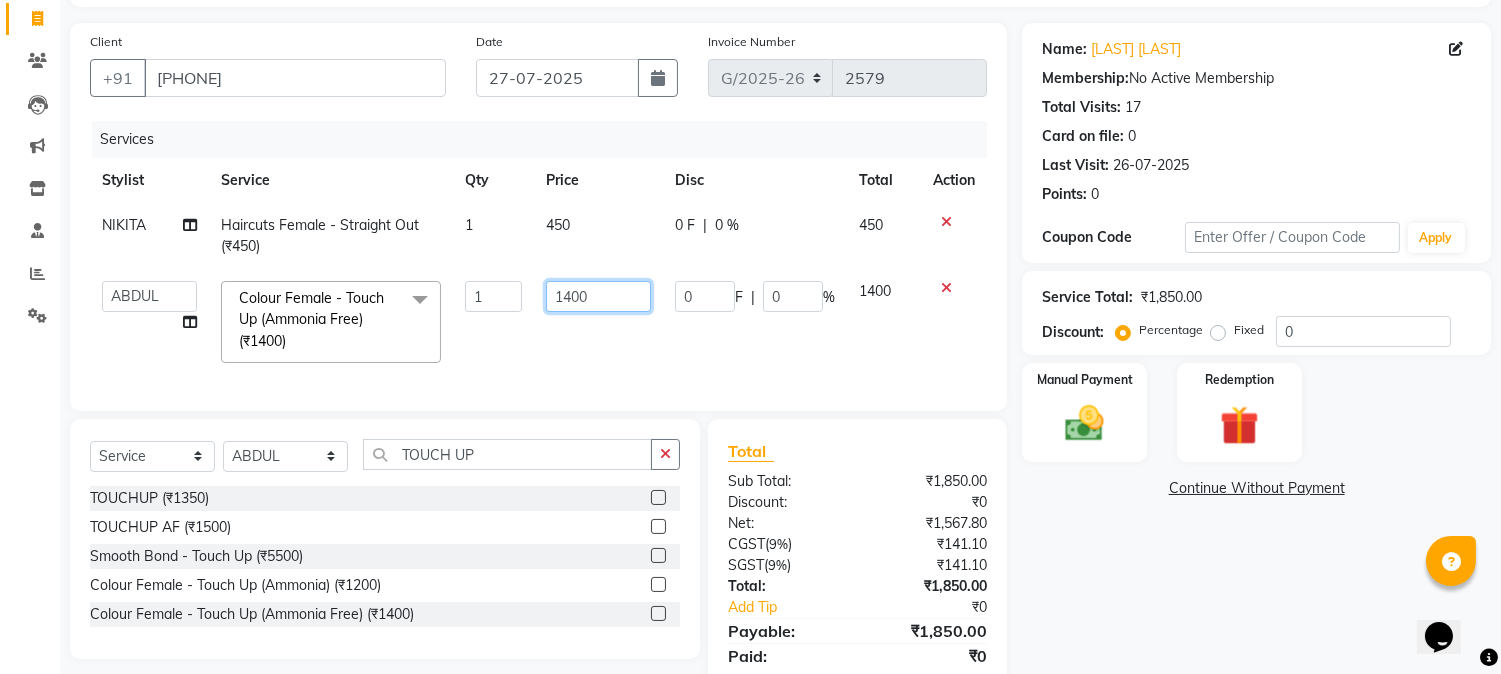 click on "1400" 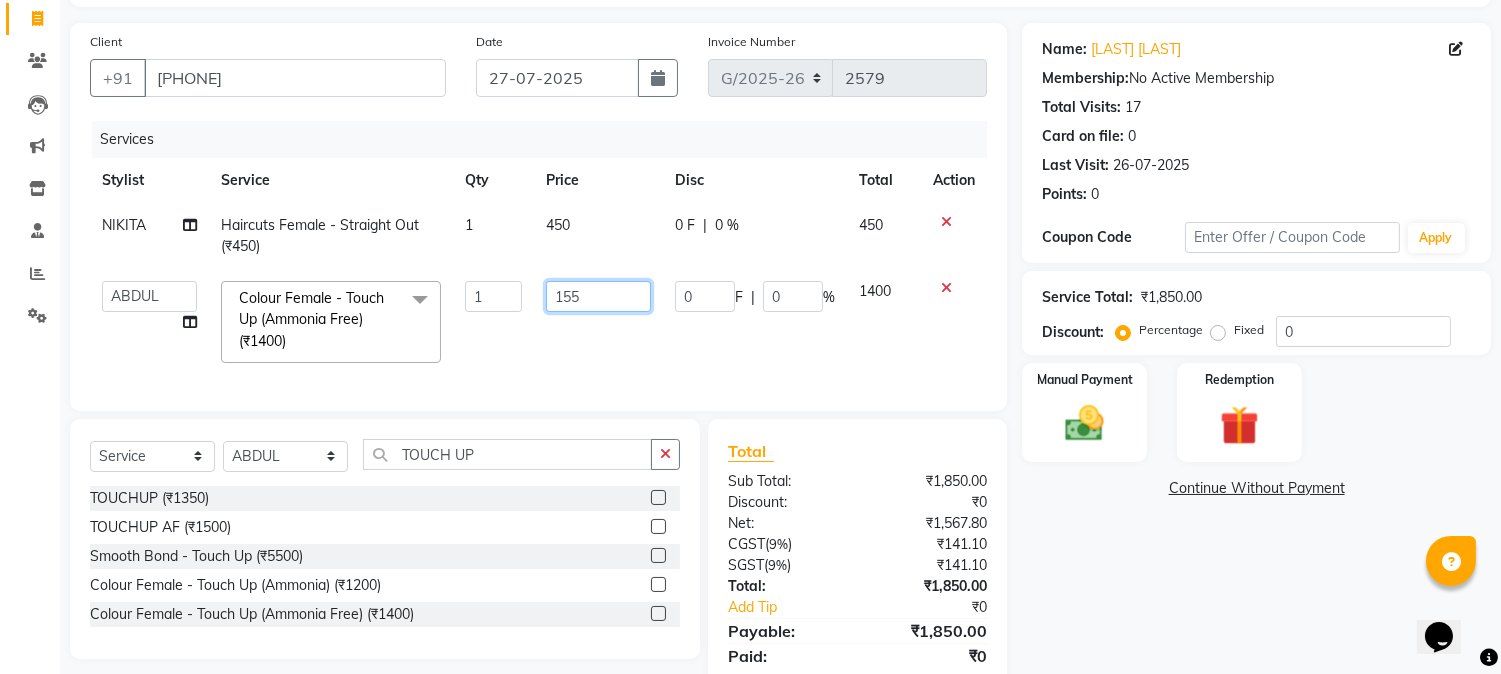 type on "1550" 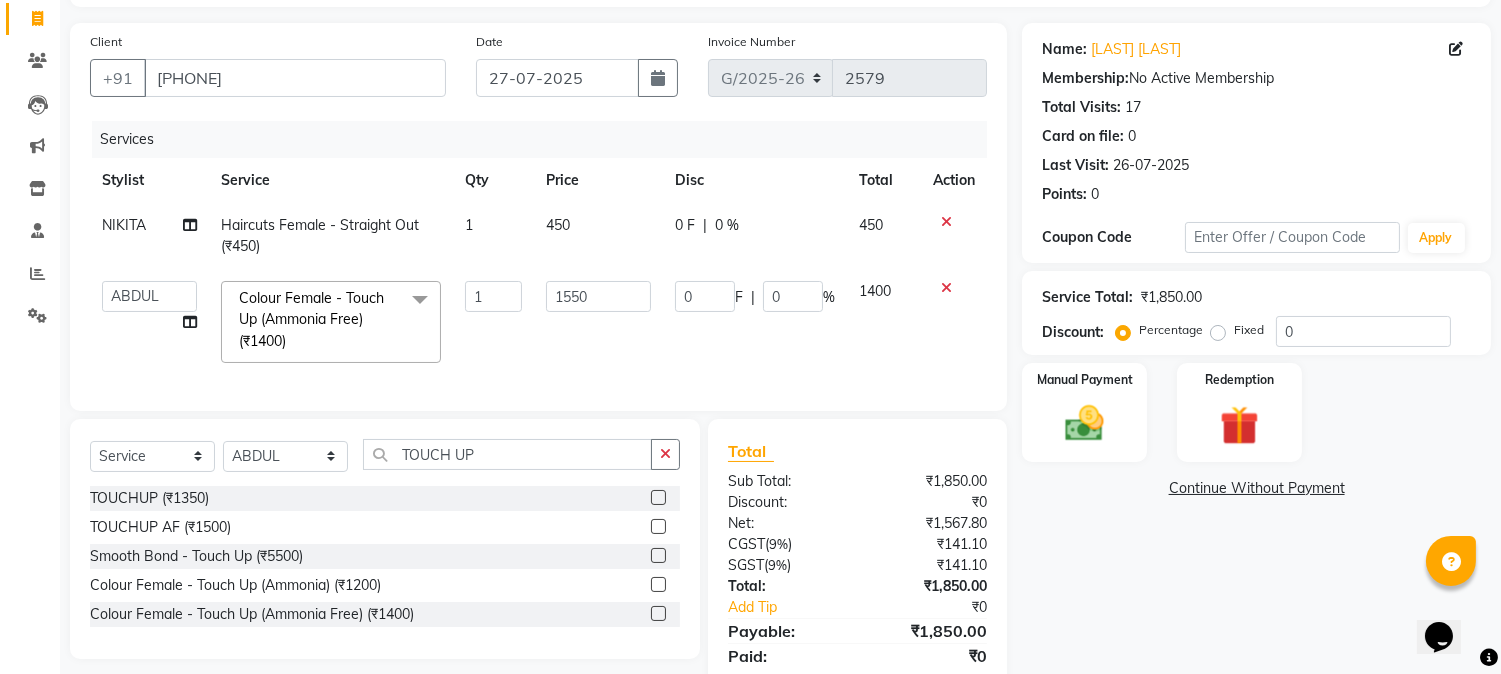 click on "1550" 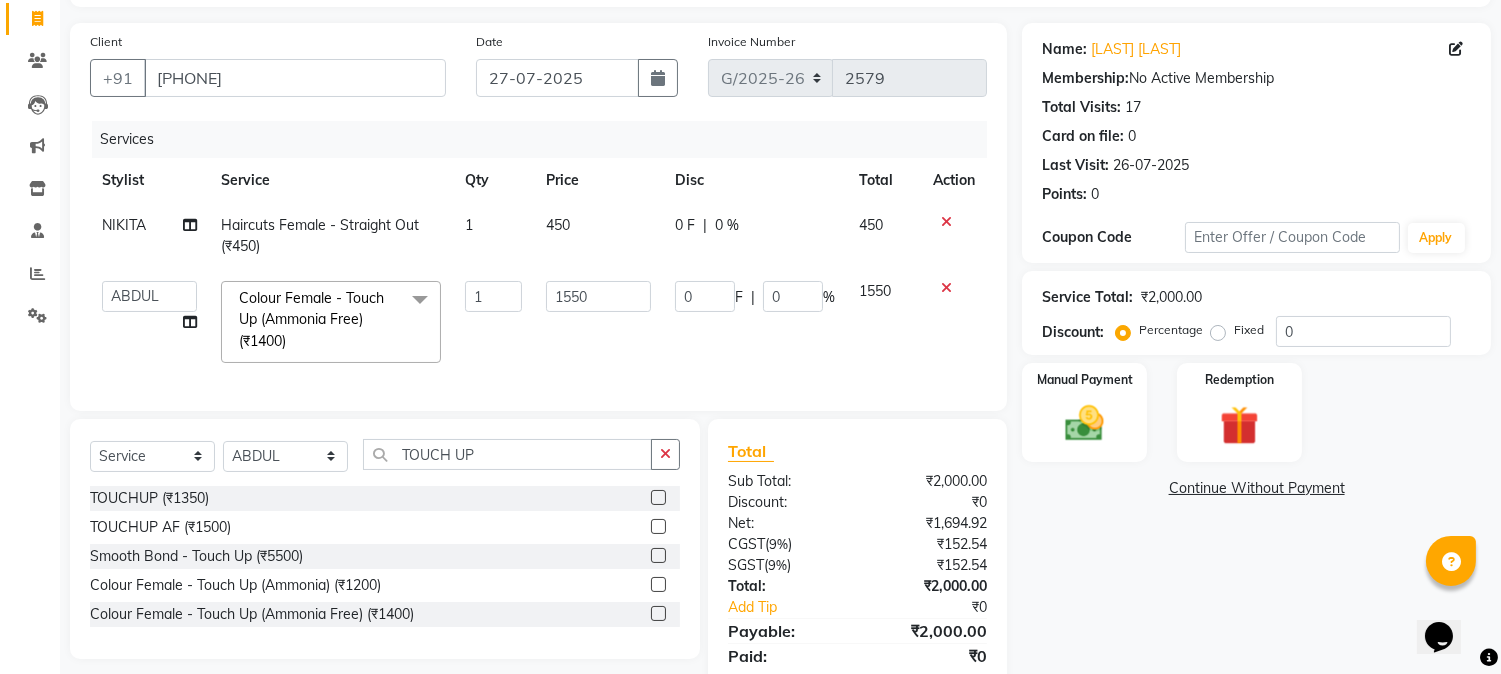scroll, scrollTop: 213, scrollLeft: 0, axis: vertical 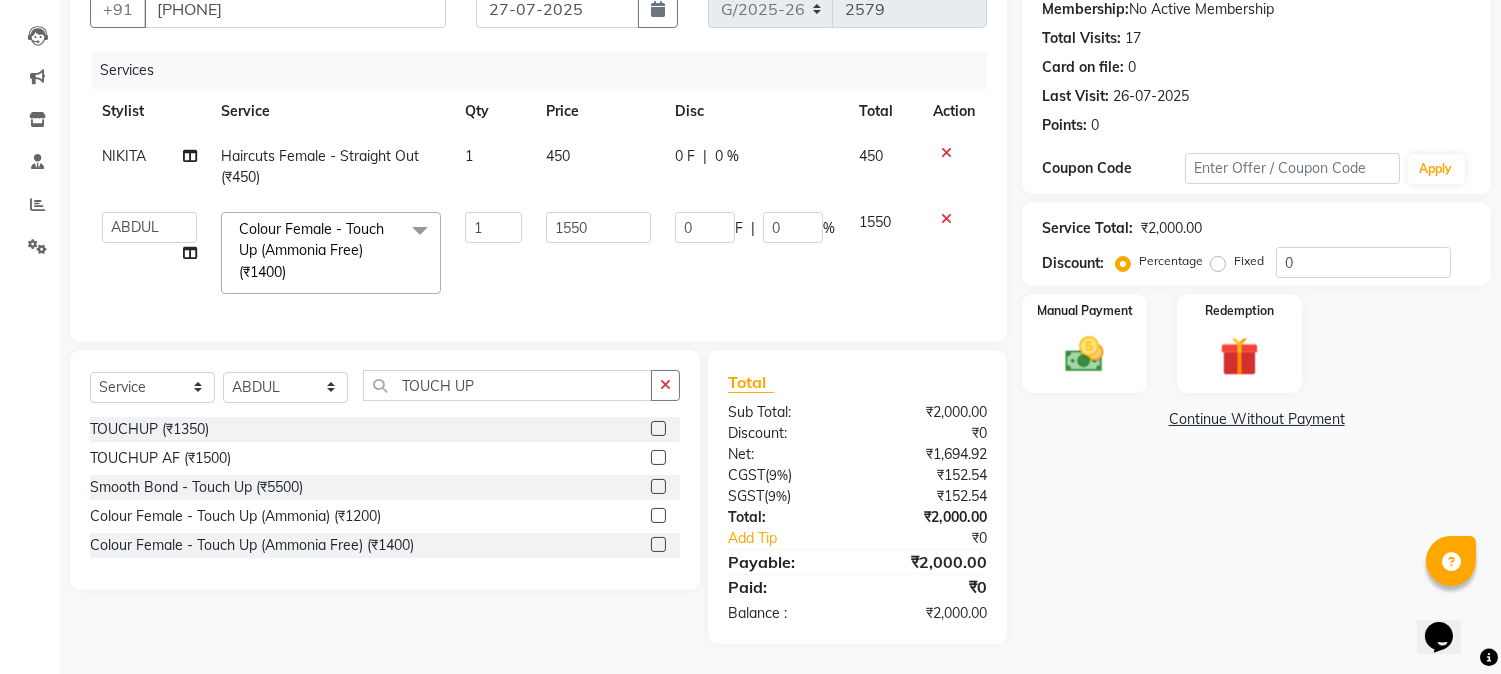 click on "Name: [LAST] [LAST] Membership:  No Active Membership  Total Visits:  17 Card on file:  0 Last Visit:   26-07-2025 Points:   0  Coupon Code Apply Service Total:  ₹2,000.00  Discount:  Percentage   Fixed  0 Manual Payment Redemption  Continue Without Payment" 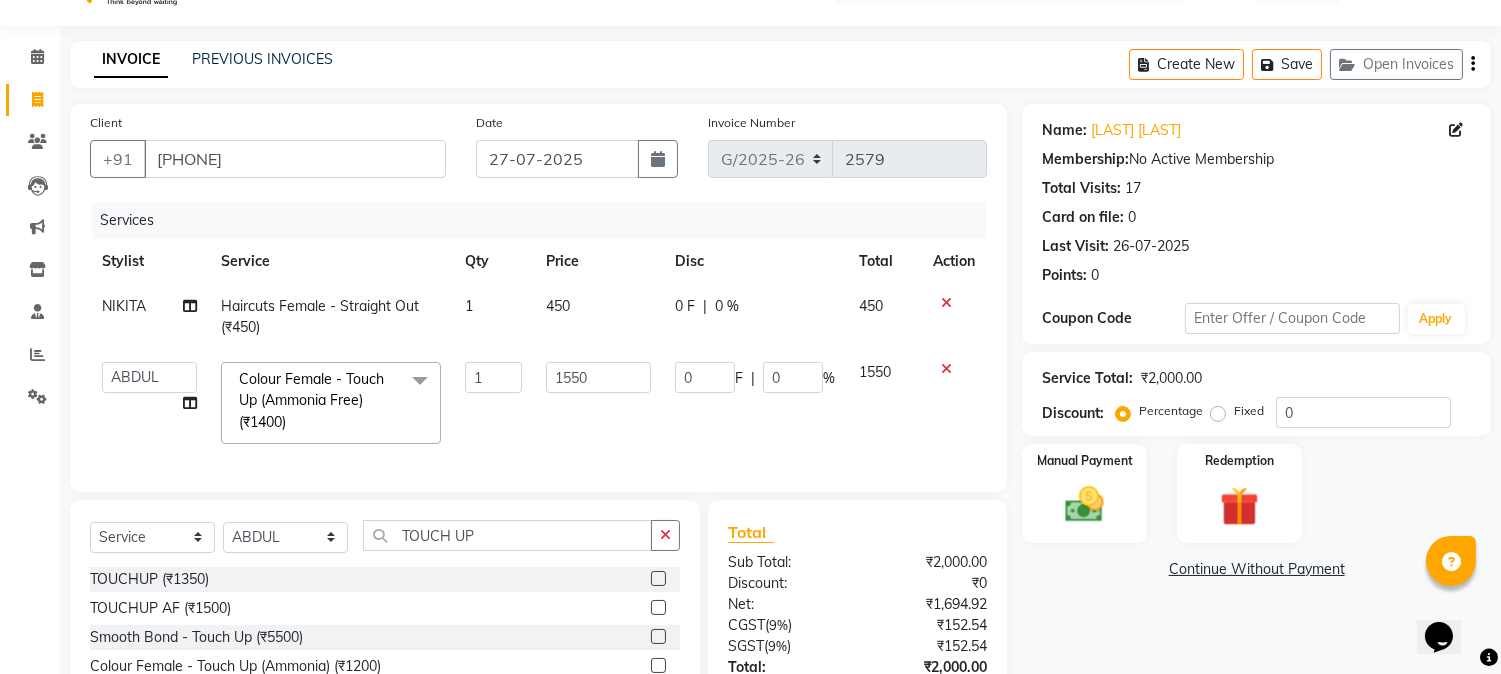 scroll, scrollTop: 0, scrollLeft: 0, axis: both 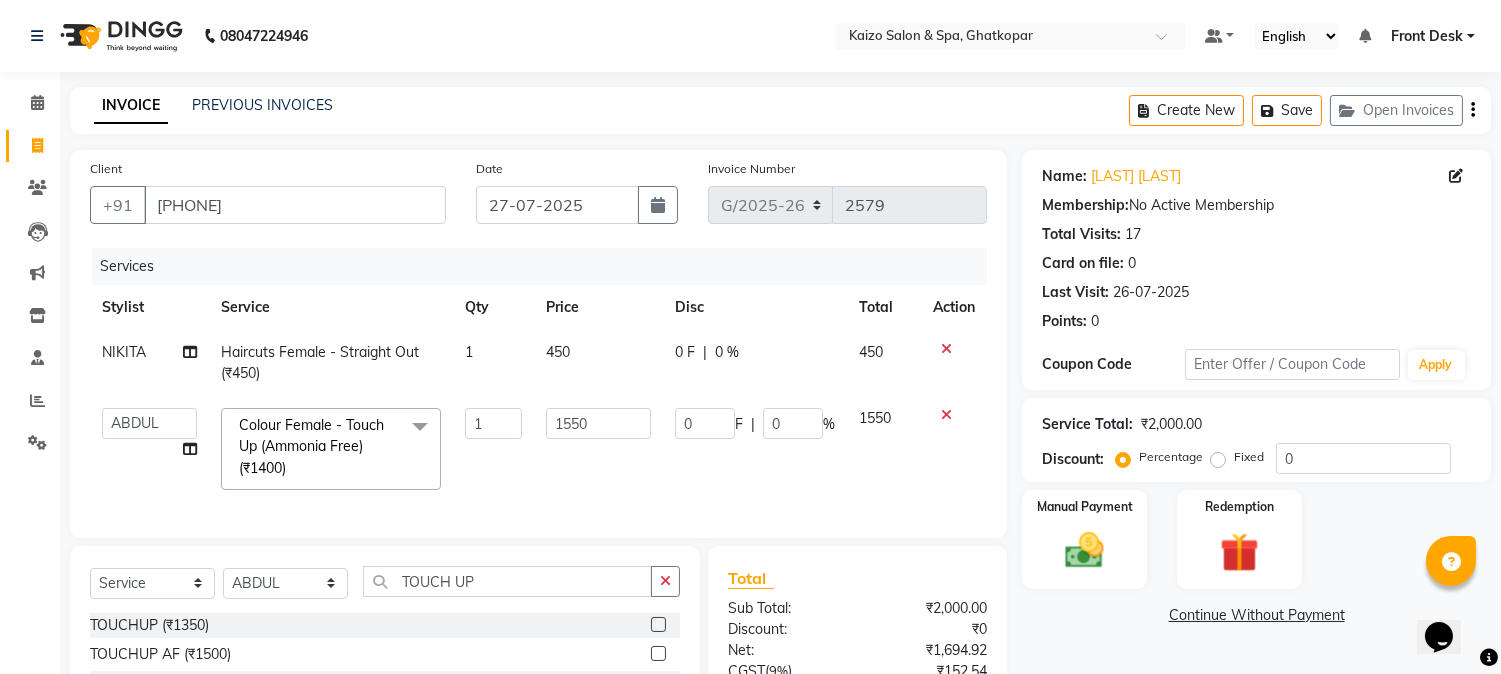 click 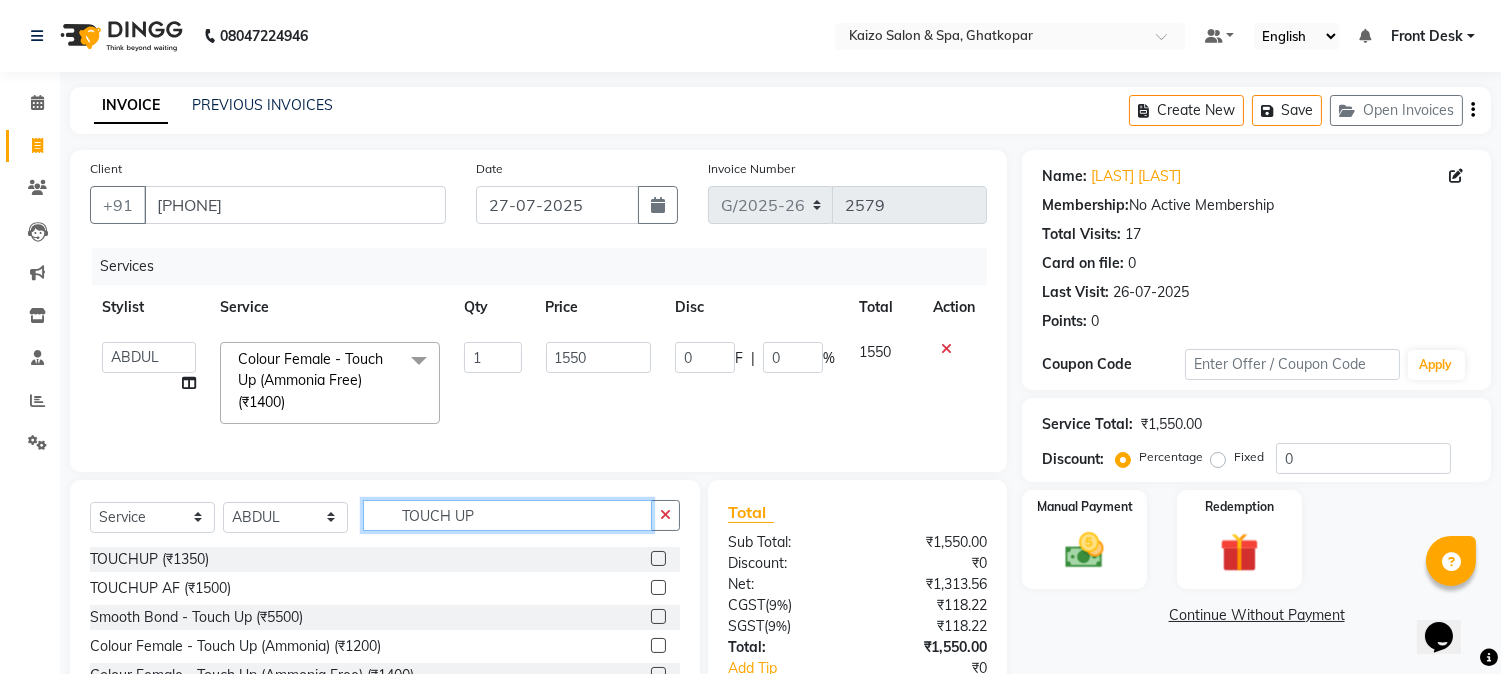 click on "TOUCH UP" 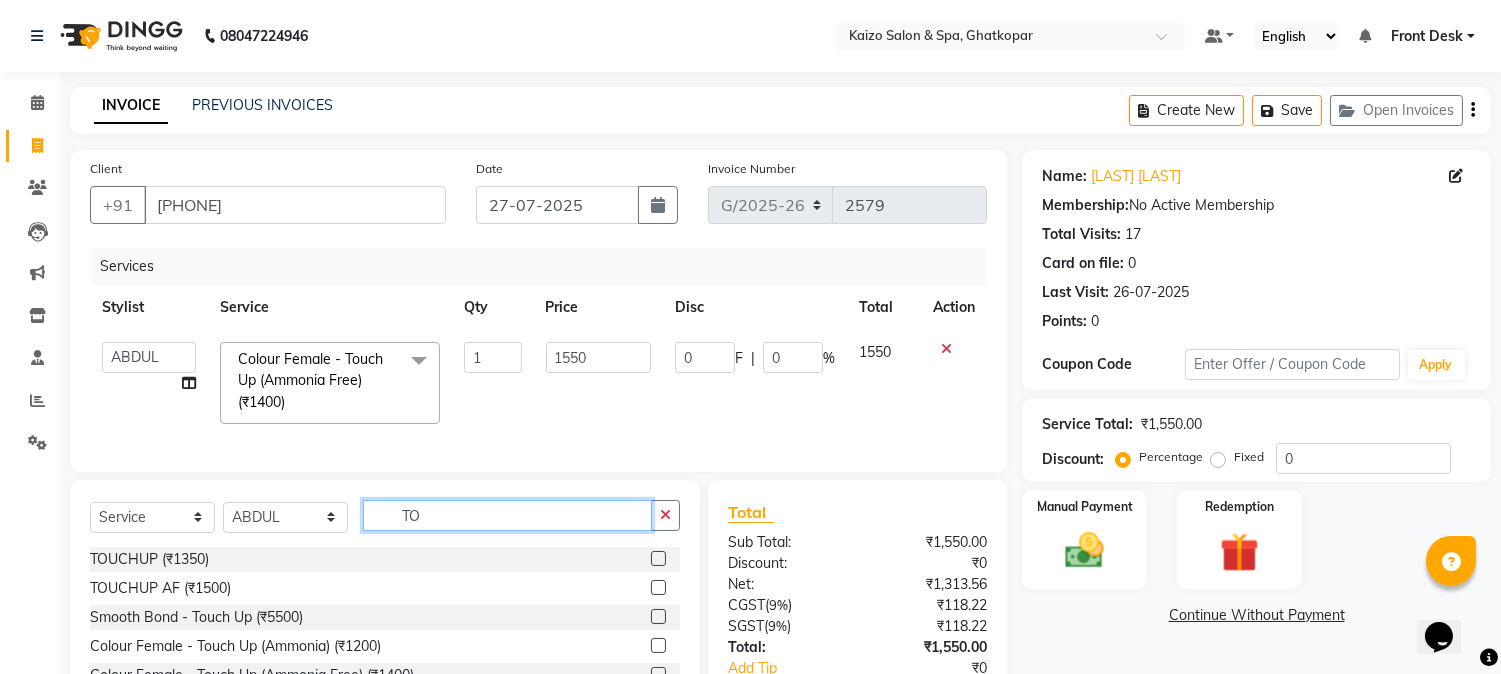 type on "T" 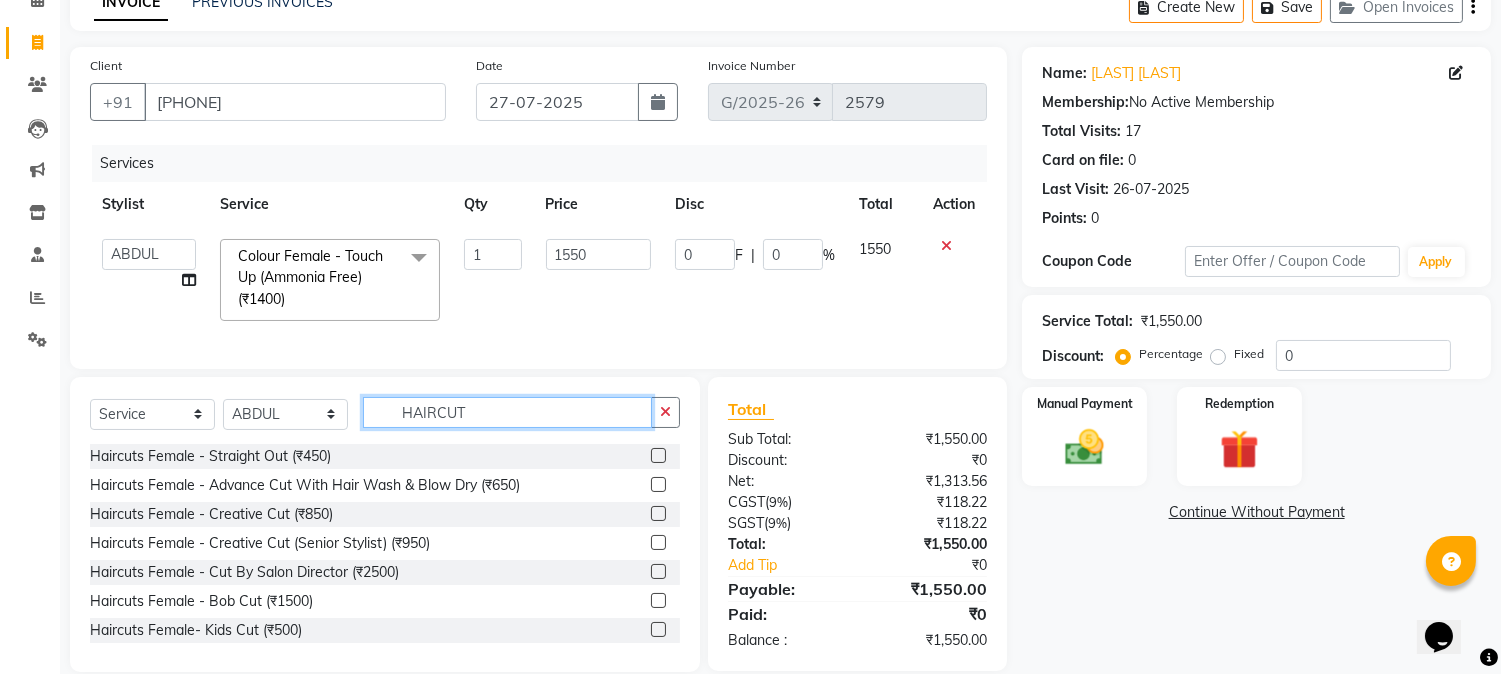 scroll, scrollTop: 147, scrollLeft: 0, axis: vertical 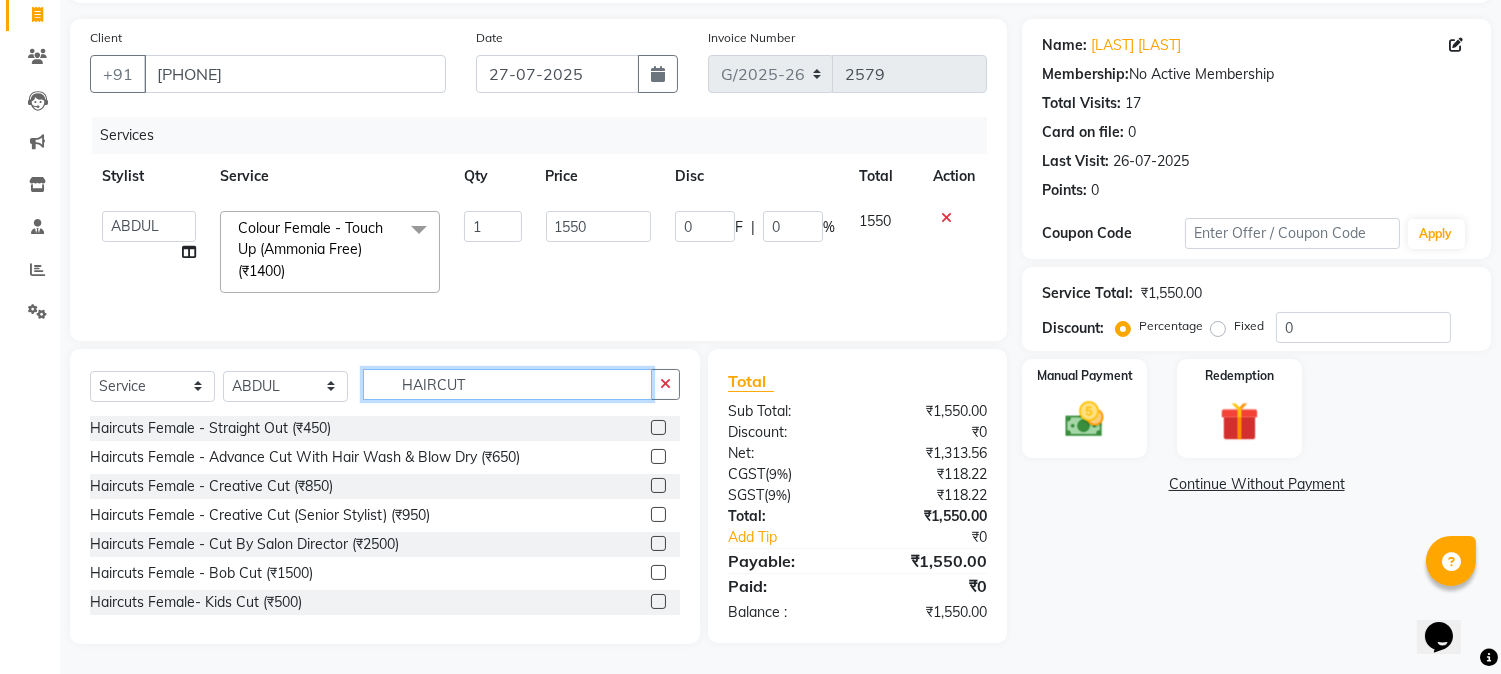 type on "HAIRCUT" 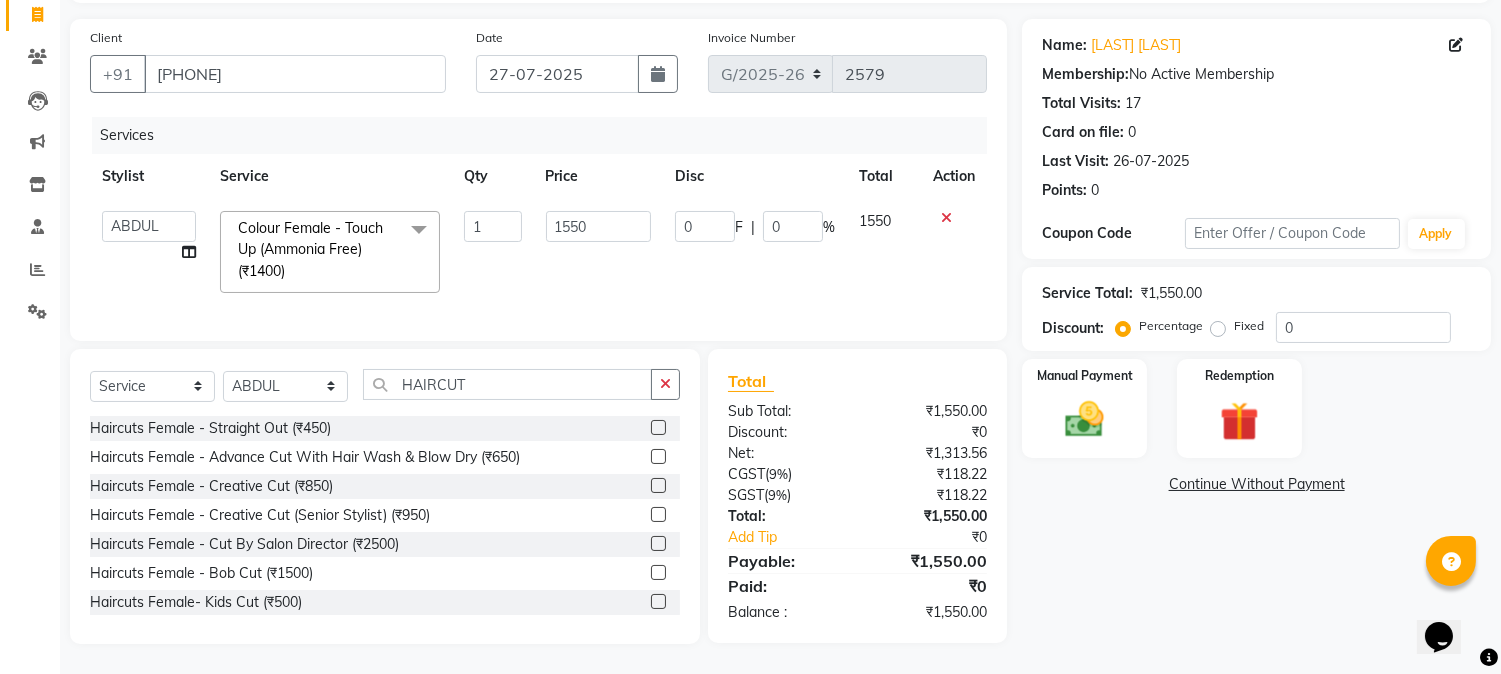 click 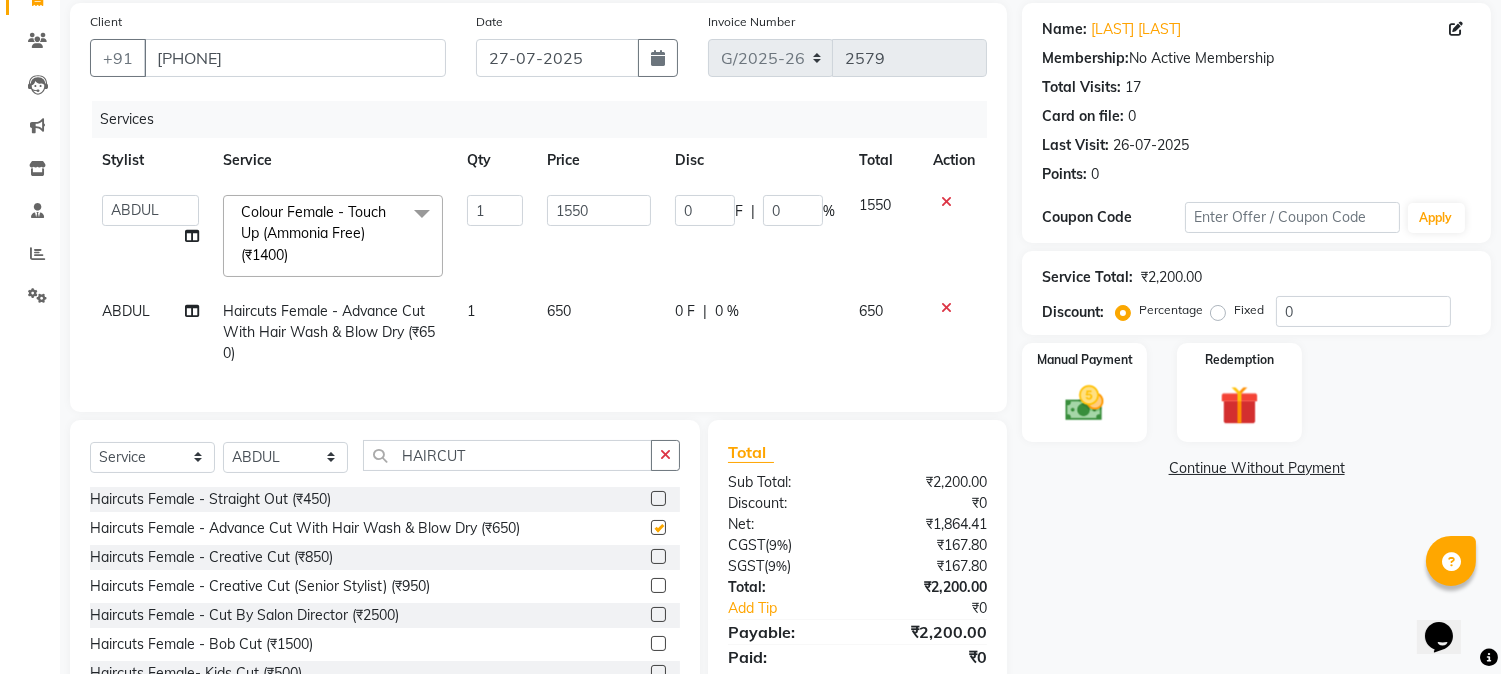 checkbox on "false" 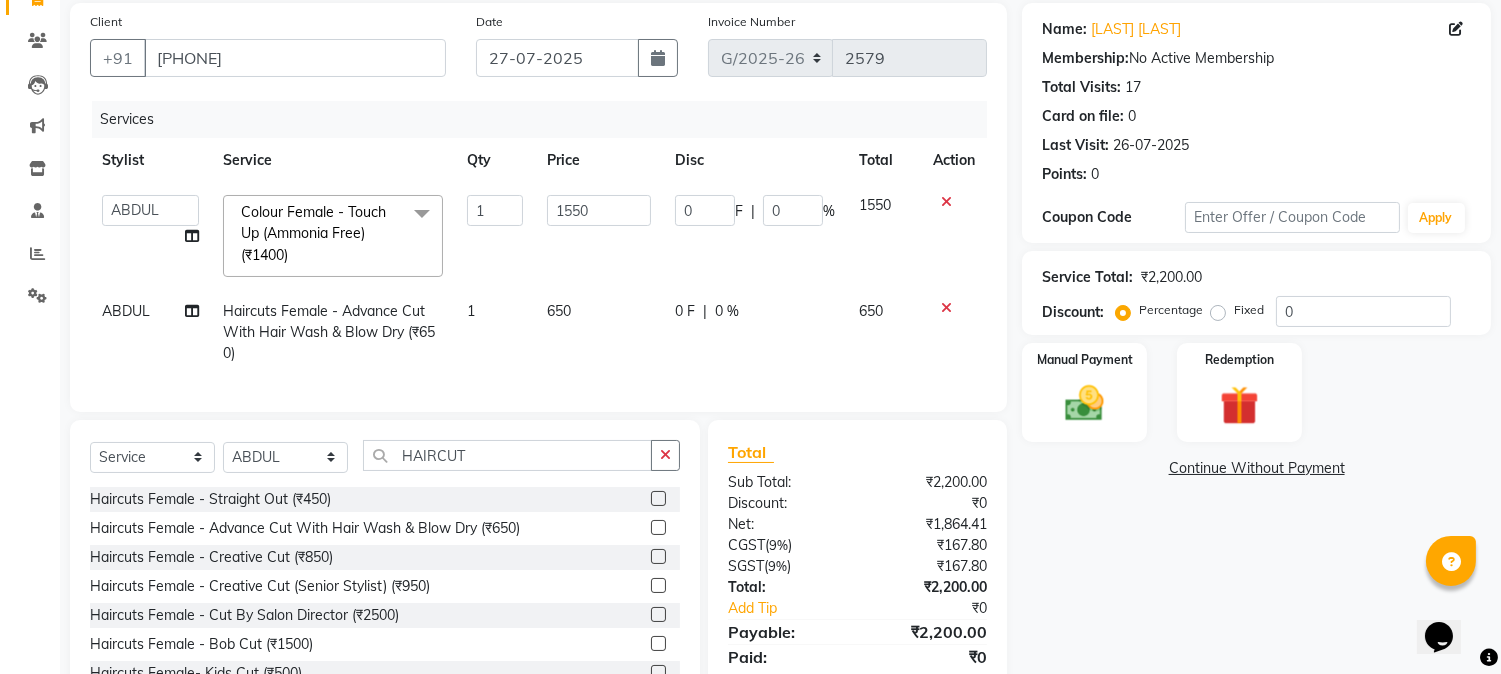 scroll, scrollTop: 234, scrollLeft: 0, axis: vertical 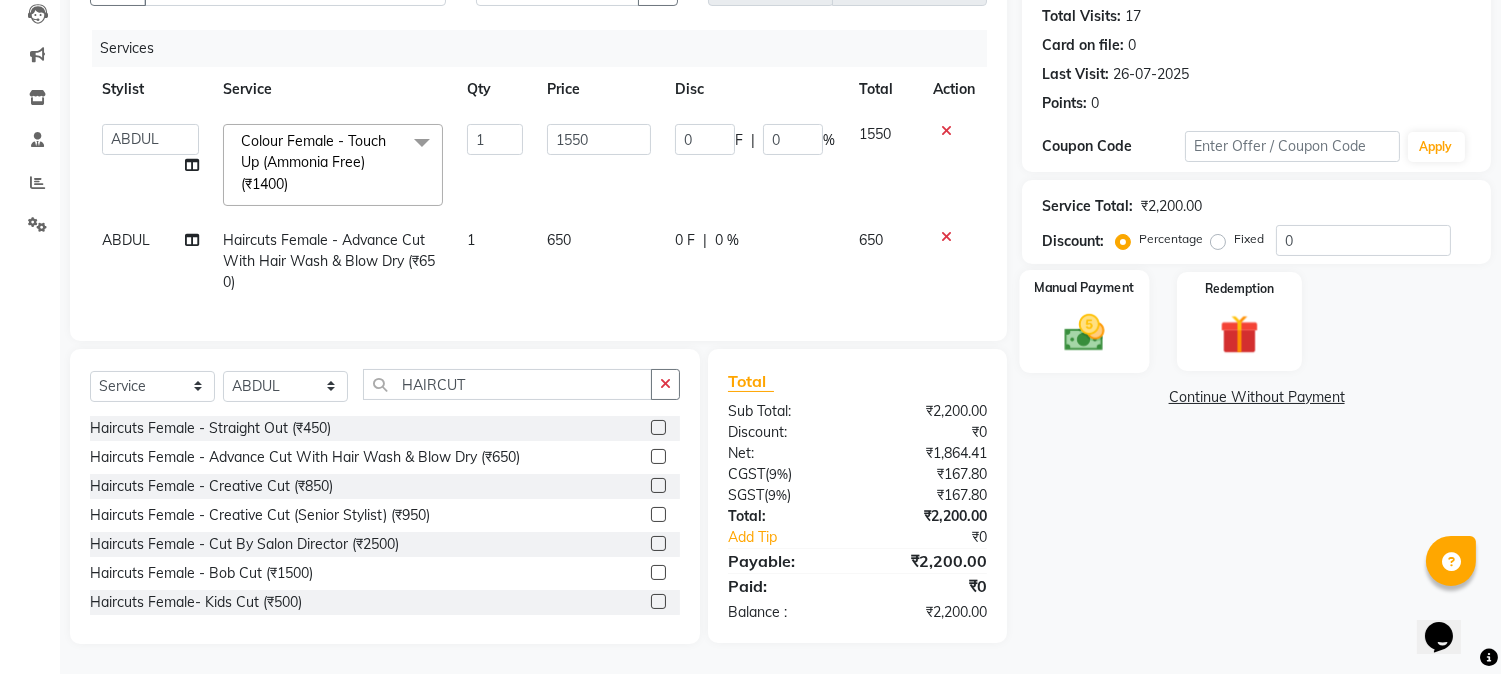 click 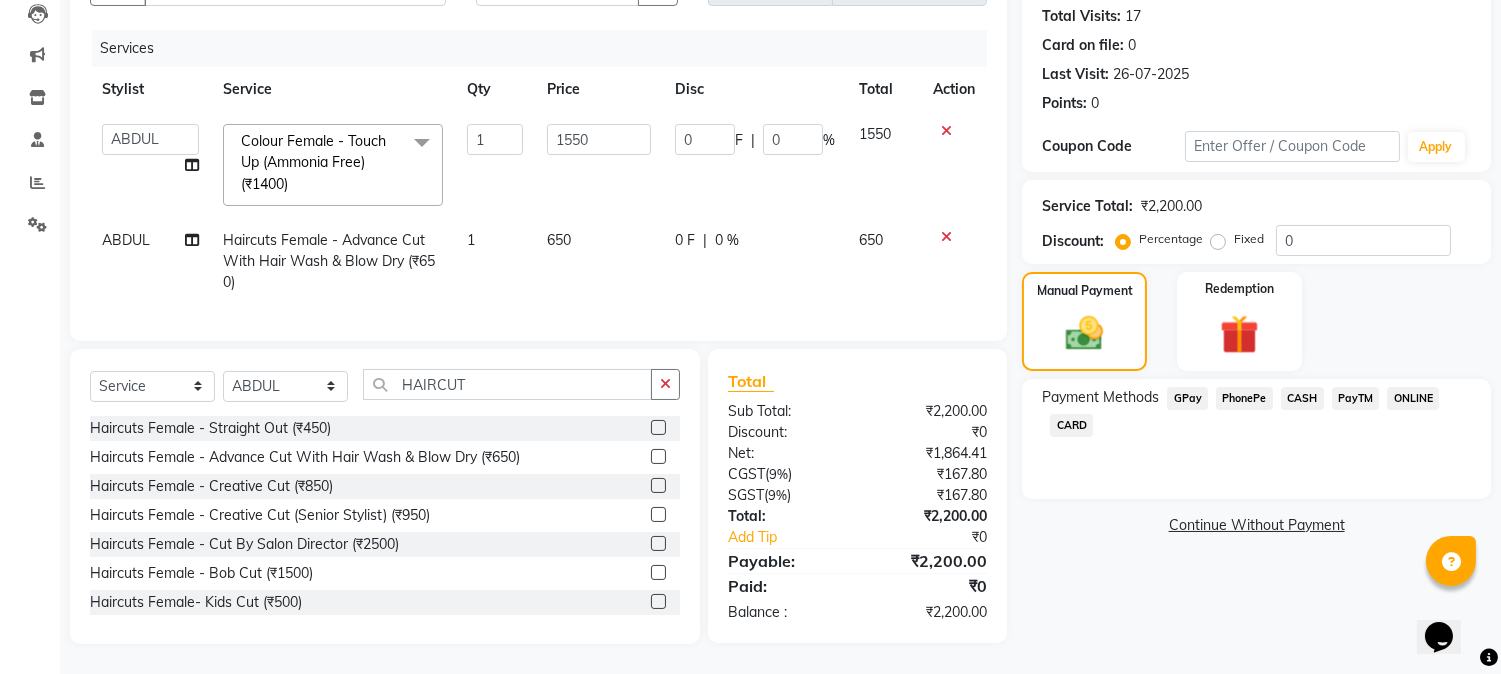 click on "PhonePe" 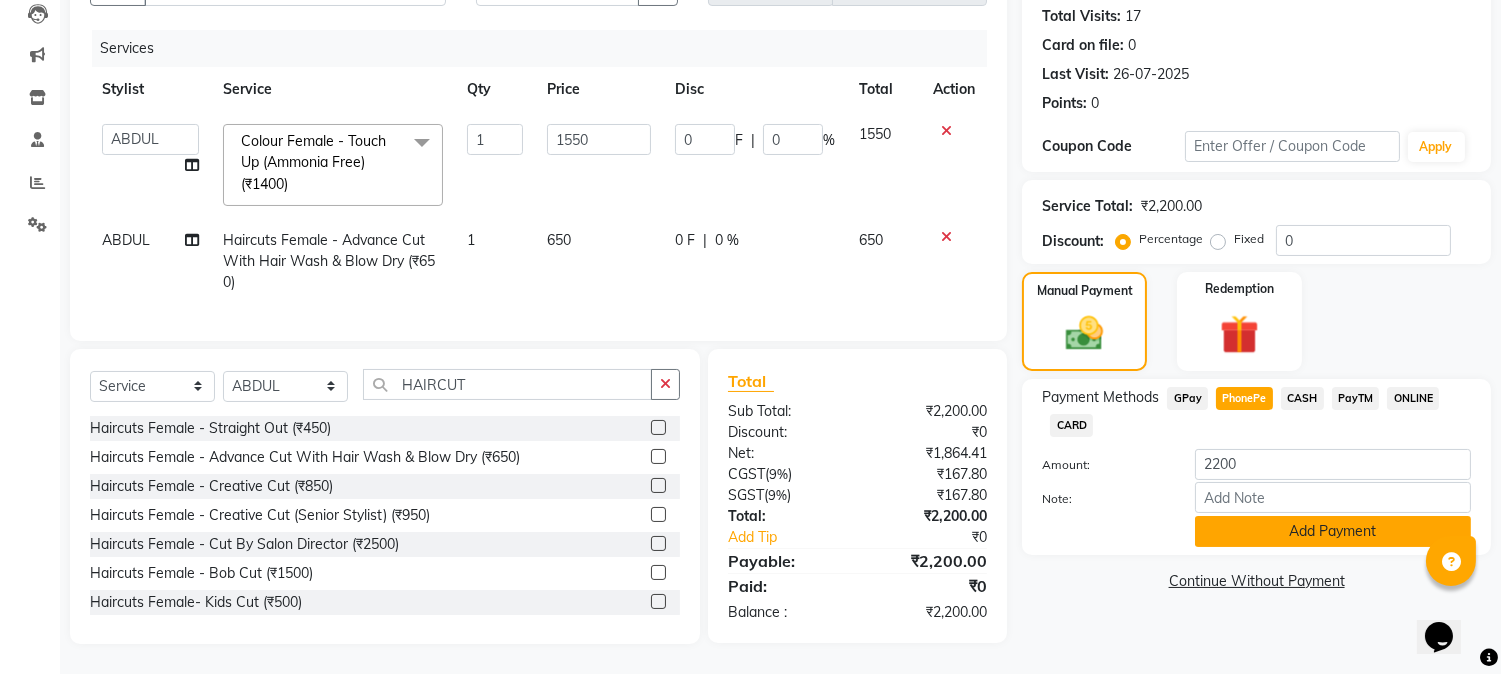 click on "Add Payment" 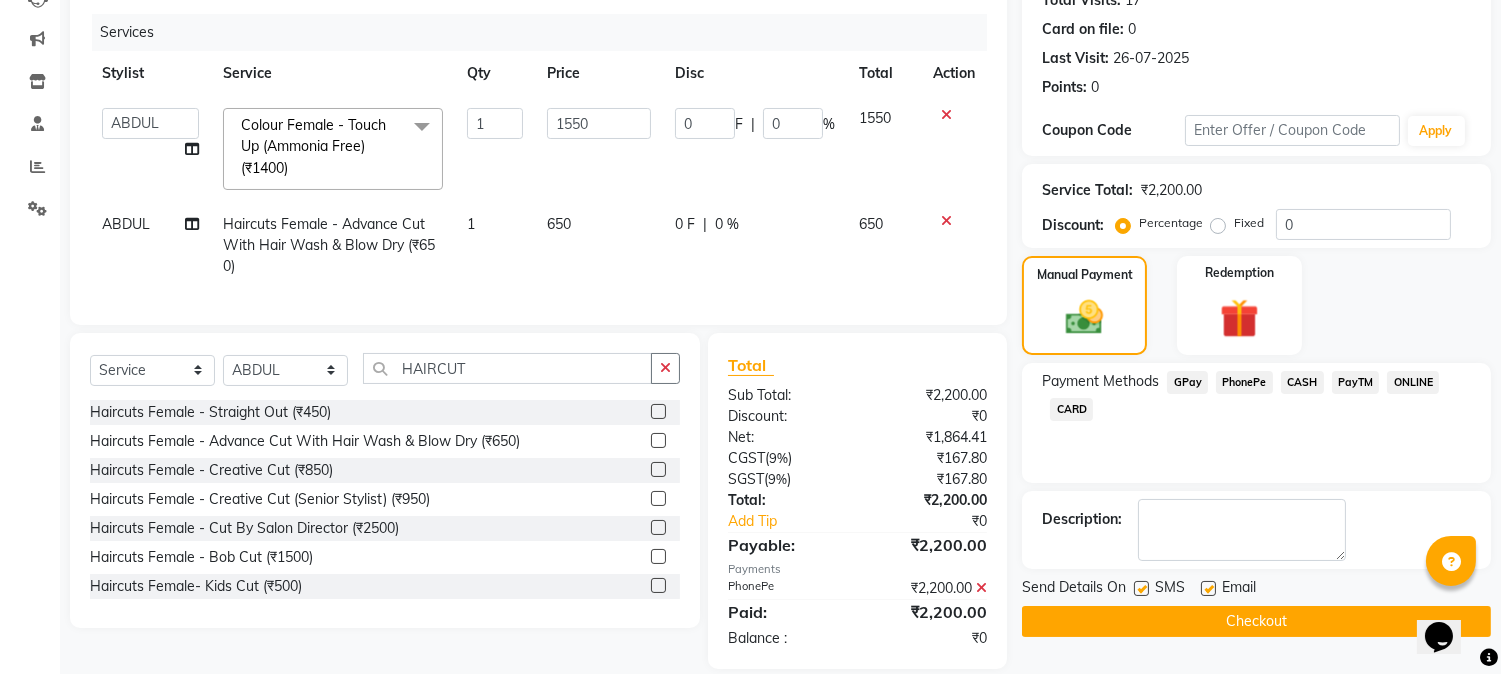 click 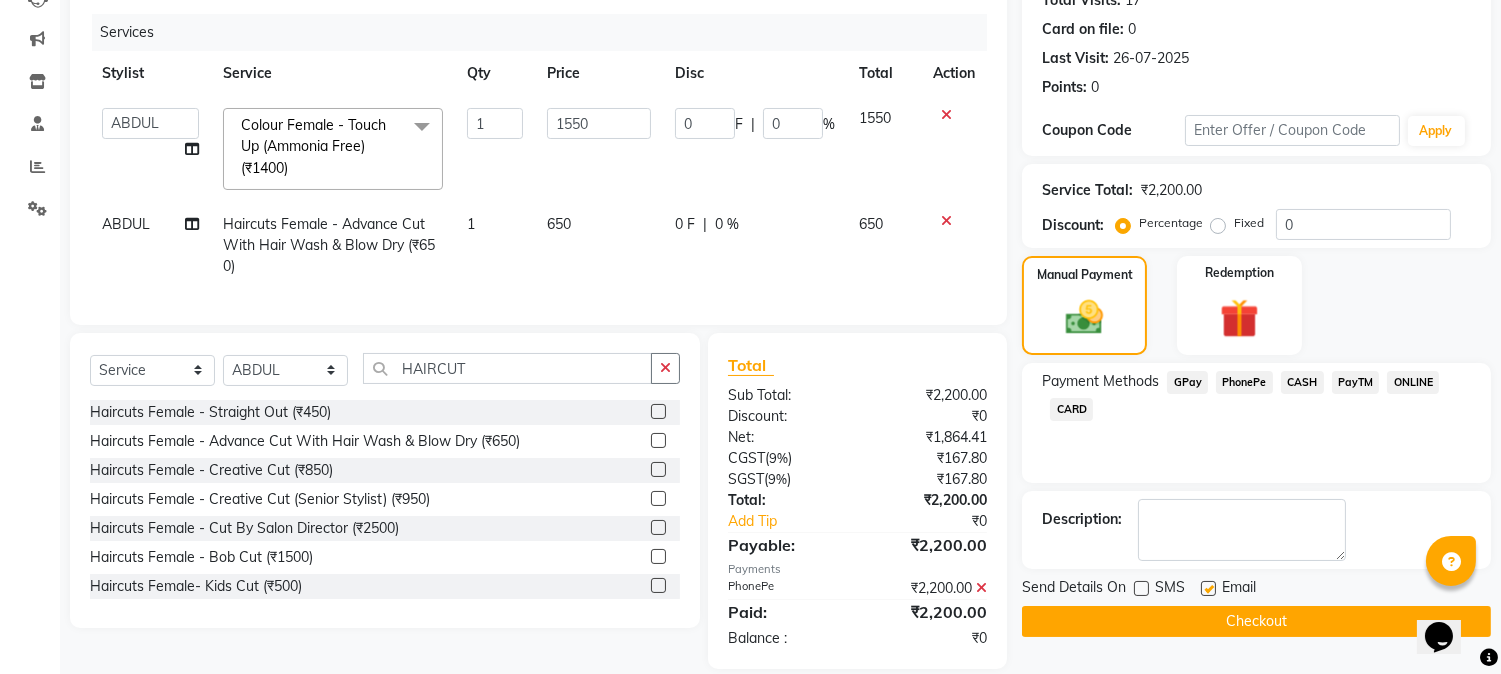 click 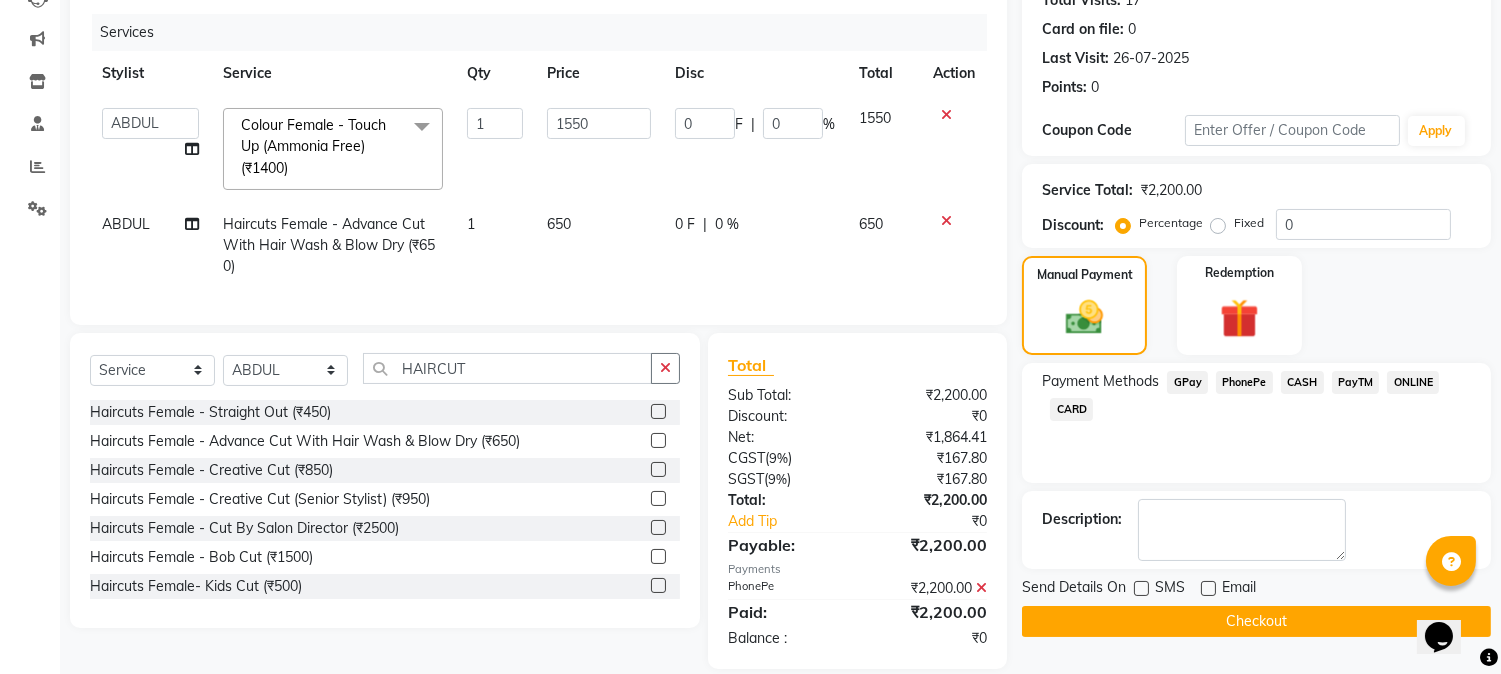 click on "Checkout" 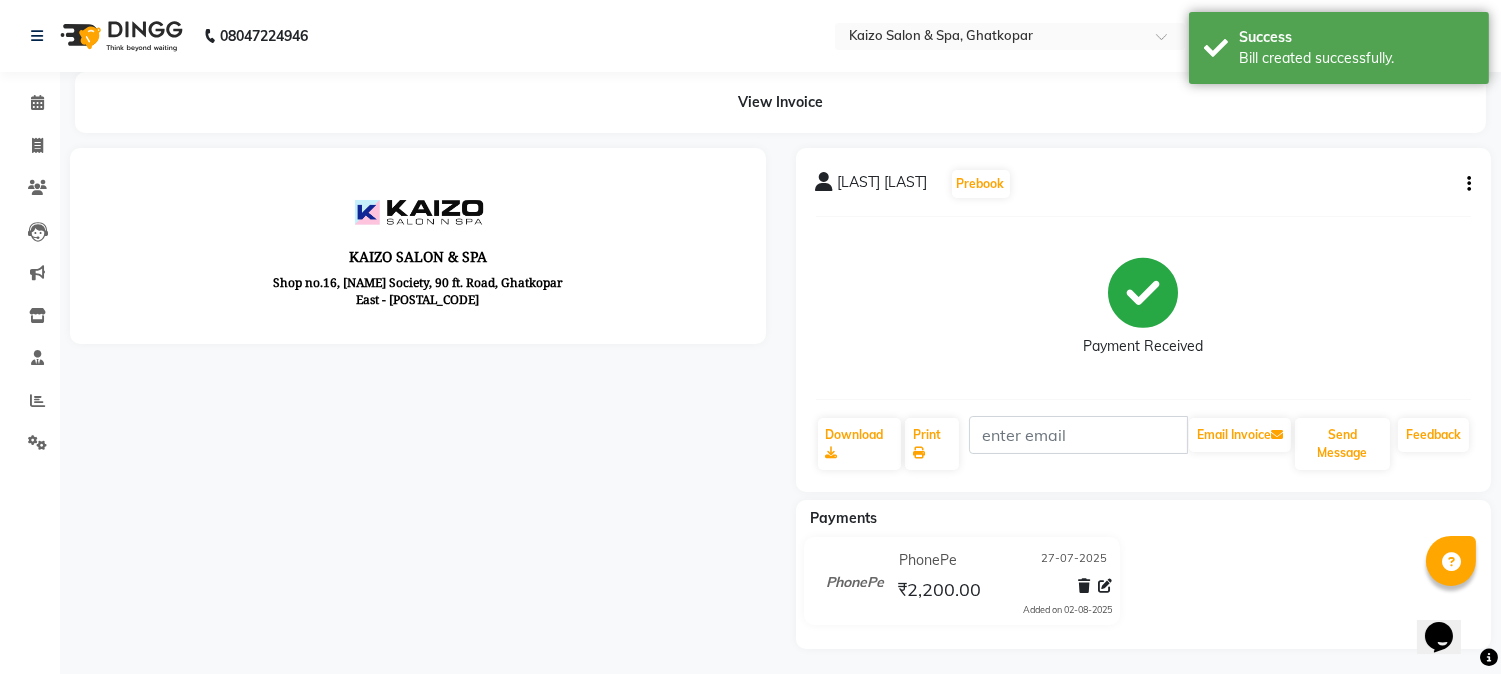 scroll, scrollTop: 0, scrollLeft: 0, axis: both 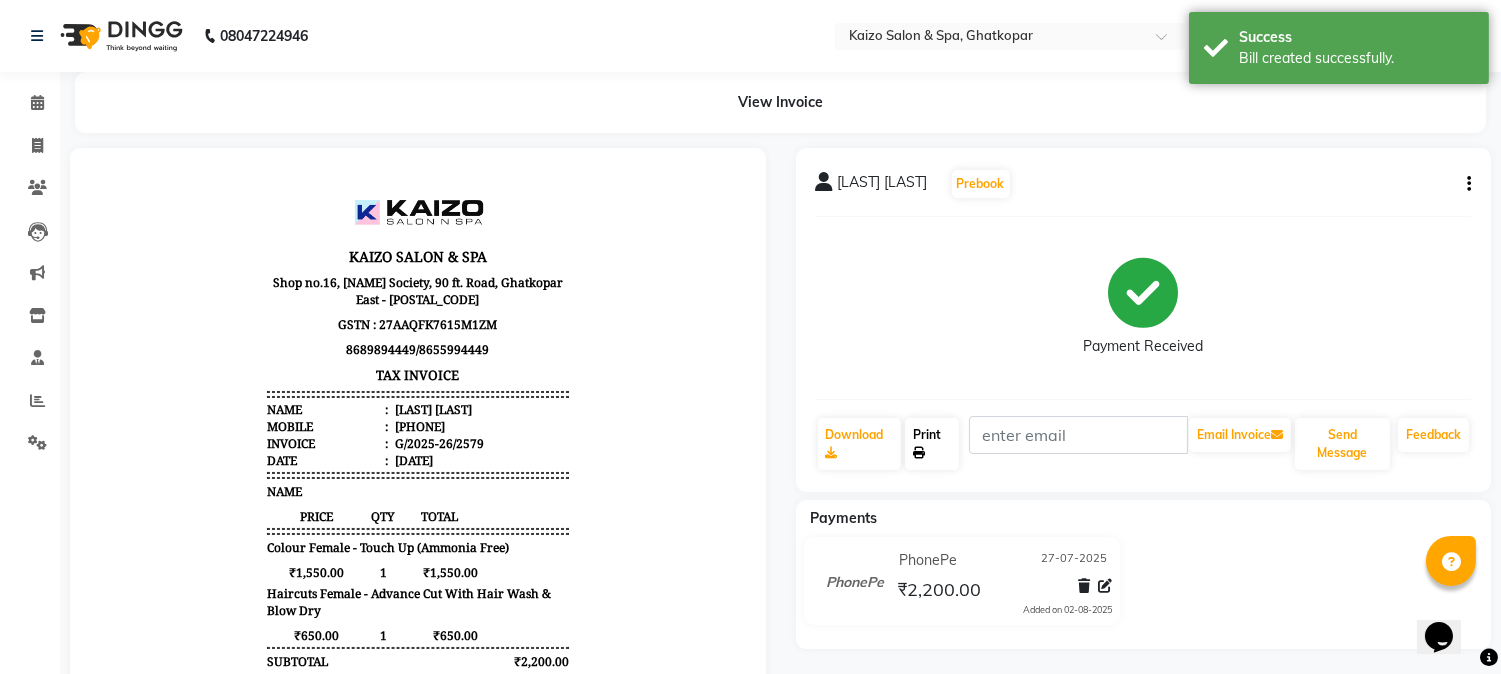 click on "Print" 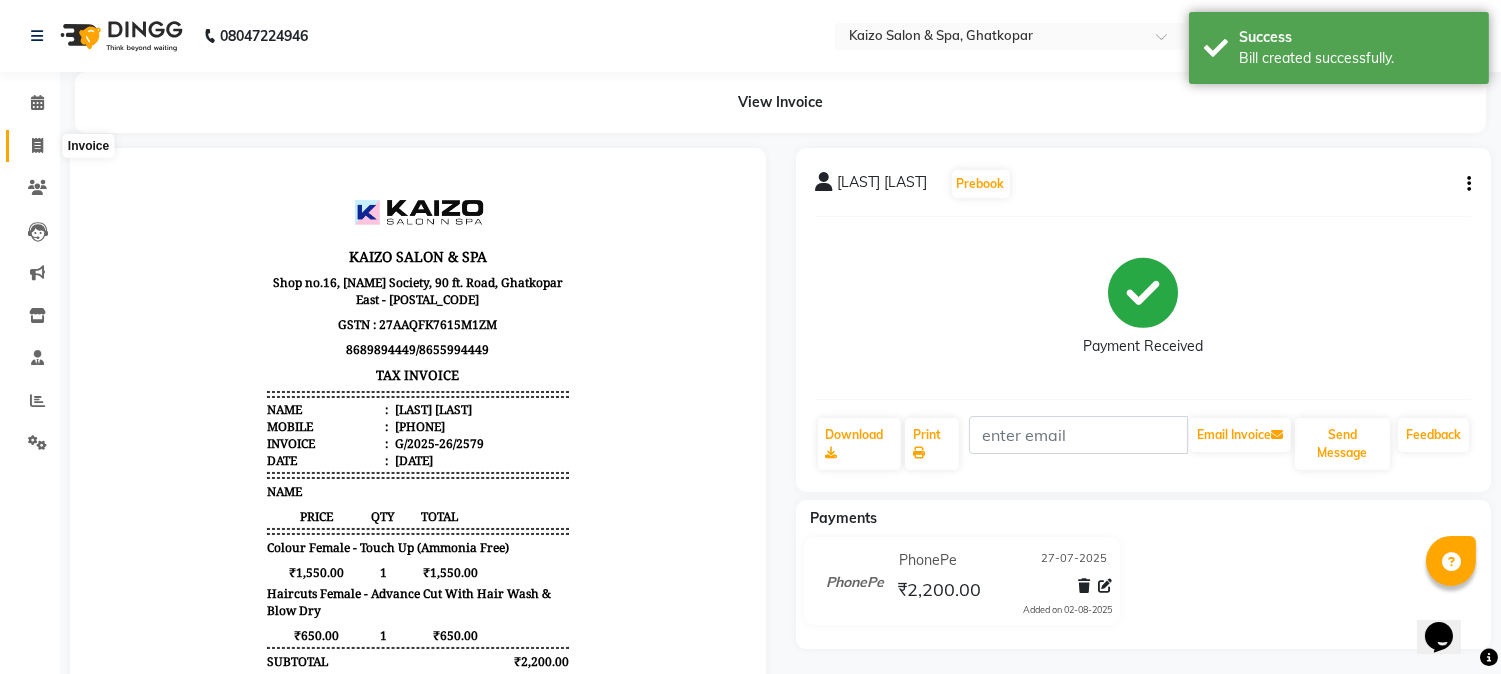 click 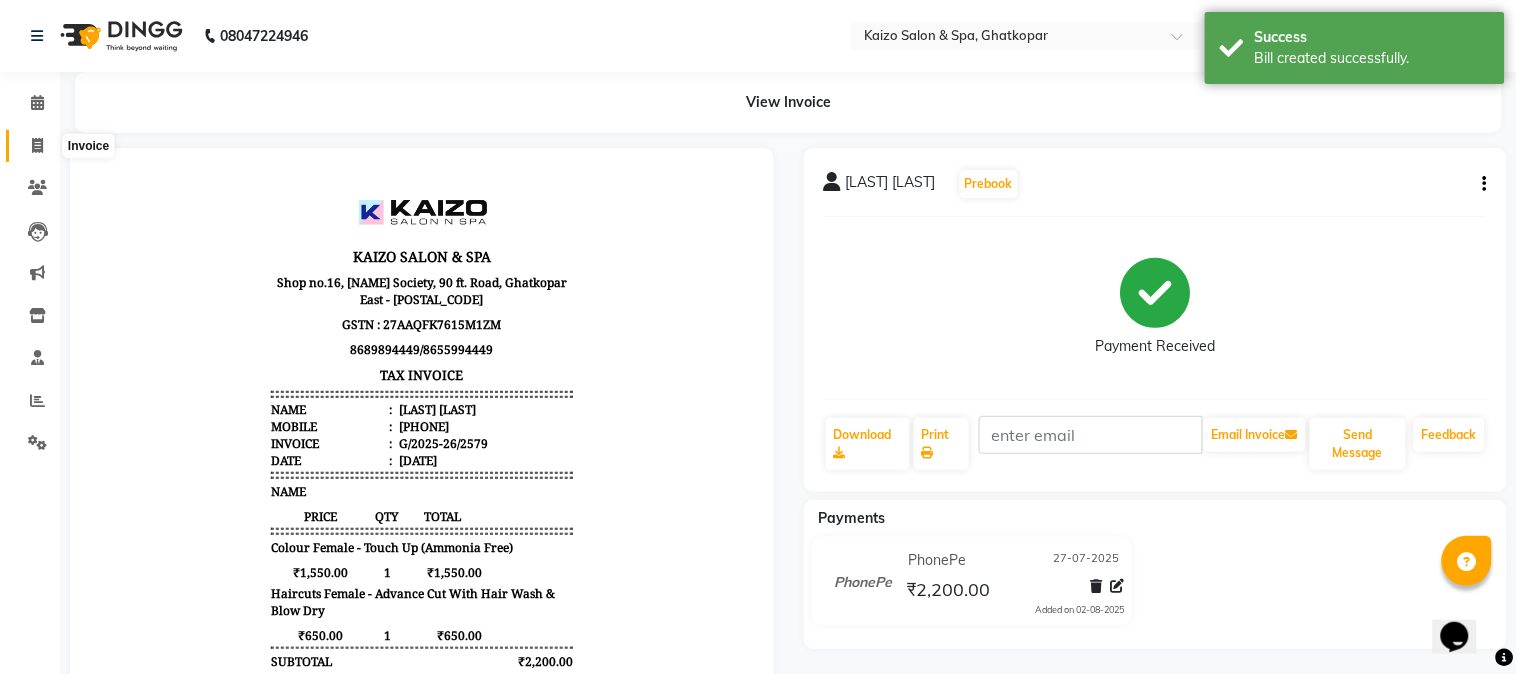 select on "service" 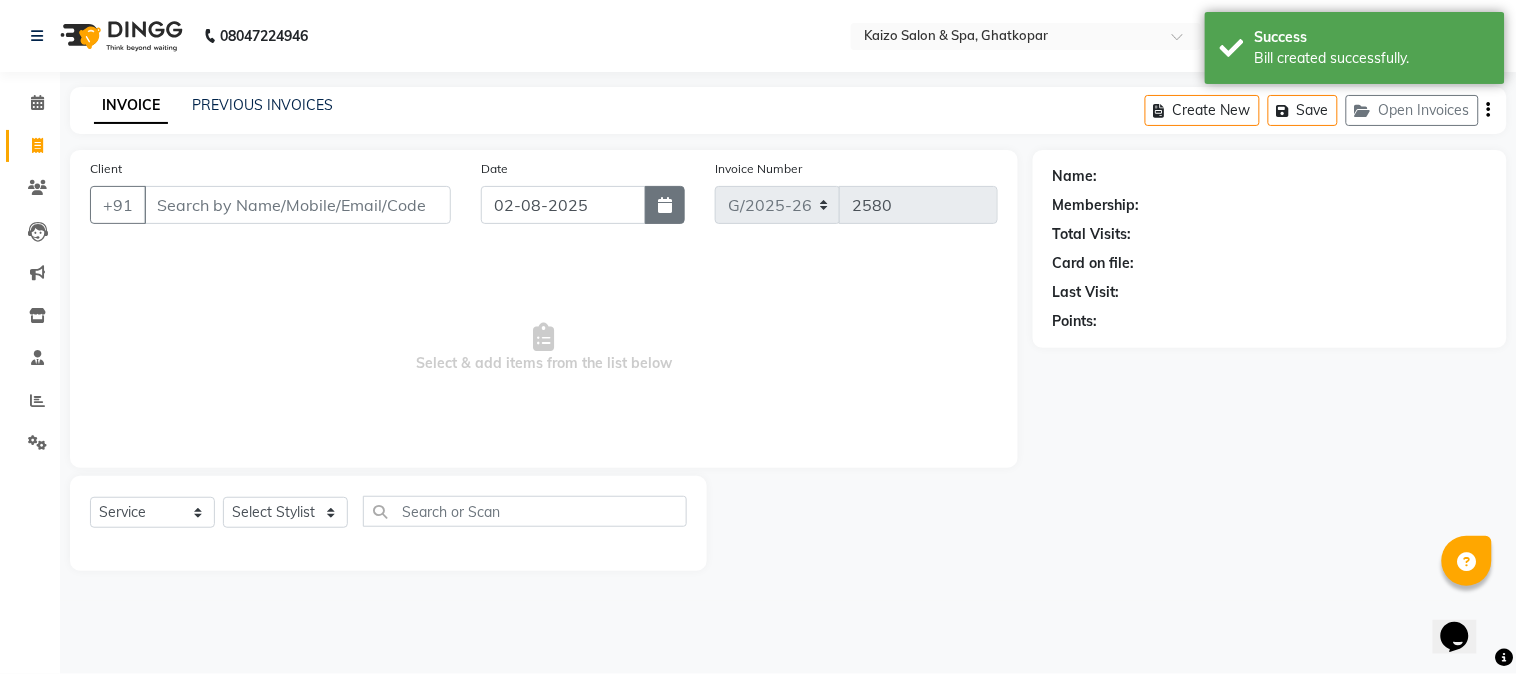 click 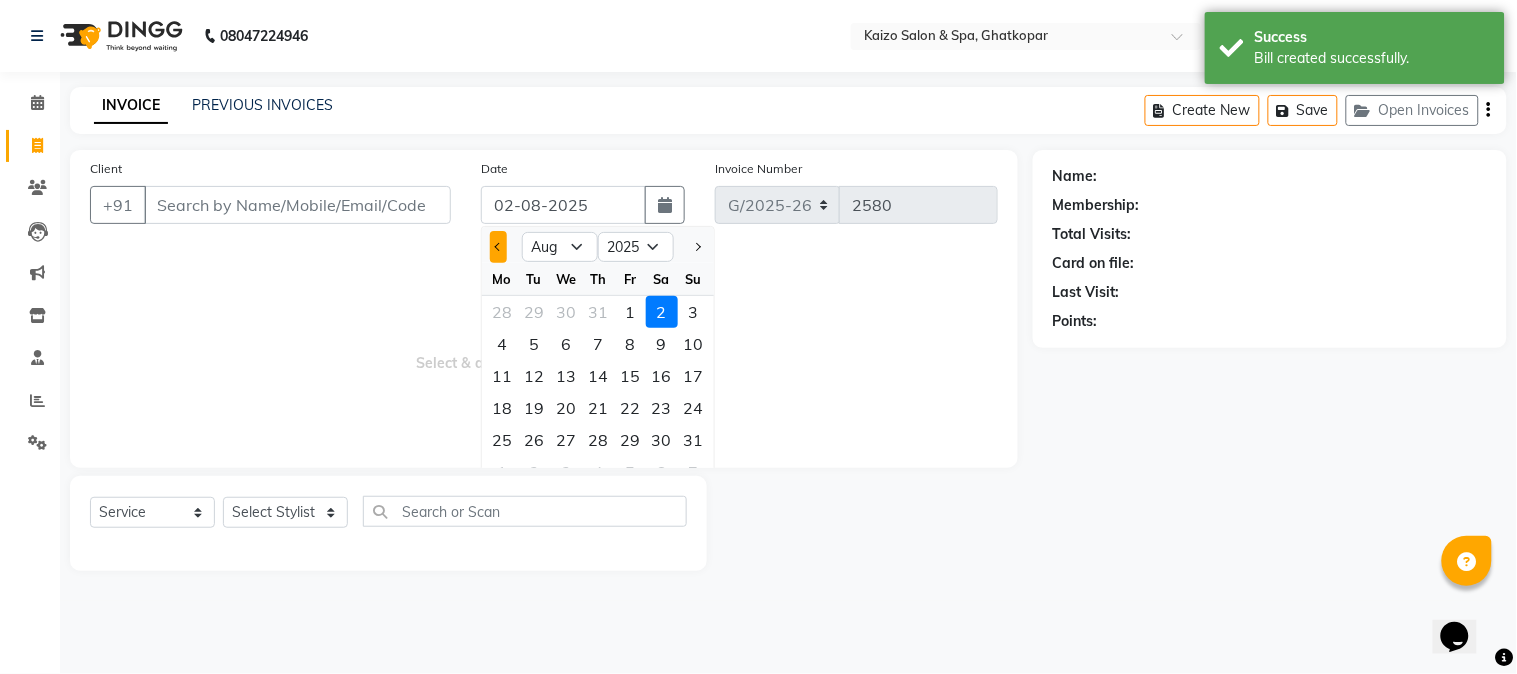 click 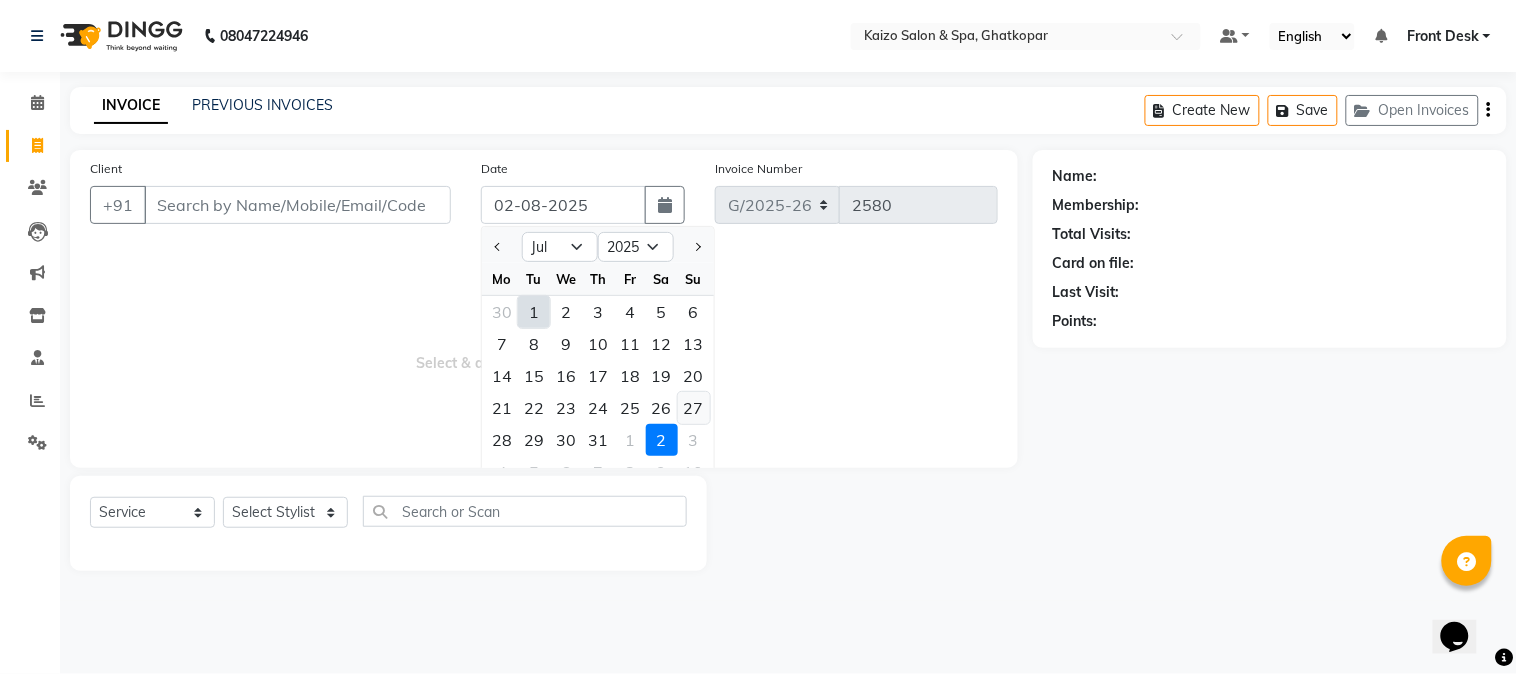 click on "27" 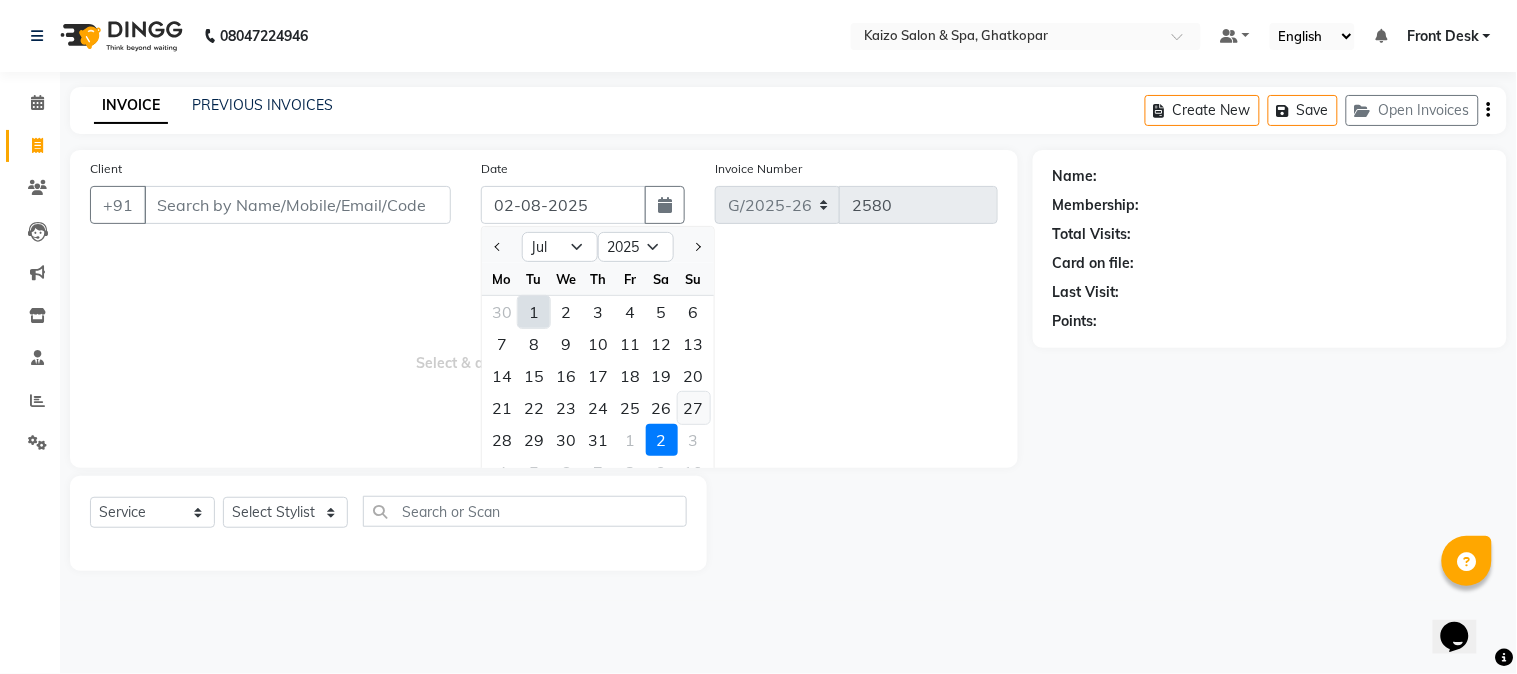 type on "27-07-2025" 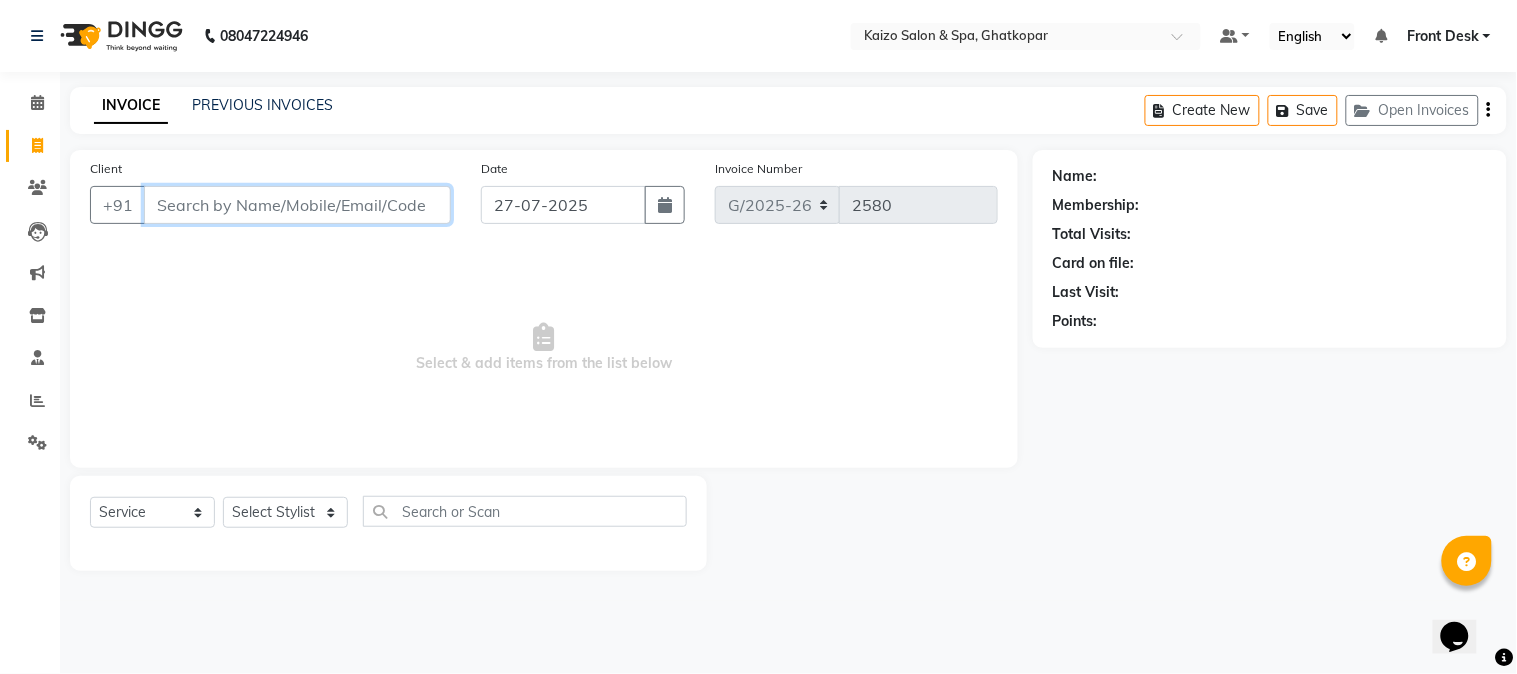 click on "Client" at bounding box center (297, 205) 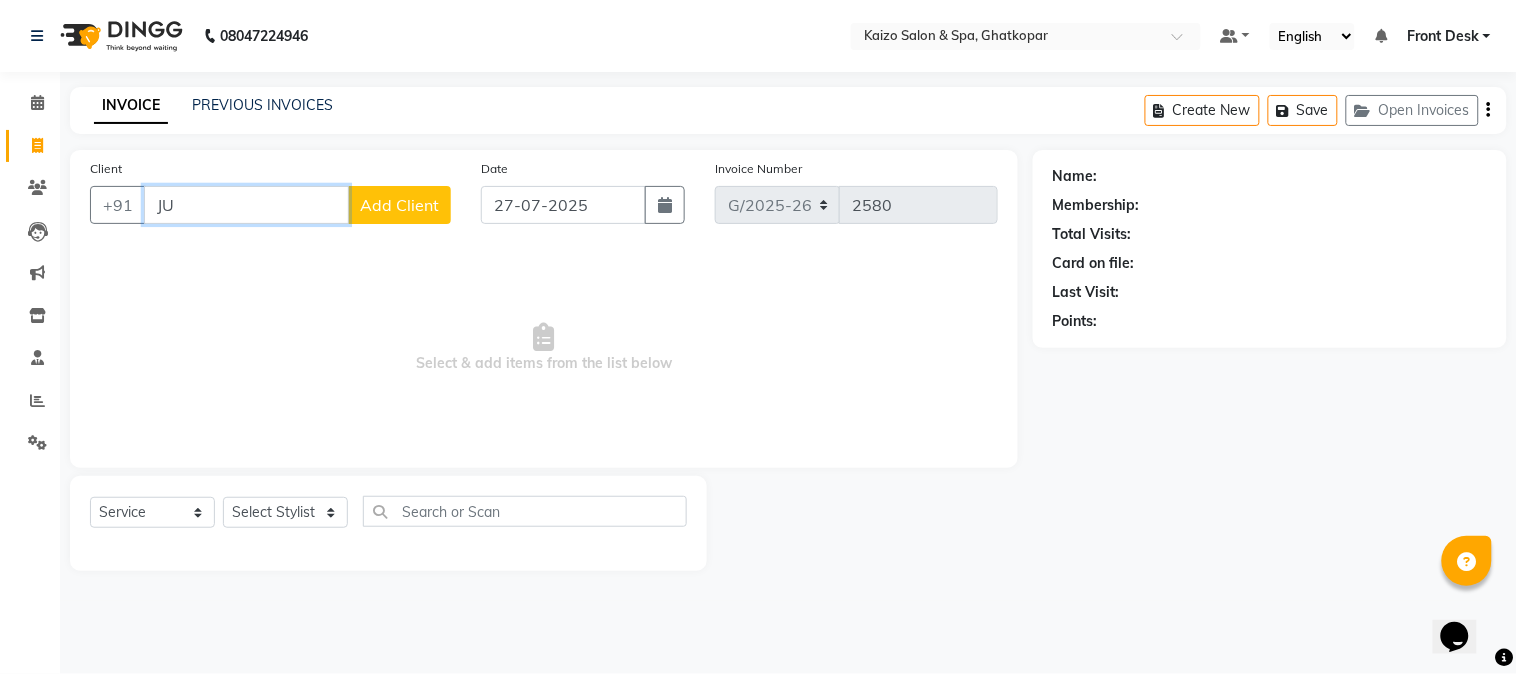 type on "J" 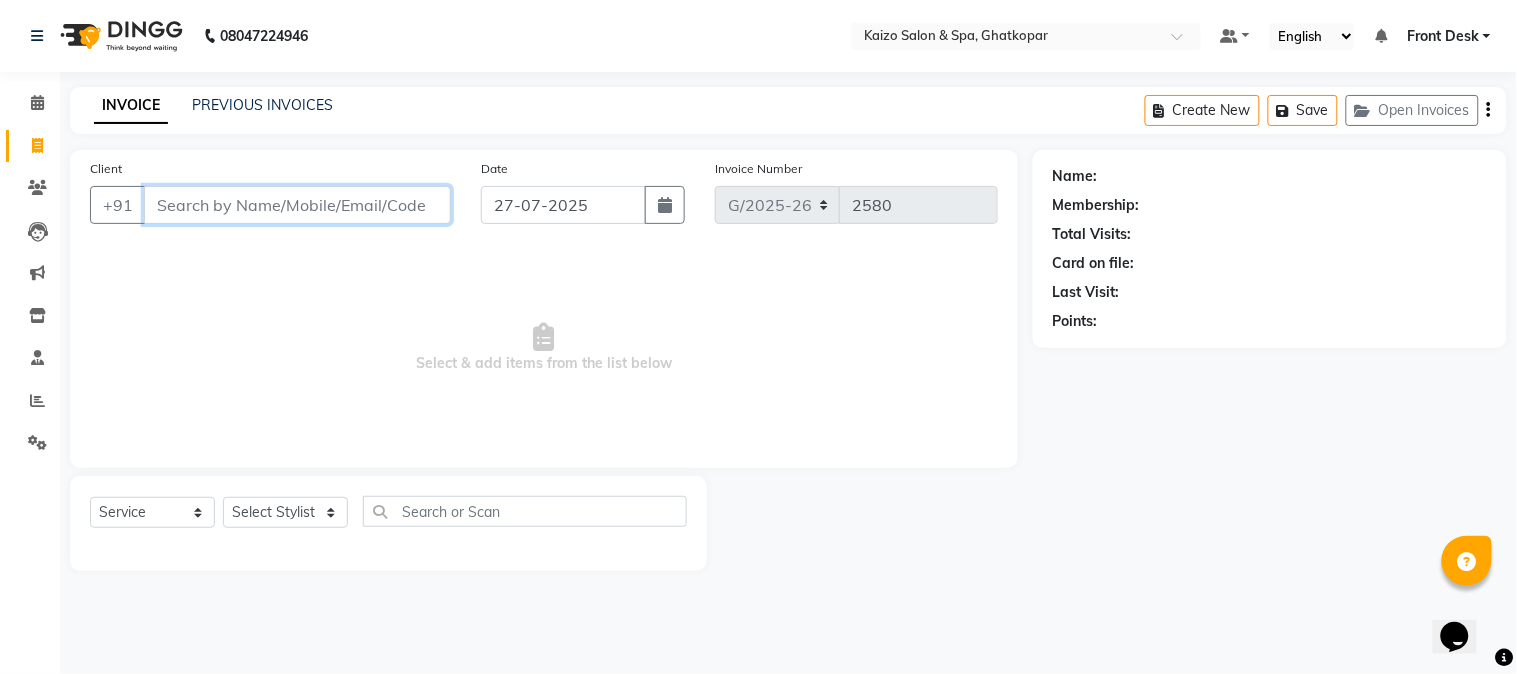 click on "Client" at bounding box center [297, 205] 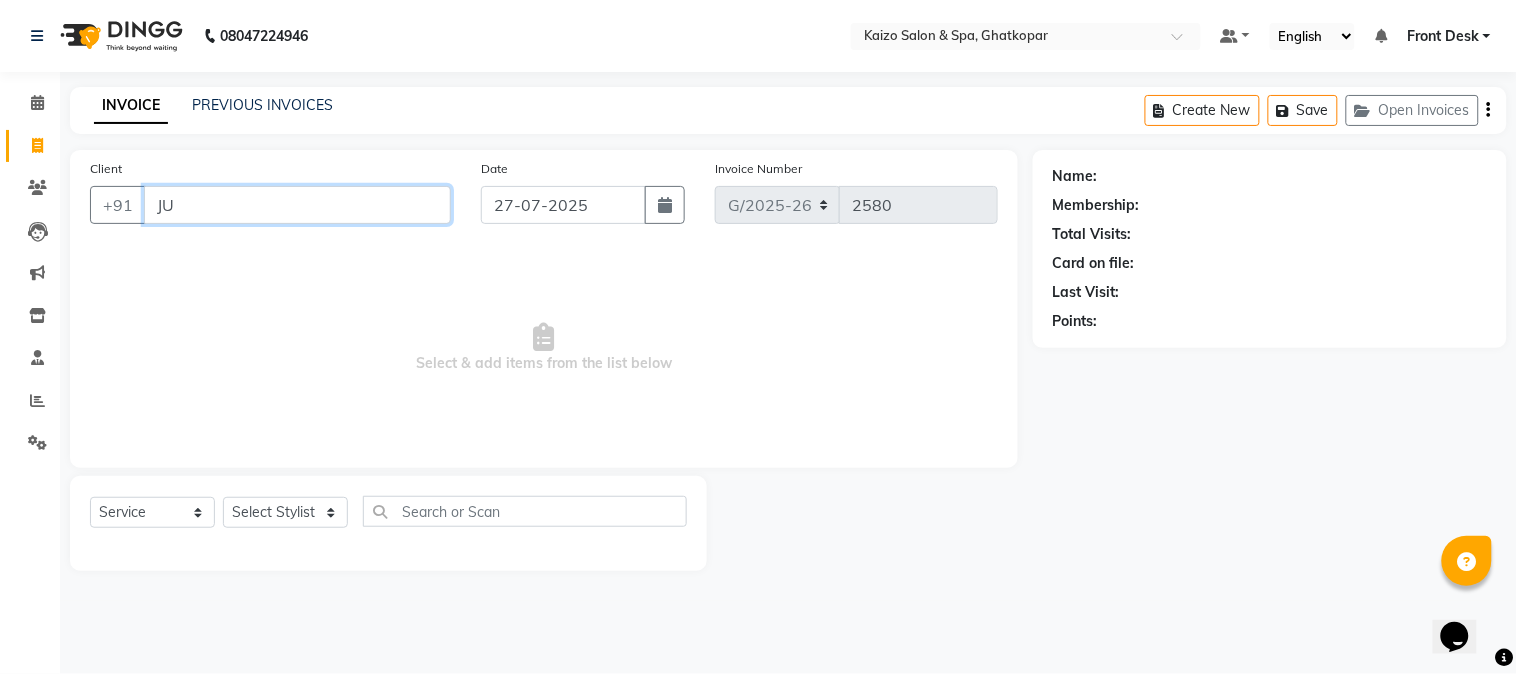 type on "J" 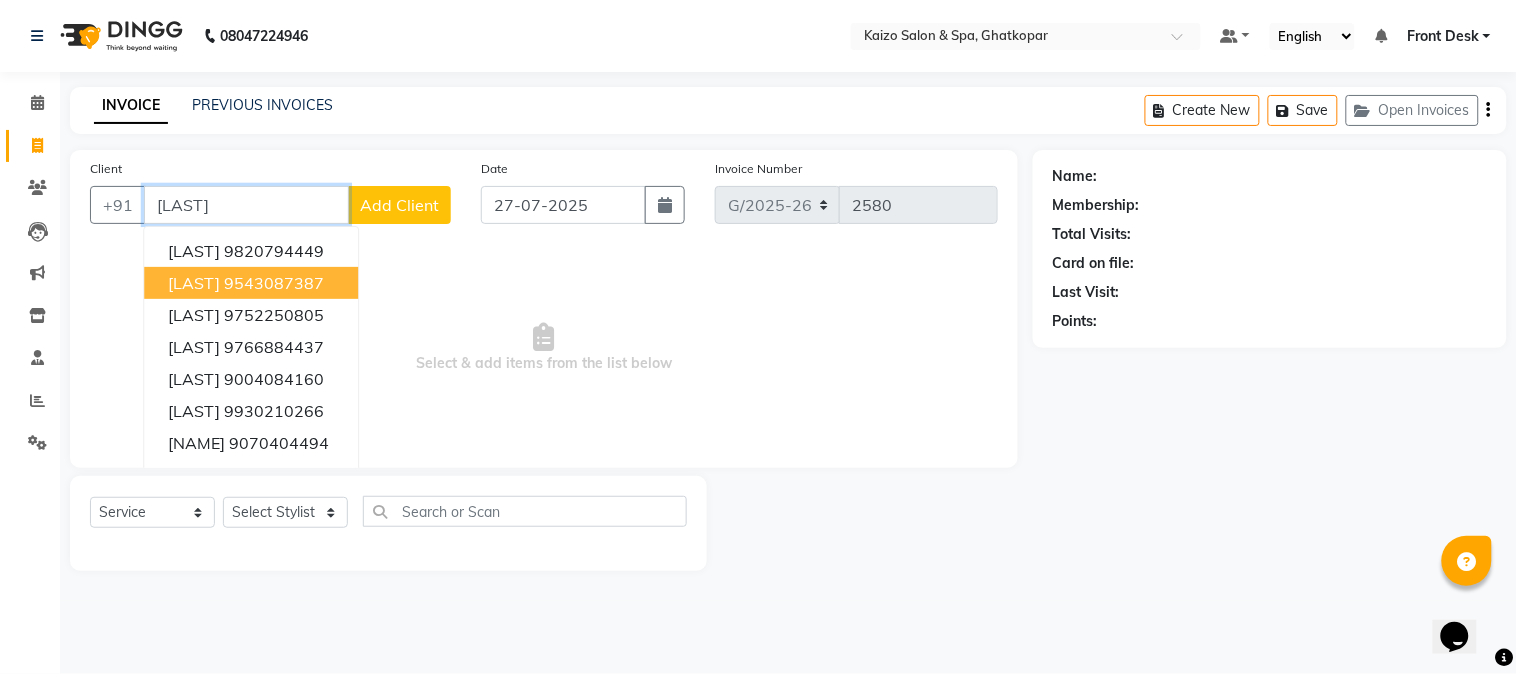 click on "[NAME] [PHONE] [NAME] [PHONE] [NAME] [PHONE] [NAME] [PHONE] [NAME] [PHONE] [NAME] [PHONE] [NAME] [PHONE] [NAME] [PHONE] [NAME] [PHONE] [NAME] [PHONE]" at bounding box center [251, 395] 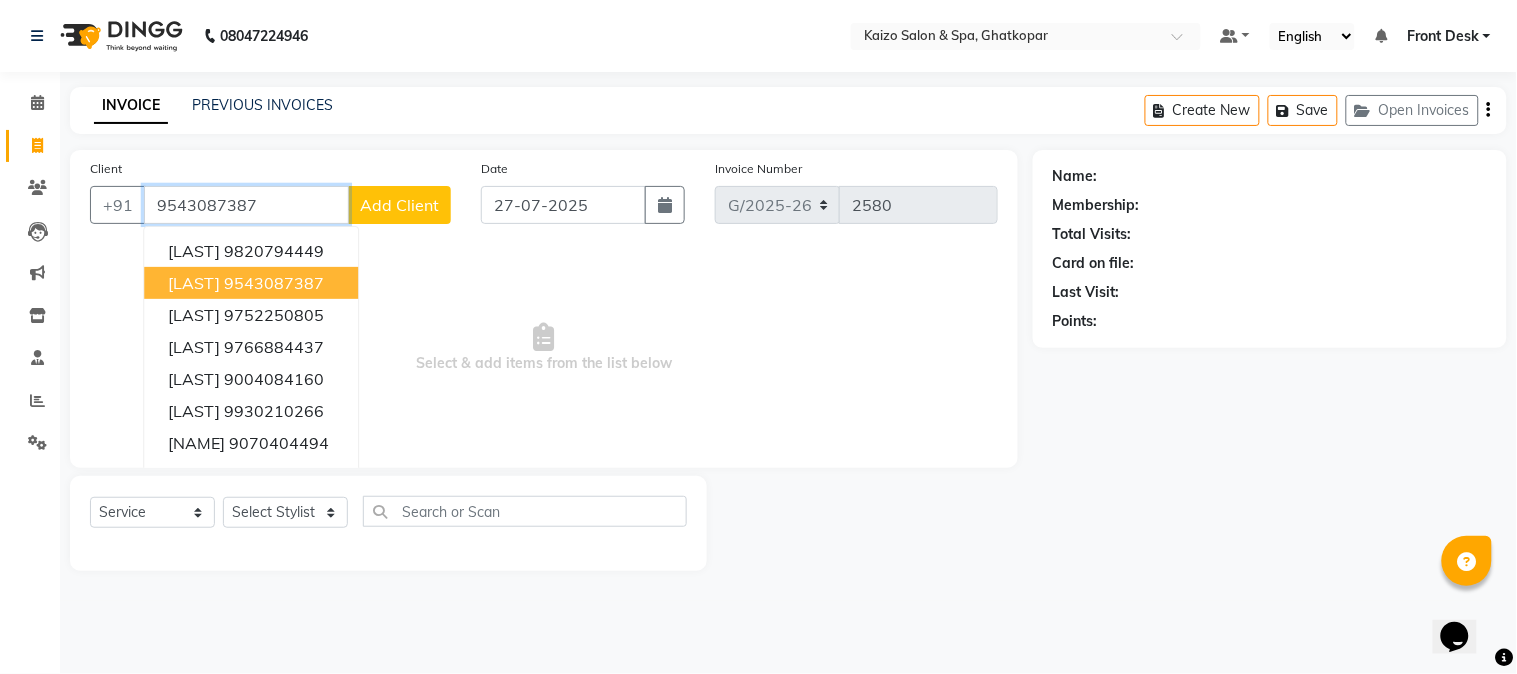 type on "9543087387" 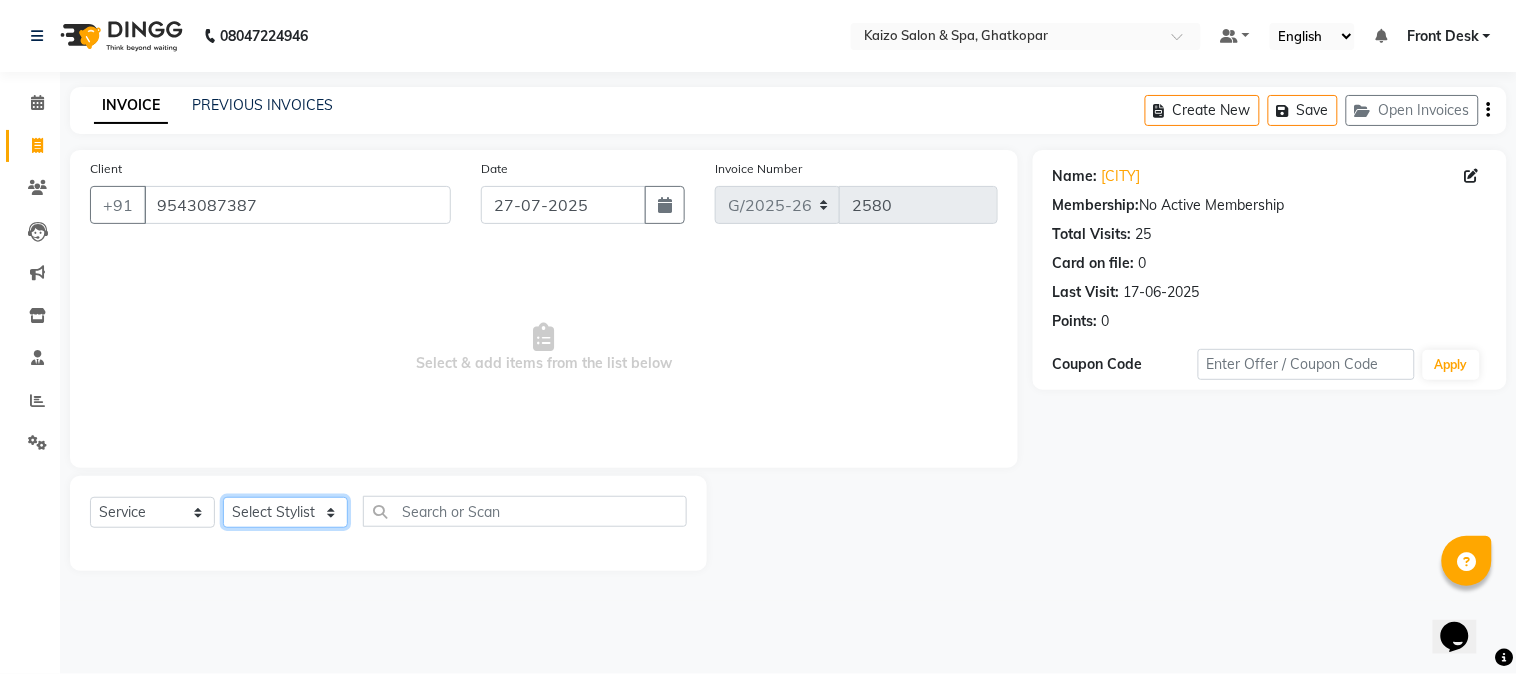 click on "Select Stylist ABDUL AKSHADA ANJALI ARBAZ ARIF FAHEEM Front Desk GOVIND HEENA IFTESHA JACIN NIBHA NIKITA NIZAM PRANITA SALIM SAM SHADAB SHARIFA SMITA GALA SNEHAL SONI SONU WASEEM YASH" 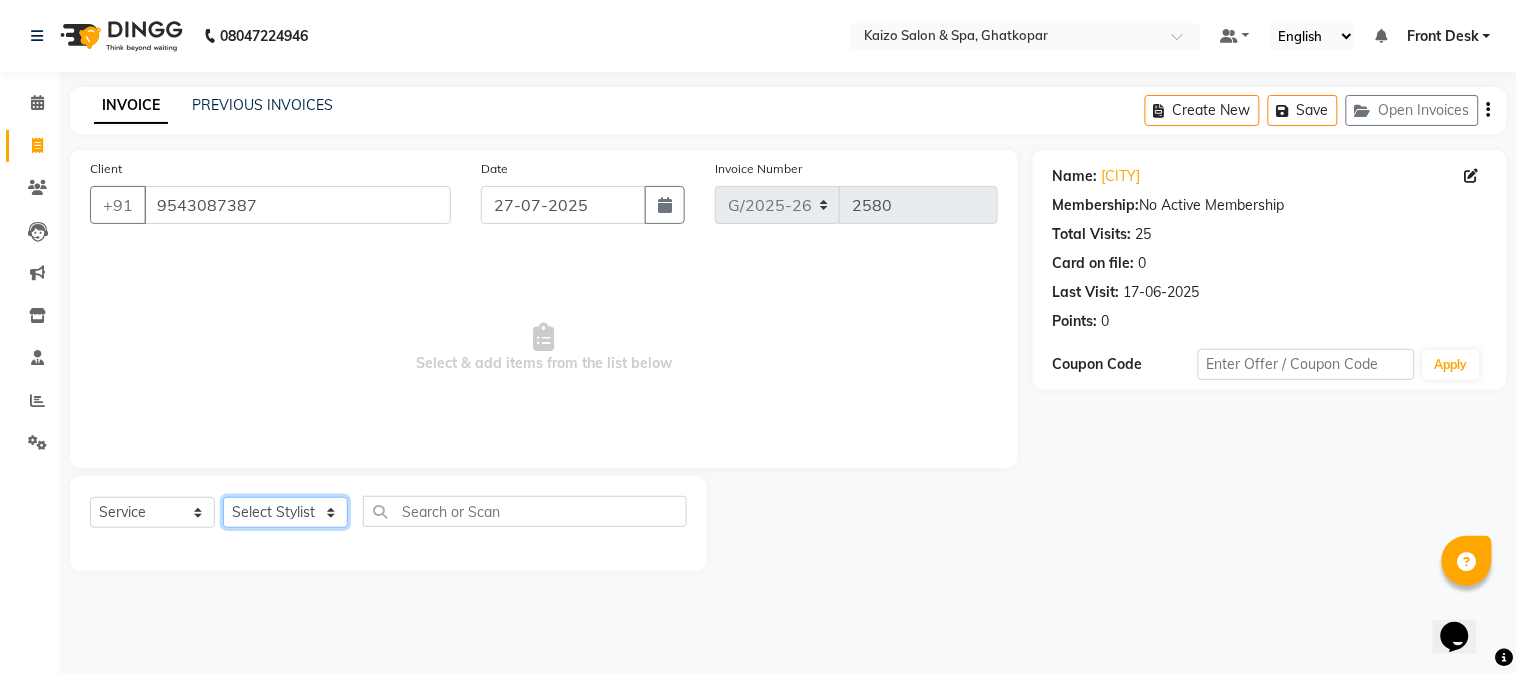 select on "79457" 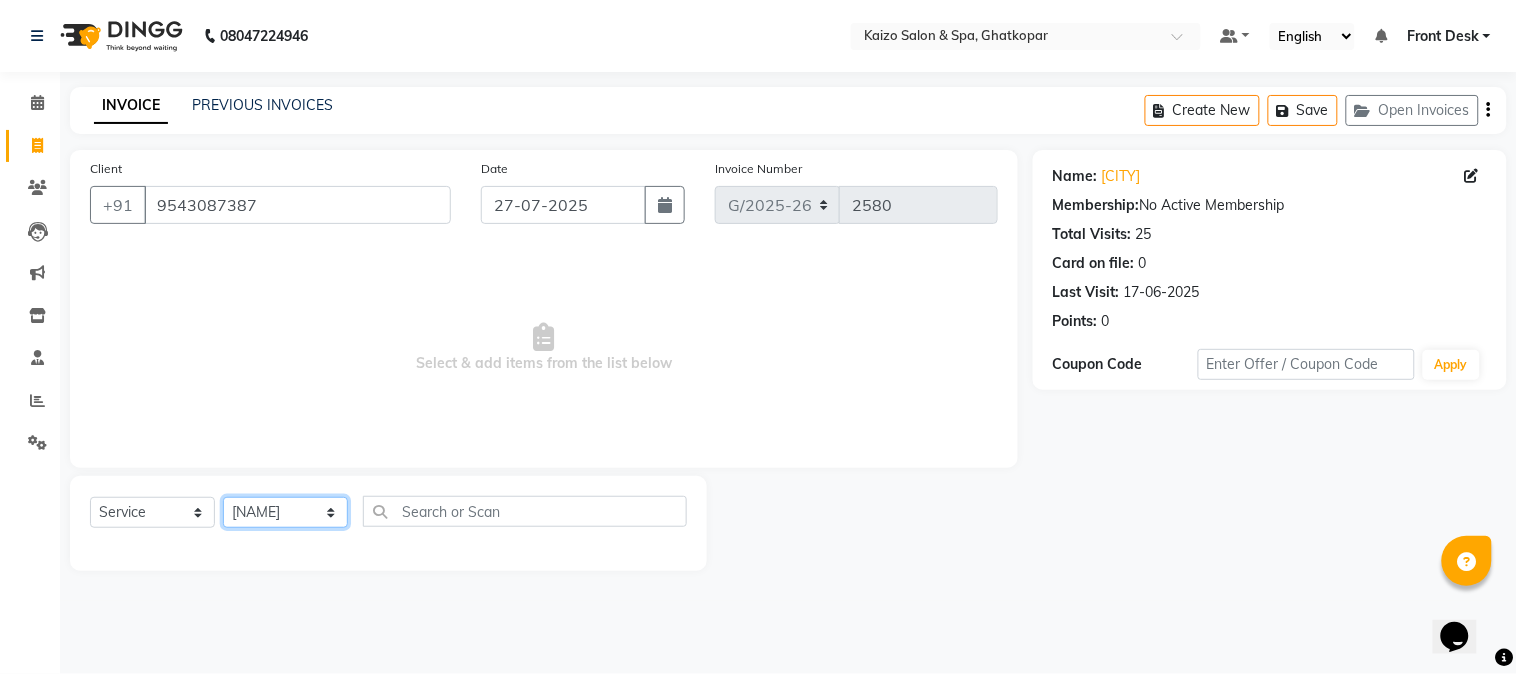click on "Select Stylist ABDUL AKSHADA ANJALI ARBAZ ARIF FAHEEM Front Desk GOVIND HEENA IFTESHA JACIN NIBHA NIKITA NIZAM PRANITA SALIM SAM SHADAB SHARIFA SMITA GALA SNEHAL SONI SONU WASEEM YASH" 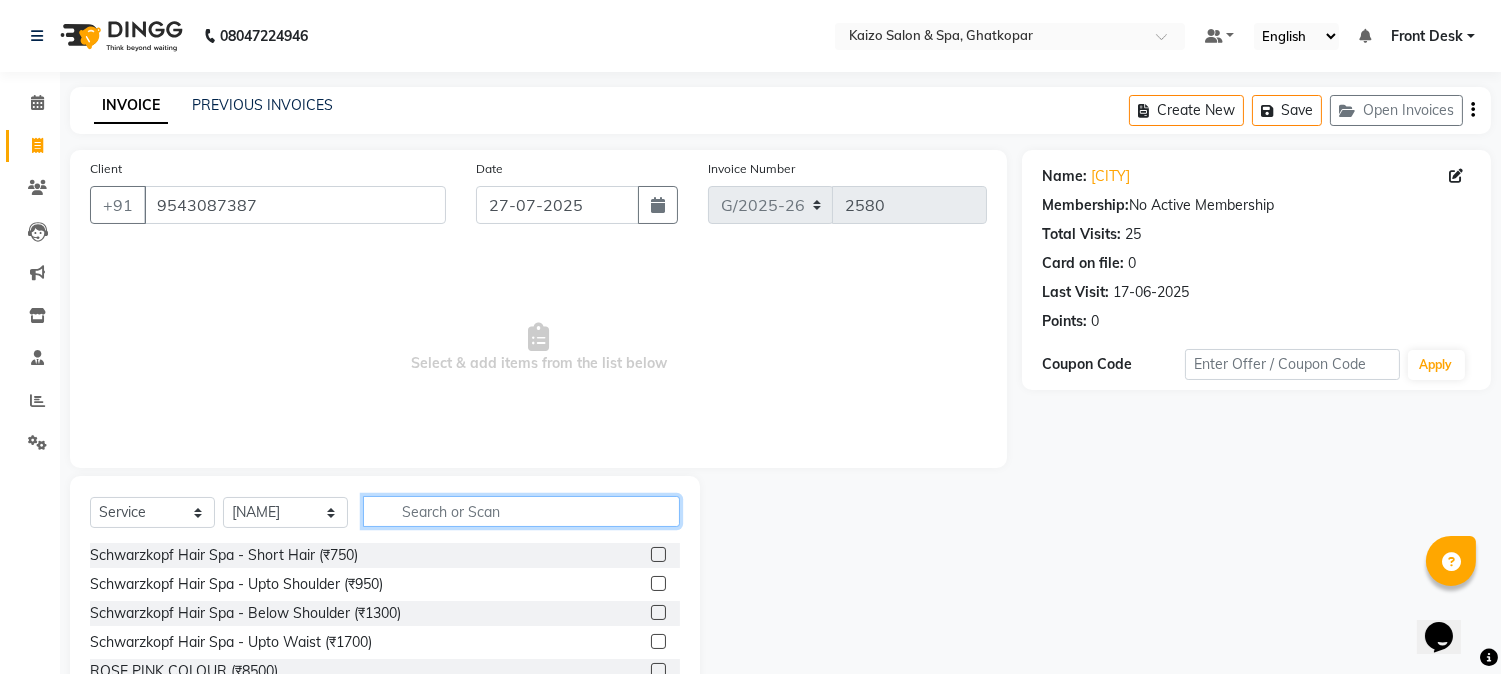 click 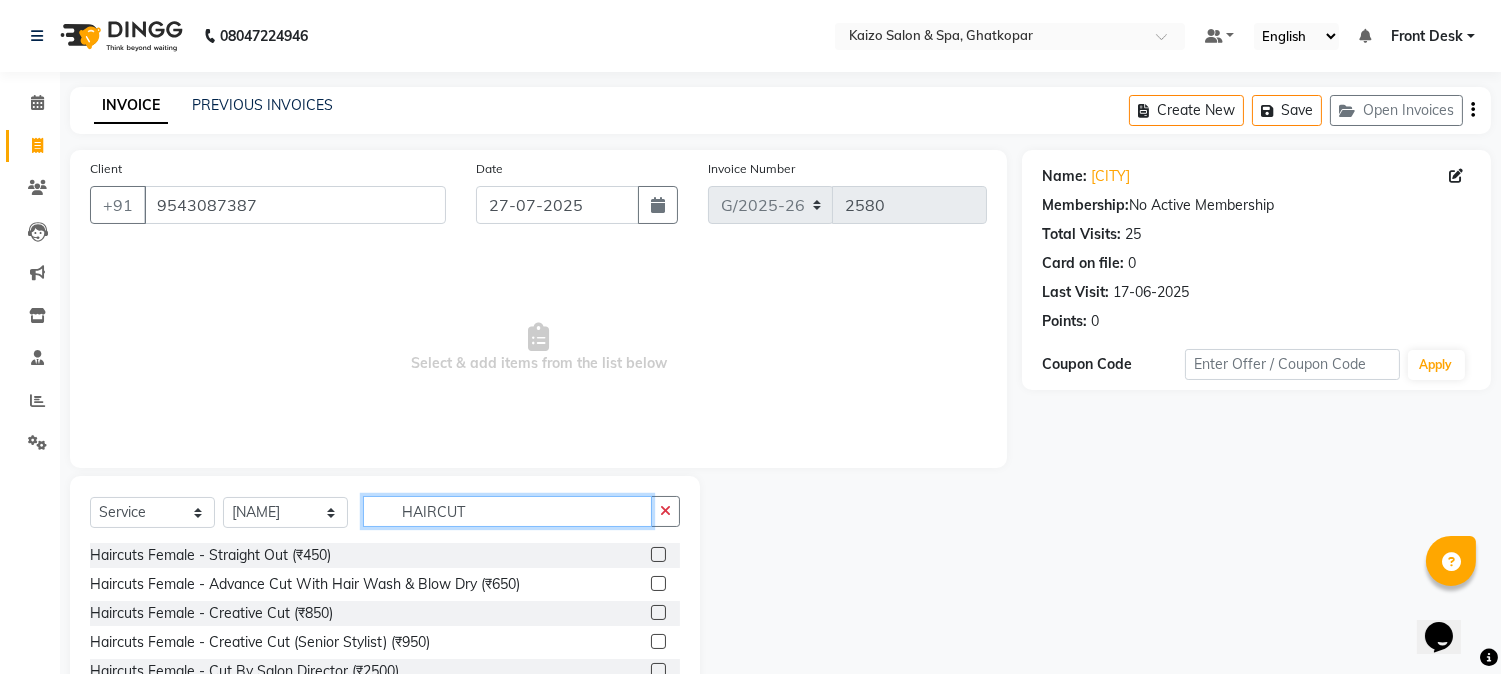 scroll, scrollTop: 126, scrollLeft: 0, axis: vertical 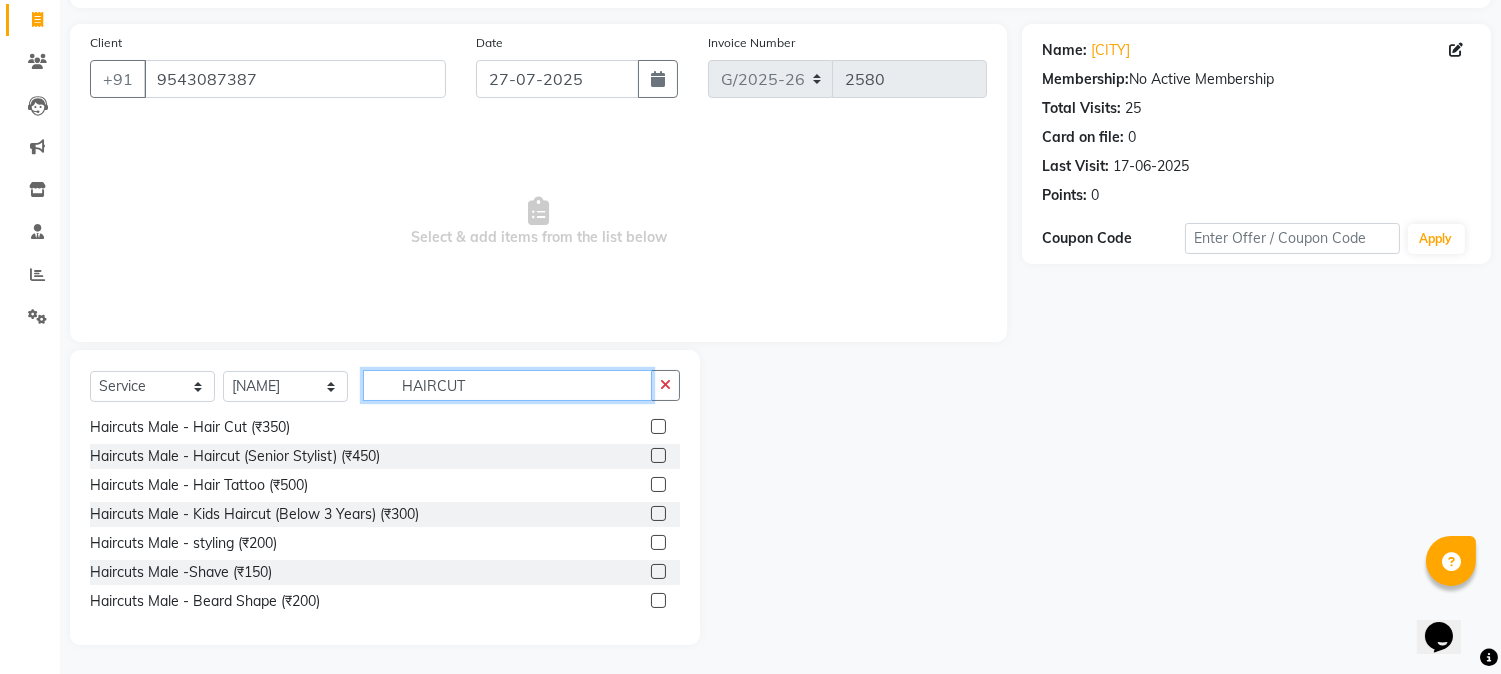 type on "HAIRCUT" 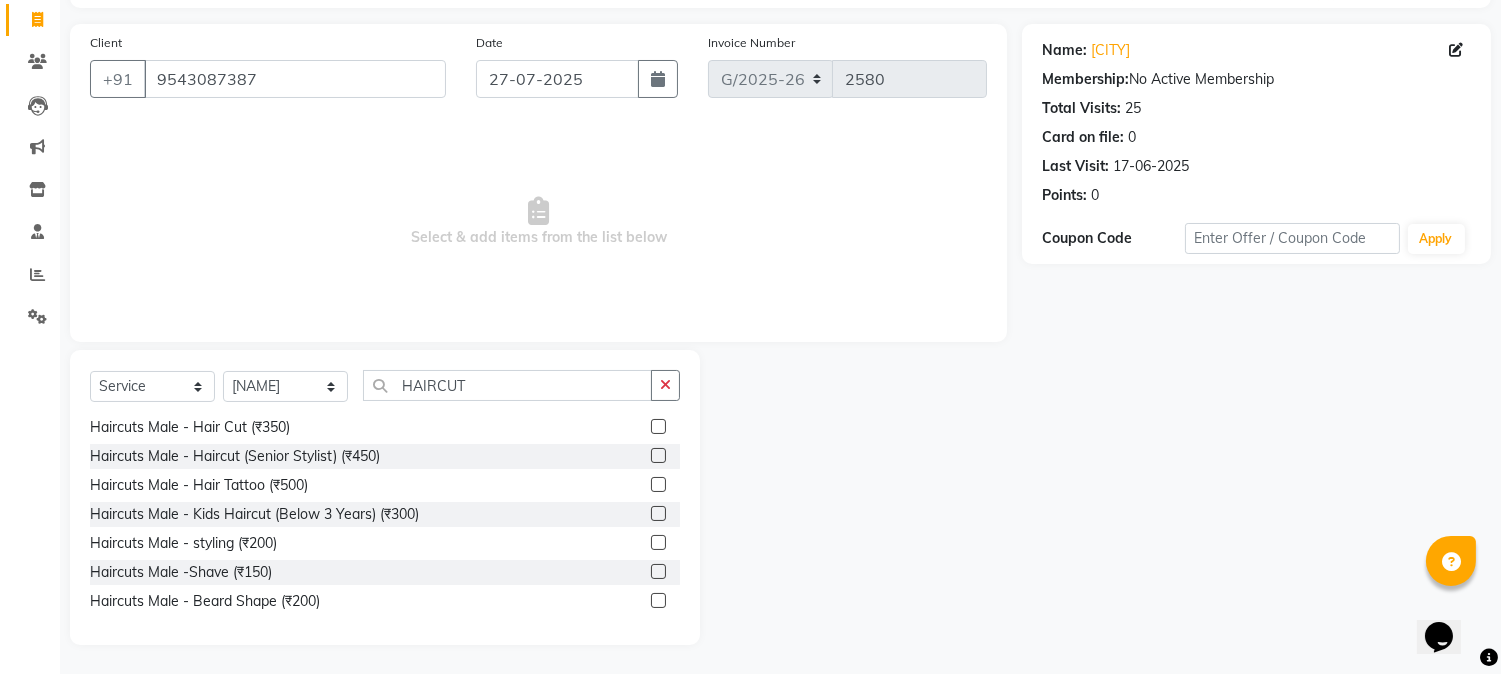 click 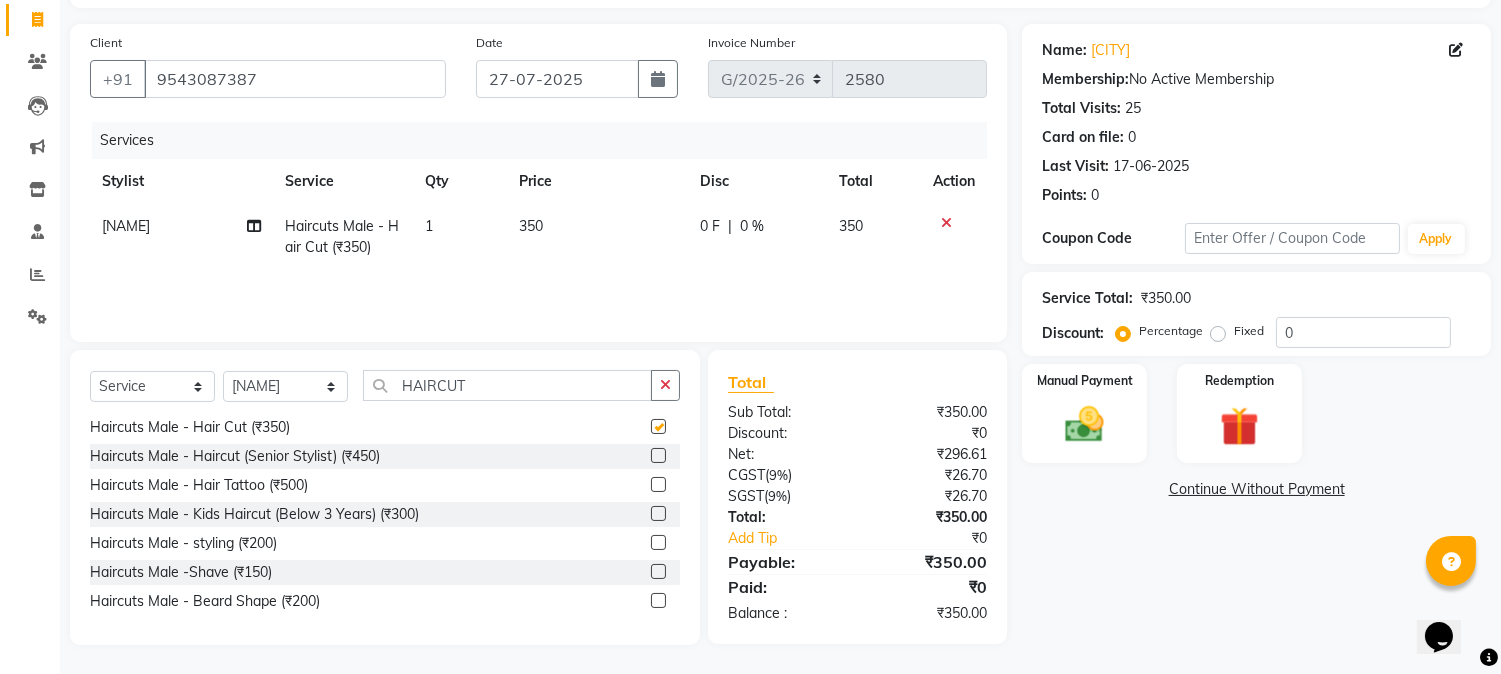 checkbox on "false" 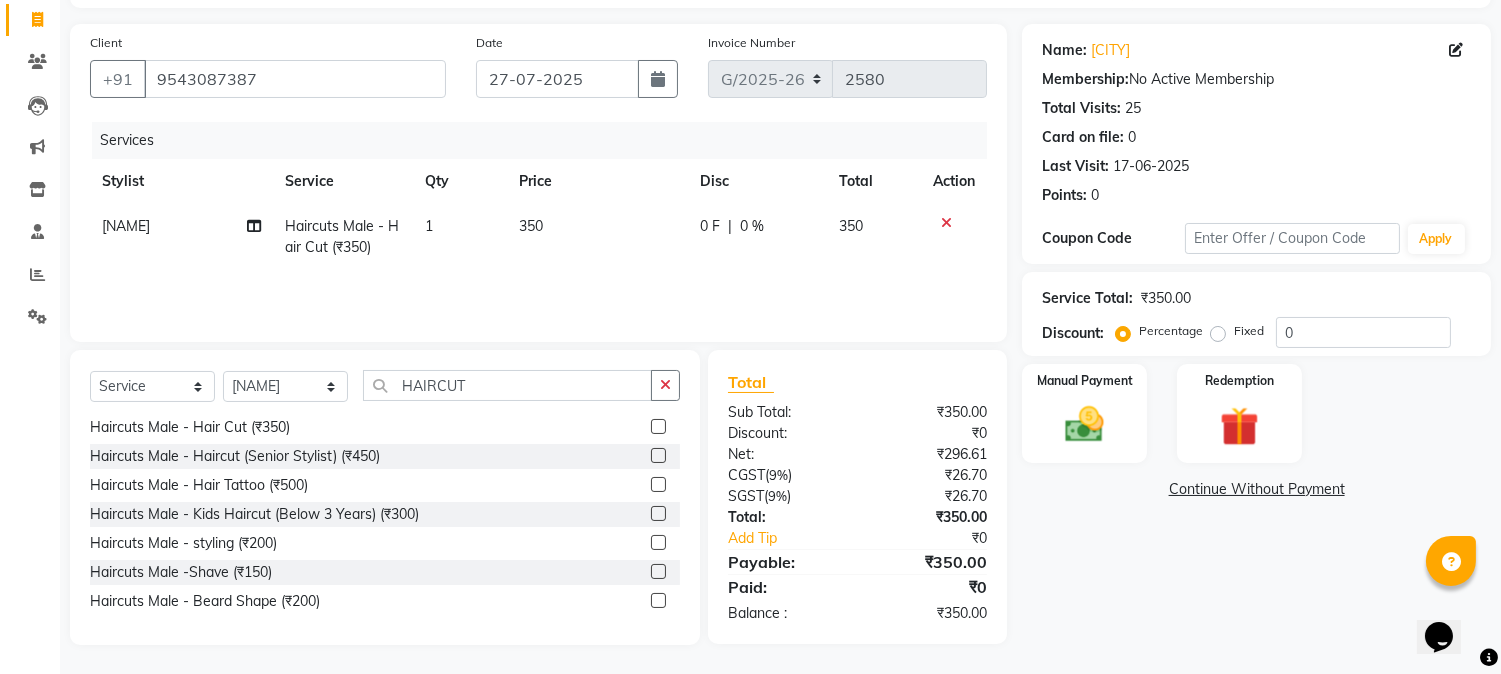 drag, startPoint x: 571, startPoint y: 194, endPoint x: 581, endPoint y: 244, distance: 50.990196 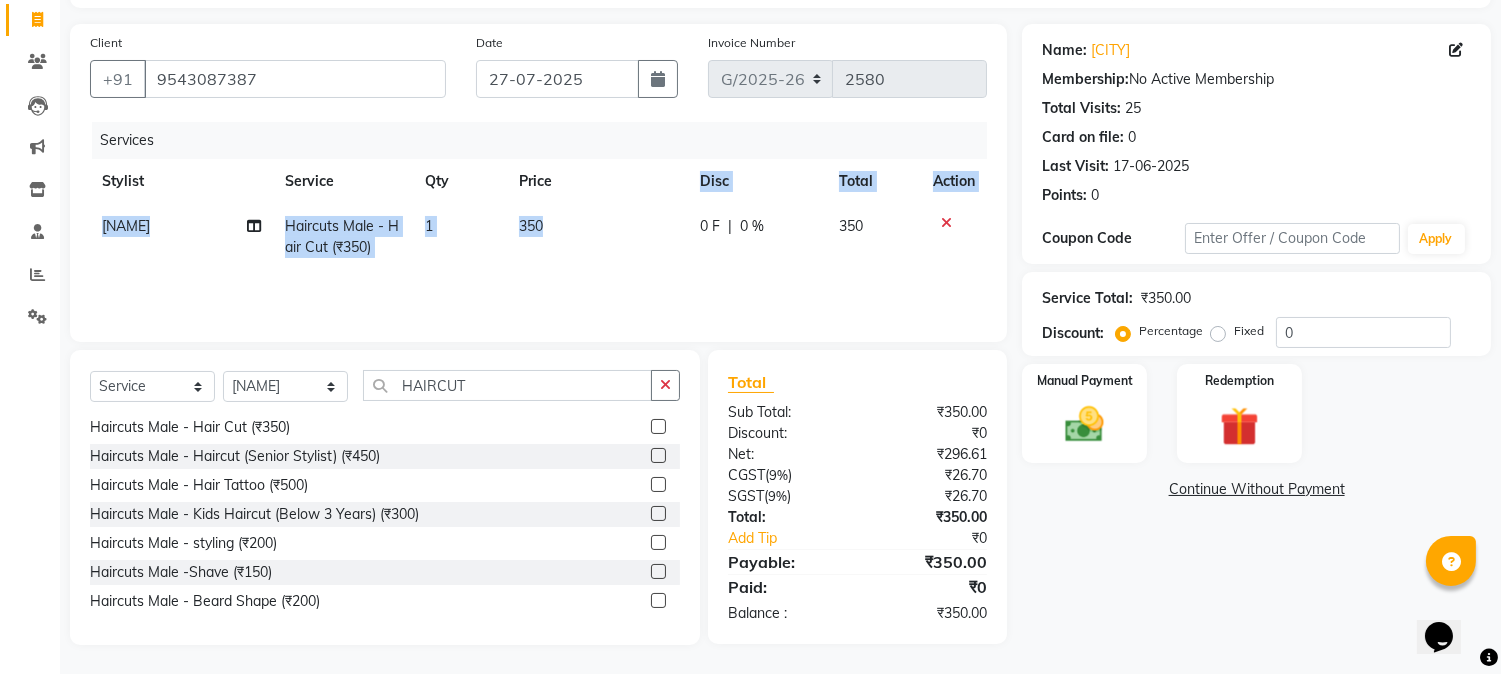click on "350" 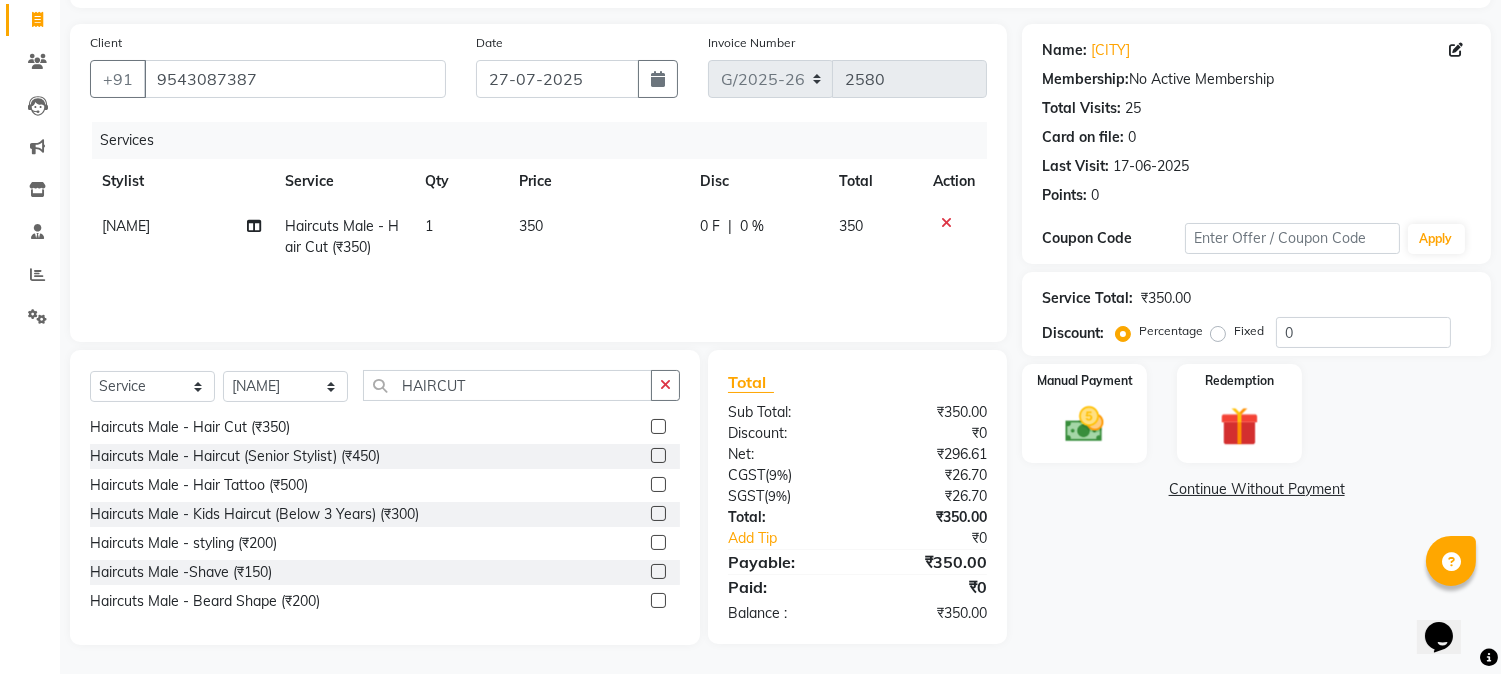select on "79457" 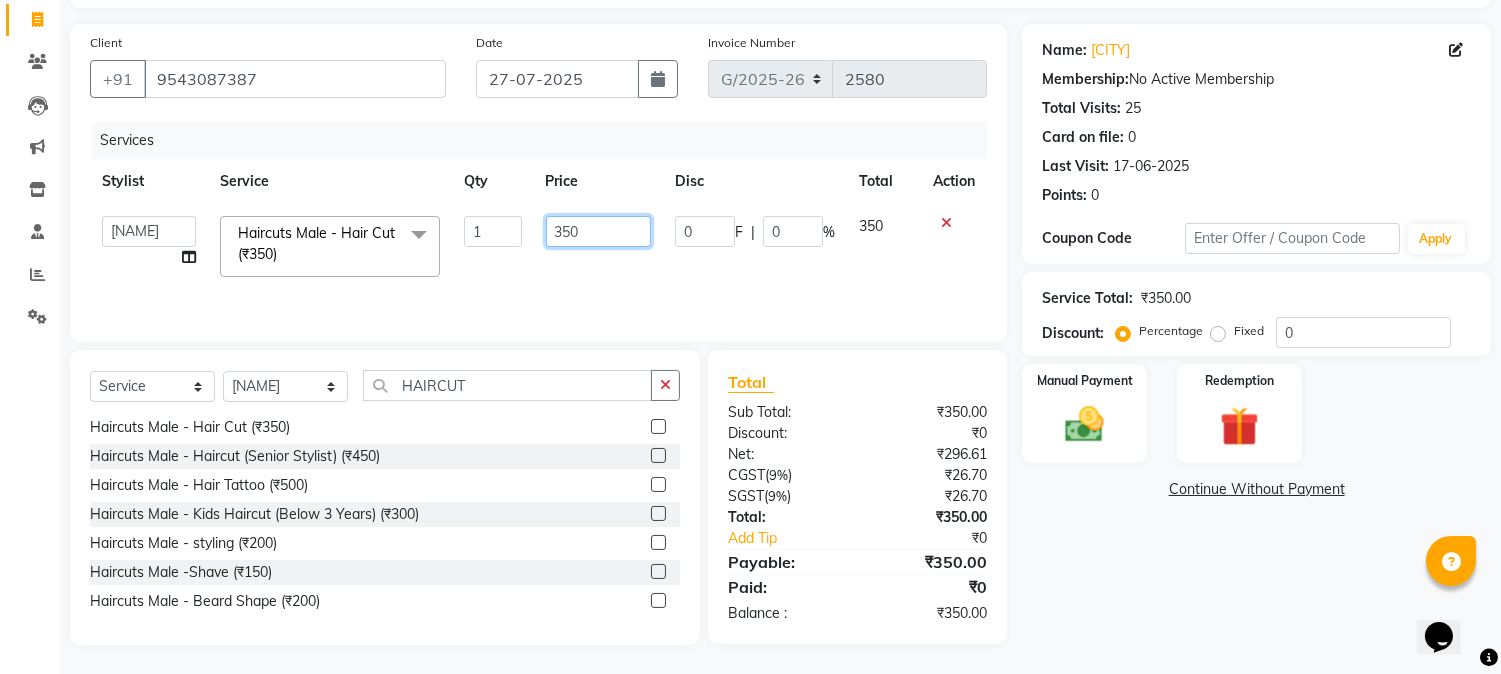 click on "350" 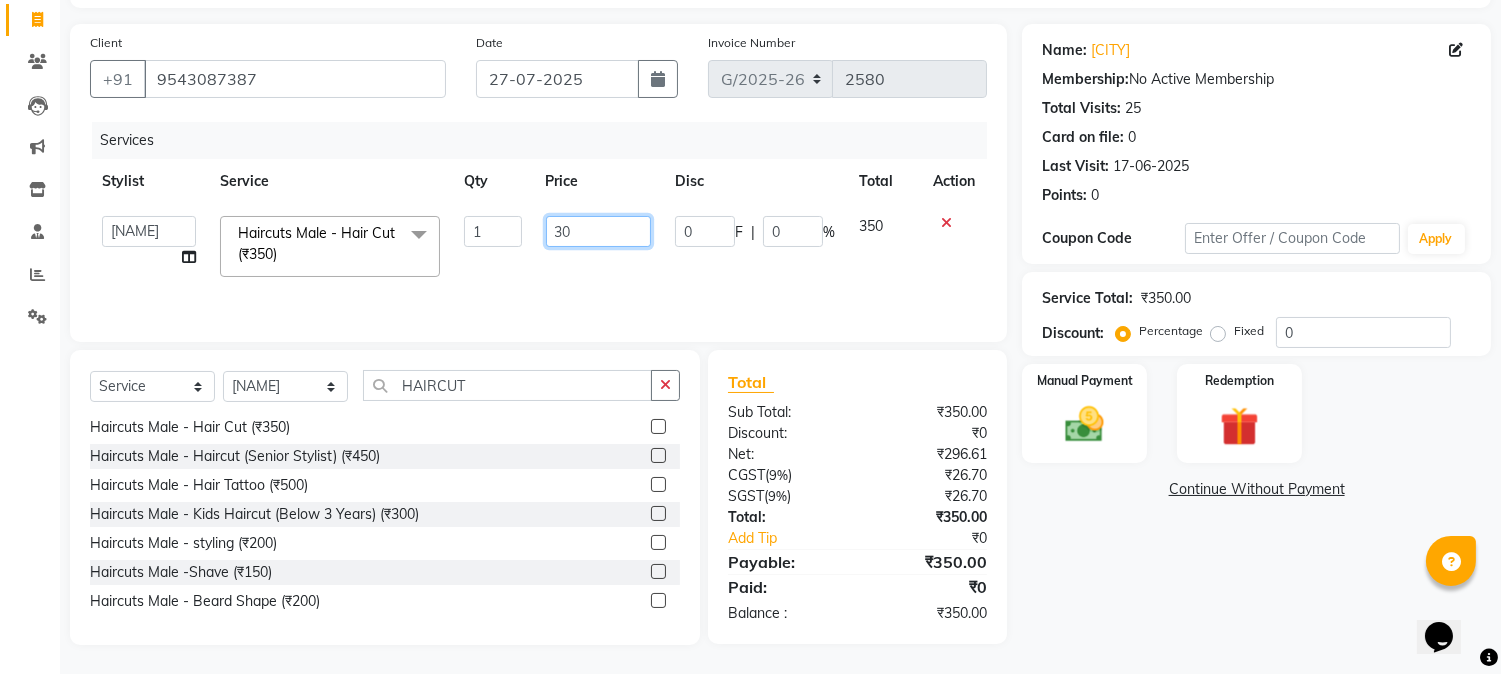 type on "300" 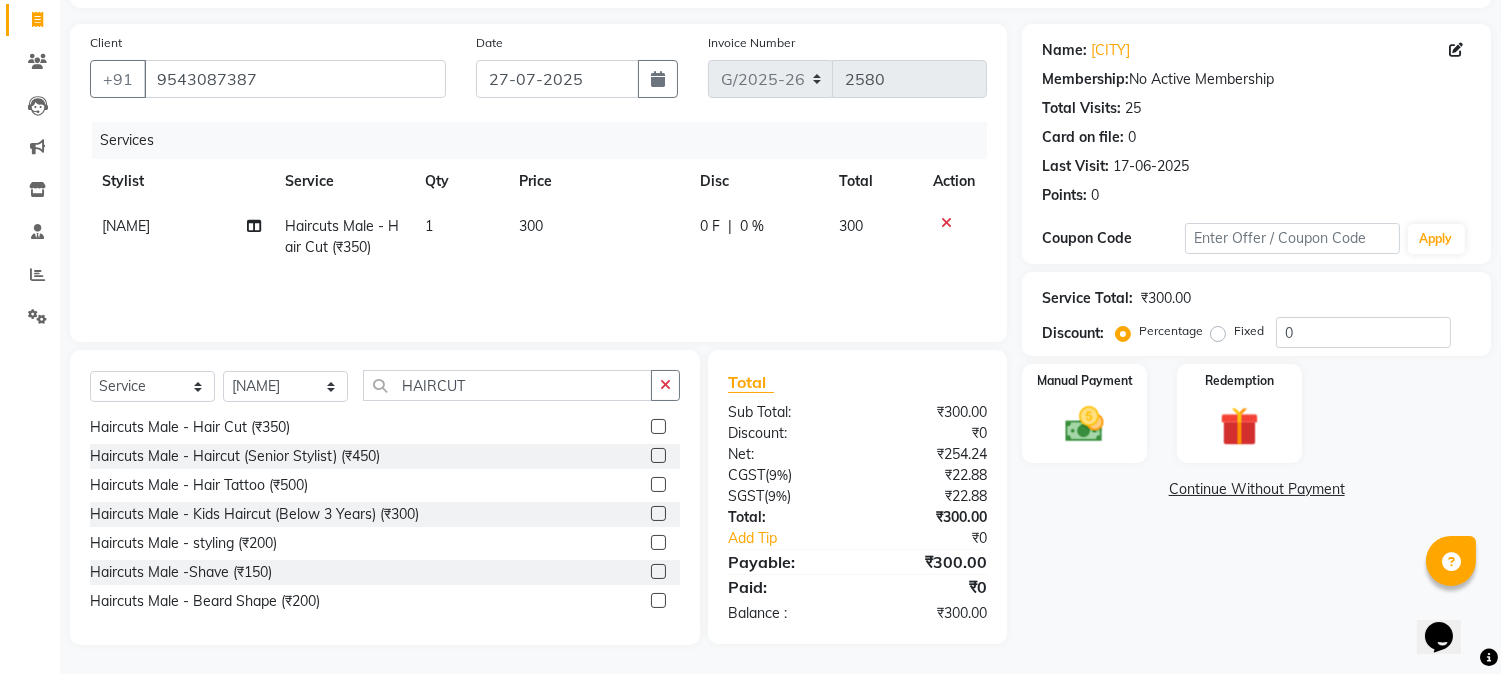 click on "Total Sub Total: ₹300.00 Discount: ₹0 Net: ₹254.24 CGST  ( 9% ) ₹22.88 SGST  ( 9% ) ₹22.88 Total: ₹300.00 Add Tip ₹0 Payable: ₹300.00 Paid: ₹0 Balance   : ₹300.00" 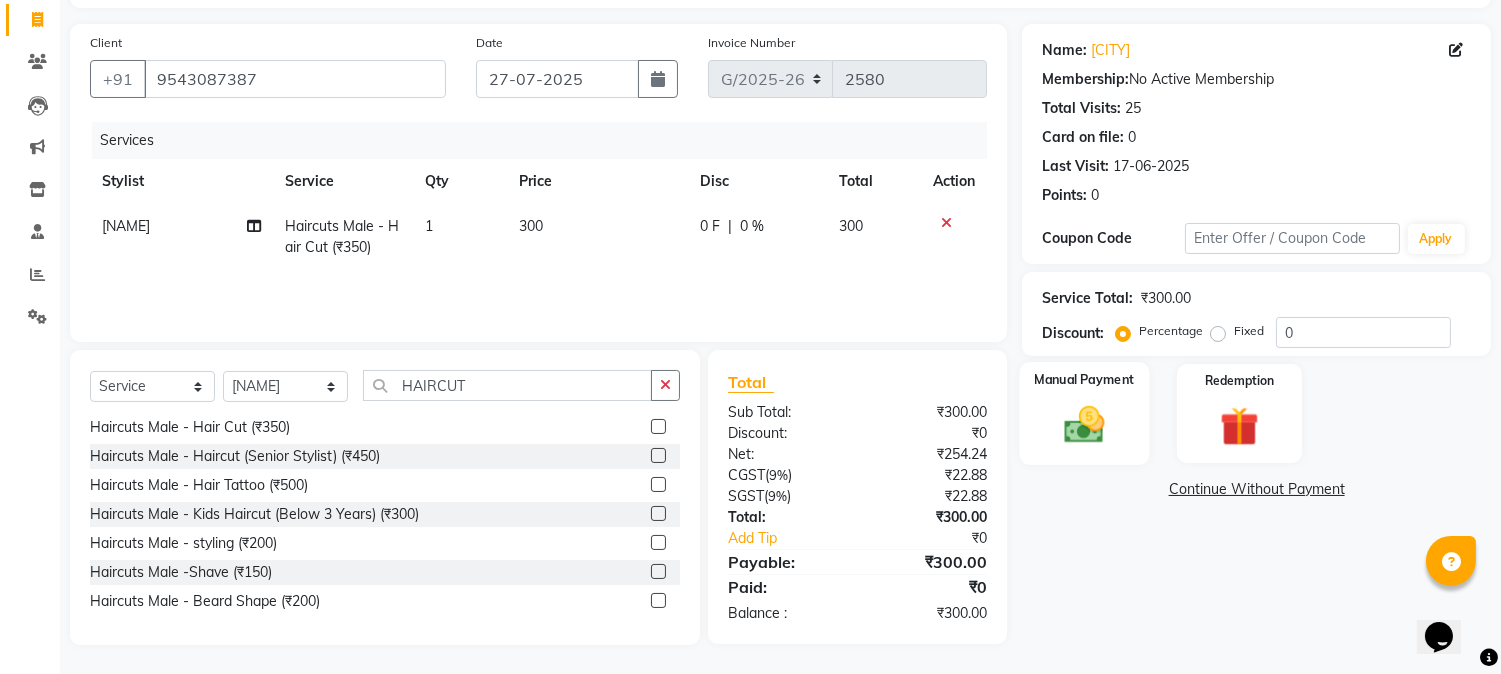 drag, startPoint x: 1073, startPoint y: 420, endPoint x: 1134, endPoint y: 451, distance: 68.42514 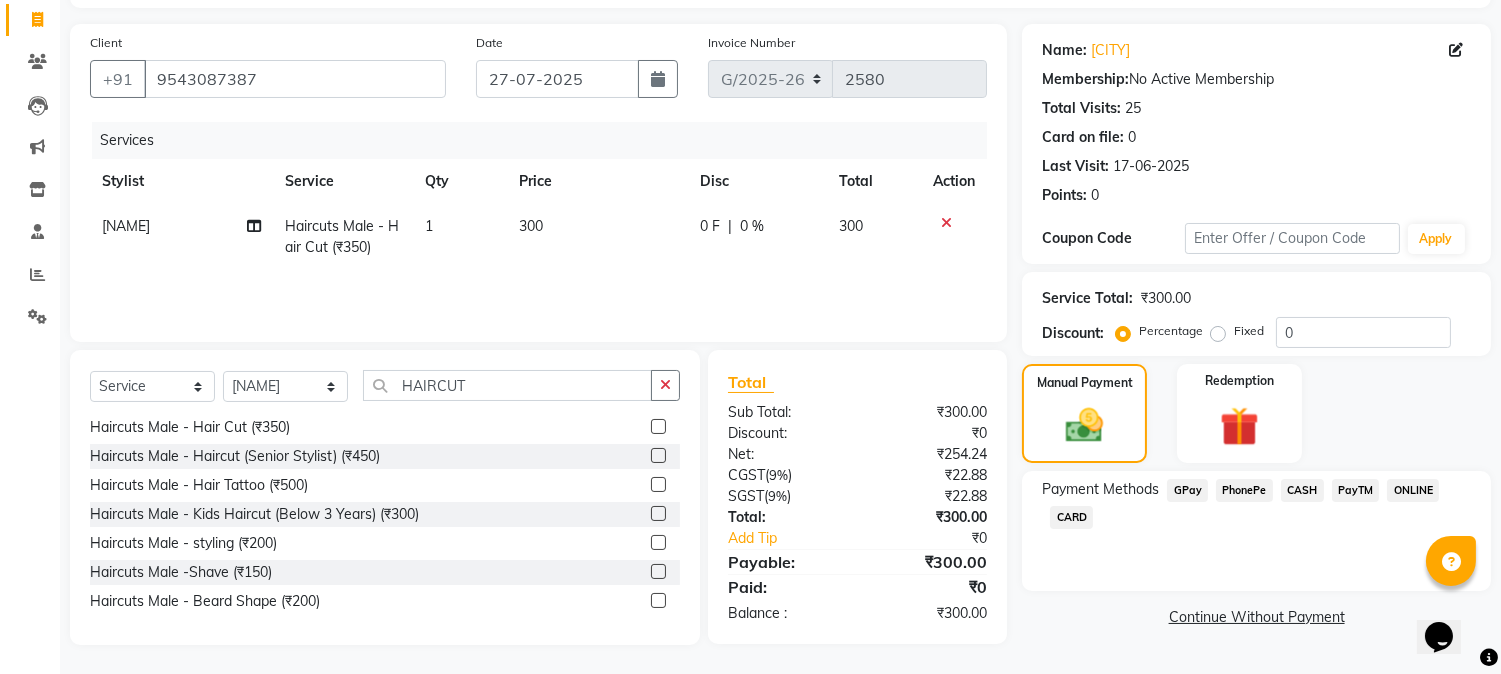 click on "PhonePe" 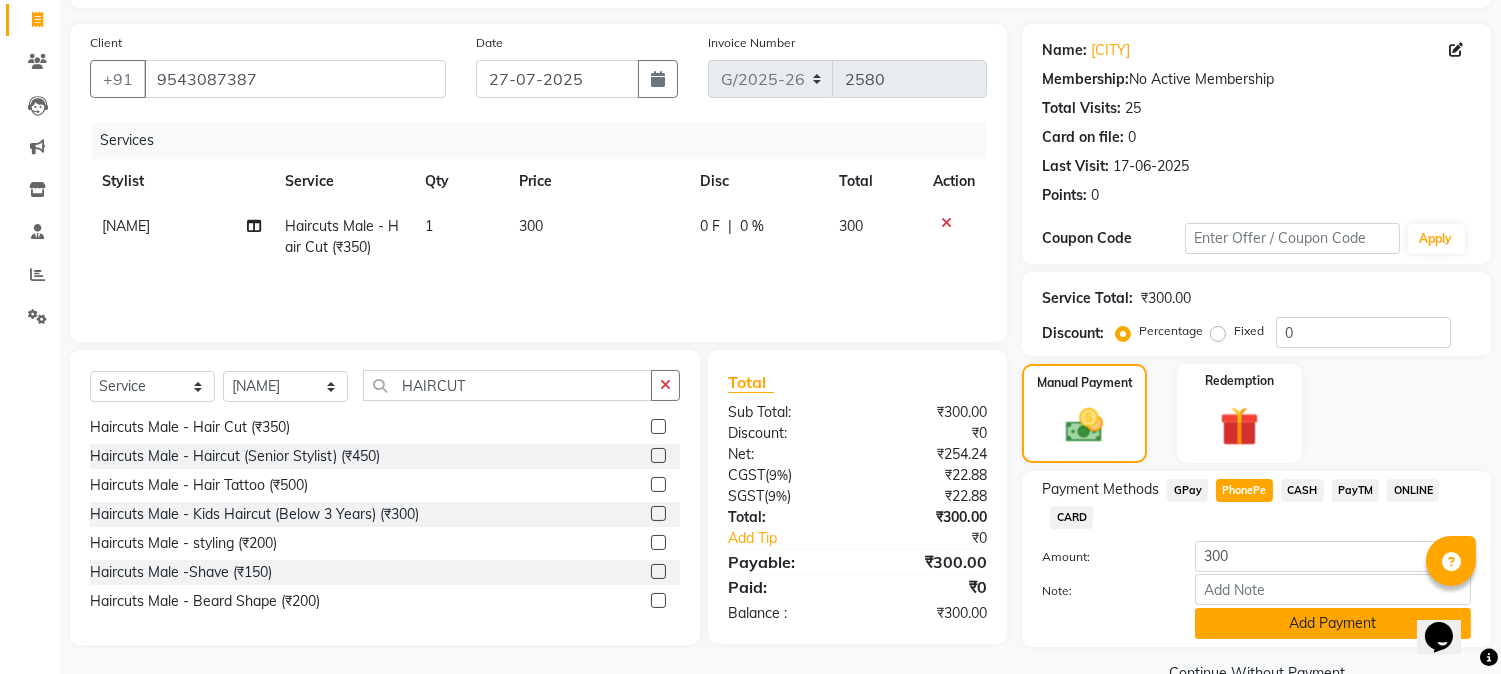 click on "Add Payment" 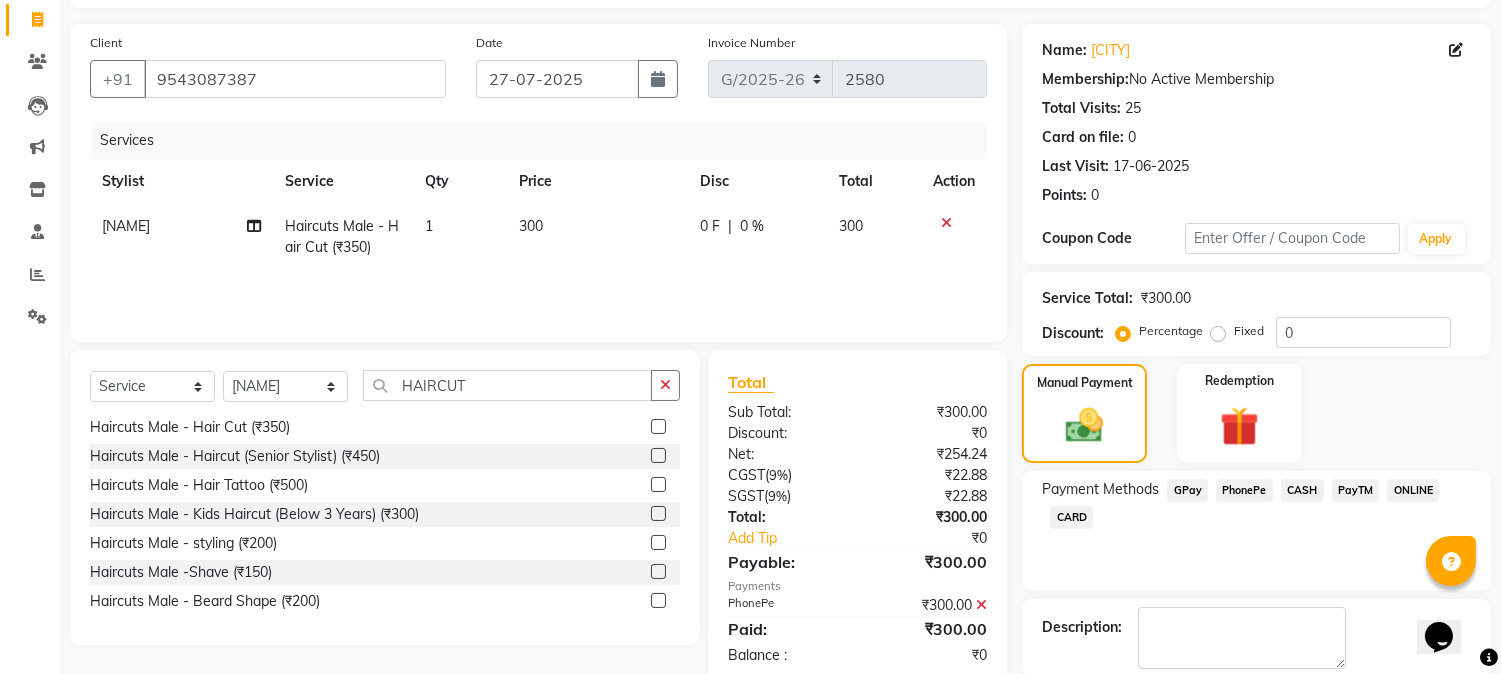 scroll, scrollTop: 225, scrollLeft: 0, axis: vertical 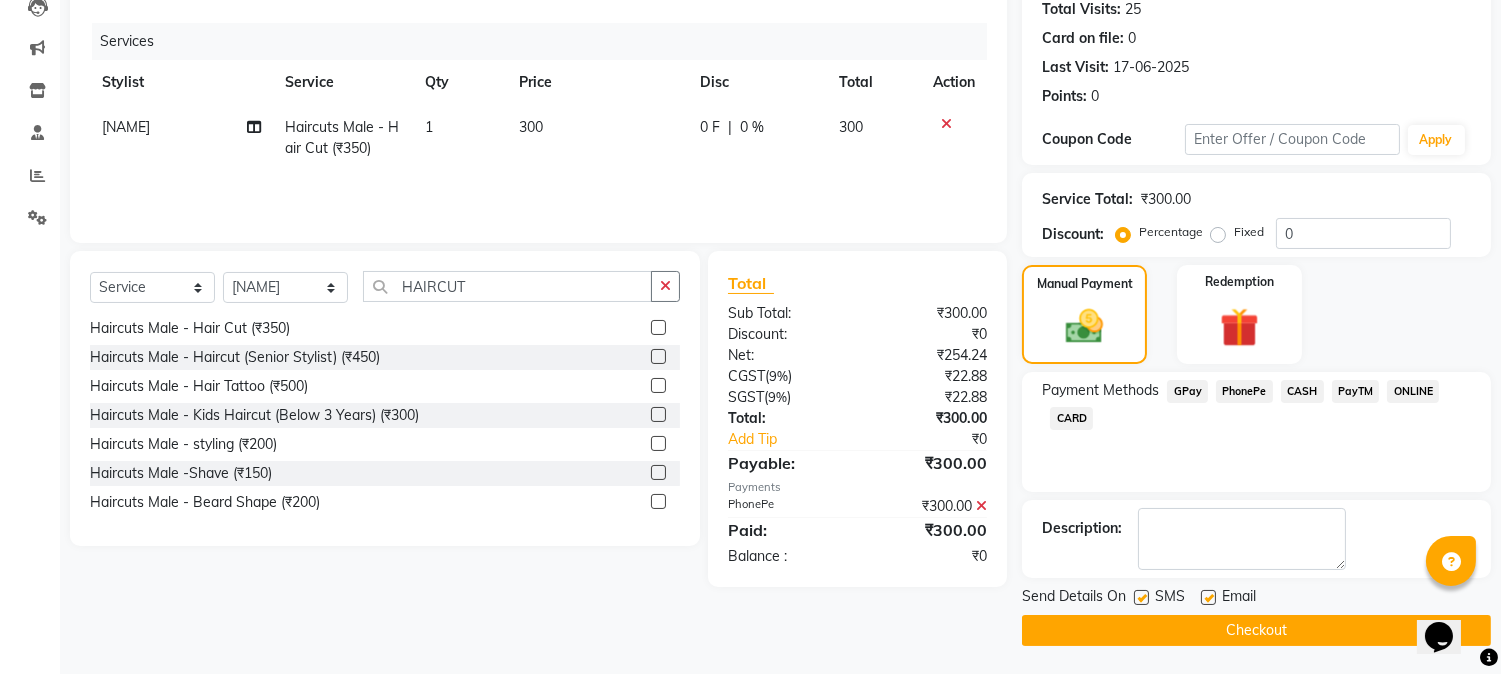 click 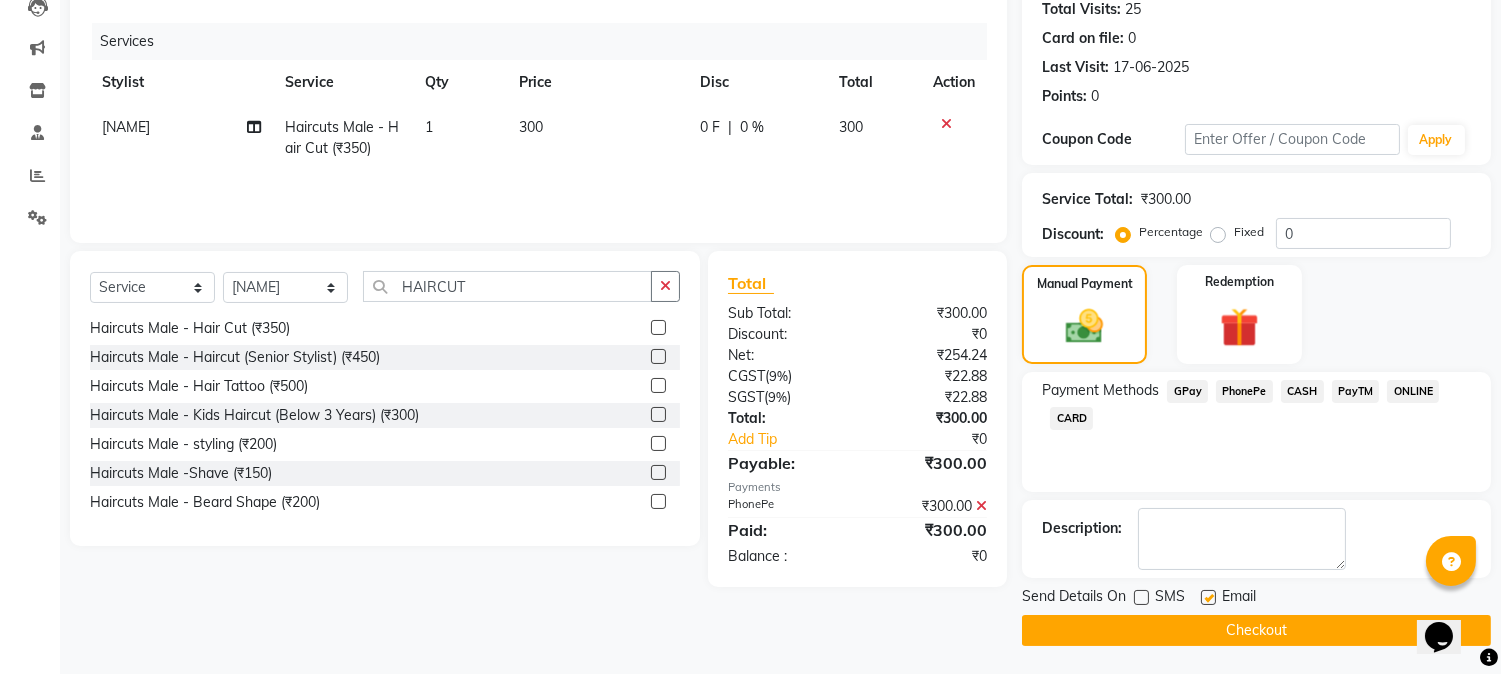click 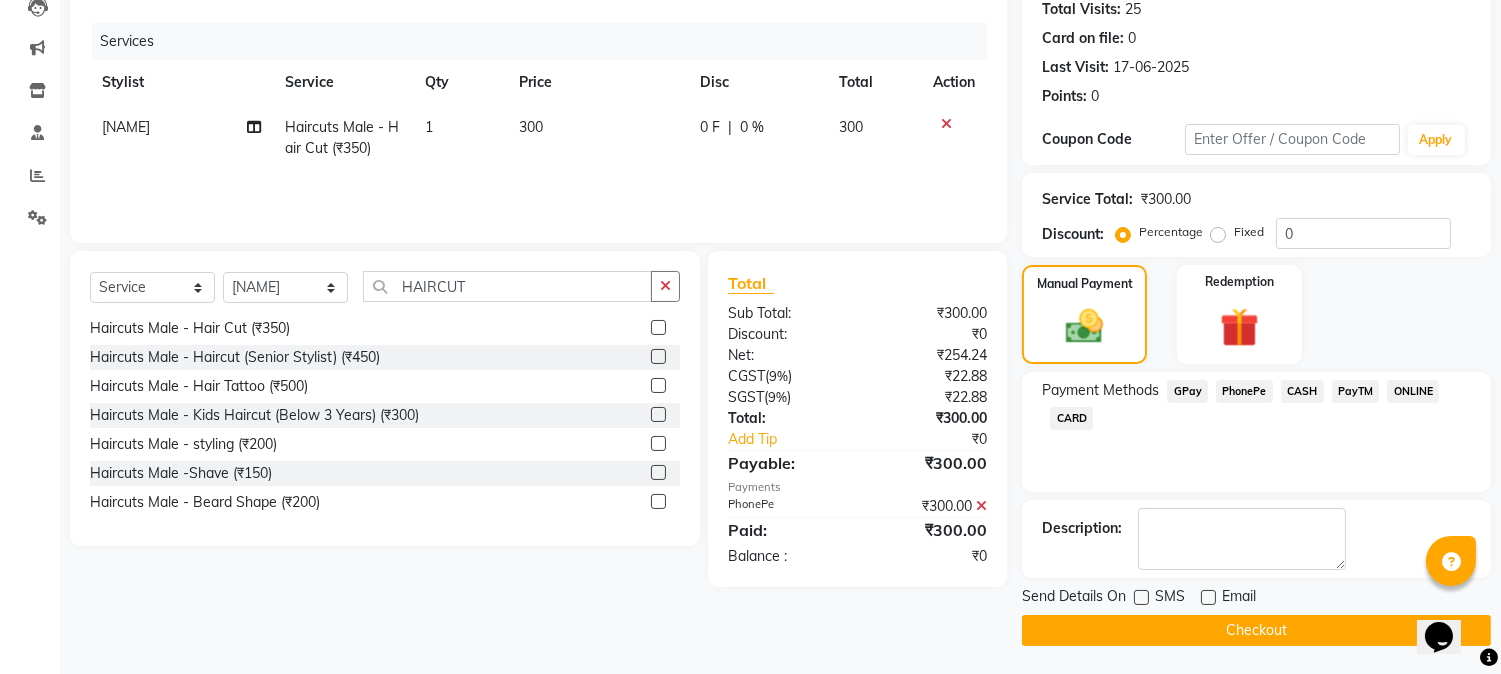 click on "Checkout" 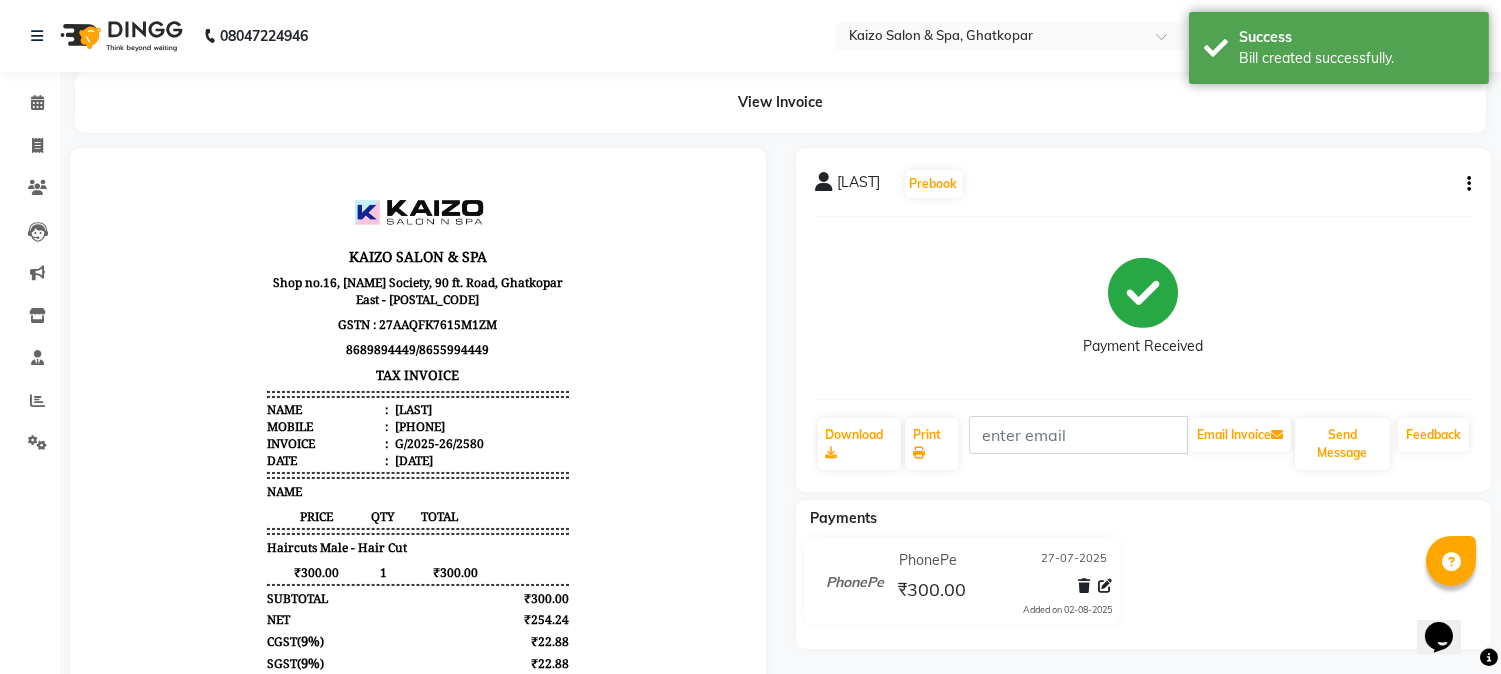 scroll, scrollTop: 0, scrollLeft: 0, axis: both 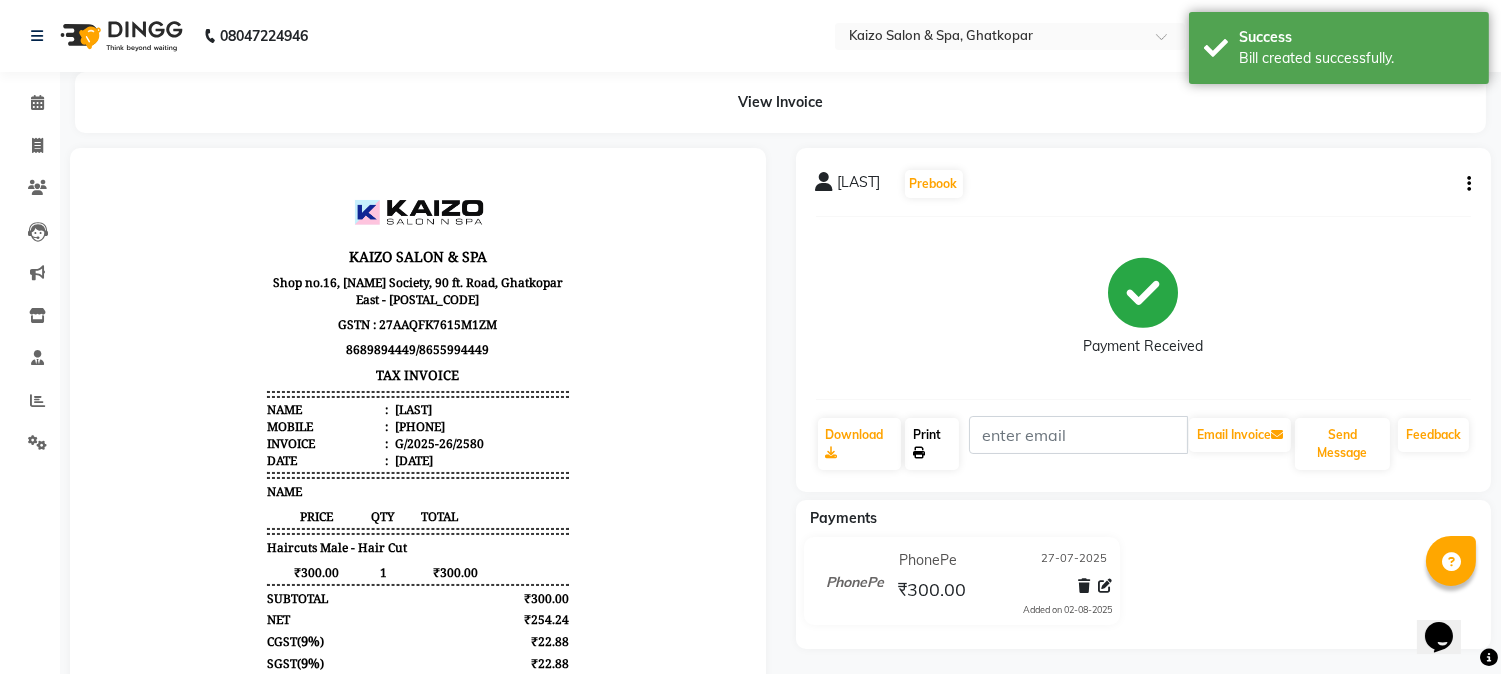 click on "Print" 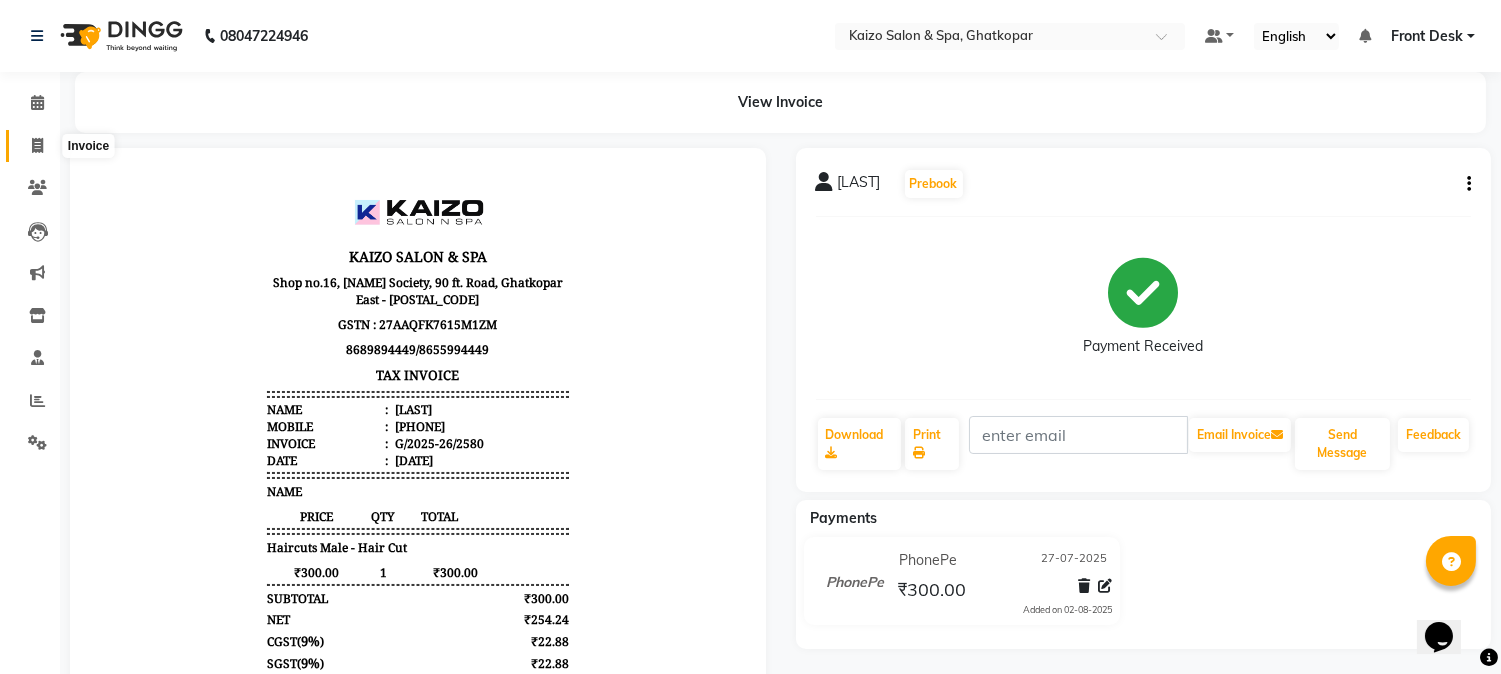 click 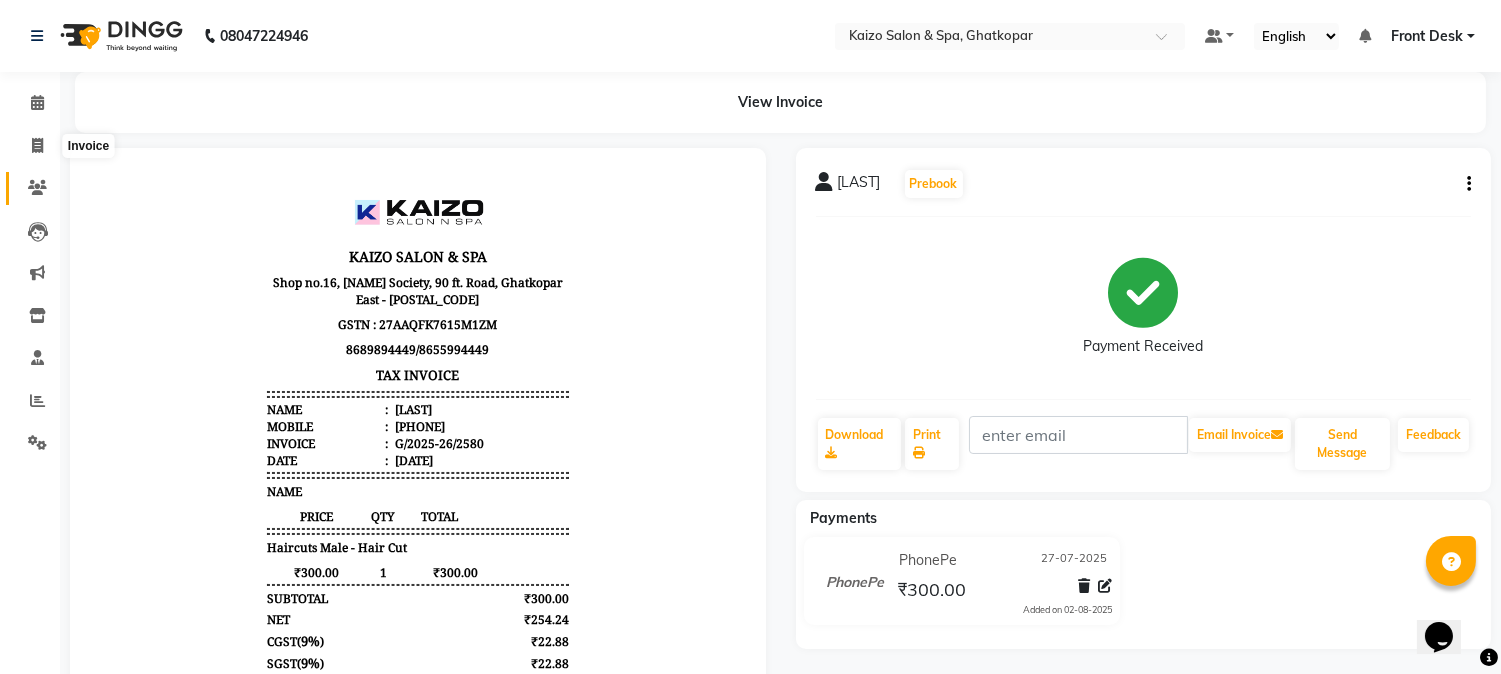 select on "service" 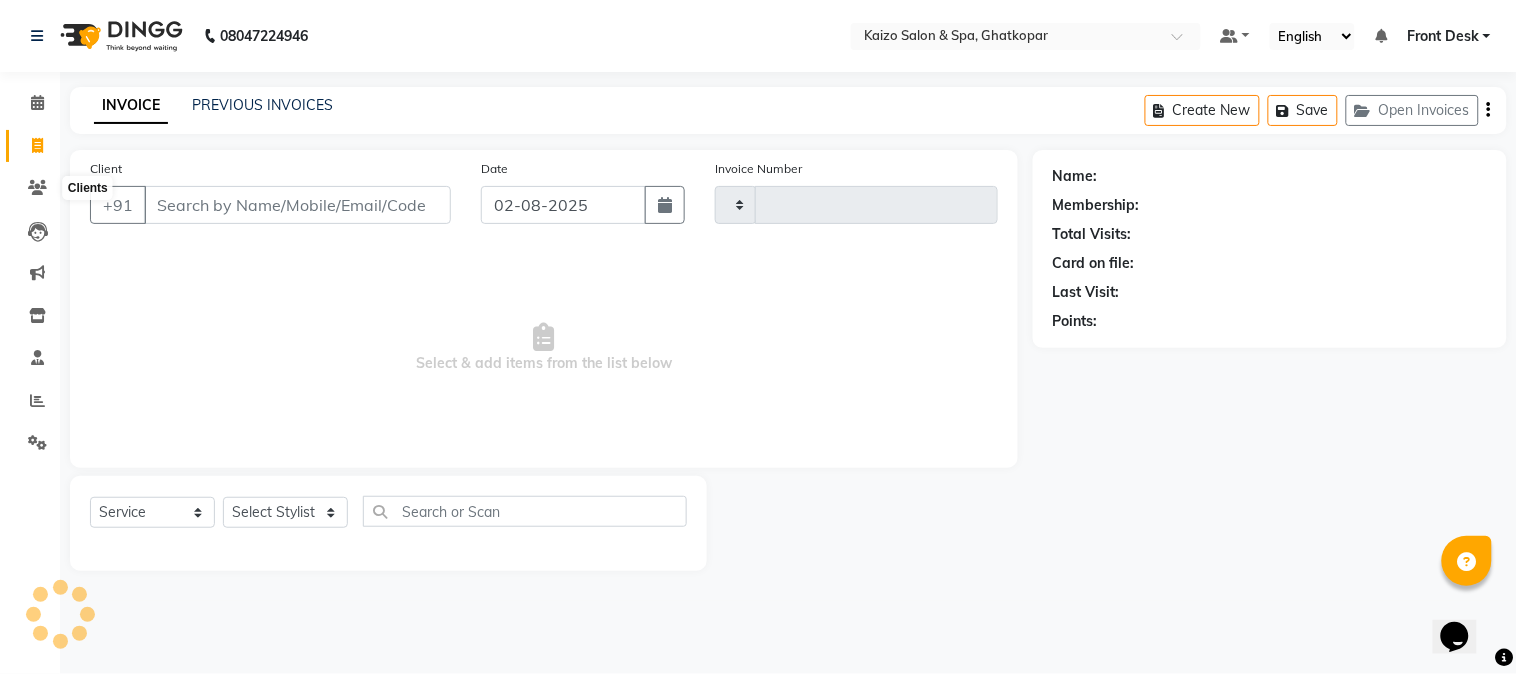 type on "2581" 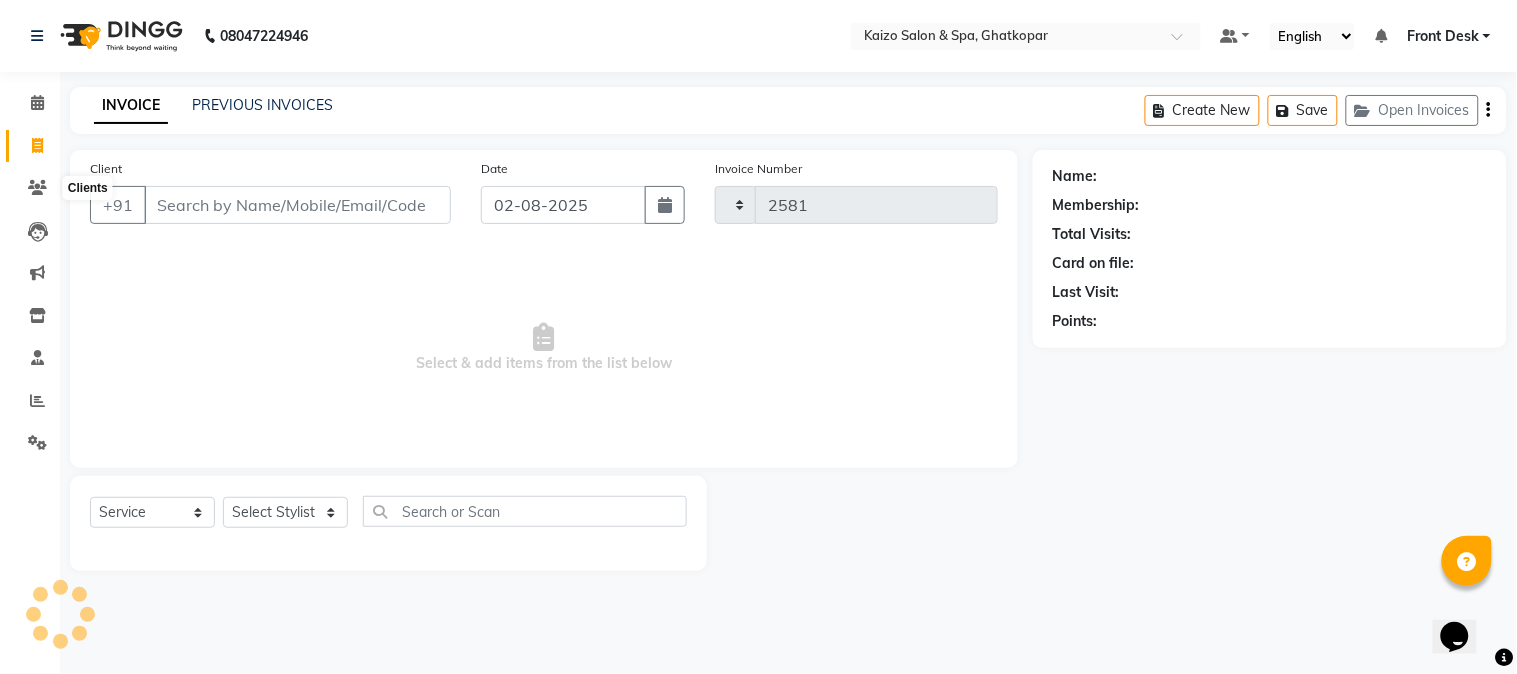select on "3500" 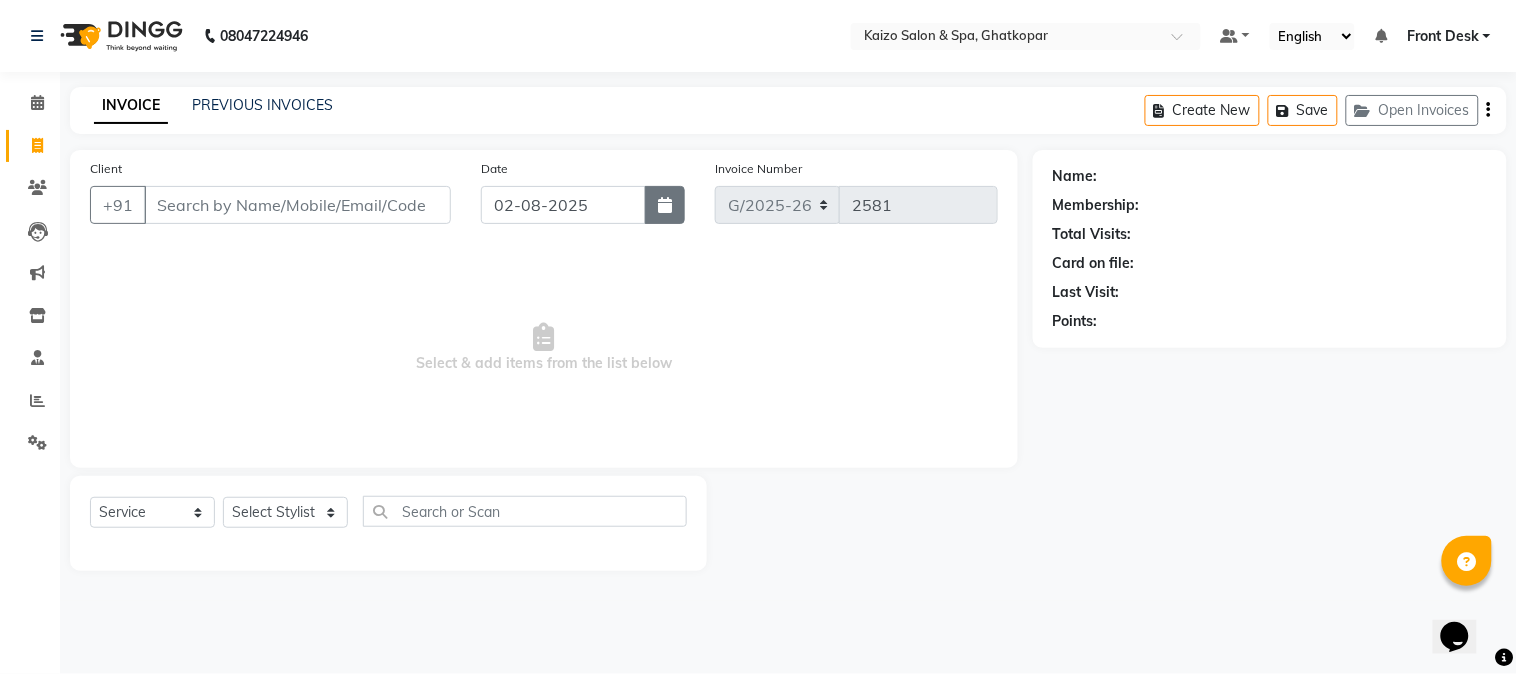 click 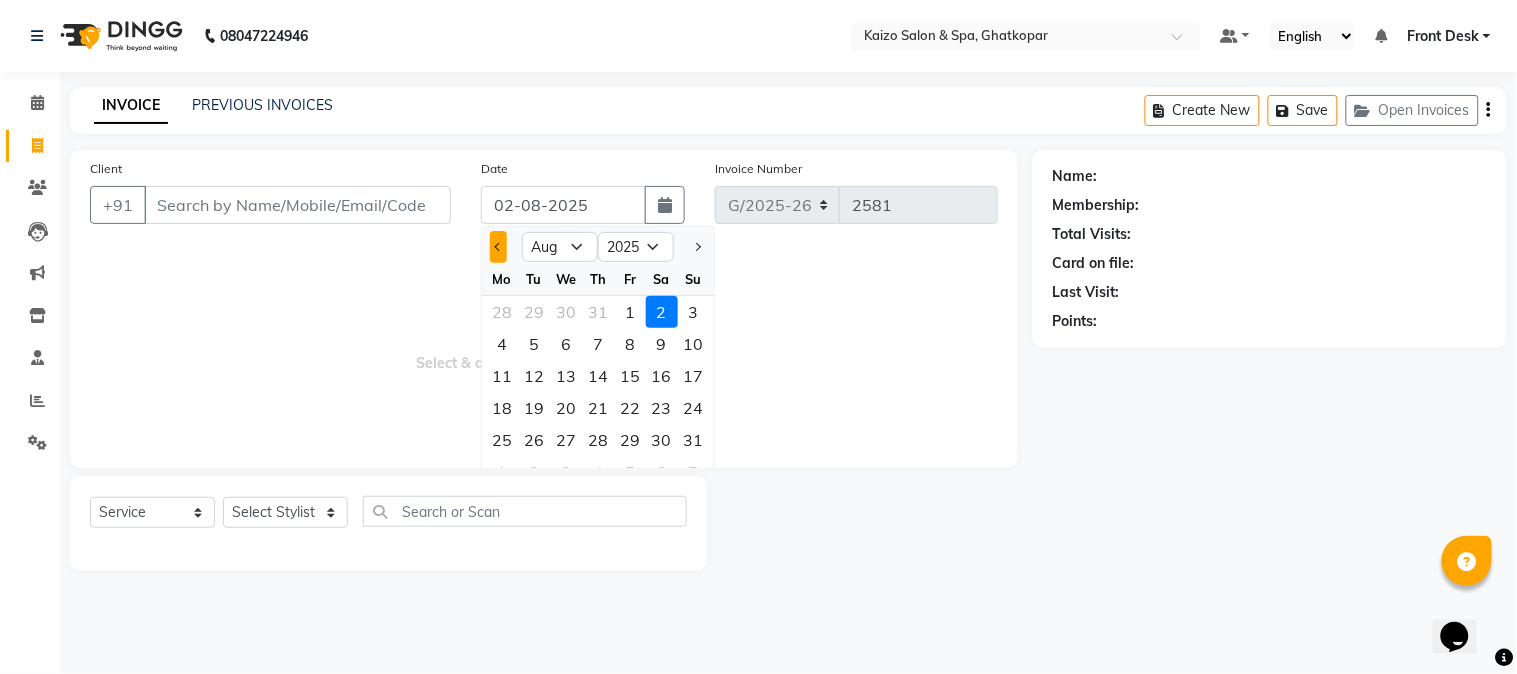 click 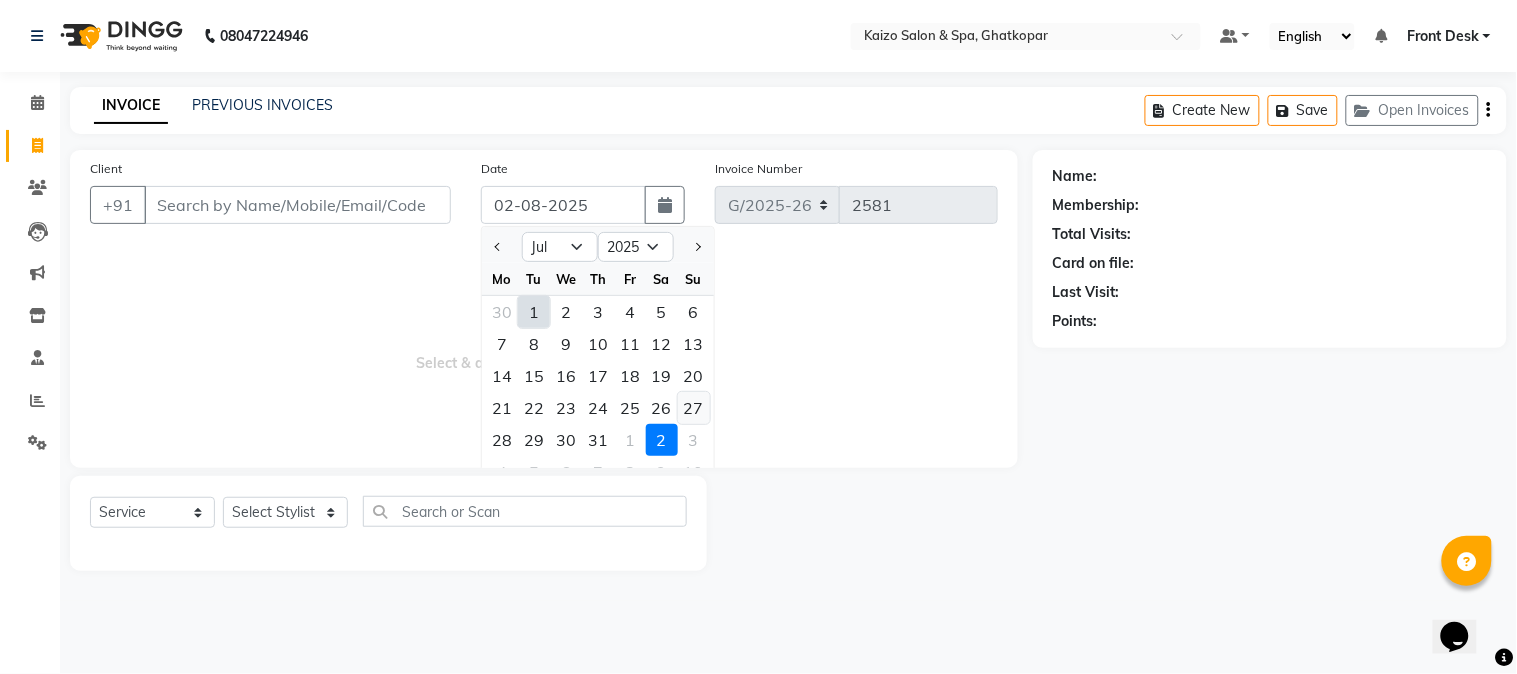 click on "27" 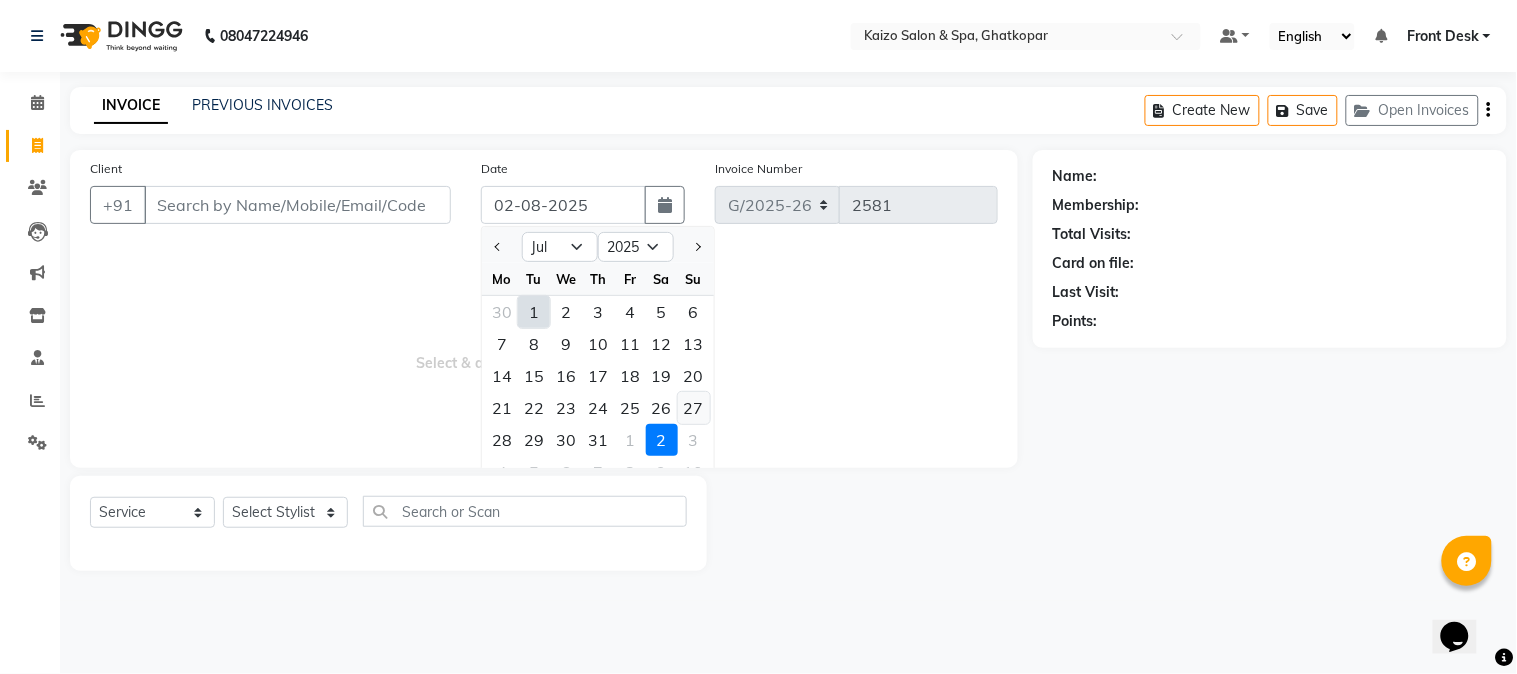 type on "27-07-2025" 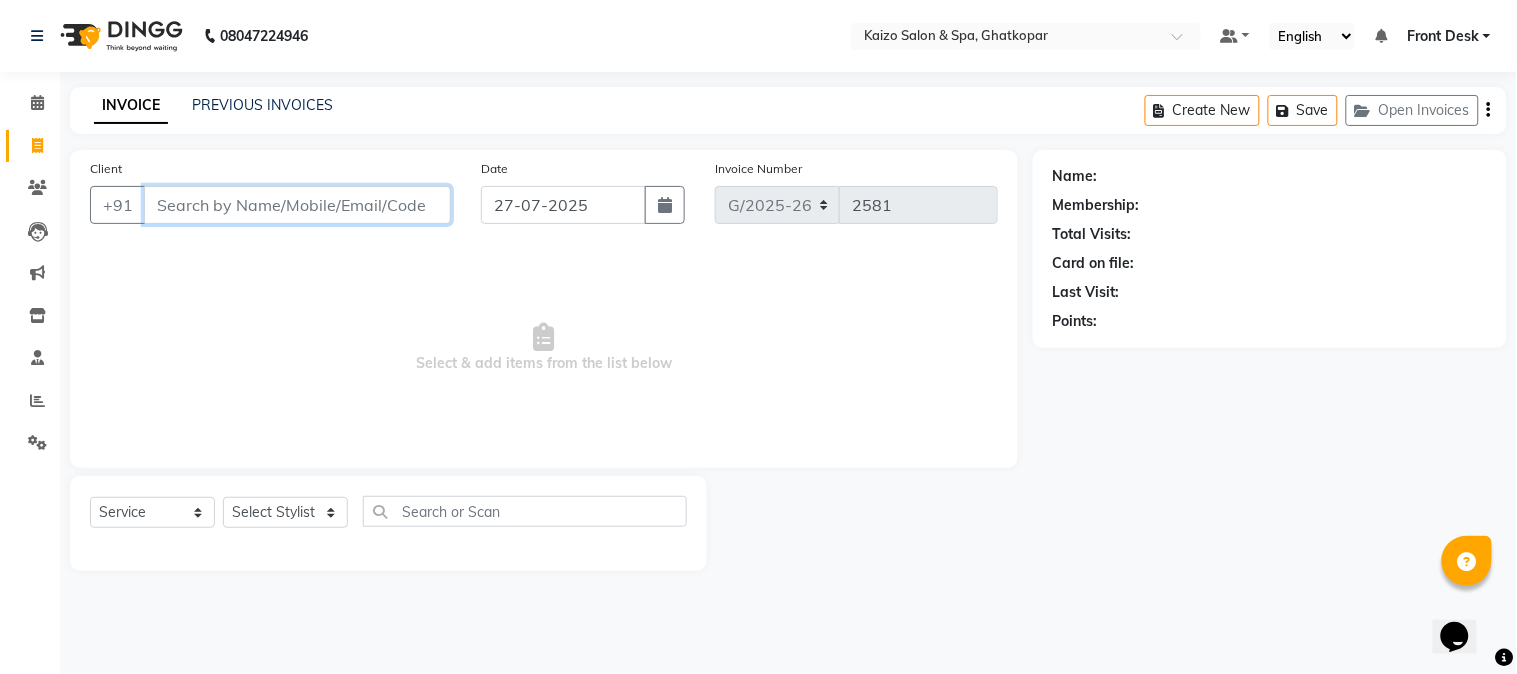click on "Client" at bounding box center (297, 205) 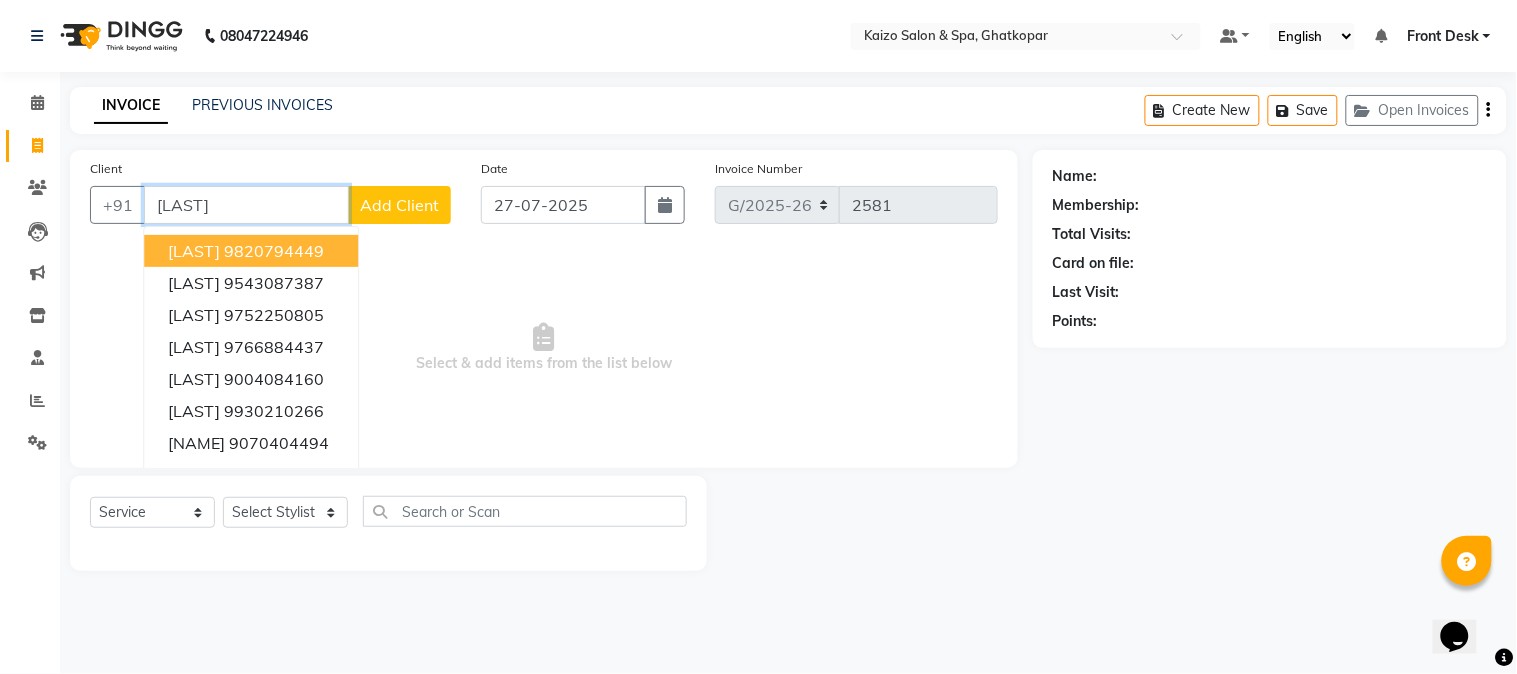 click on "9820794449" at bounding box center (274, 251) 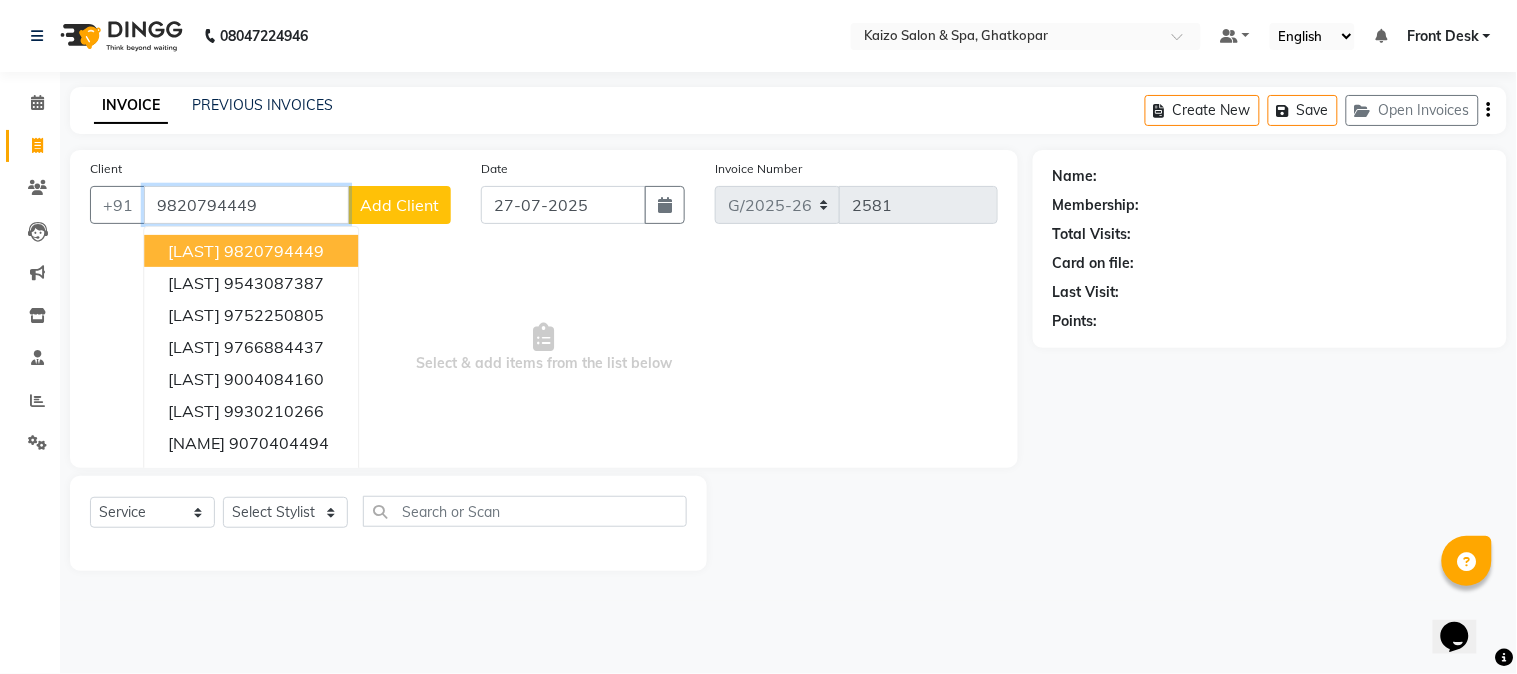 type on "9820794449" 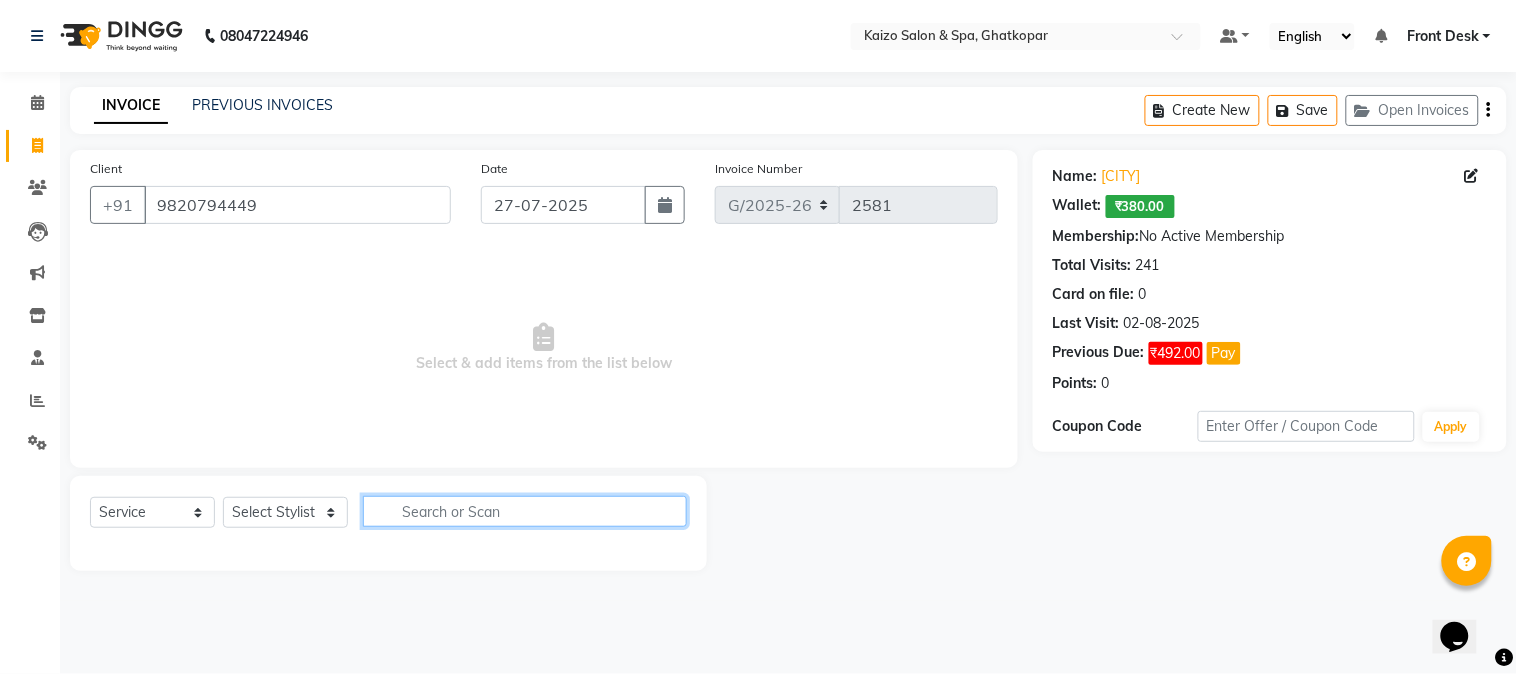 click 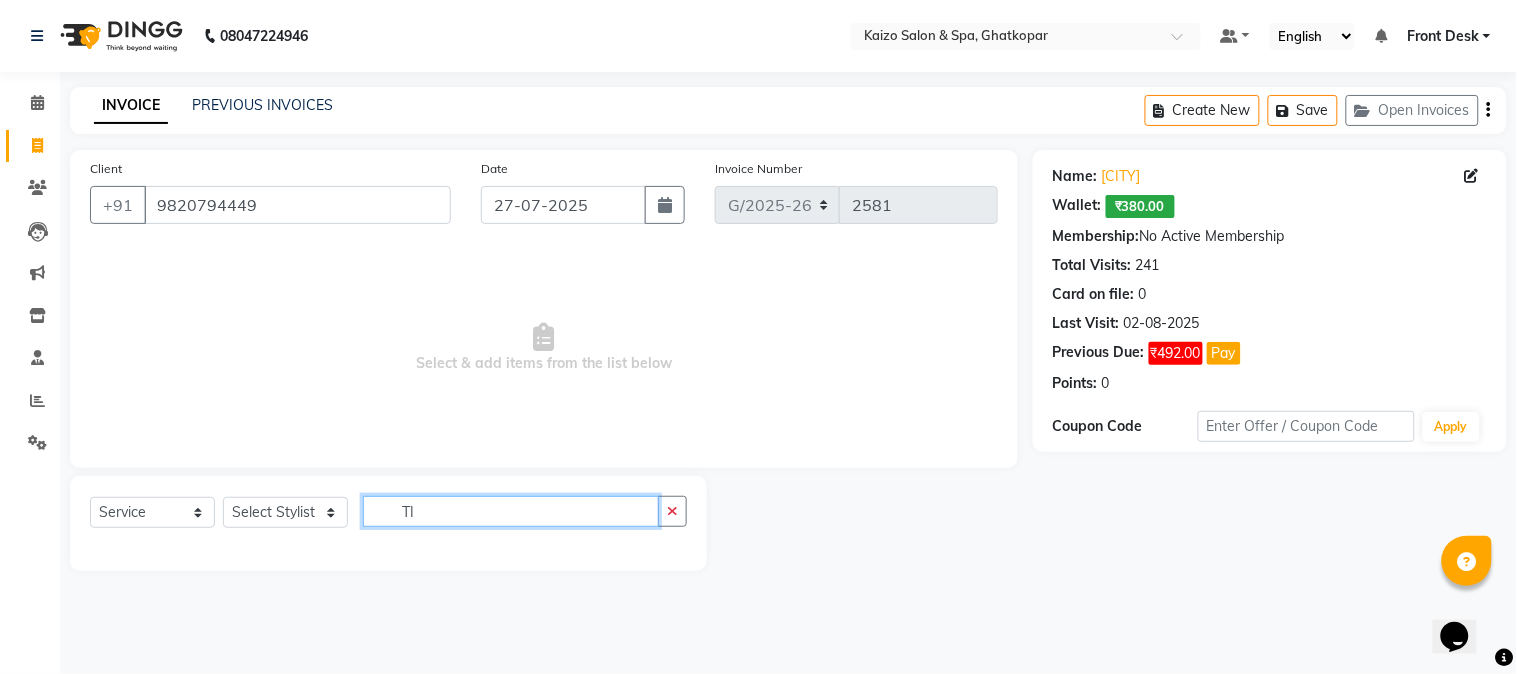 type on "T" 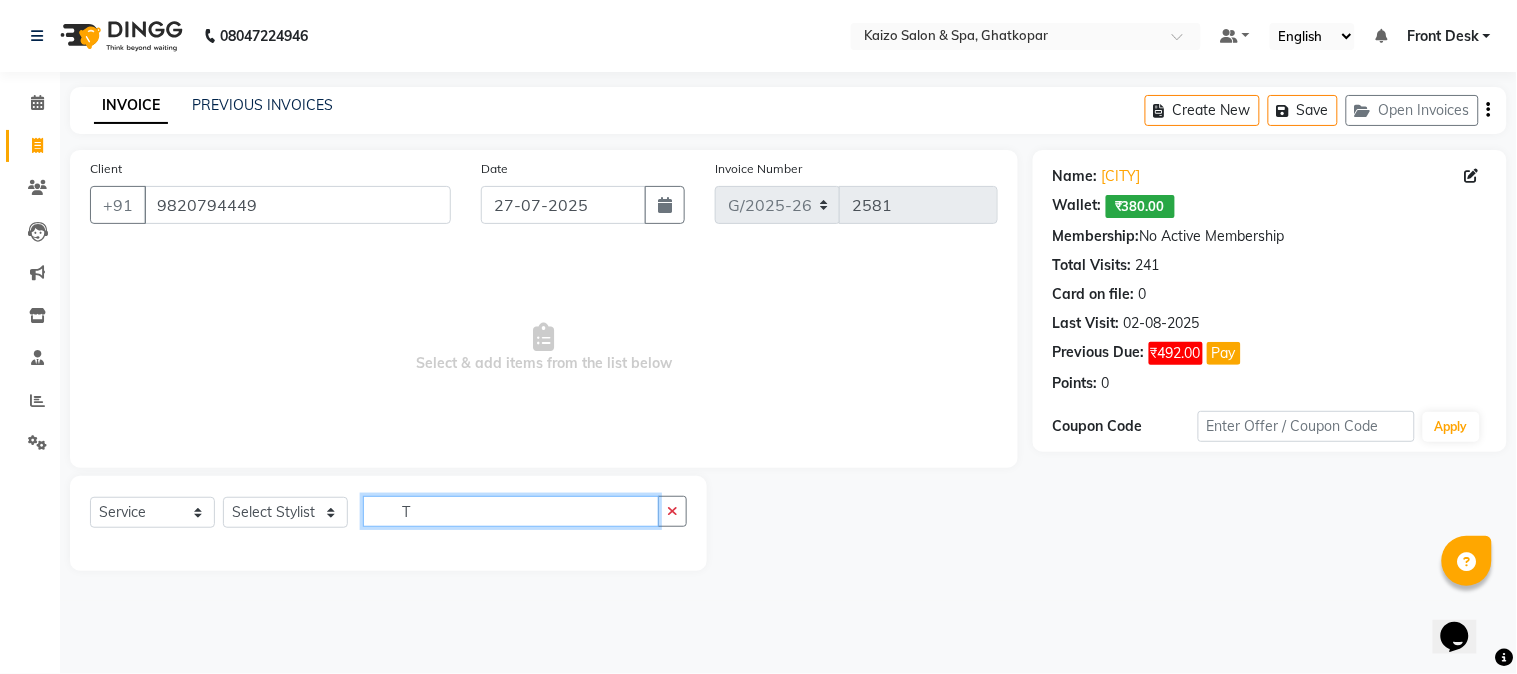 type 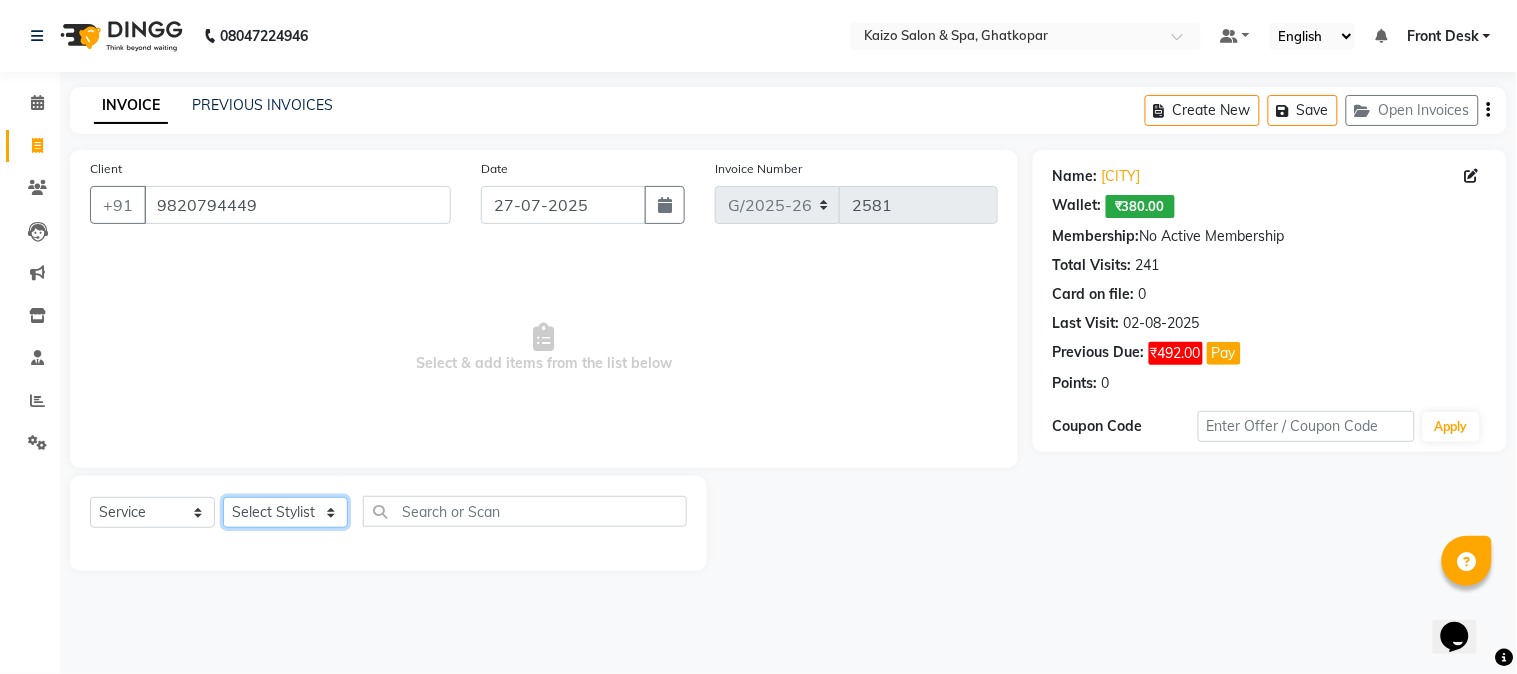 click on "Select Stylist ABDUL AKSHADA ANJALI ARBAZ ARIF FAHEEM Front Desk GOVIND HEENA IFTESHA JACIN NIBHA NIKITA NIZAM PRANITA SALIM SAM SHADAB SHARIFA SMITA GALA SNEHAL SONI SONU WASEEM YASH" 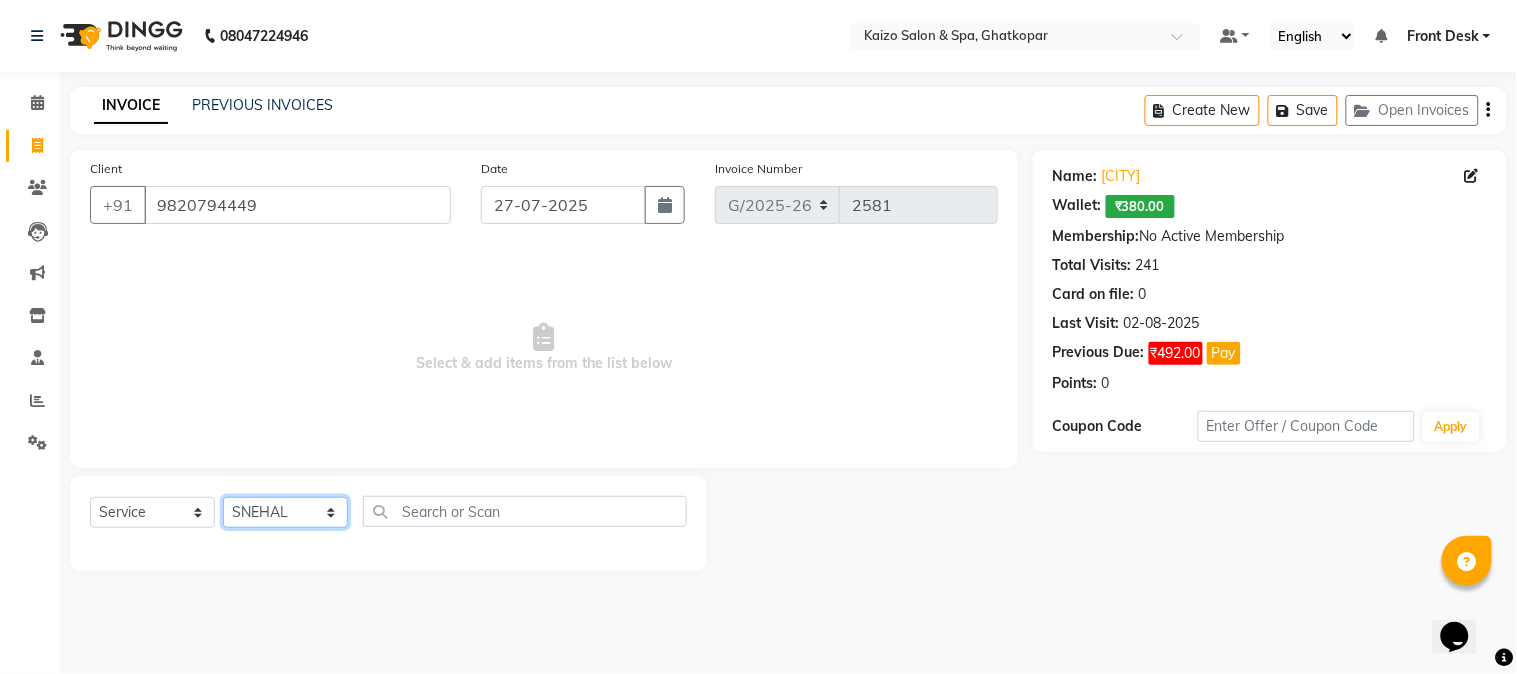 click on "Select Stylist ABDUL AKSHADA ANJALI ARBAZ ARIF FAHEEM Front Desk GOVIND HEENA IFTESHA JACIN NIBHA NIKITA NIZAM PRANITA SALIM SAM SHADAB SHARIFA SMITA GALA SNEHAL SONI SONU WASEEM YASH" 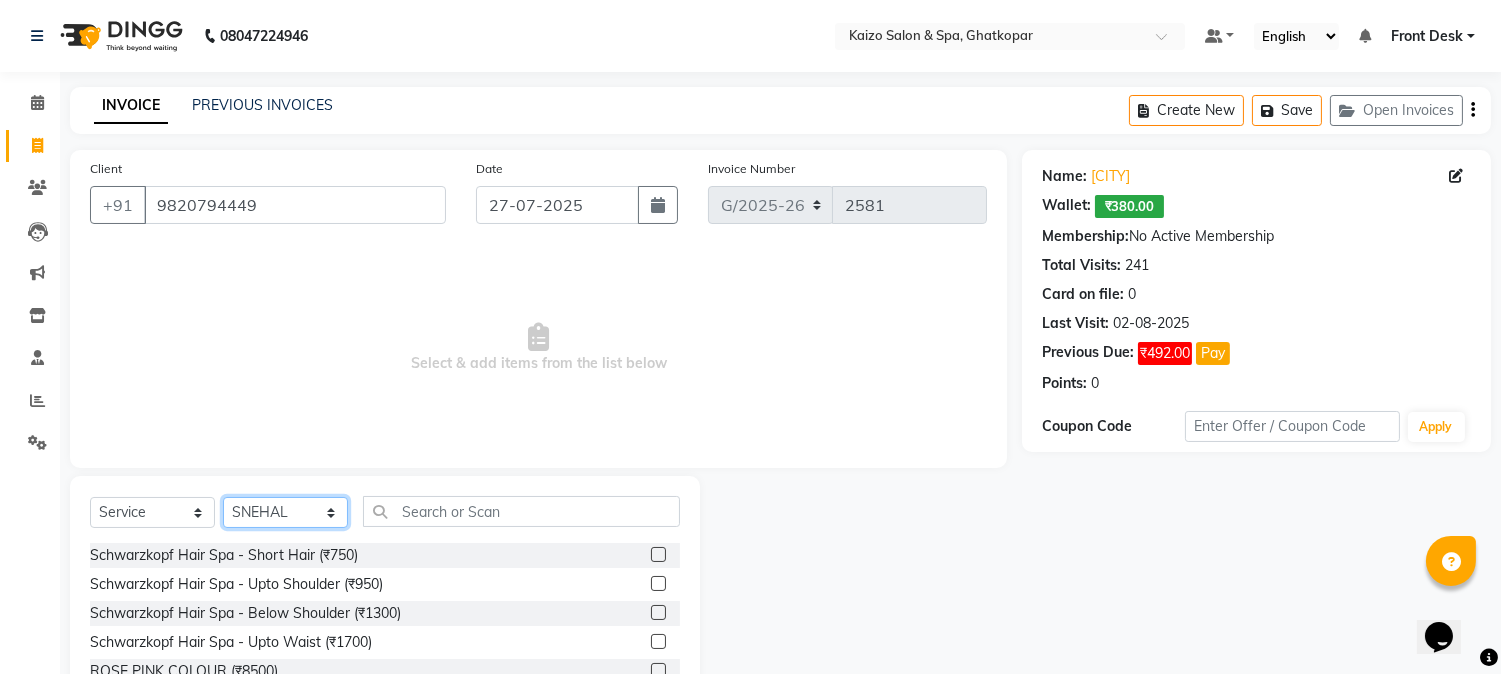 click on "Select Stylist ABDUL AKSHADA ANJALI ARBAZ ARIF FAHEEM Front Desk GOVIND HEENA IFTESHA JACIN NIBHA NIKITA NIZAM PRANITA SALIM SAM SHADAB SHARIFA SMITA GALA SNEHAL SONI SONU WASEEM YASH" 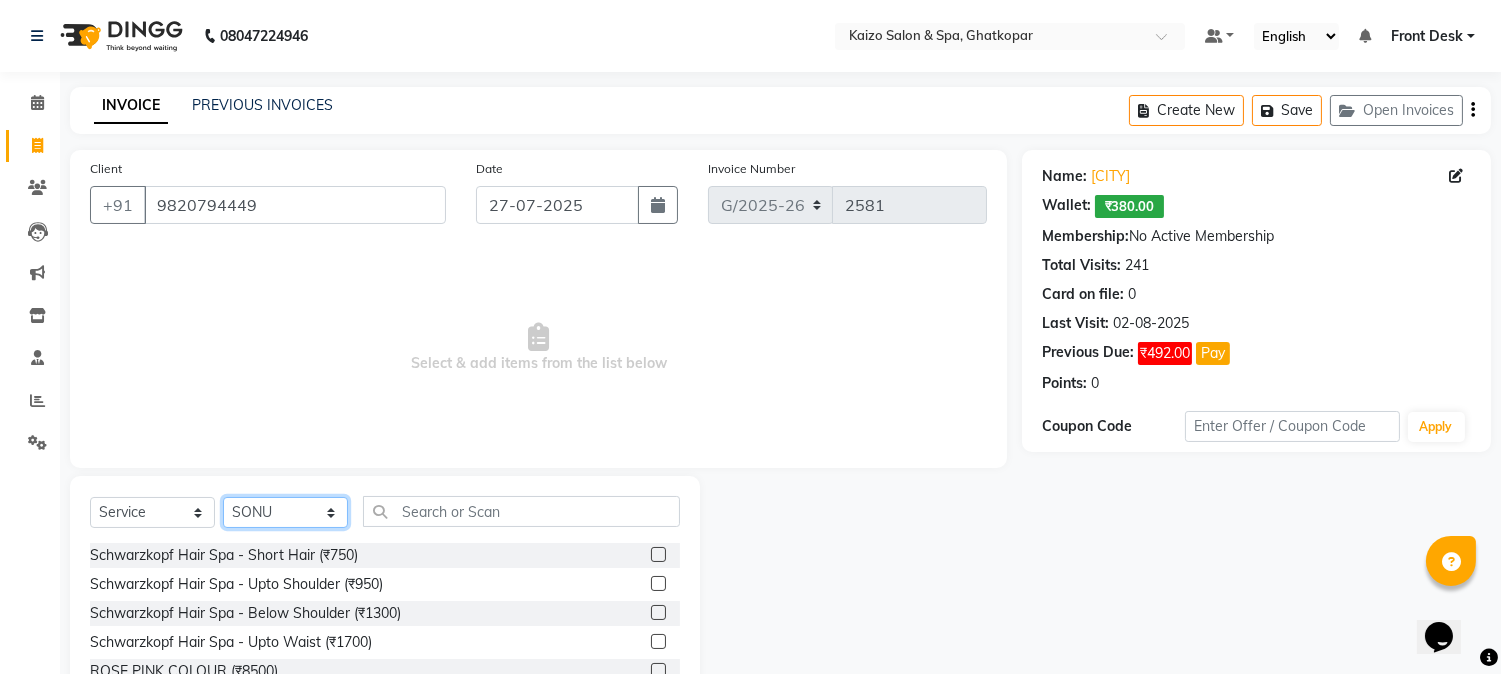 click on "Select Stylist ABDUL AKSHADA ANJALI ARBAZ ARIF FAHEEM Front Desk GOVIND HEENA IFTESHA JACIN NIBHA NIKITA NIZAM PRANITA SALIM SAM SHADAB SHARIFA SMITA GALA SNEHAL SONI SONU WASEEM YASH" 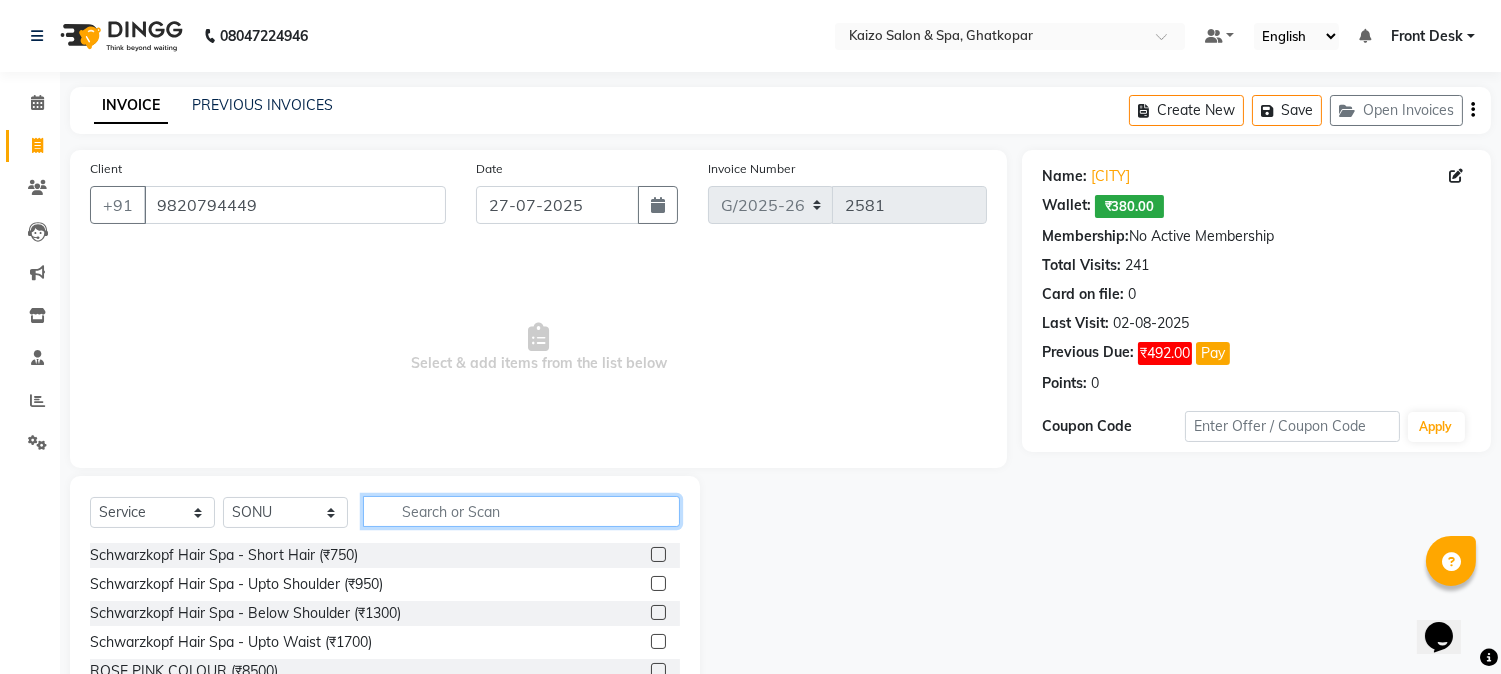 click 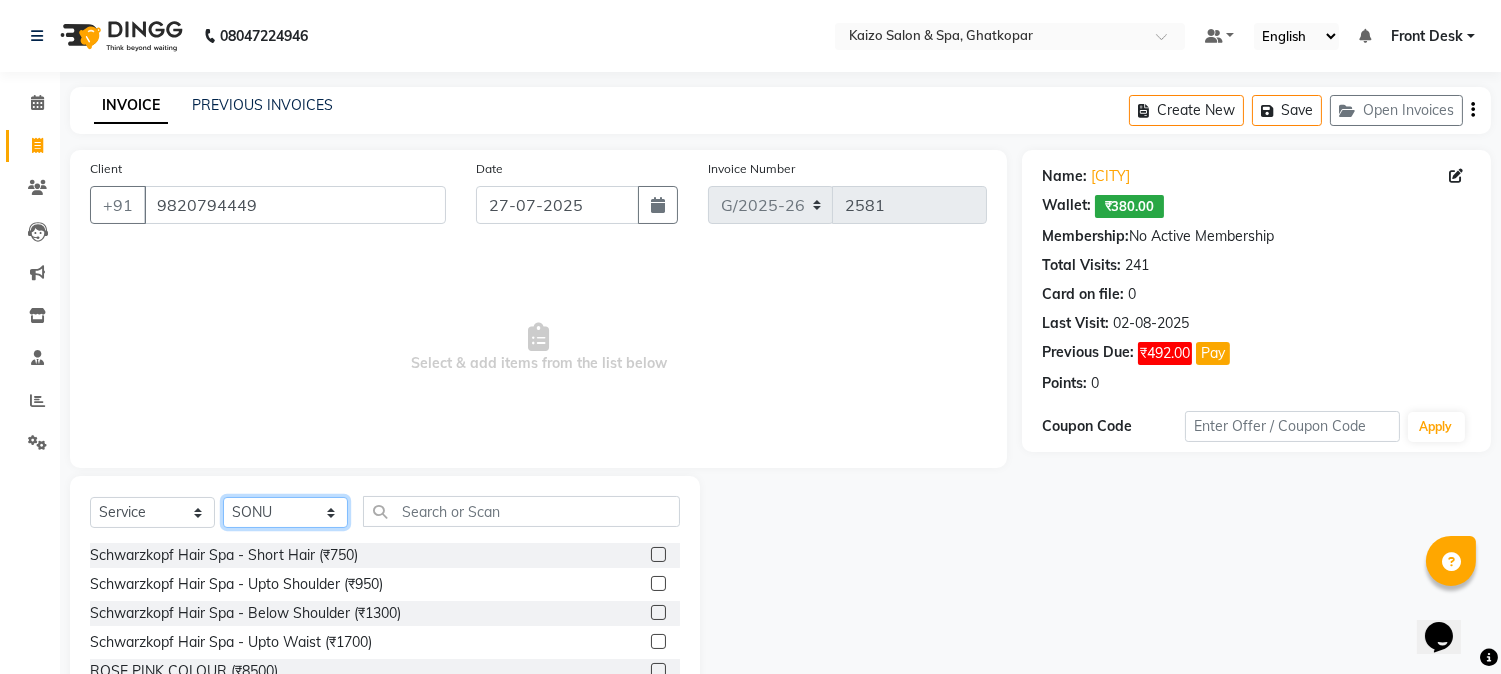 click on "Select Stylist ABDUL AKSHADA ANJALI ARBAZ ARIF FAHEEM Front Desk GOVIND HEENA IFTESHA JACIN NIBHA NIKITA NIZAM PRANITA SALIM SAM SHADAB SHARIFA SMITA GALA SNEHAL SONI SONU WASEEM YASH" 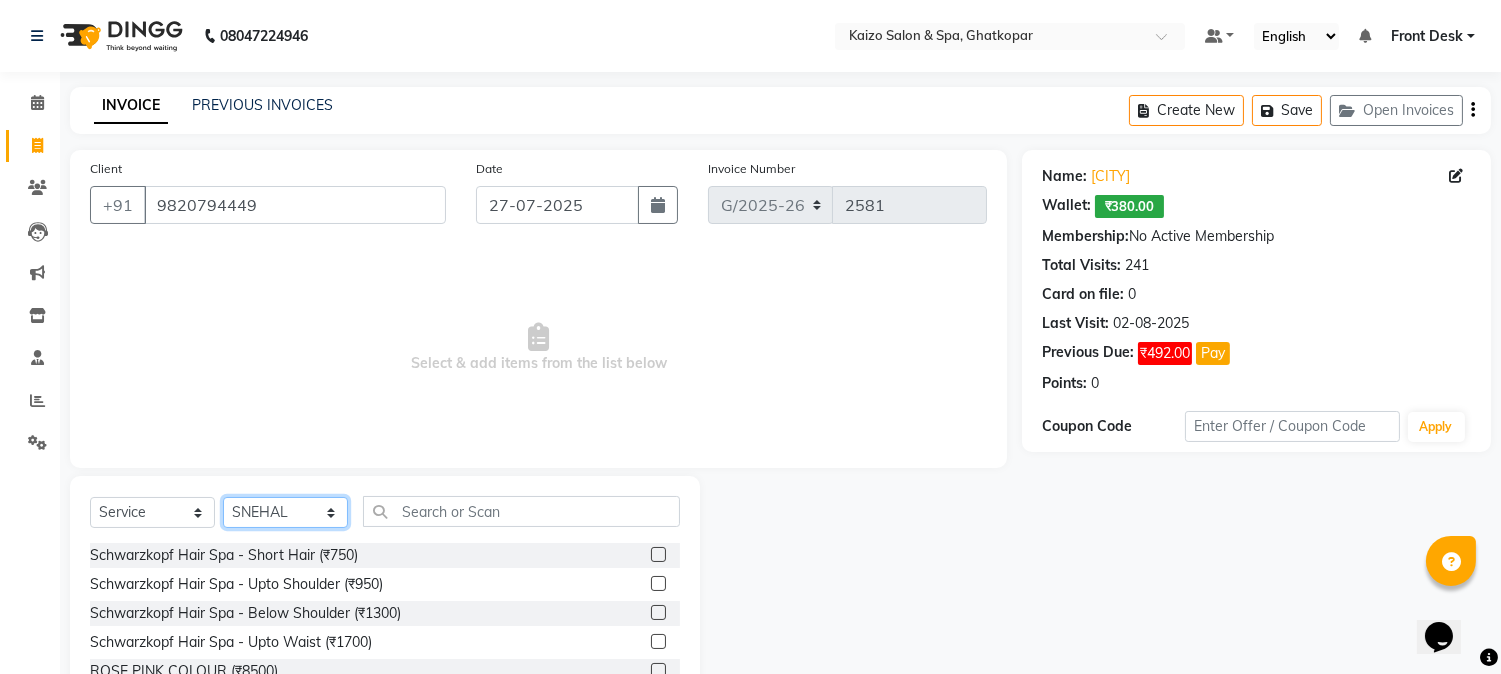 click on "Select Stylist ABDUL AKSHADA ANJALI ARBAZ ARIF FAHEEM Front Desk GOVIND HEENA IFTESHA JACIN NIBHA NIKITA NIZAM PRANITA SALIM SAM SHADAB SHARIFA SMITA GALA SNEHAL SONI SONU WASEEM YASH" 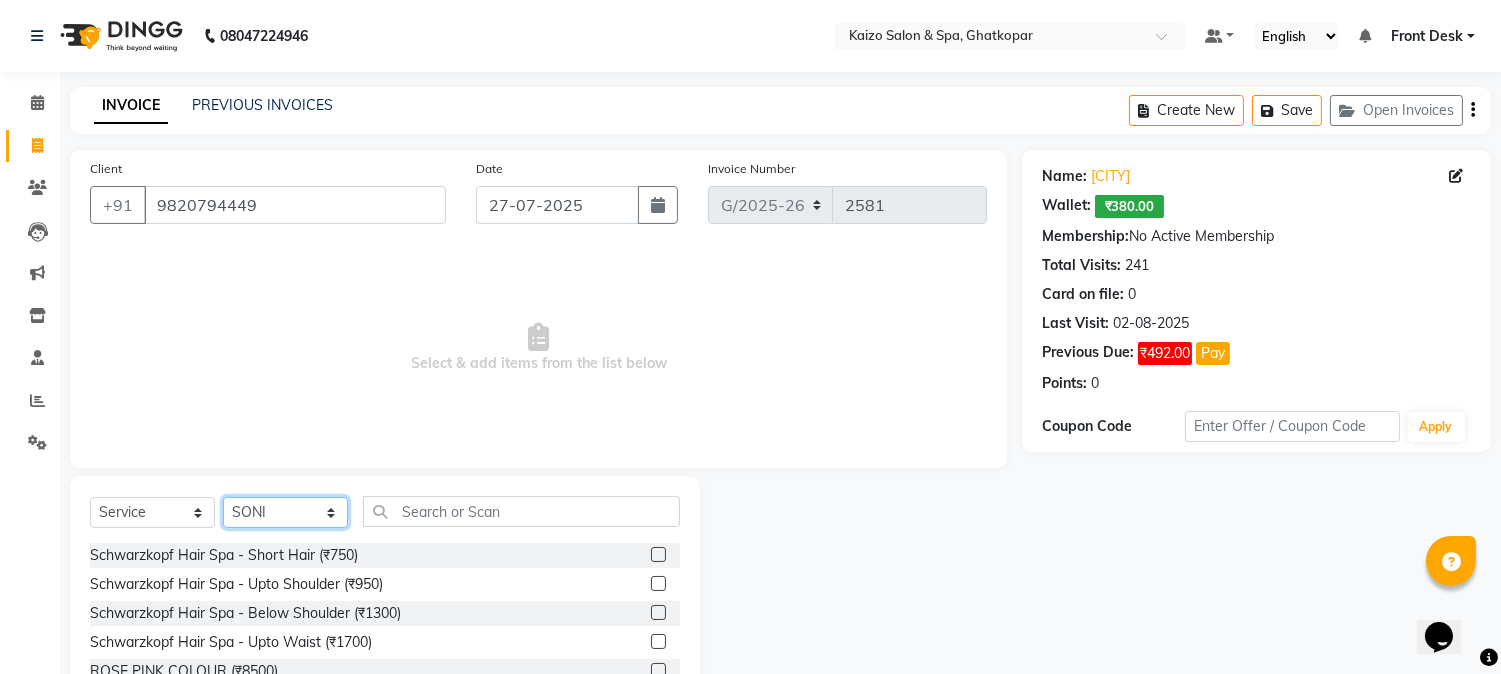click on "Select Stylist ABDUL AKSHADA ANJALI ARBAZ ARIF FAHEEM Front Desk GOVIND HEENA IFTESHA JACIN NIBHA NIKITA NIZAM PRANITA SALIM SAM SHADAB SHARIFA SMITA GALA SNEHAL SONI SONU WASEEM YASH" 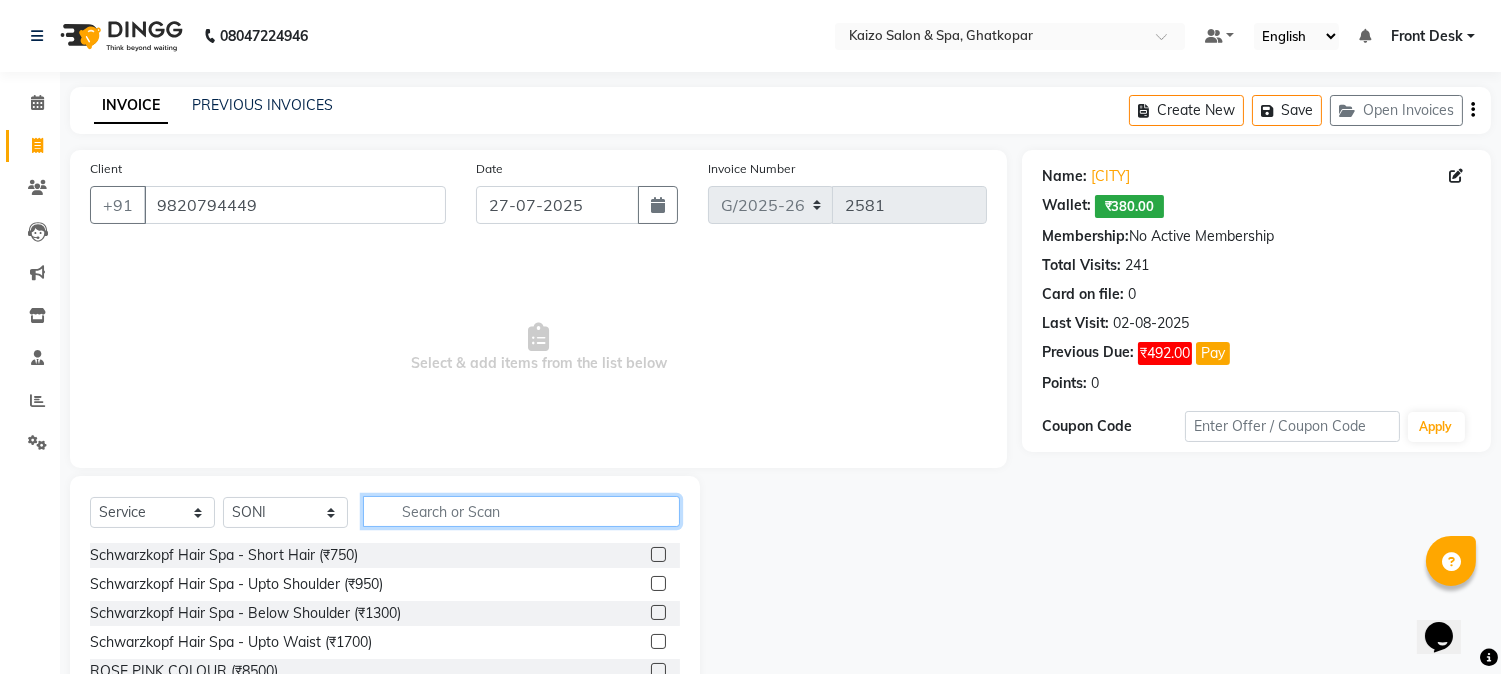 click 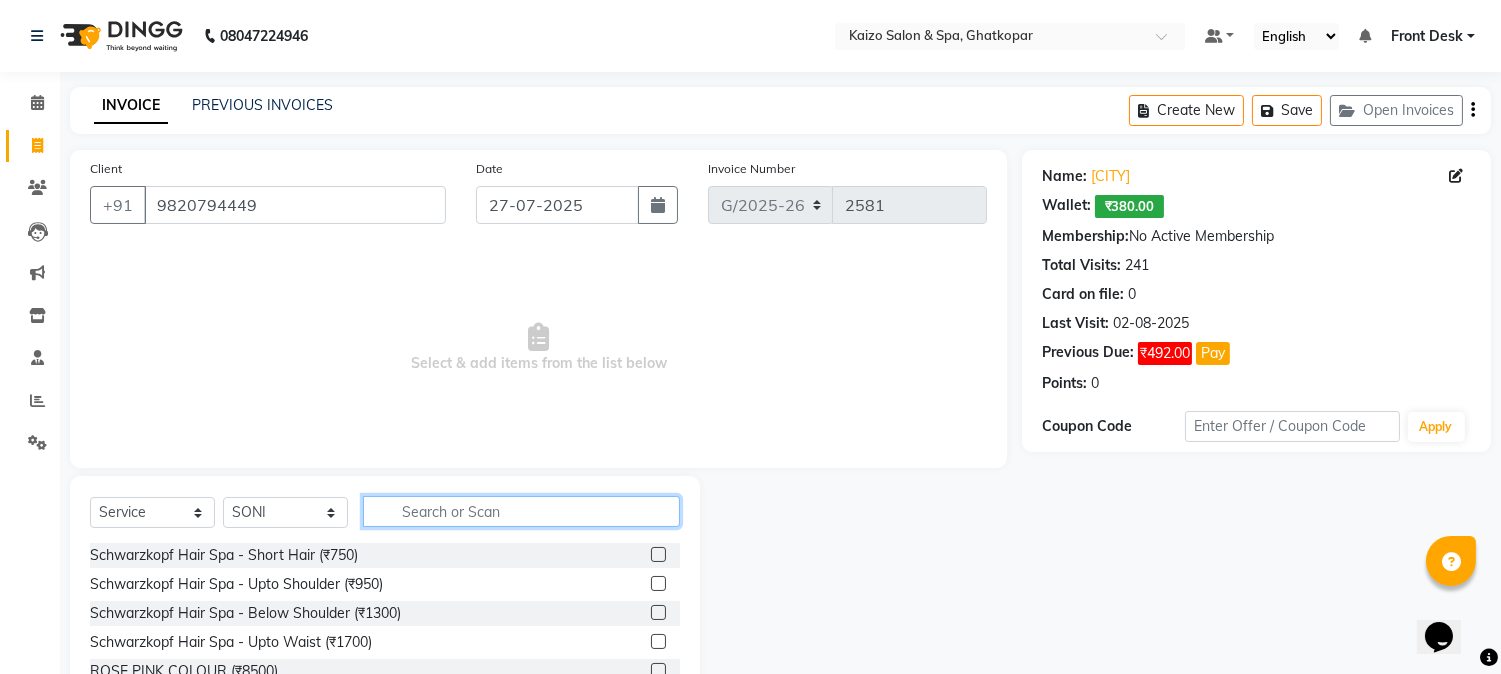 click 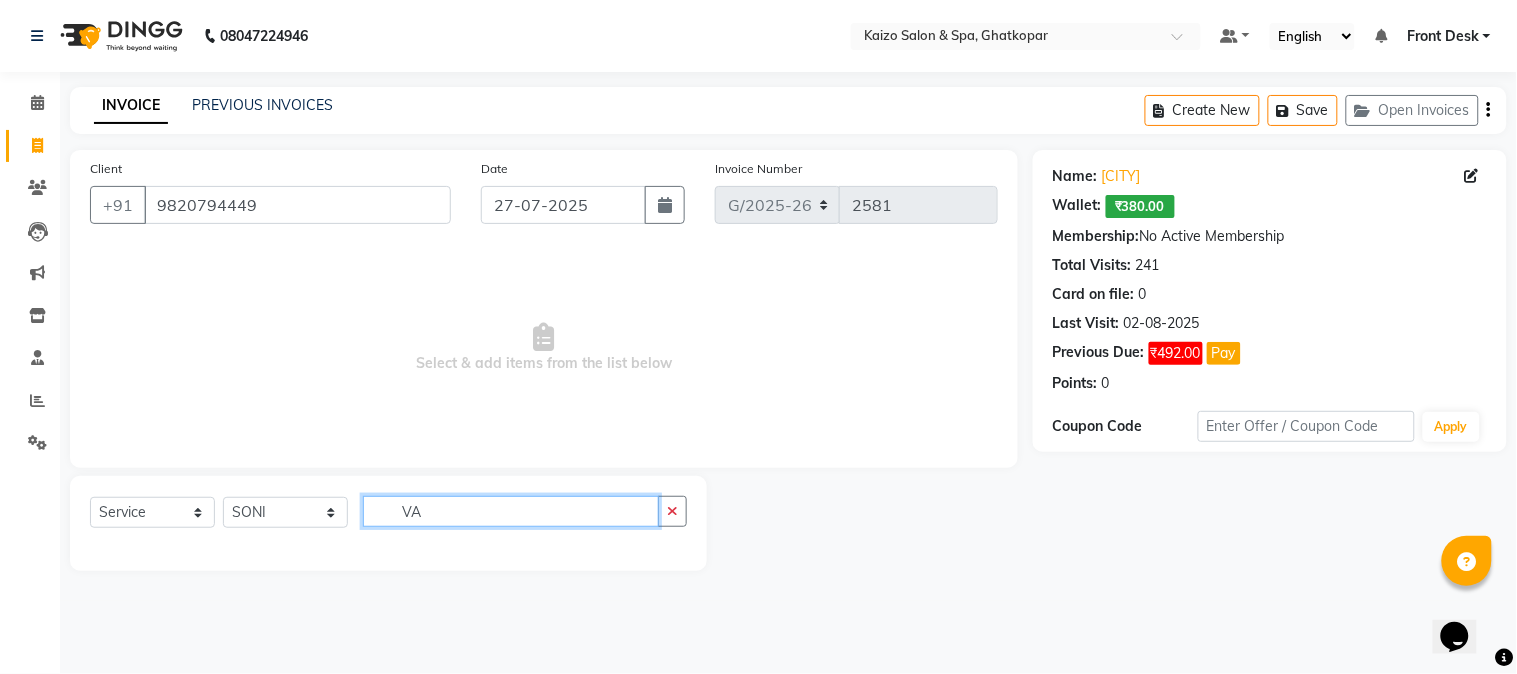type on "V" 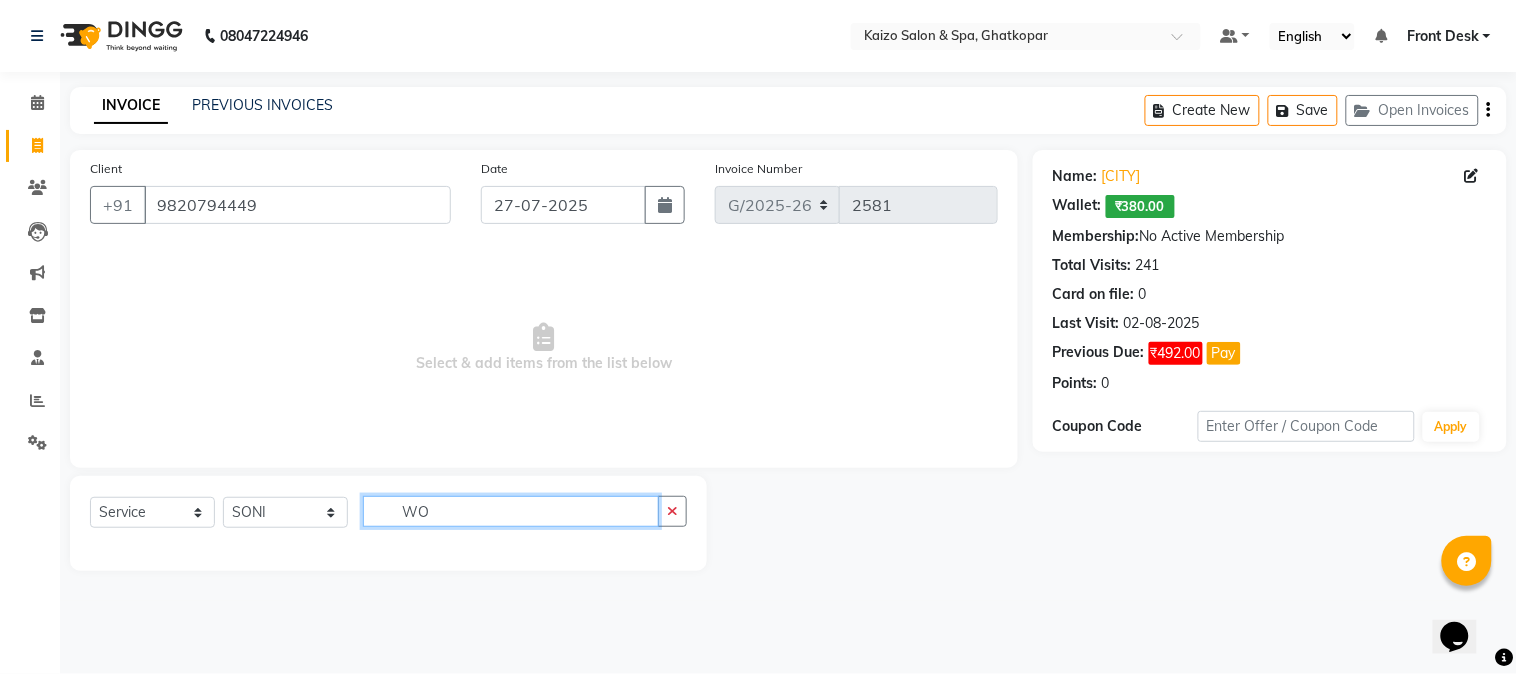 type on "W" 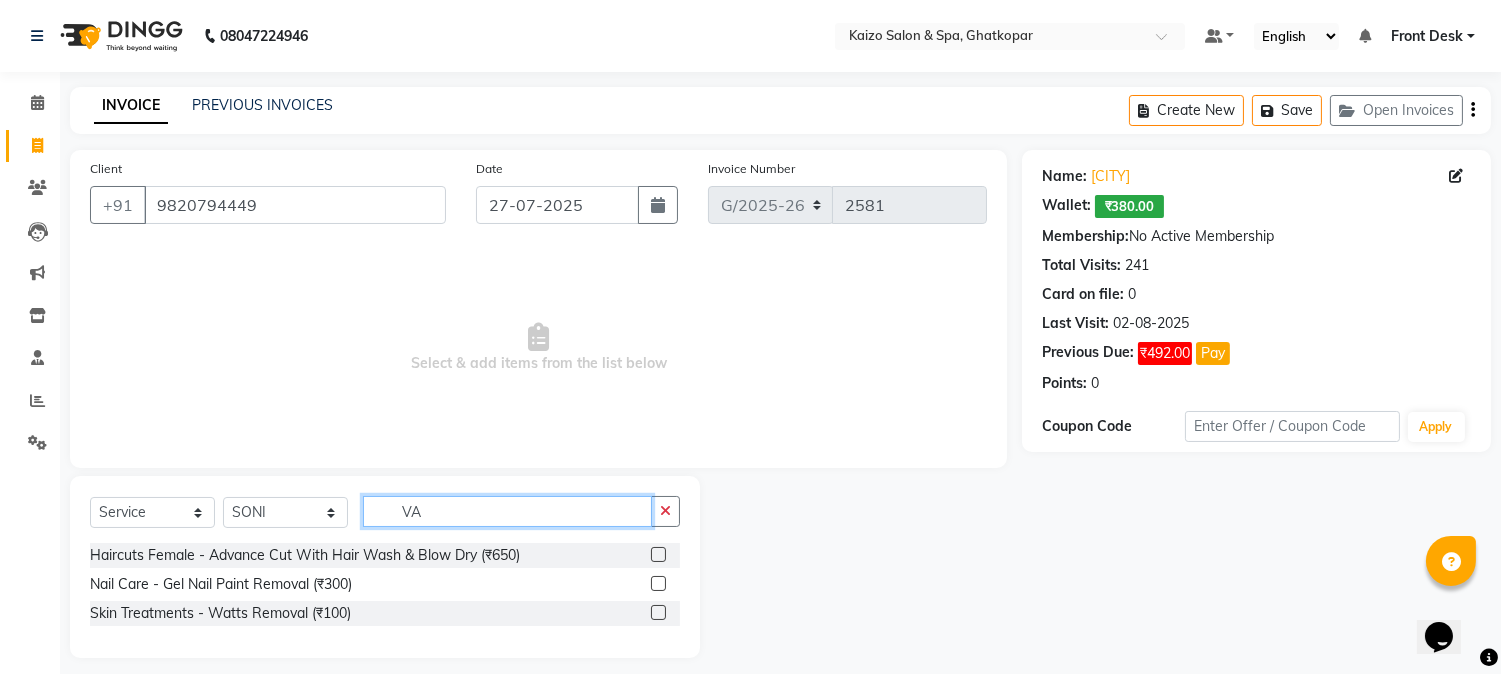 type on "VA" 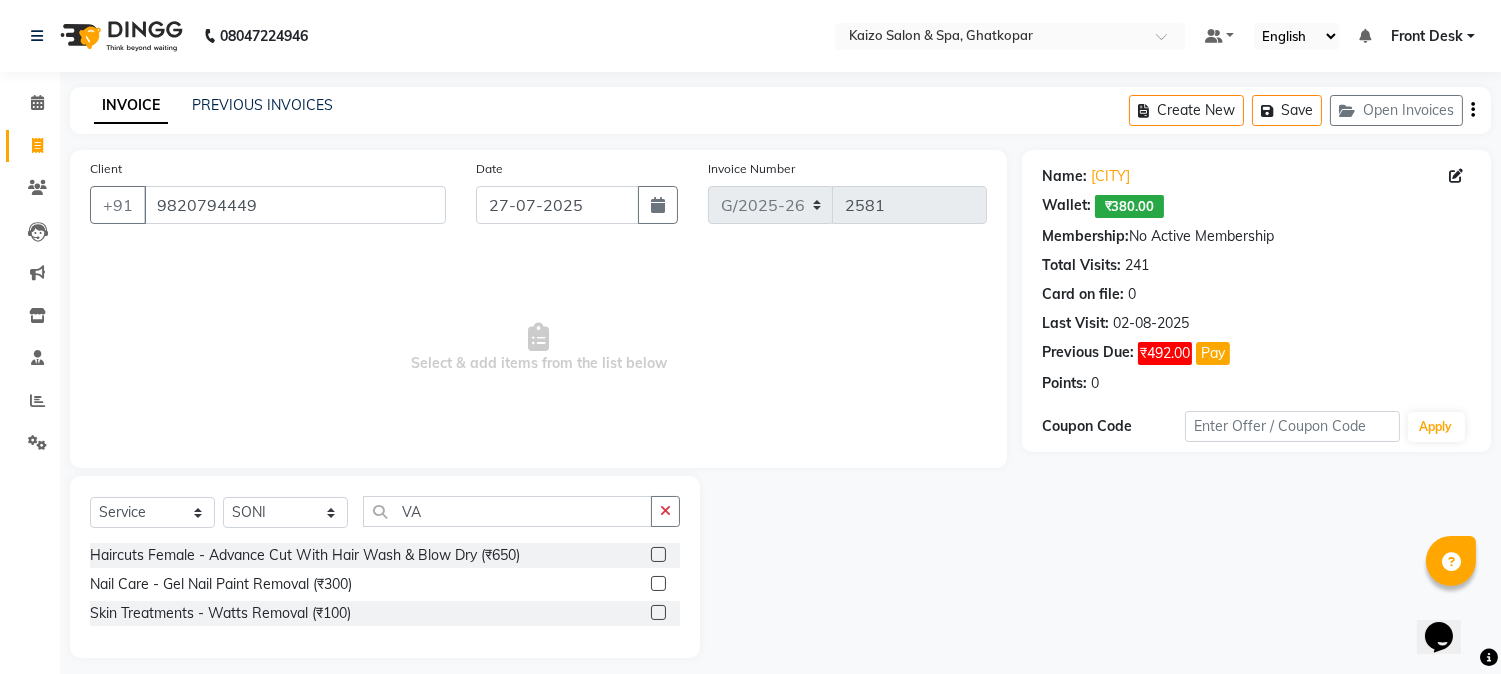 click 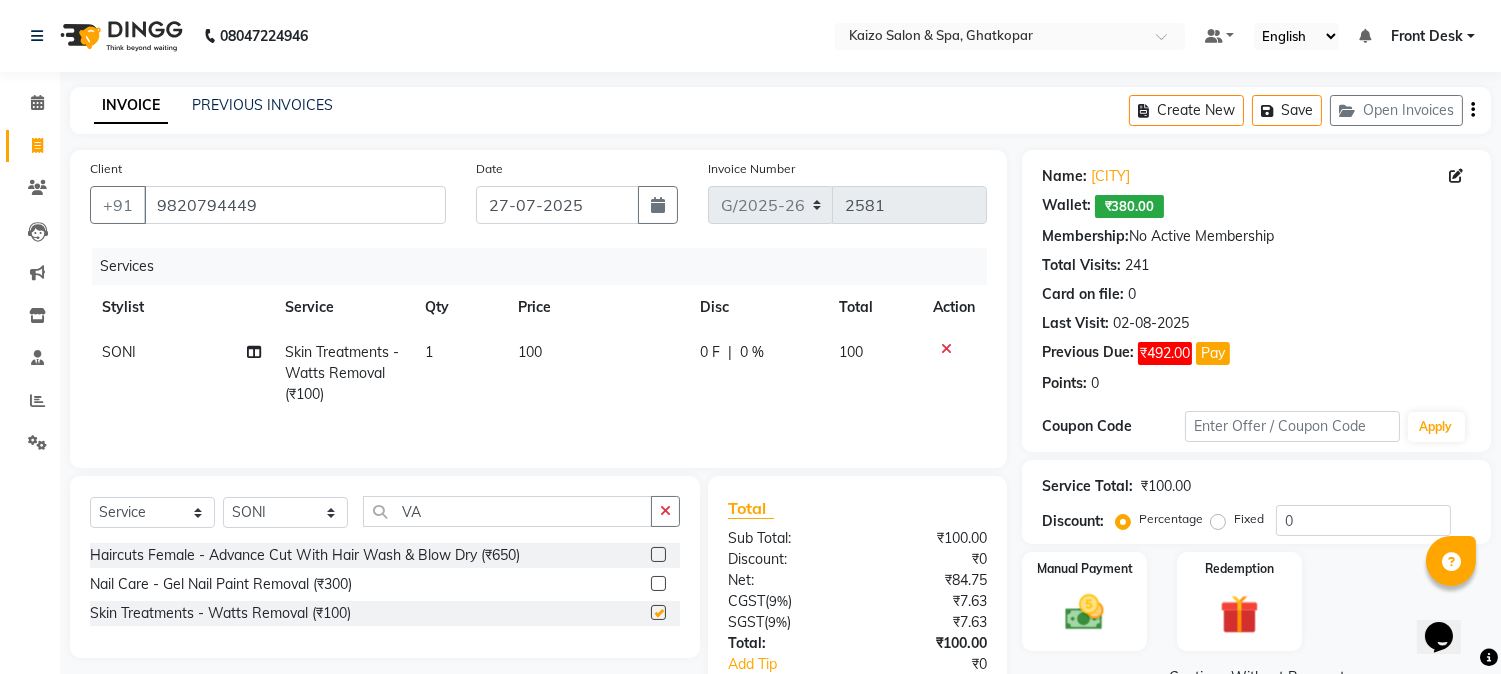 checkbox on "false" 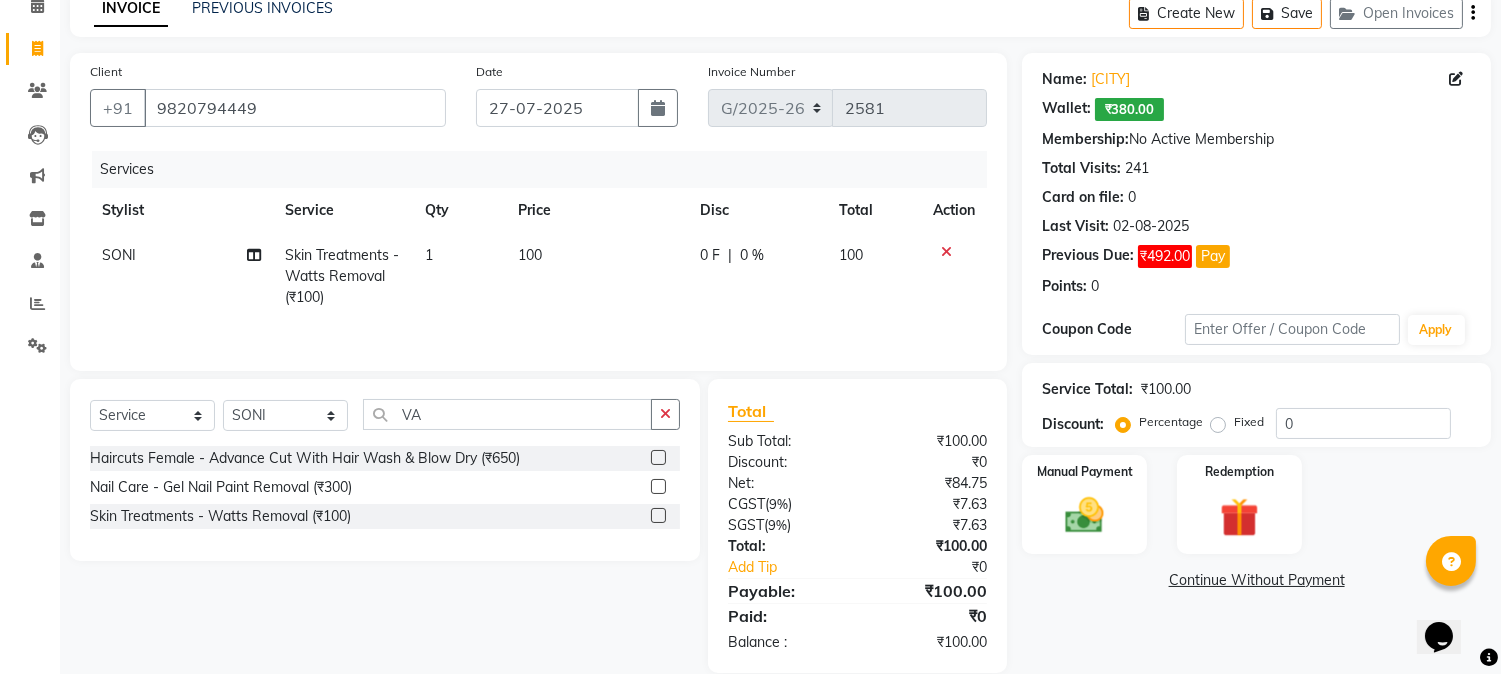 scroll, scrollTop: 100, scrollLeft: 0, axis: vertical 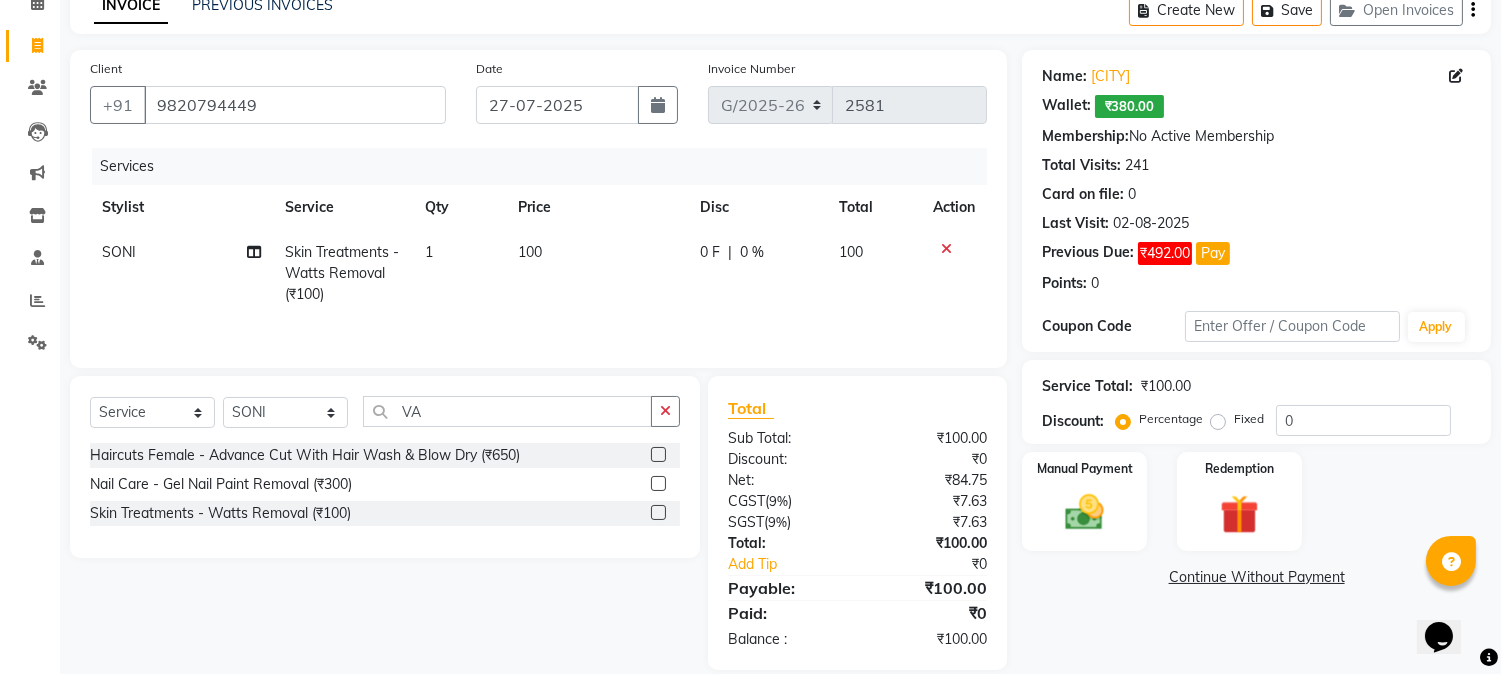 click on "100" 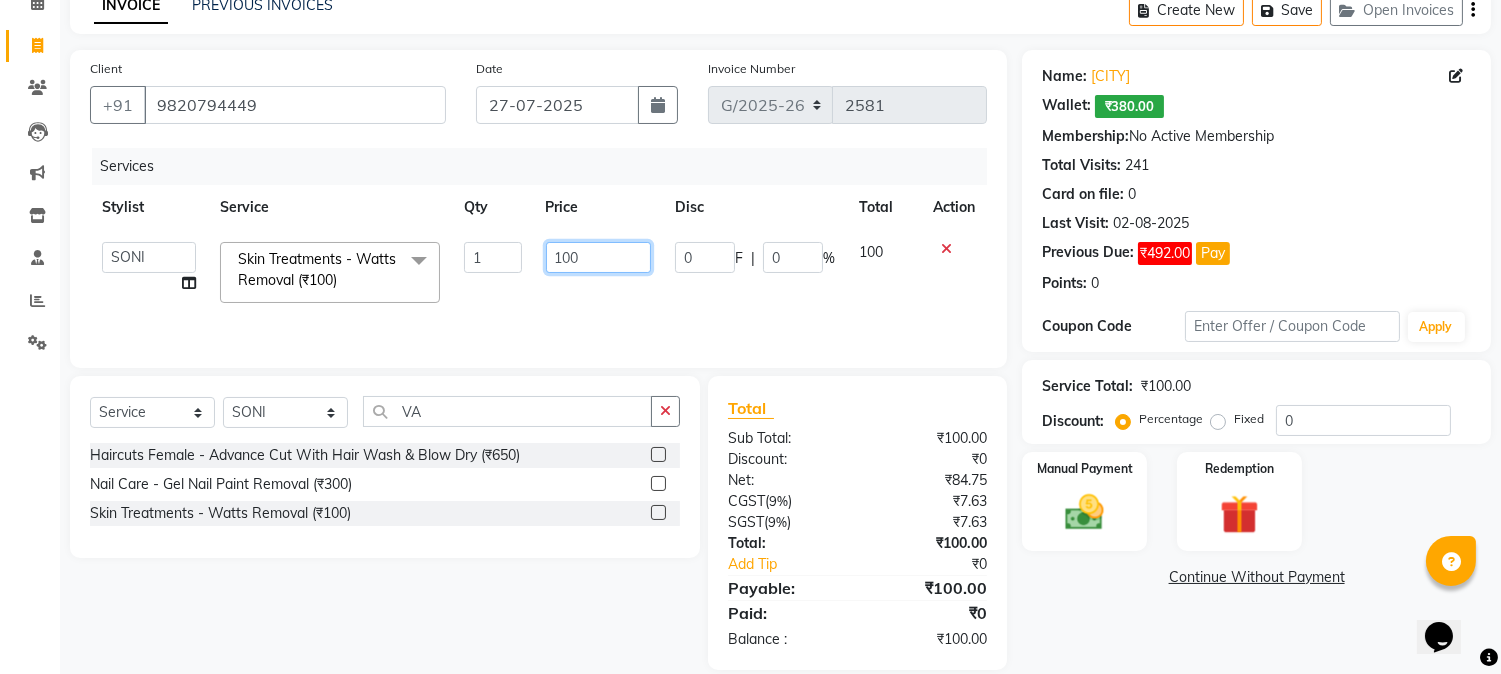 click on "100" 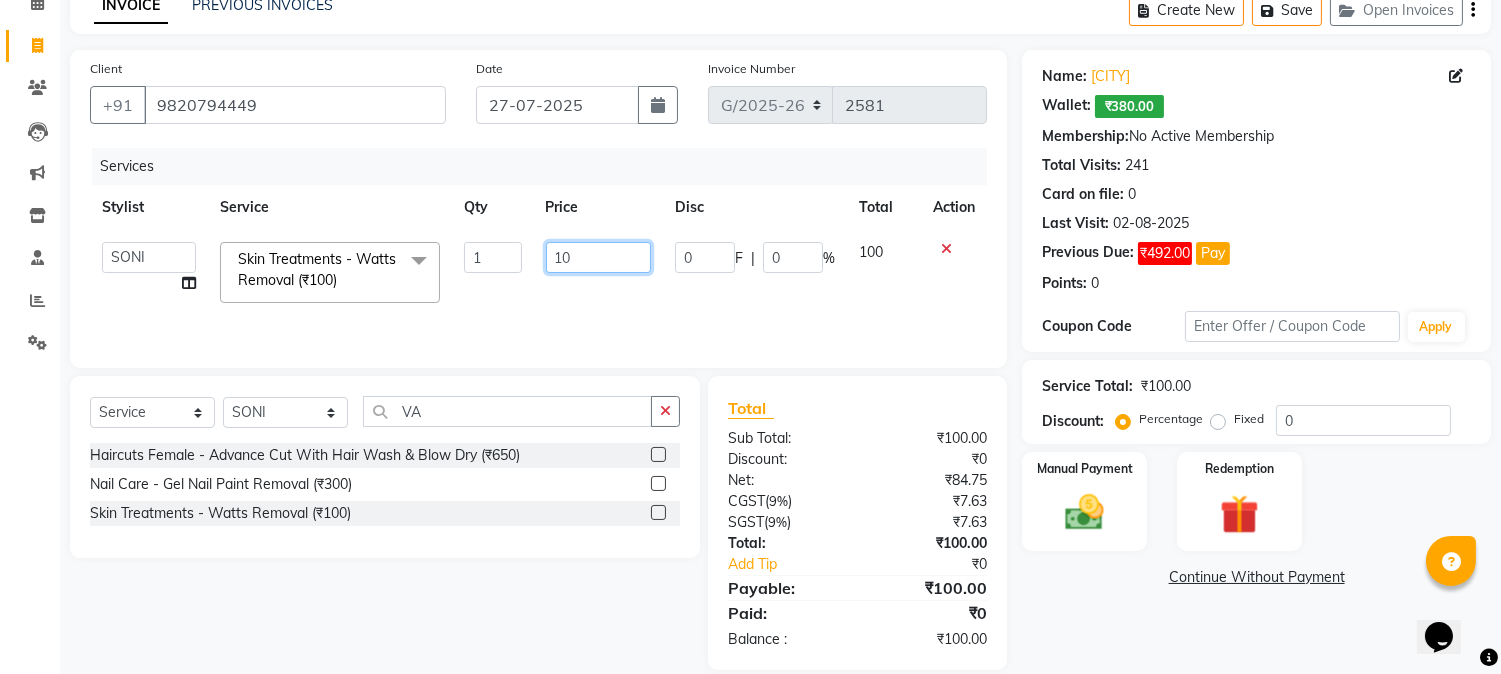 type on "1" 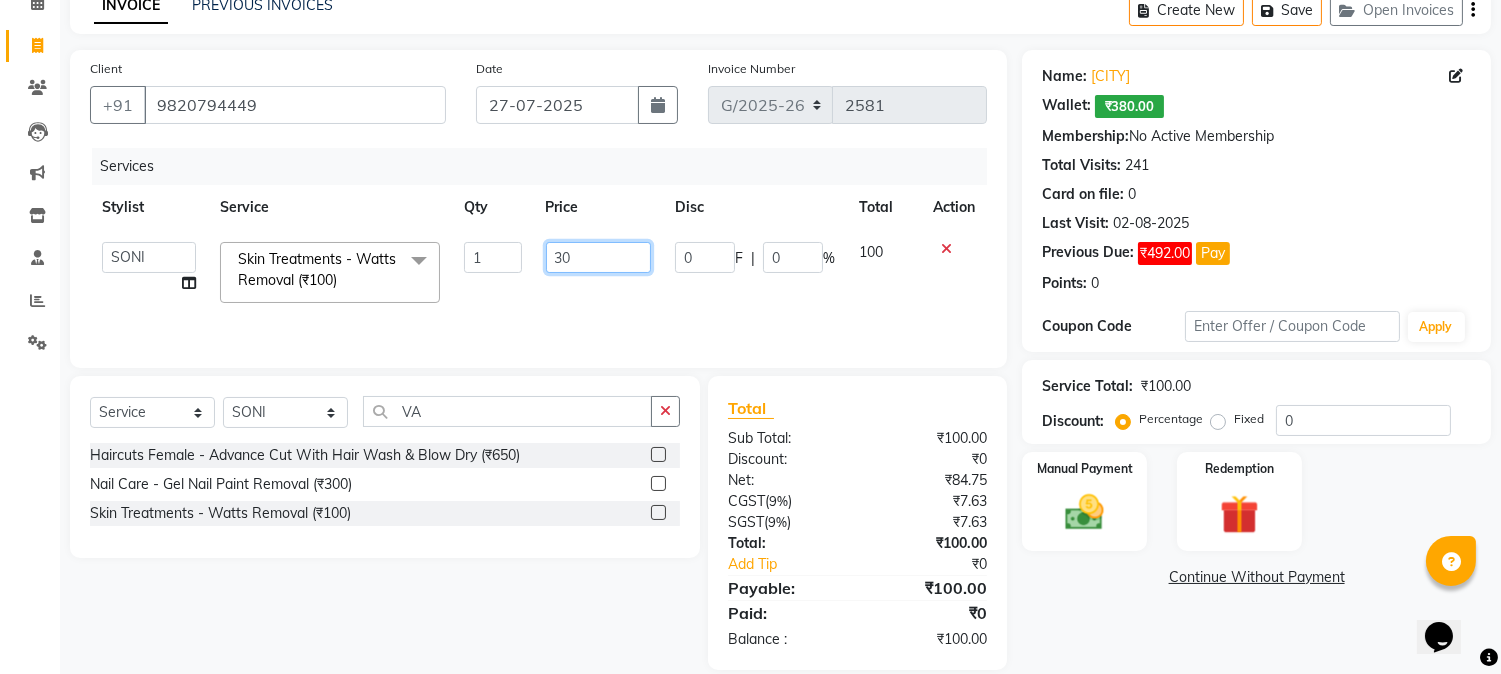 type on "300" 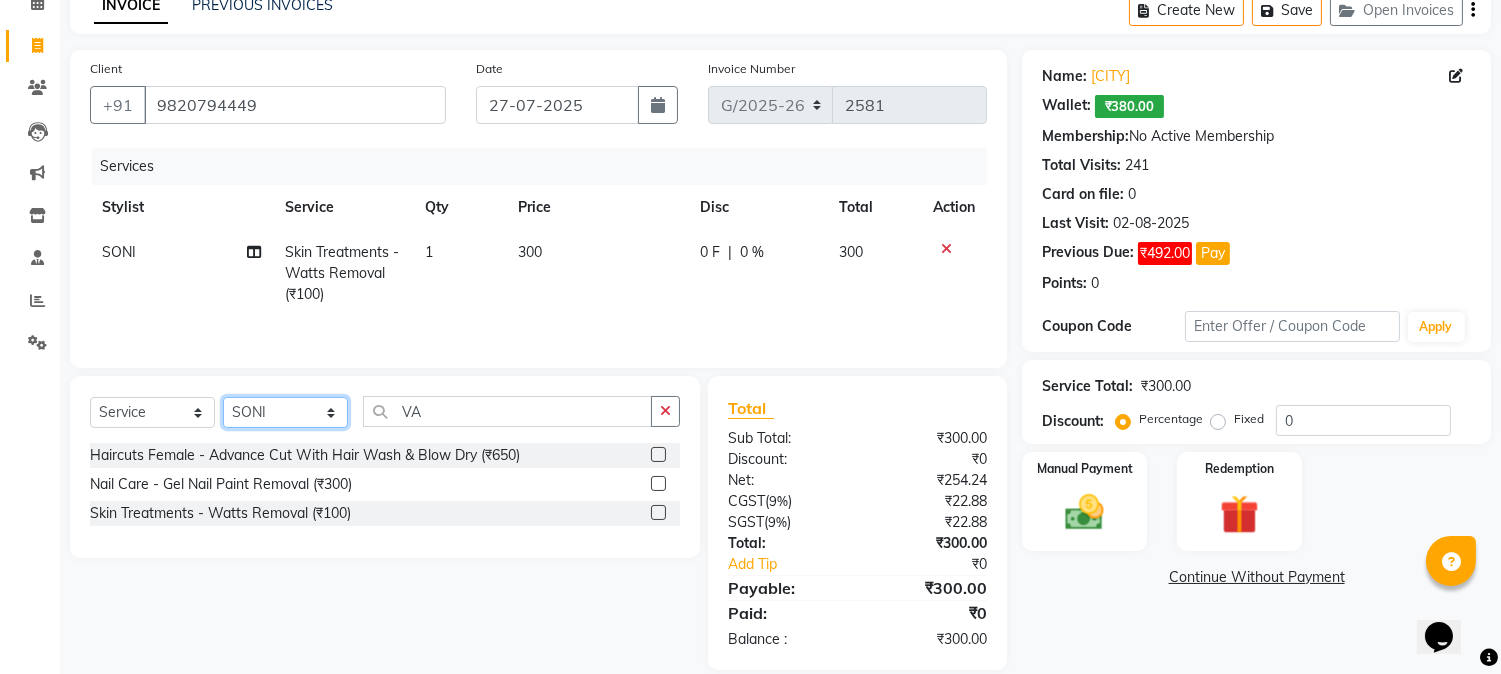 click on "Select Stylist ABDUL AKSHADA ANJALI ARBAZ ARIF FAHEEM Front Desk GOVIND HEENA IFTESHA JACIN NIBHA NIKITA NIZAM PRANITA SALIM SAM SHADAB SHARIFA SMITA GALA SNEHAL SONI SONU WASEEM YASH" 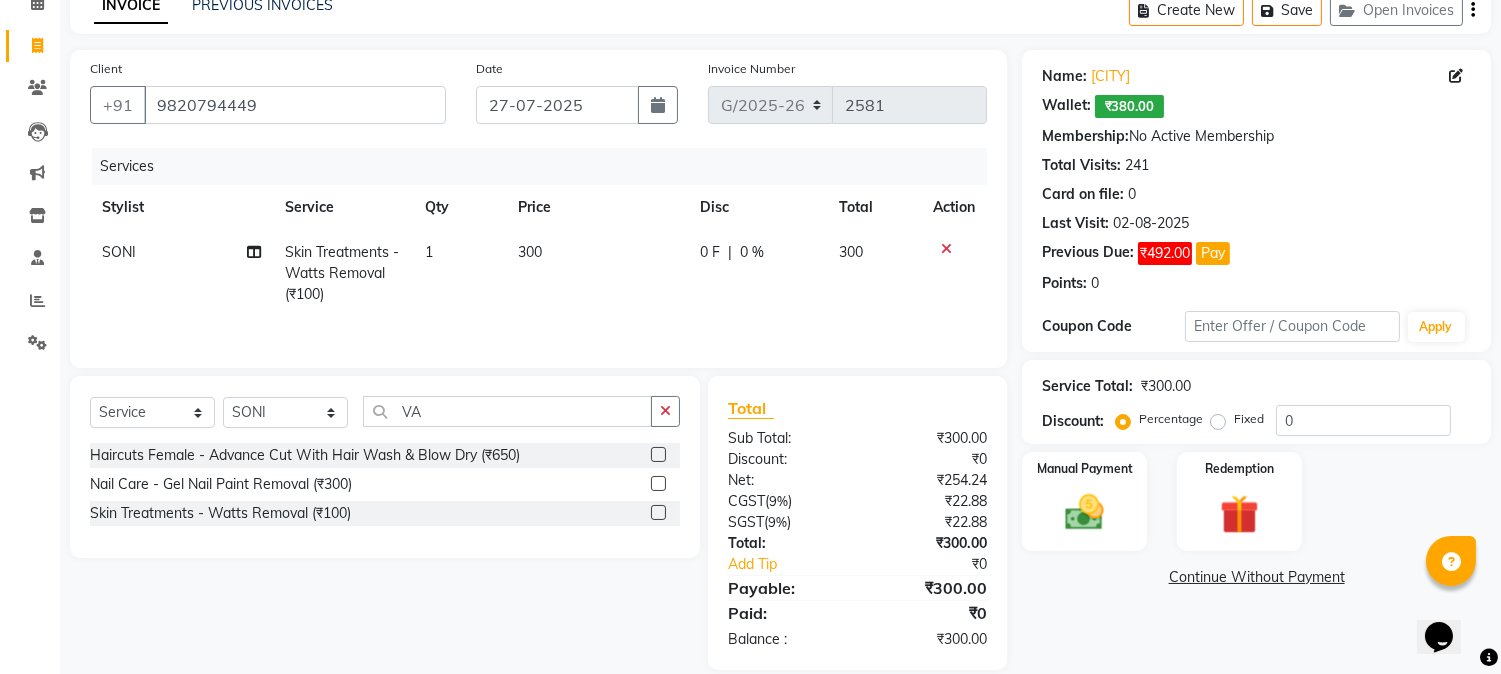 click on "Skin Treatments - Watts Removal (₹100)" 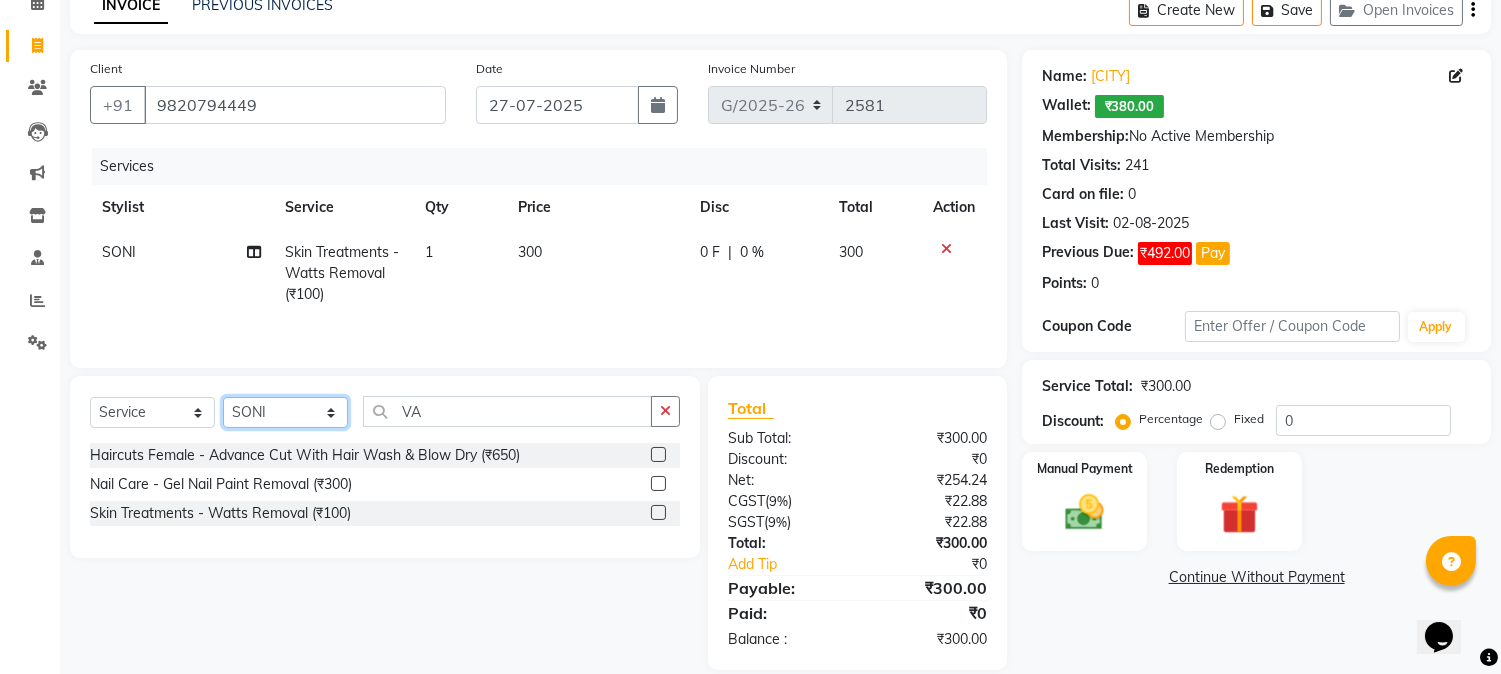 click on "Select Stylist ABDUL AKSHADA ANJALI ARBAZ ARIF FAHEEM Front Desk GOVIND HEENA IFTESHA JACIN NIBHA NIKITA NIZAM PRANITA SALIM SAM SHADAB SHARIFA SMITA GALA SNEHAL SONI SONU WASEEM YASH" 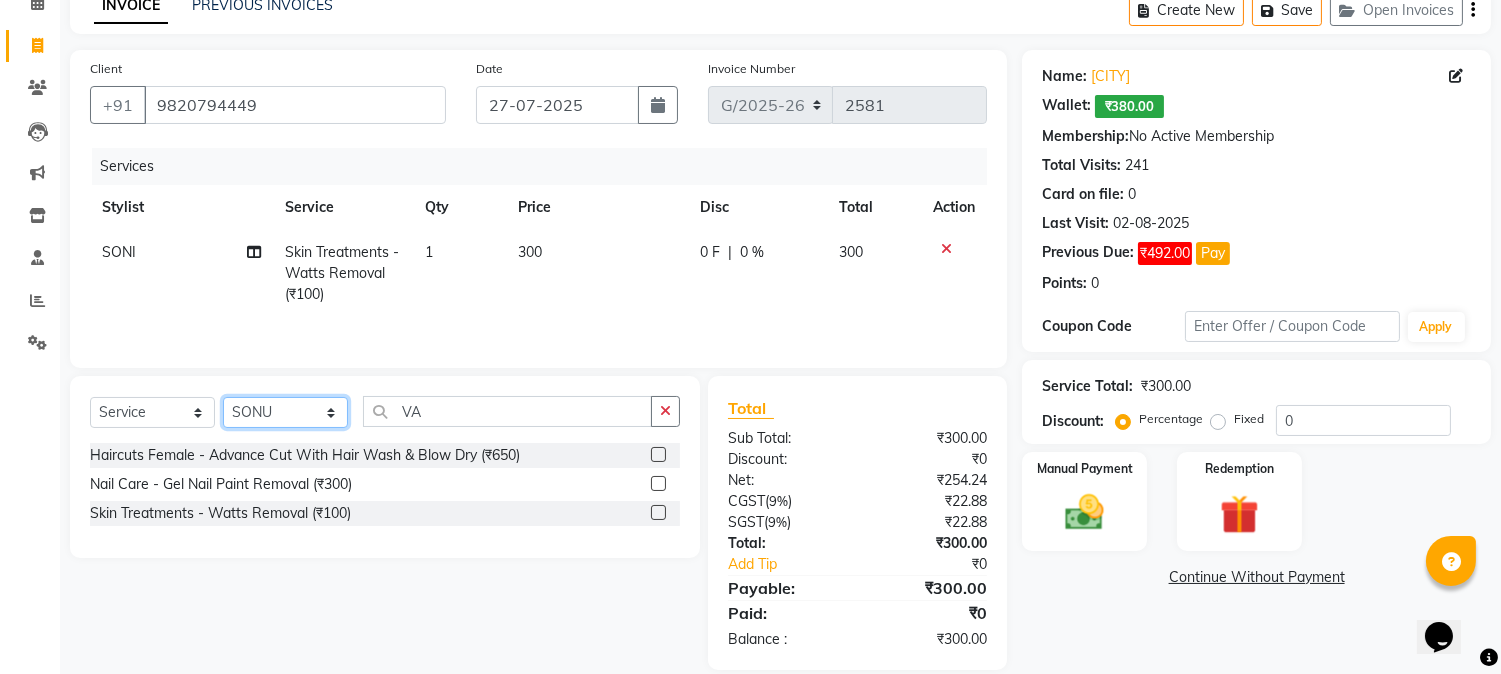 click on "Select Stylist ABDUL AKSHADA ANJALI ARBAZ ARIF FAHEEM Front Desk GOVIND HEENA IFTESHA JACIN NIBHA NIKITA NIZAM PRANITA SALIM SAM SHADAB SHARIFA SMITA GALA SNEHAL SONI SONU WASEEM YASH" 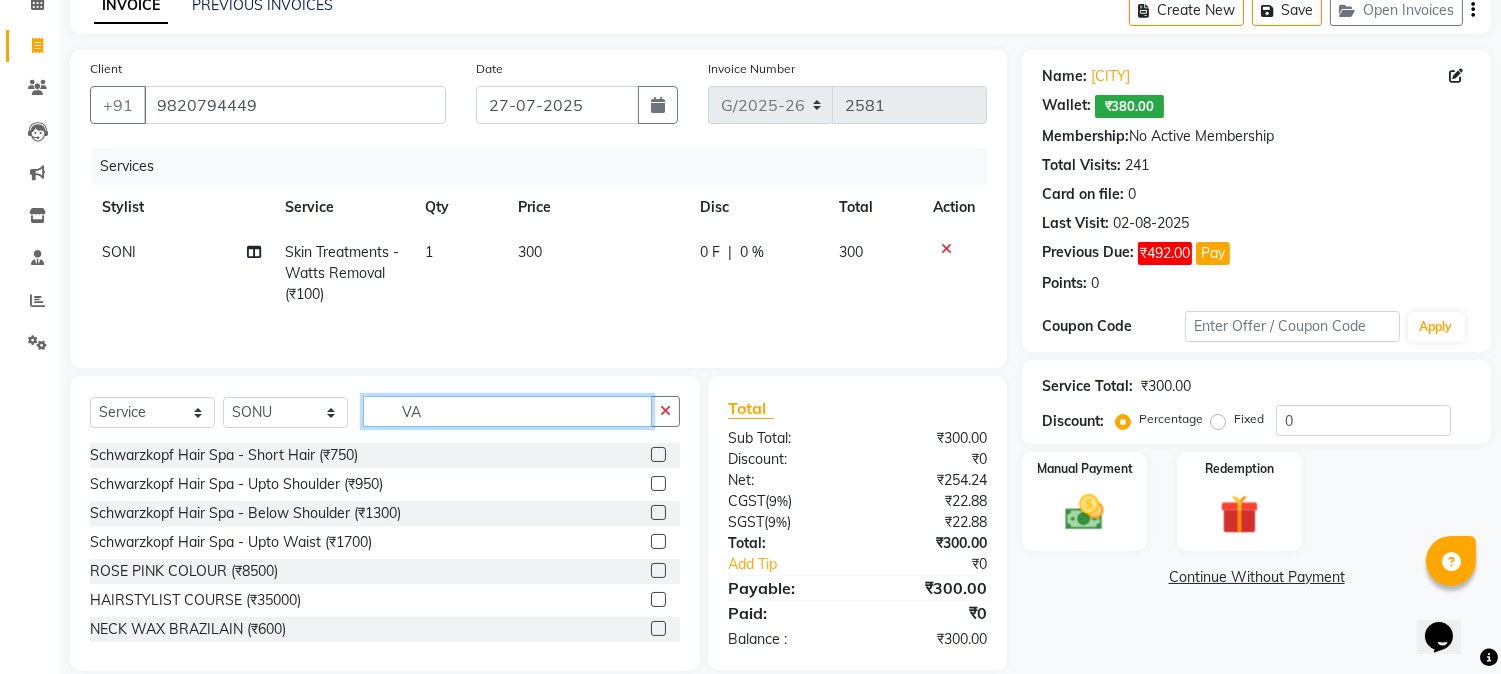 click on "VA" 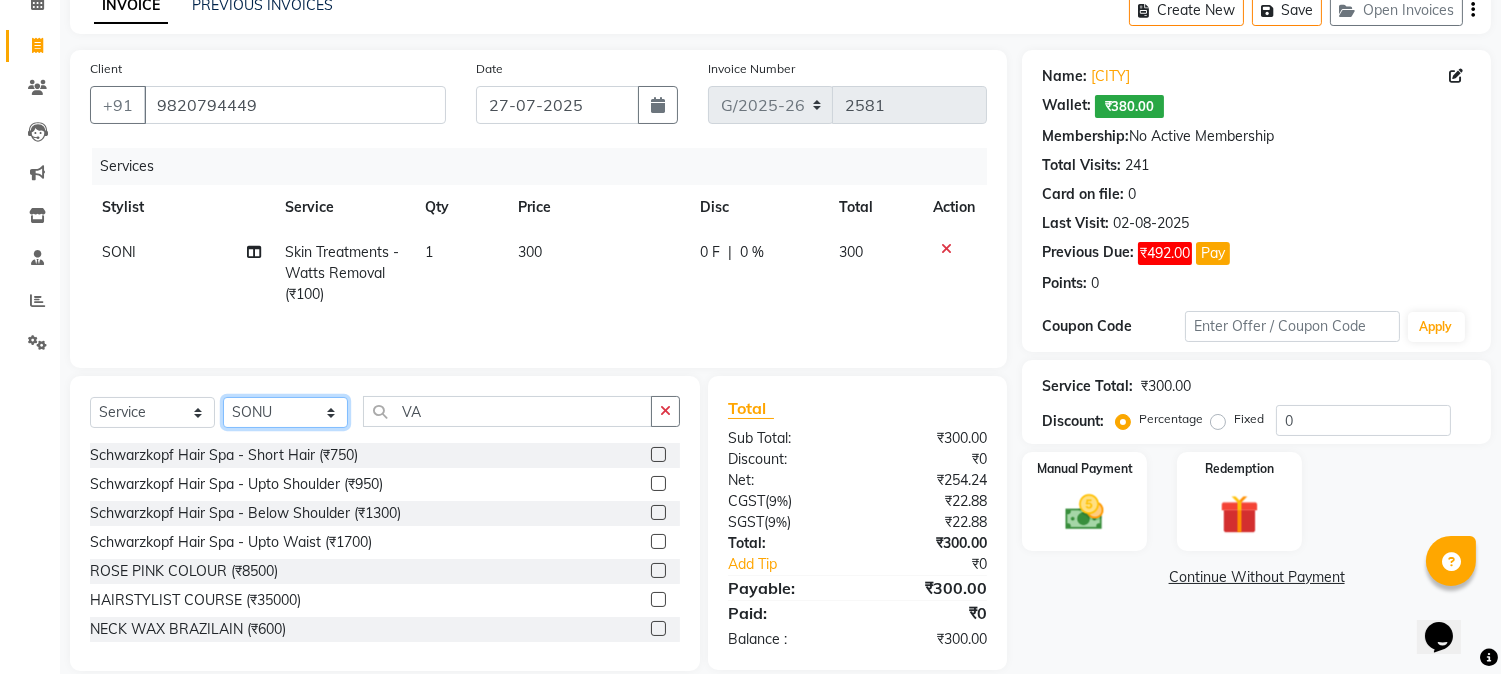 click on "Select Stylist ABDUL AKSHADA ANJALI ARBAZ ARIF FAHEEM Front Desk GOVIND HEENA IFTESHA JACIN NIBHA NIKITA NIZAM PRANITA SALIM SAM SHADAB SHARIFA SMITA GALA SNEHAL SONI SONU WASEEM YASH" 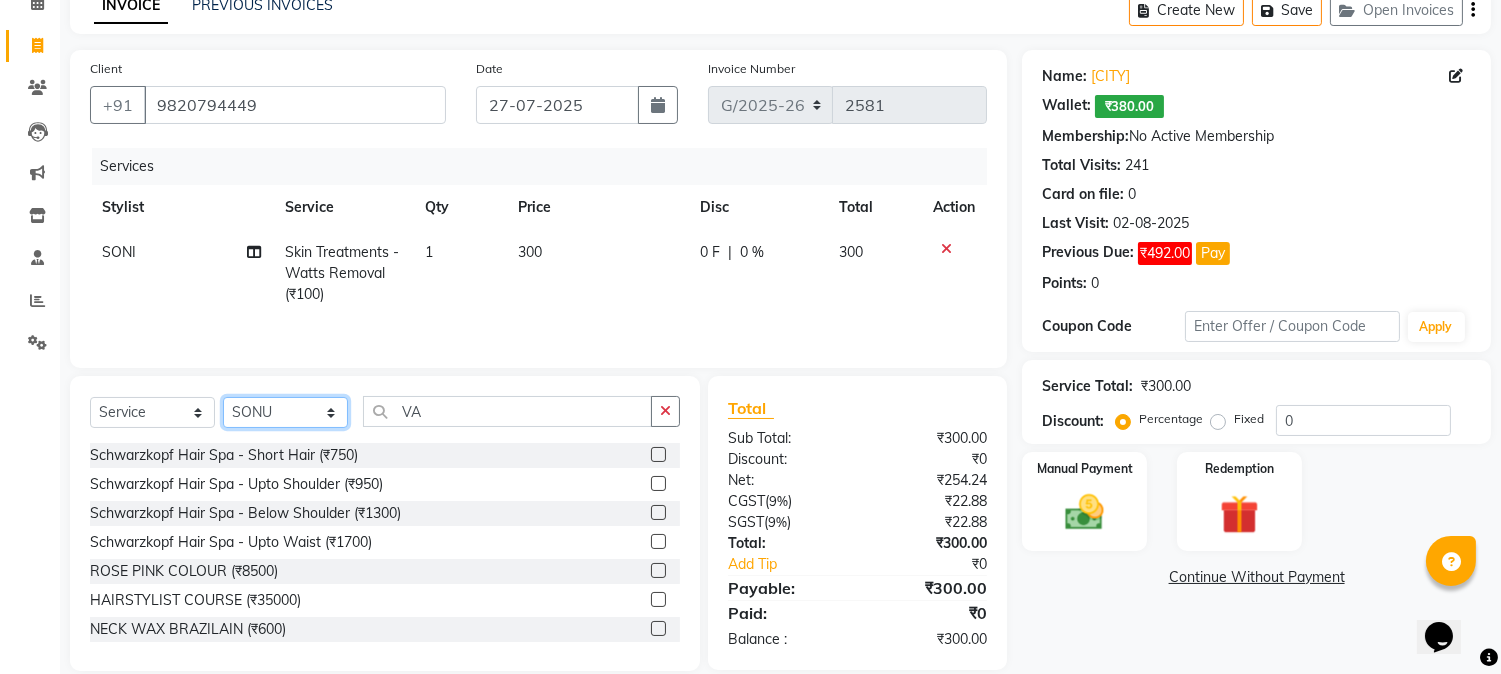 select on "59527" 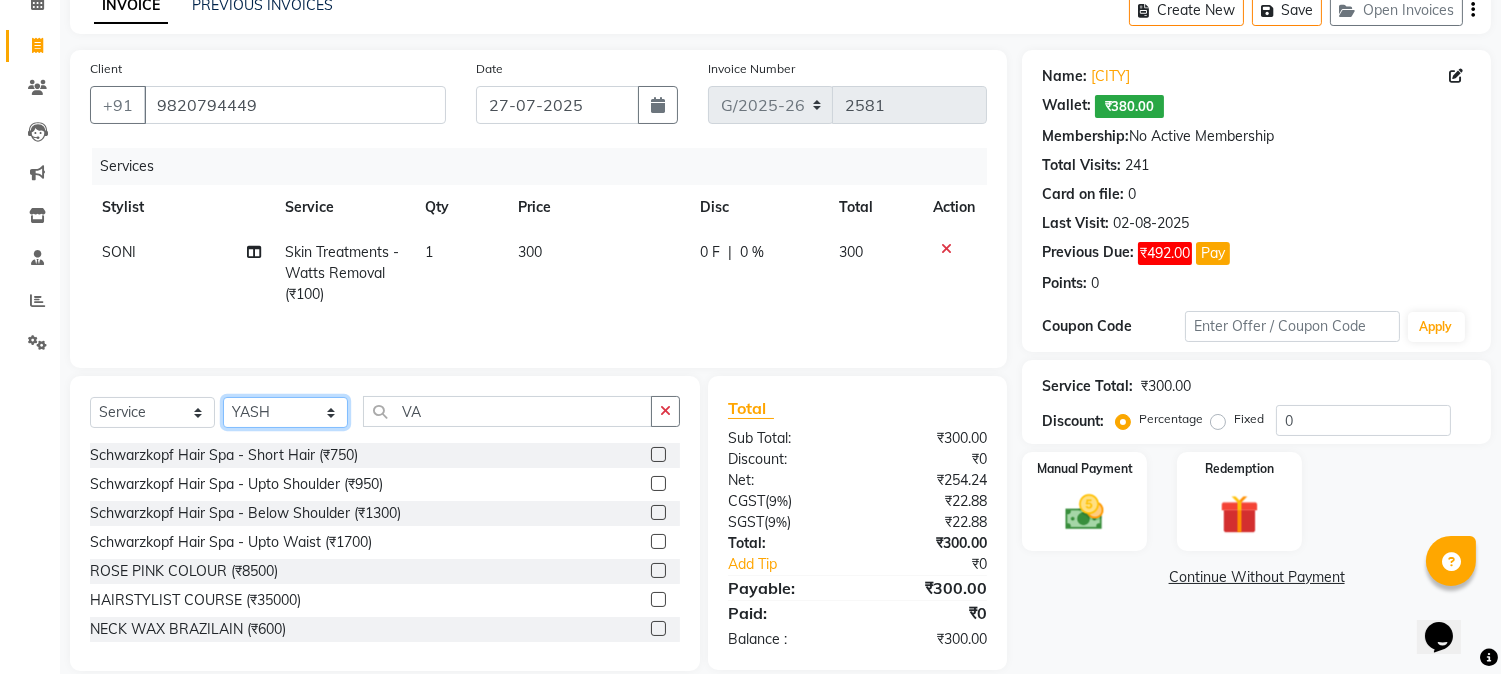 click on "Select Stylist ABDUL AKSHADA ANJALI ARBAZ ARIF FAHEEM Front Desk GOVIND HEENA IFTESHA JACIN NIBHA NIKITA NIZAM PRANITA SALIM SAM SHADAB SHARIFA SMITA GALA SNEHAL SONI SONU WASEEM YASH" 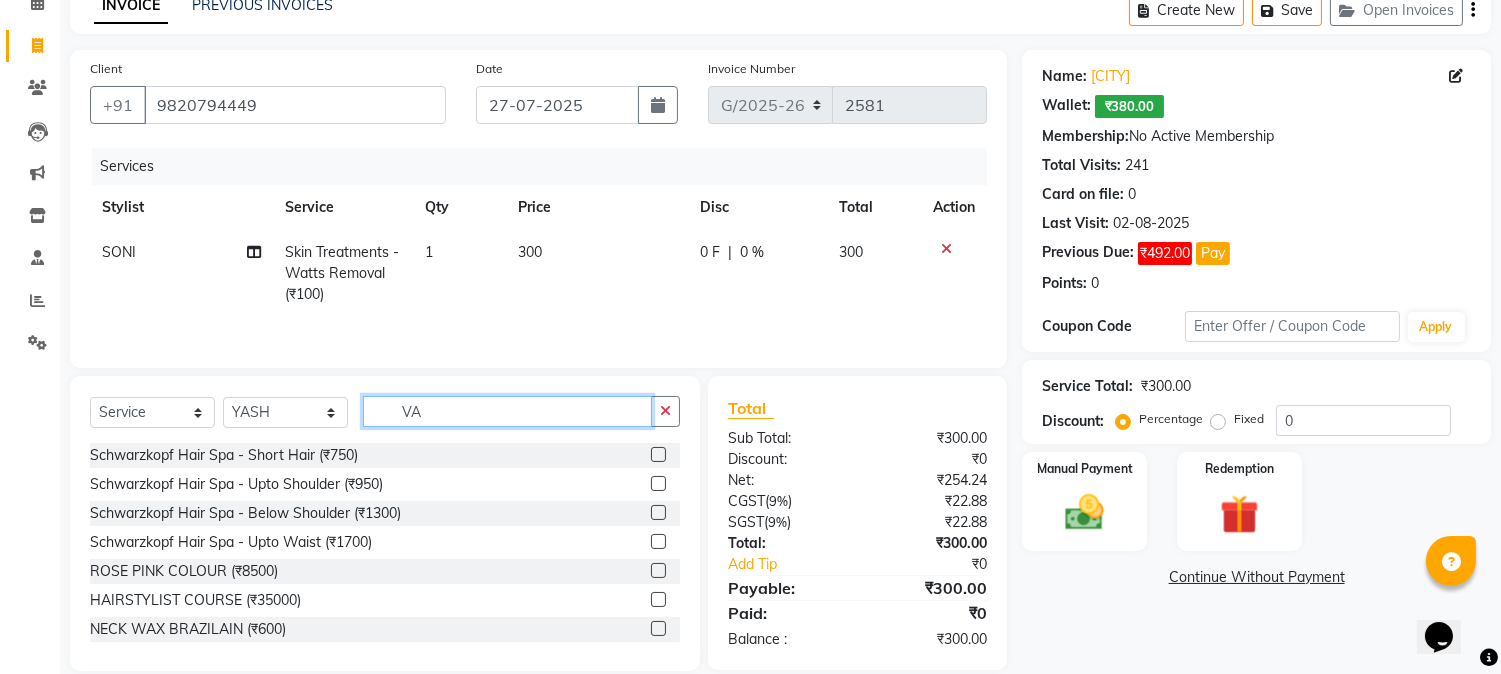 click on "VA" 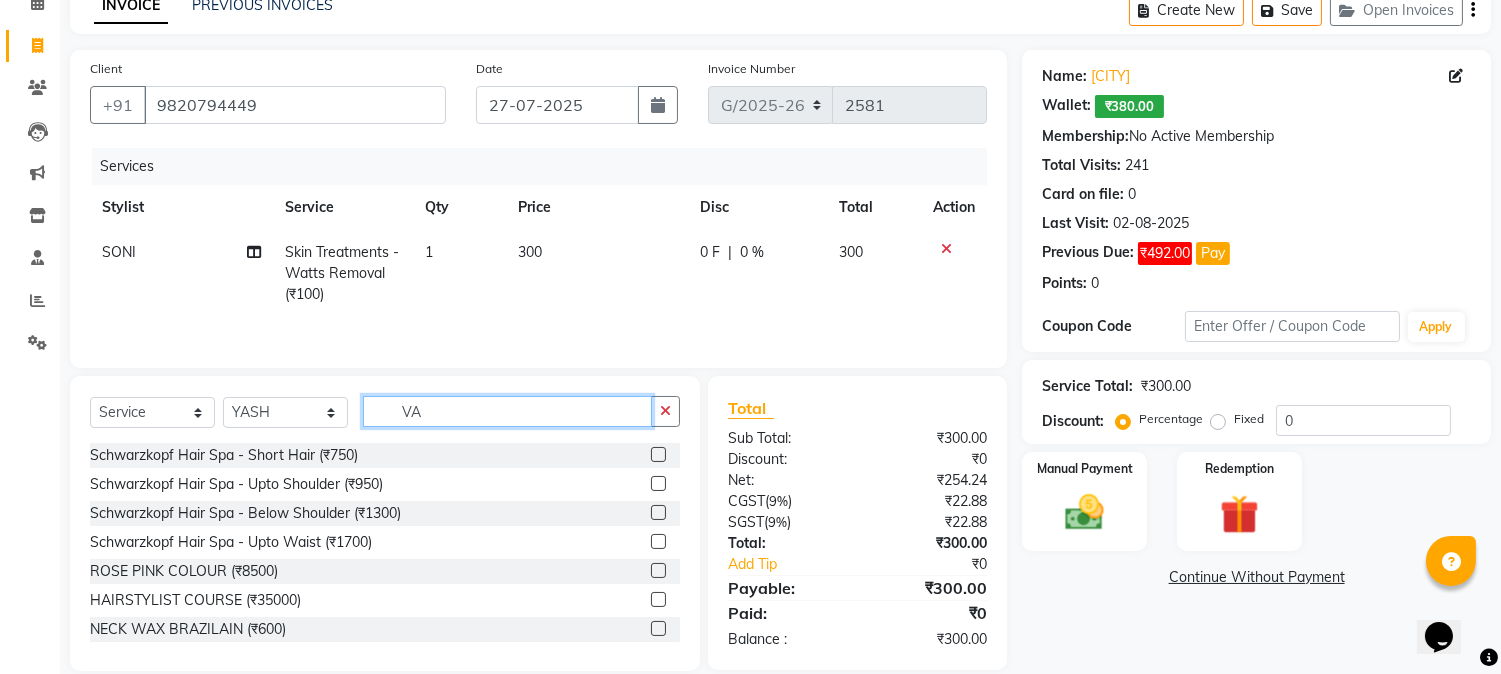 type on "V" 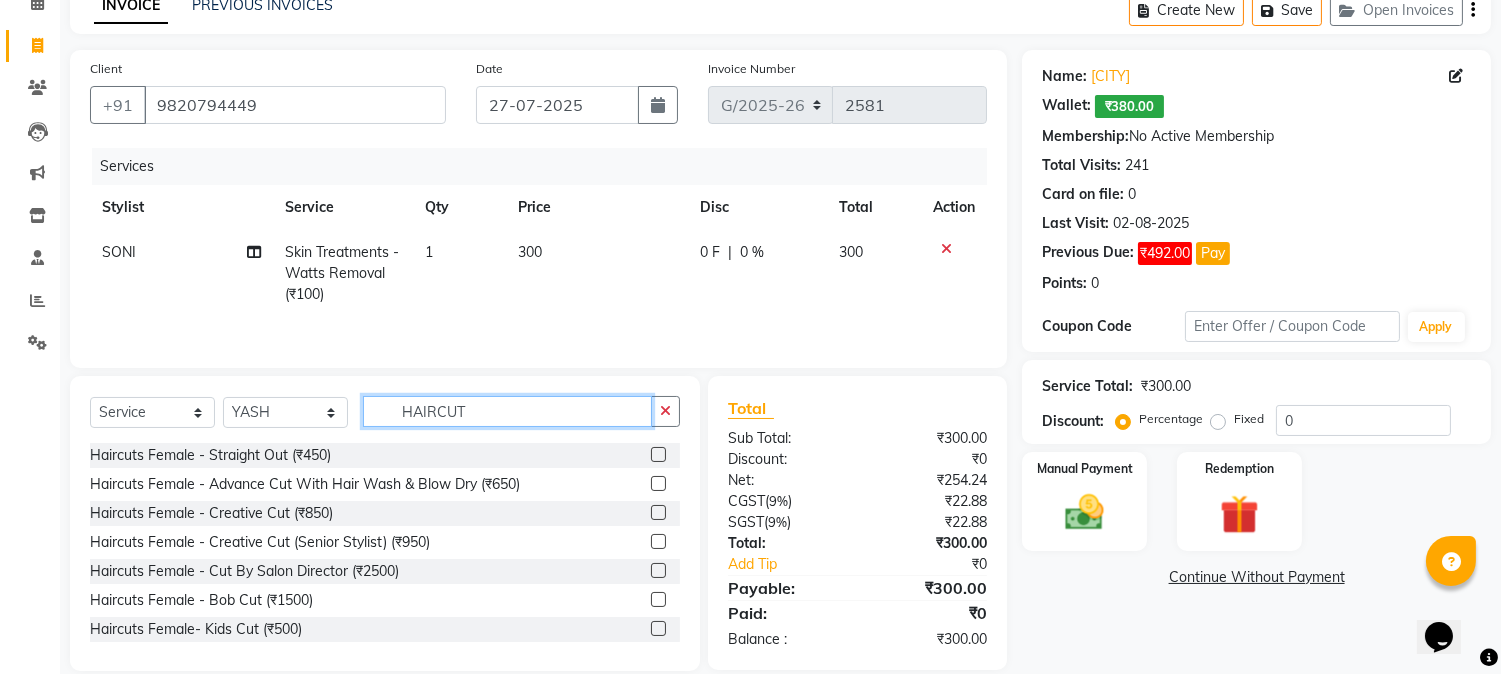 scroll, scrollTop: 263, scrollLeft: 0, axis: vertical 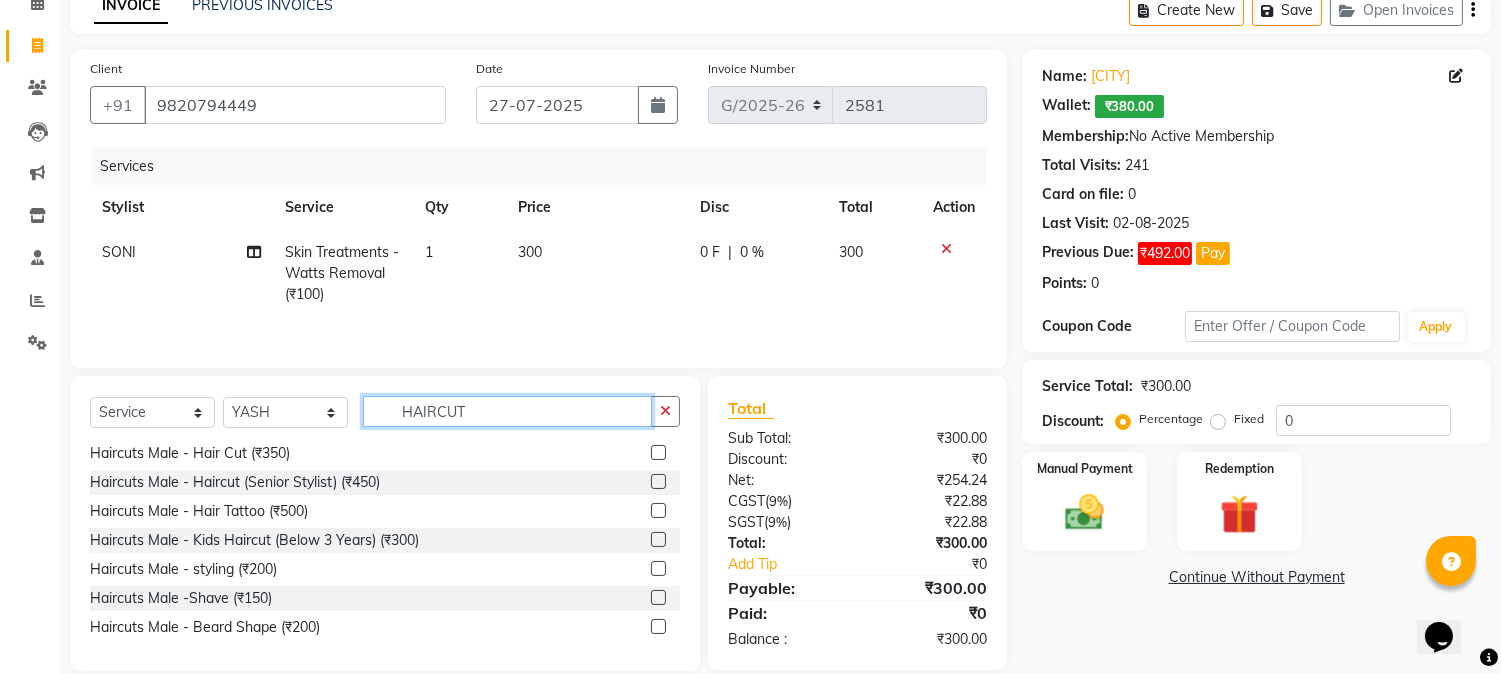 type on "HAIRCUT" 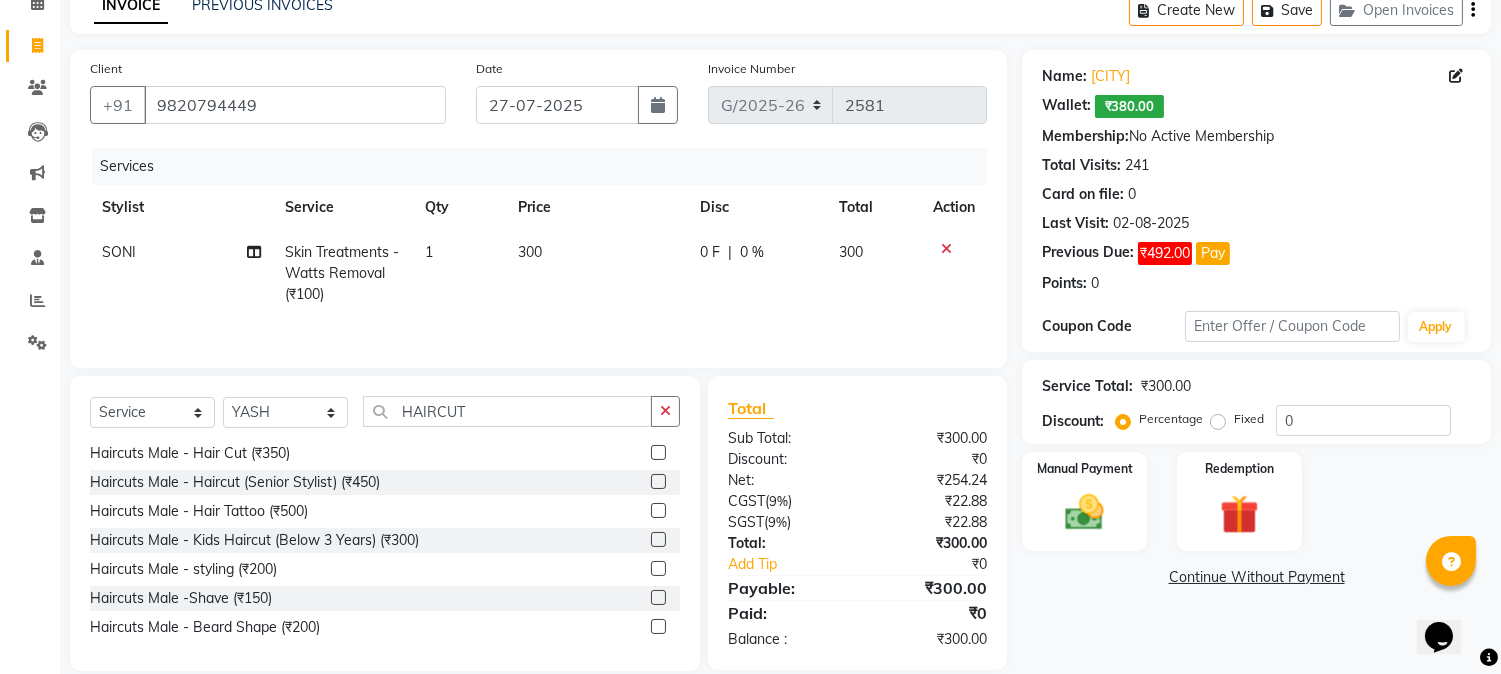 click 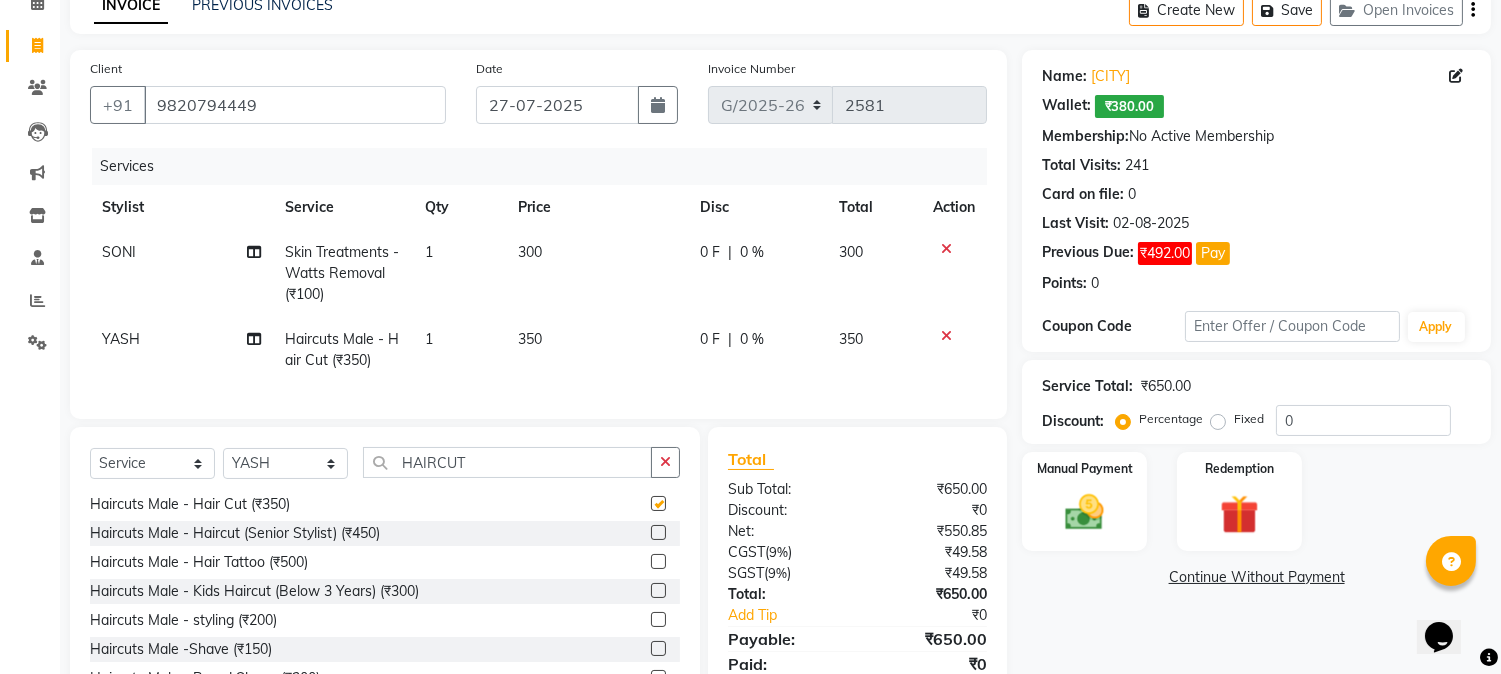 checkbox on "false" 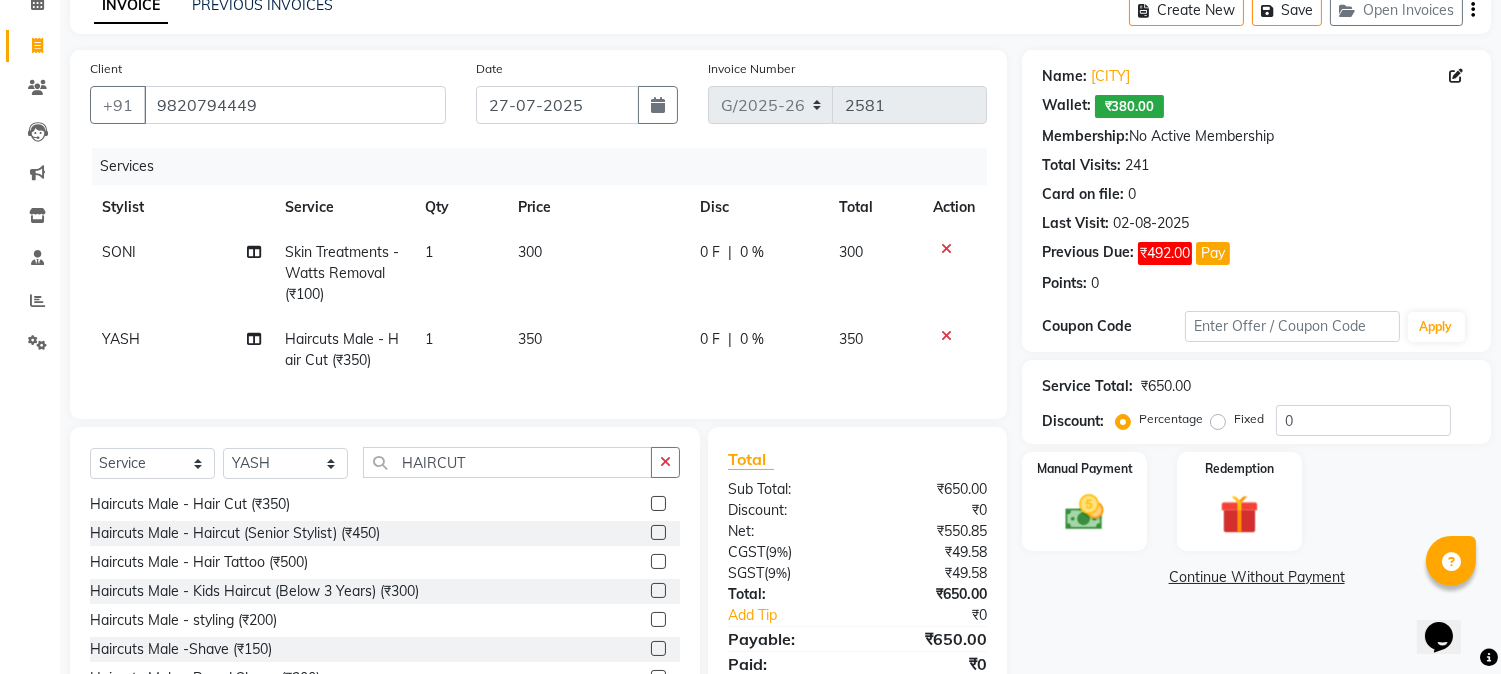 click on "350" 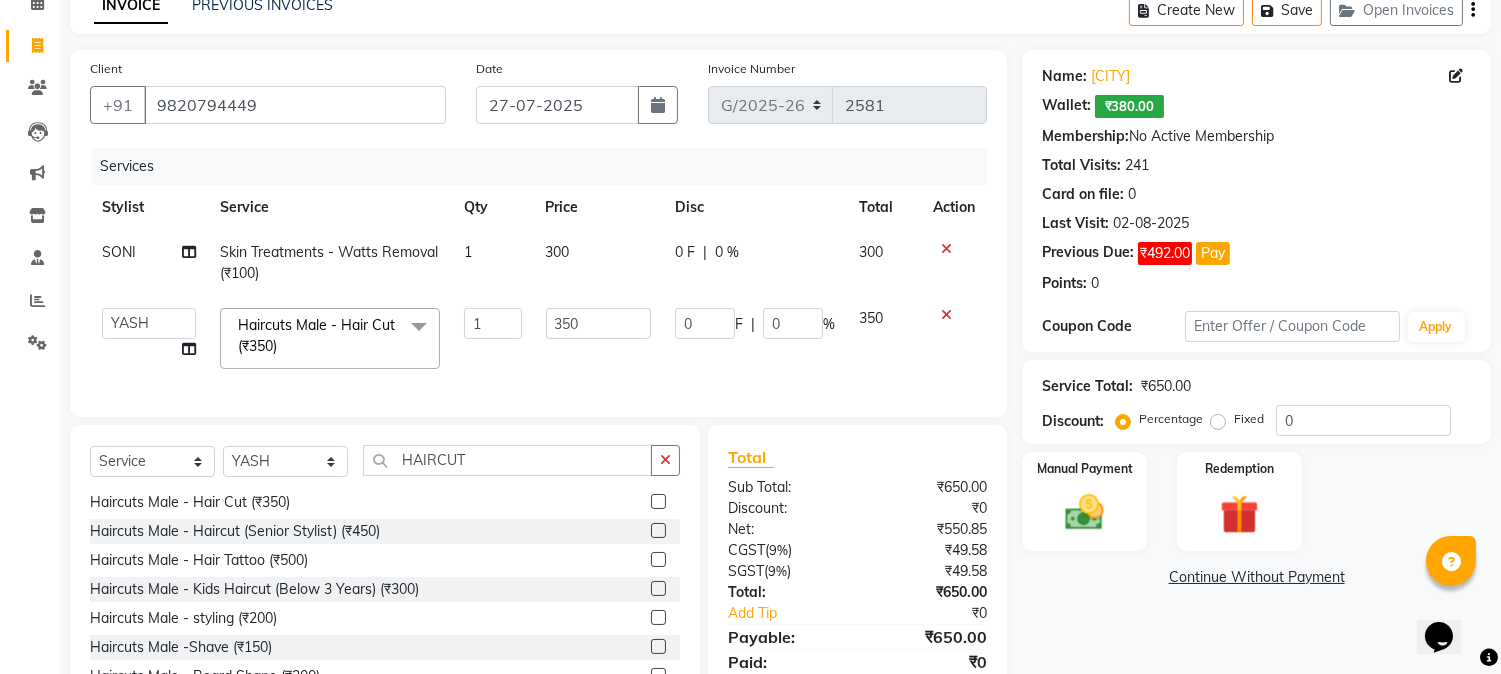 click on "350" 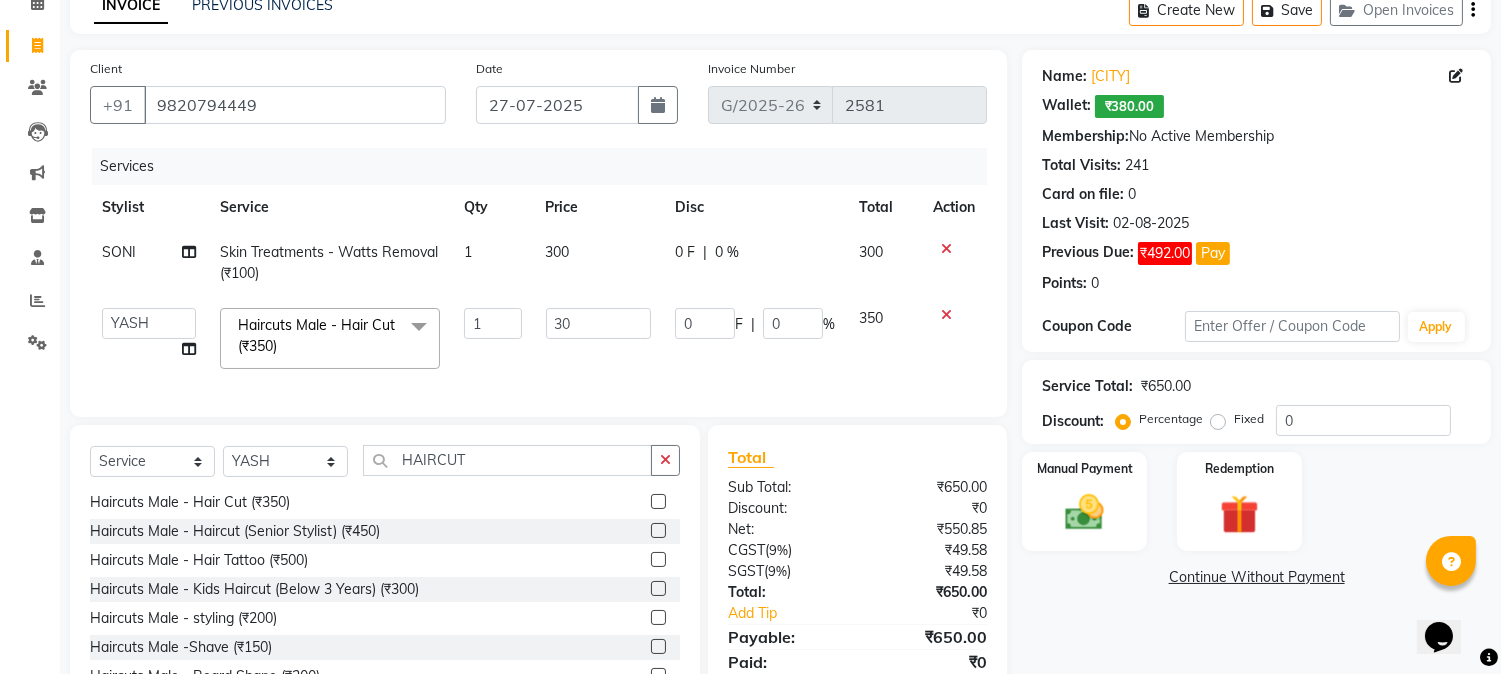 type on "300" 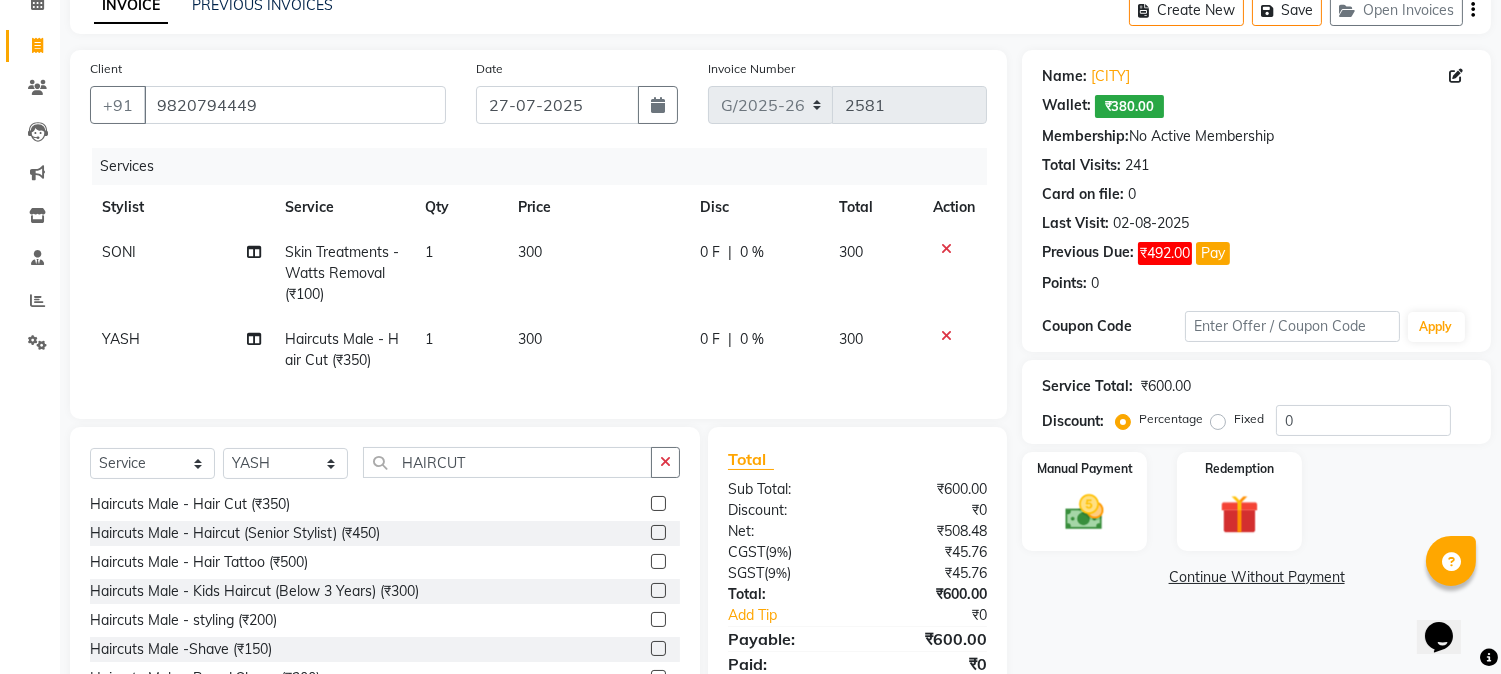 click on "300" 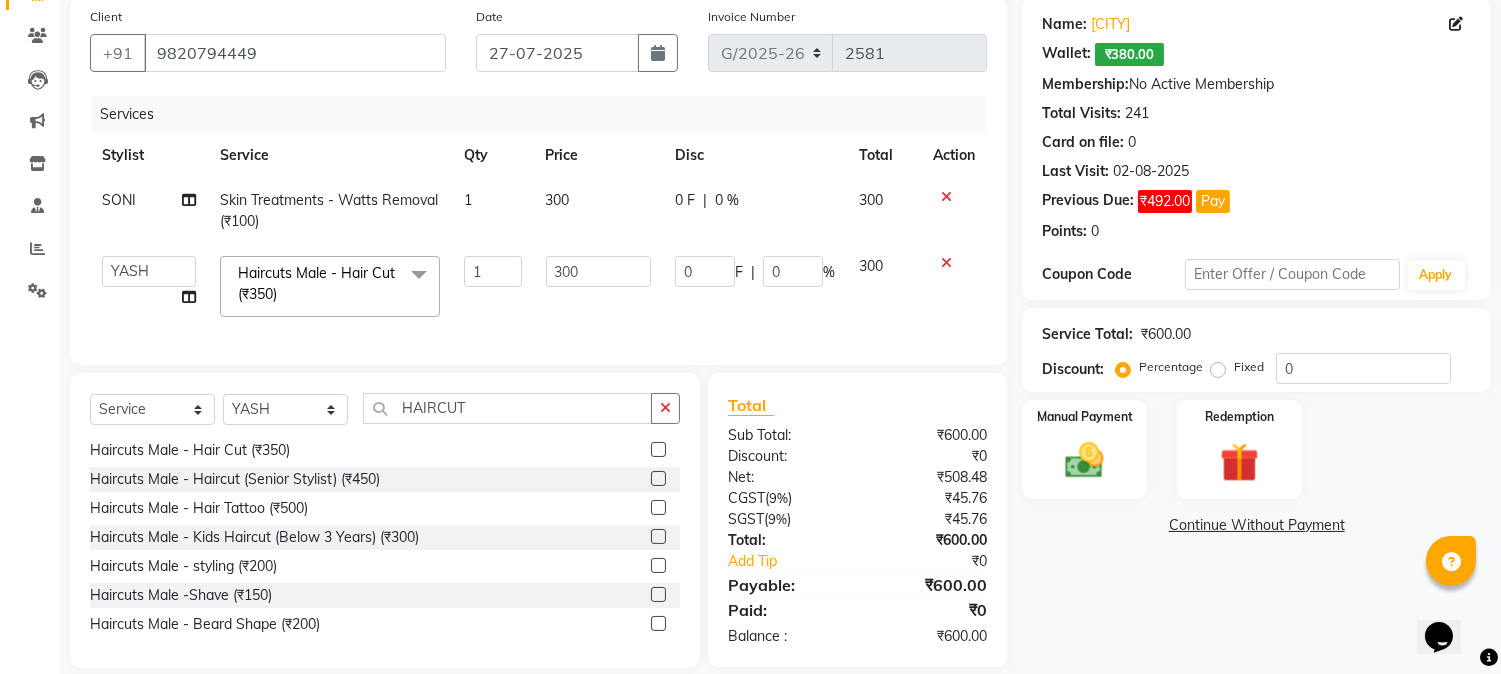 scroll, scrollTop: 192, scrollLeft: 0, axis: vertical 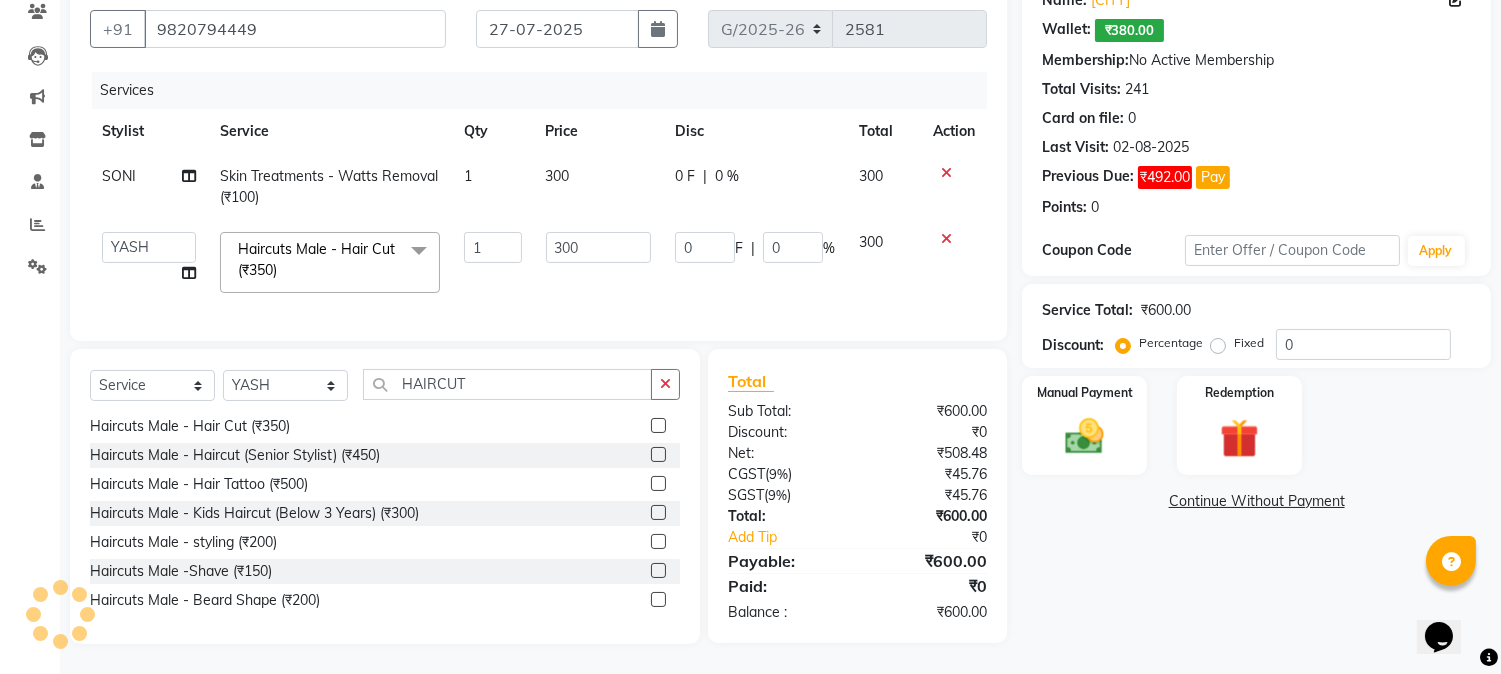 click on "Discount:" 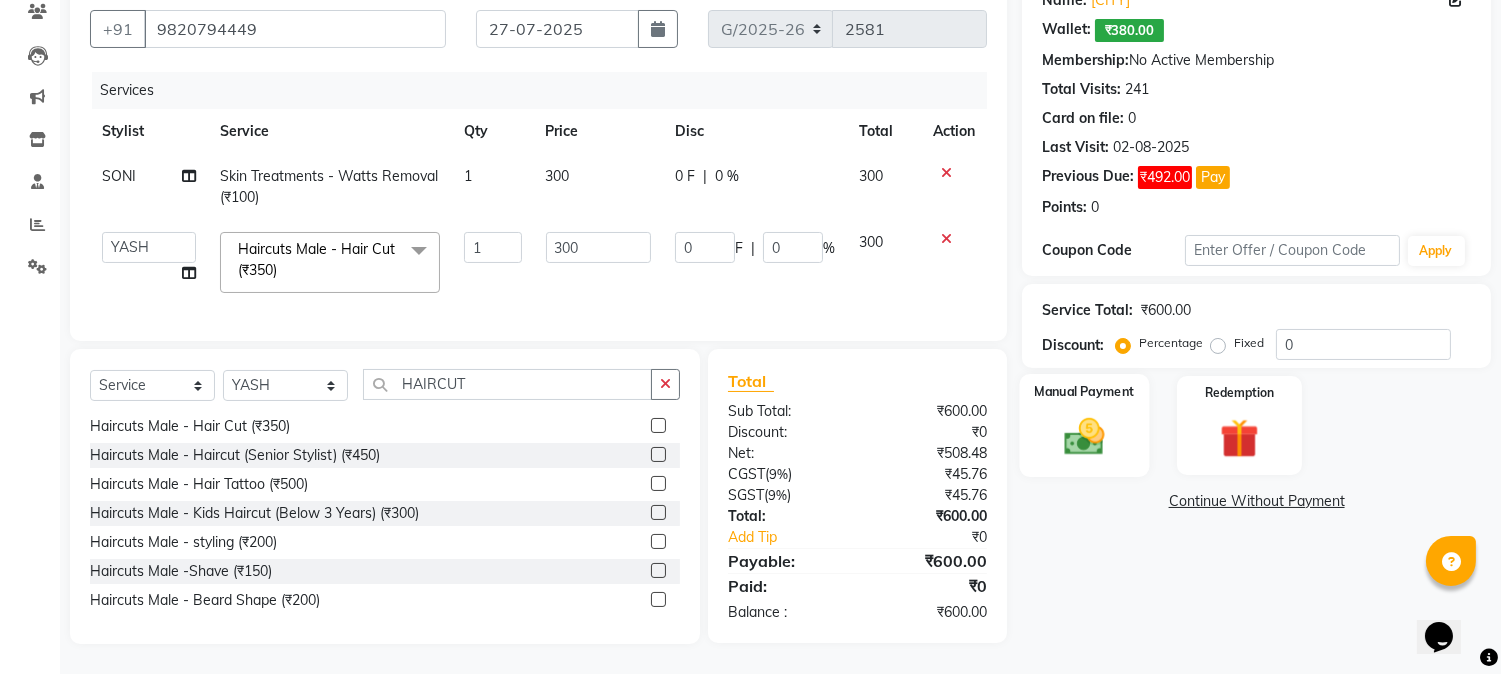 click 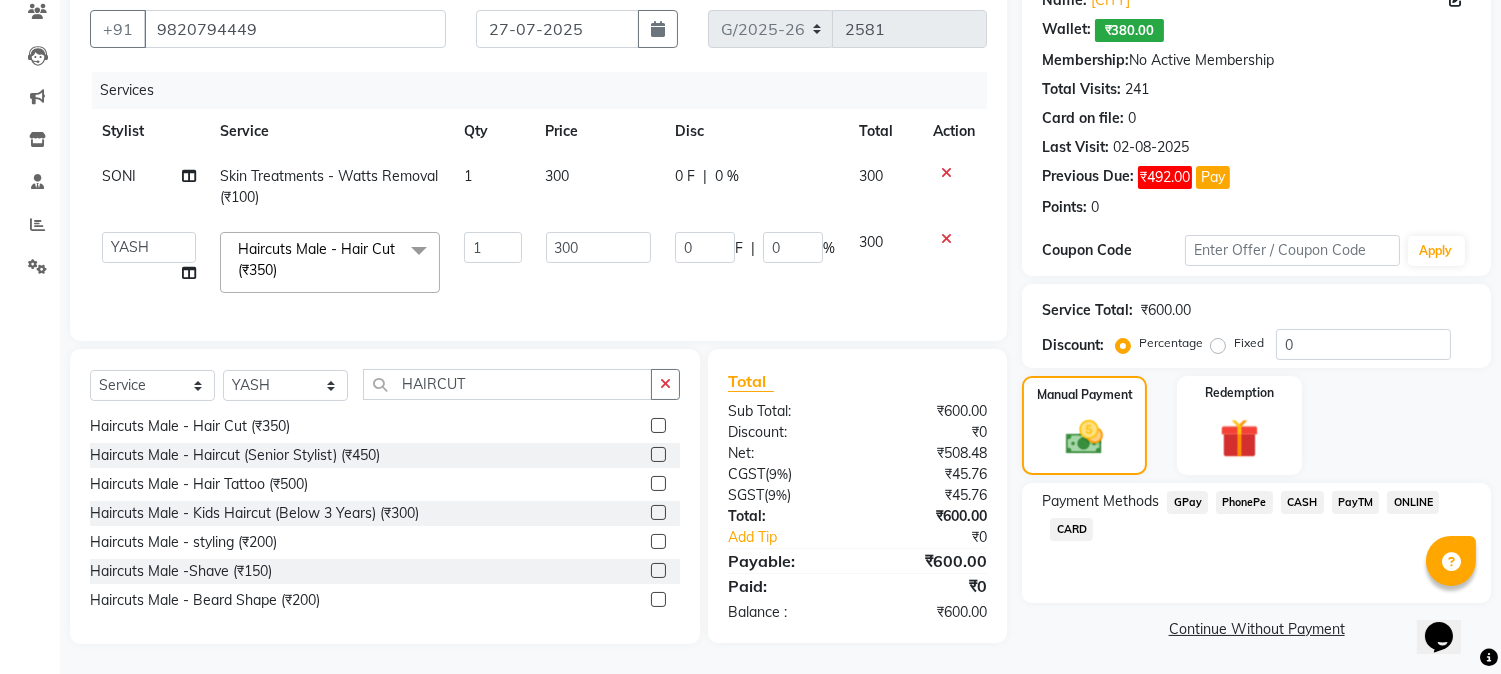 click on "CASH" 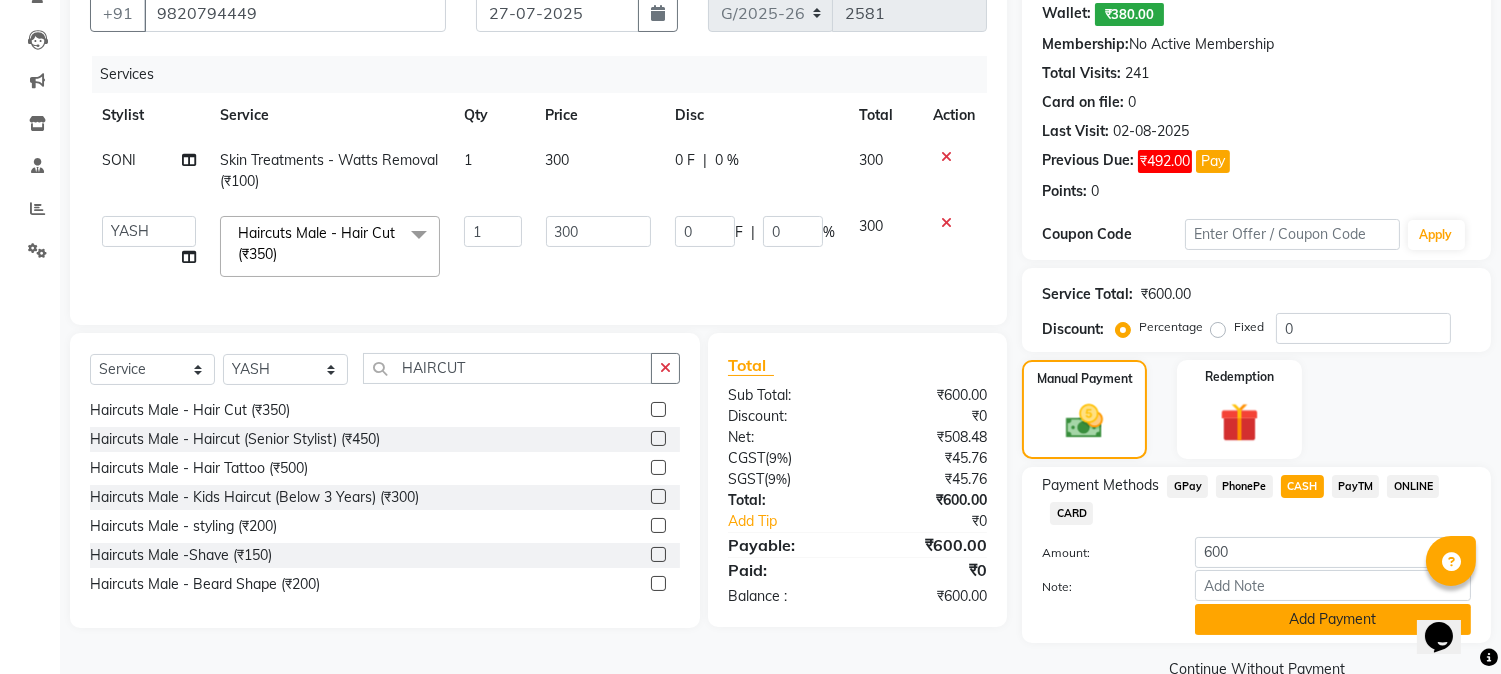 click on "Add Payment" 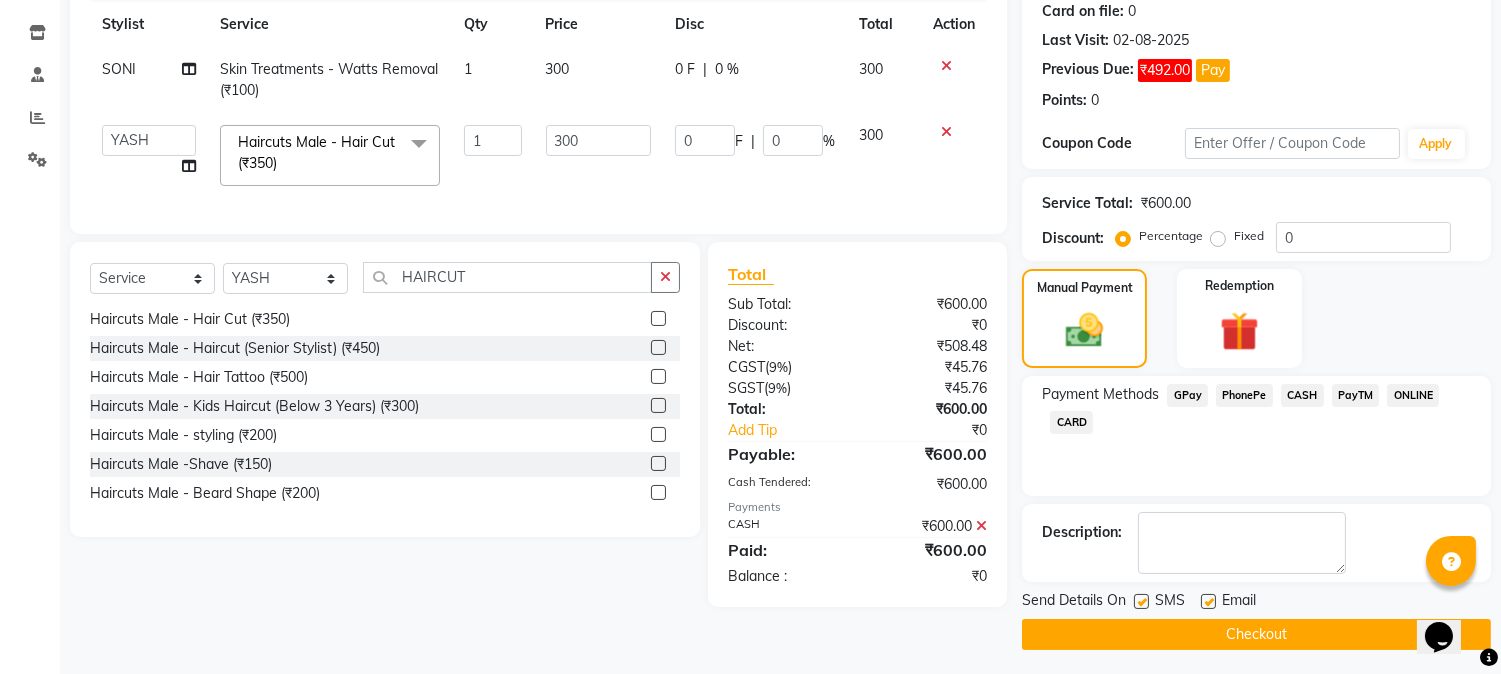 scroll, scrollTop: 287, scrollLeft: 0, axis: vertical 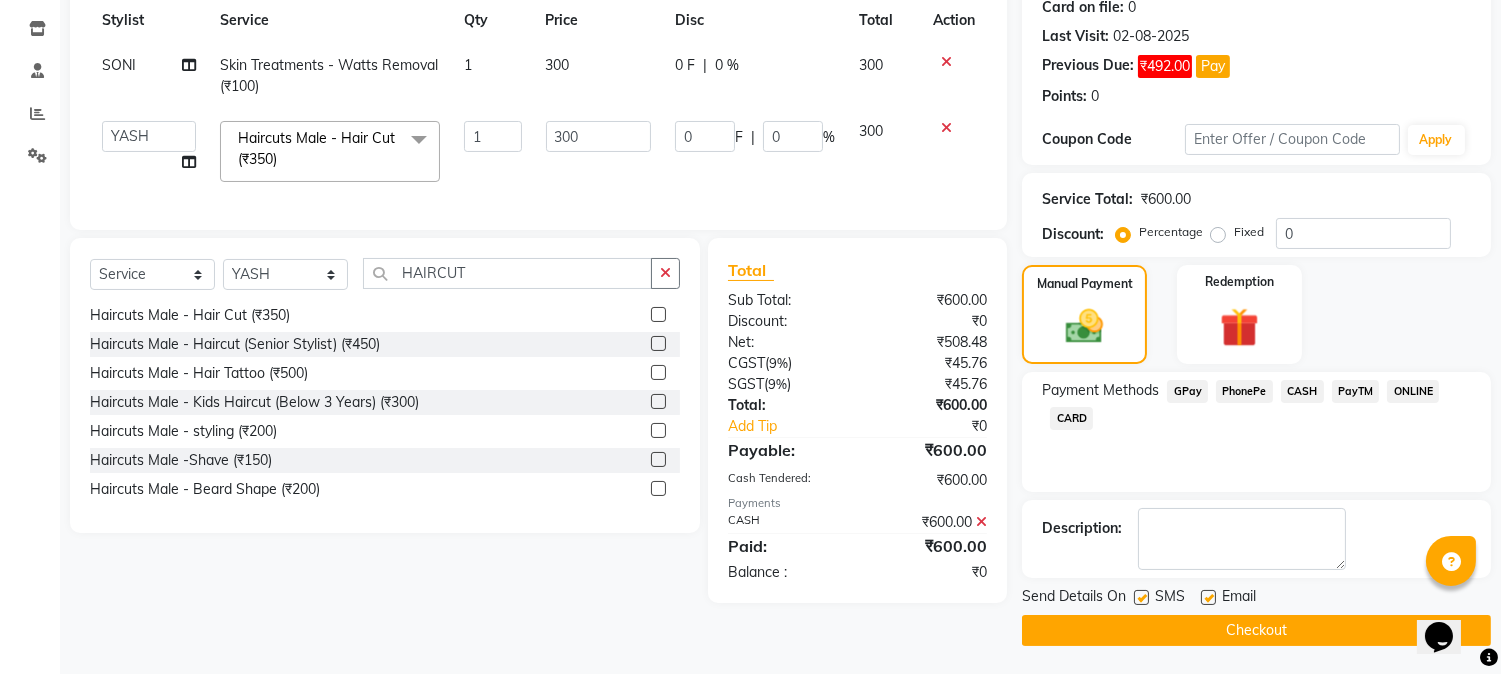 click 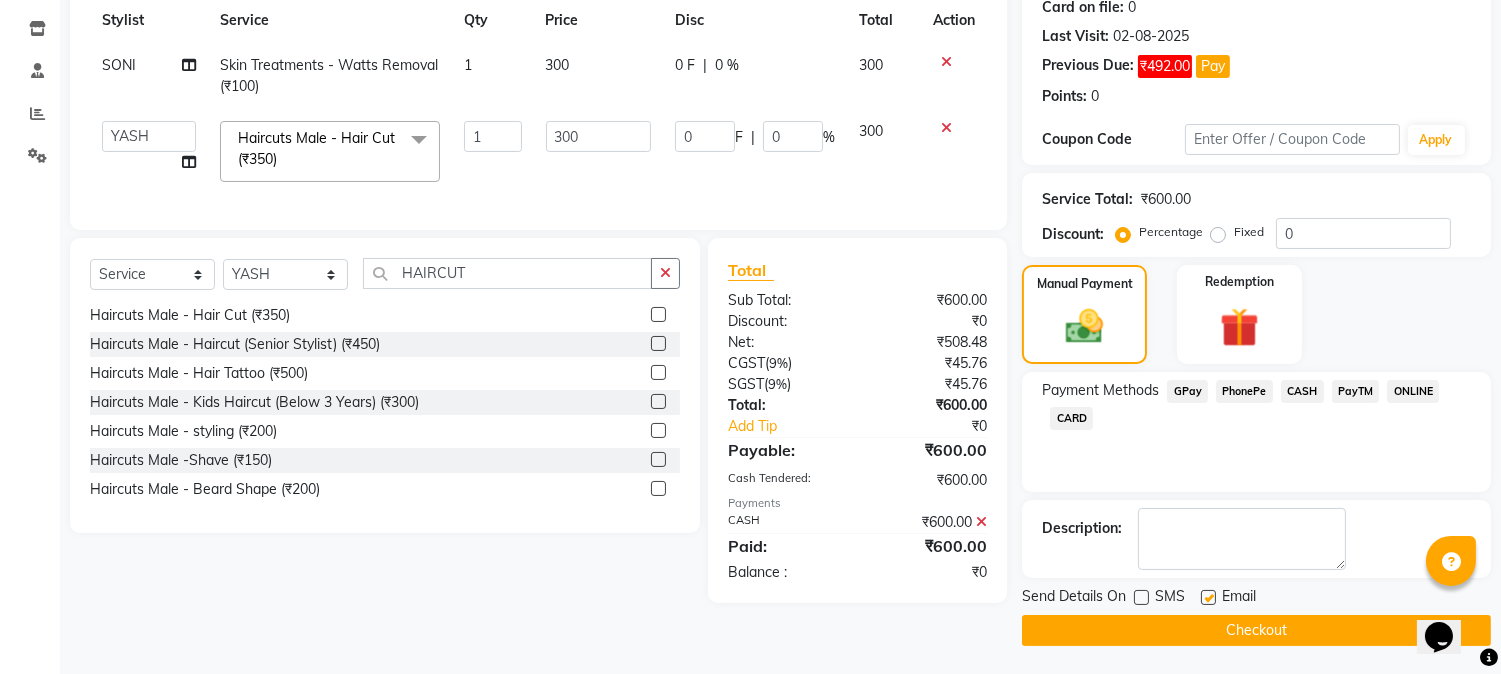click 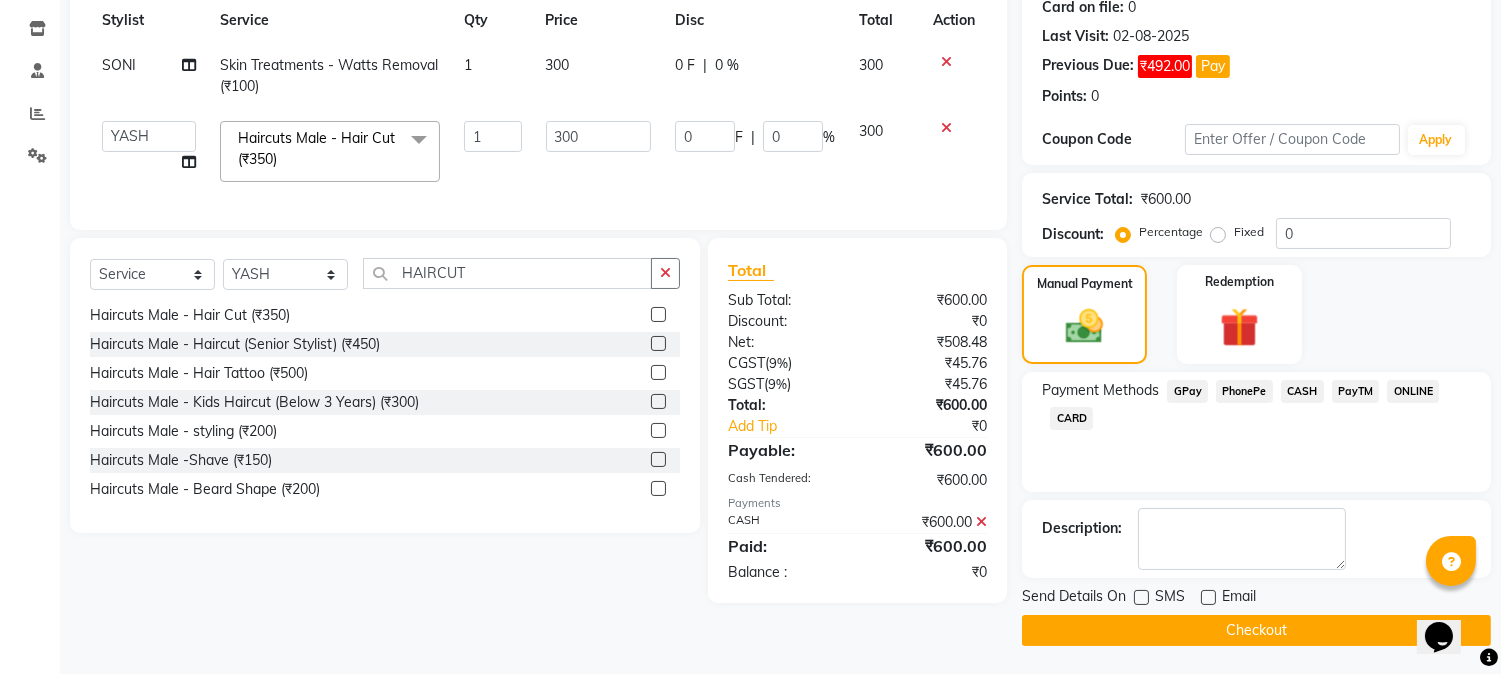 click on "Client +91 [PHONE] Date 27-07-2025 Invoice Number G/2025-26 2581 Services Stylist Service Qty Price Disc Total Action SONI Skin Treatments - Watts Removal (₹100) 1 300 0 F | 0 % 300  ABDUL   AKSHADA   ANJALI   ARBAZ   ARIF   FAHEEM   Front Desk   GOVIND   HEENA   IFTESHA   JACIN   NIBHA   NIKITA   NIZAM   PRANITA   SALIM   SAM   SHADAB   SHARIFA   SMITA GALA   SNEHAL   SONI   SONU   WASEEM   YASH  Haircuts Male - Hair Cut (₹350)  x Schwarzkopf Hair Spa - Short Hair (₹750) Schwarzkopf Hair Spa - Upto Shoulder (₹950) Schwarzkopf Hair Spa - Below Shoulder (₹1300) Schwarzkopf Hair Spa - Upto Waist (₹1700) ROSE PINK COLOUR (₹8500) HAIRSTYLIST COURSE  (₹35000) NECK WAX BRAZILAIN (₹600) TOUCHUP (₹1350) TOUCHUP AF (₹1500) CANDLE ANITAS PEDICURE (₹2000) CANDLE ANITAS MANICURE (₹2000) COLOR AMPOULE (₹1500) DEEP CONDITIONING (₹800) FIBRE PLEX (₹2500) PERMING (₹10000) BOTOPLAST TREATMENT (₹10000) BOTOX TREATMENT (₹8000)" 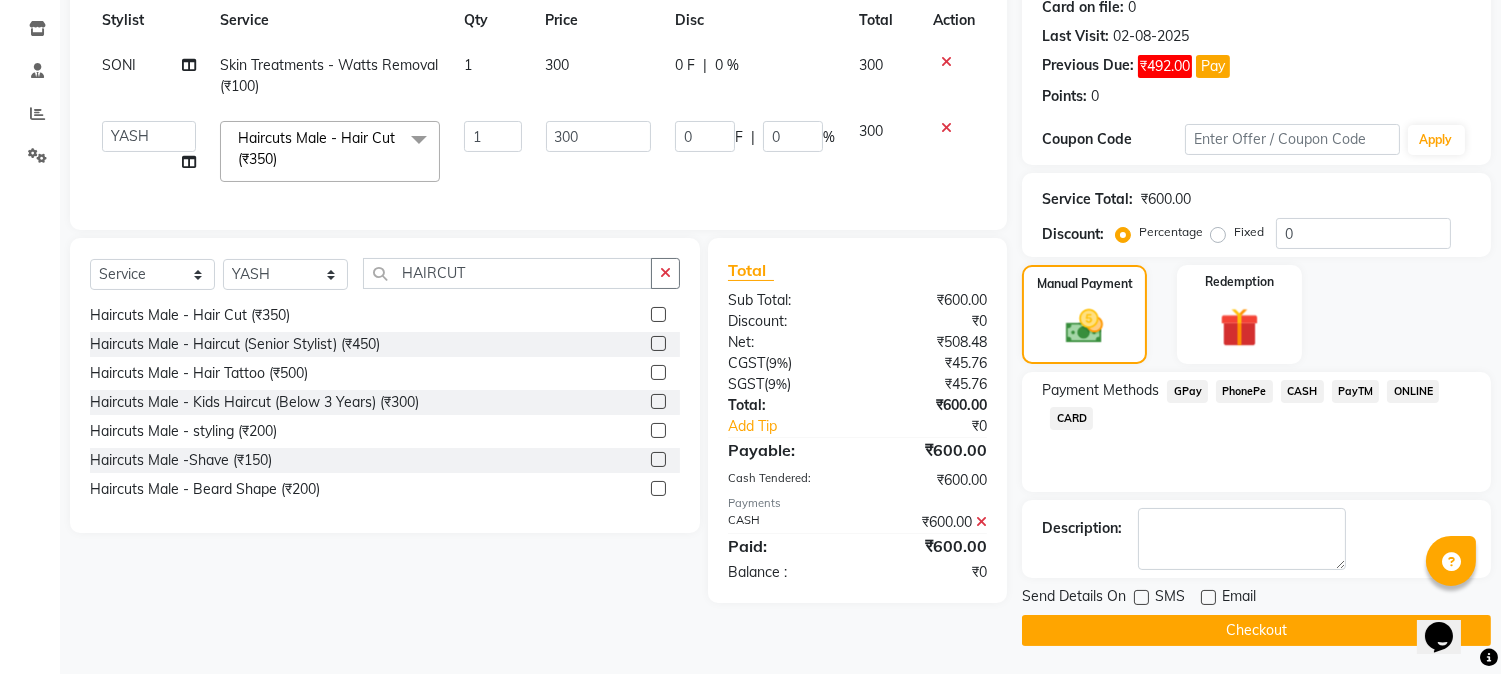 click on "Checkout" 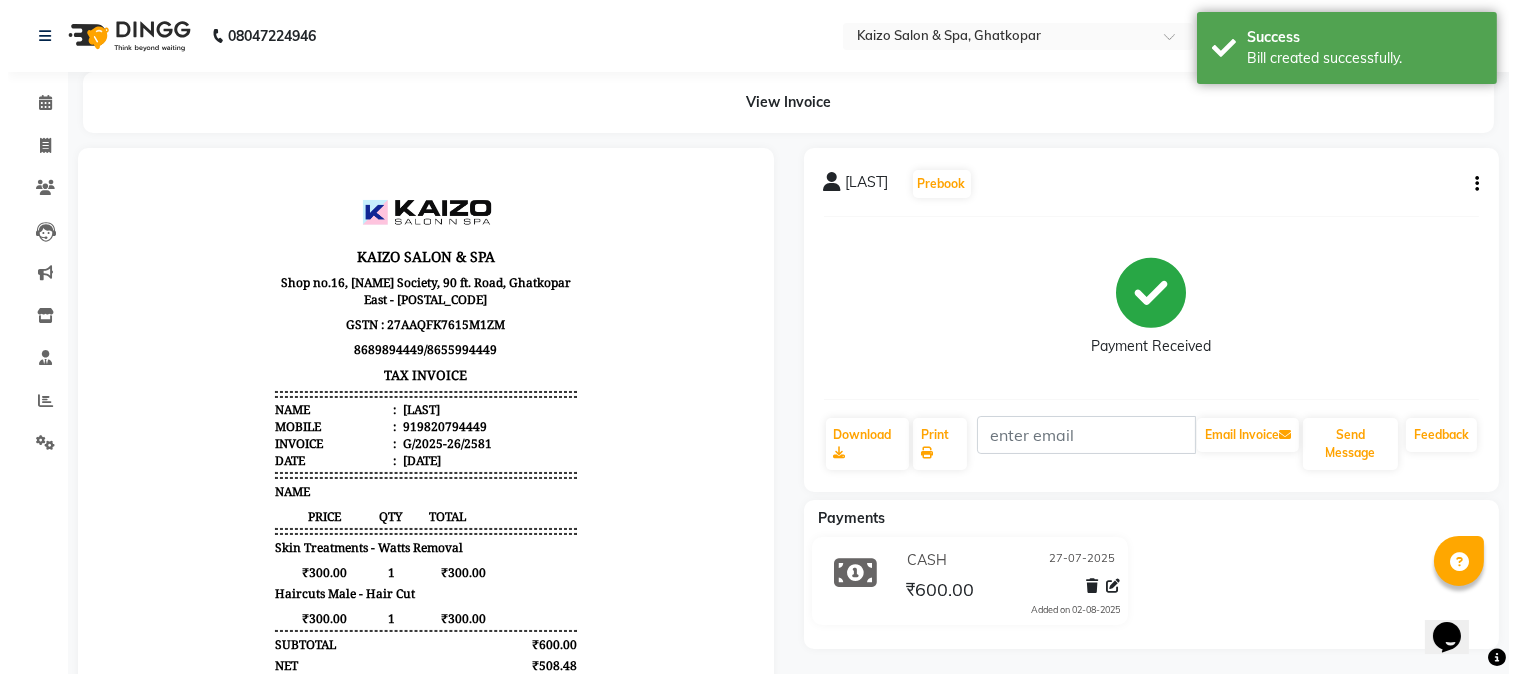scroll, scrollTop: 0, scrollLeft: 0, axis: both 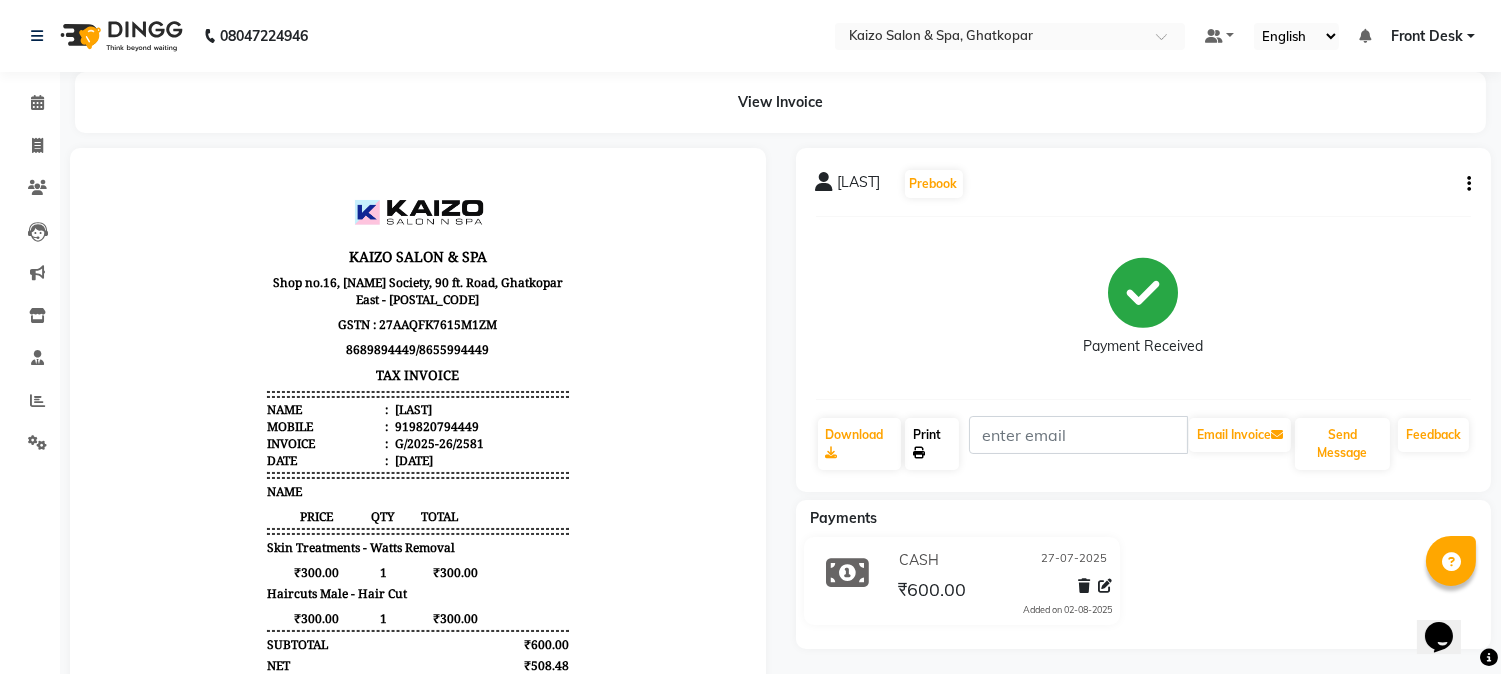 click on "Print" 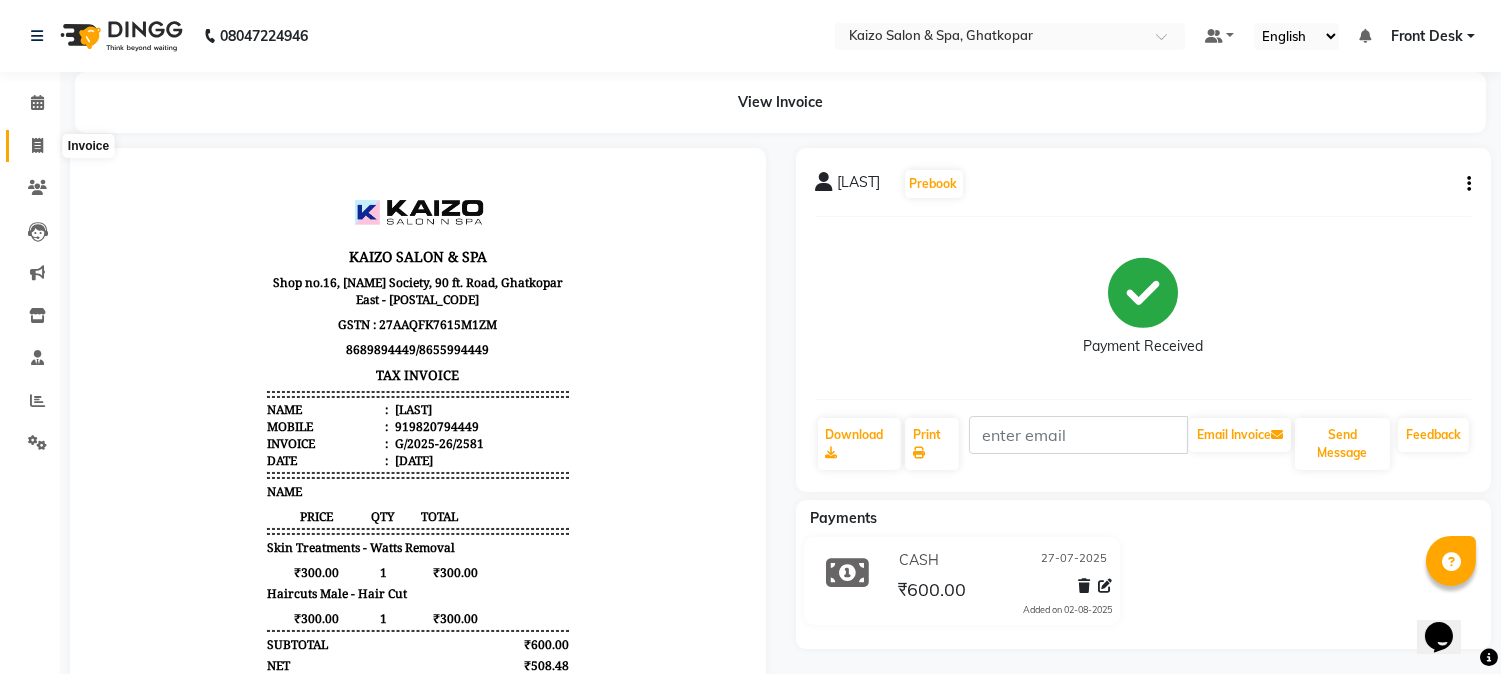 click 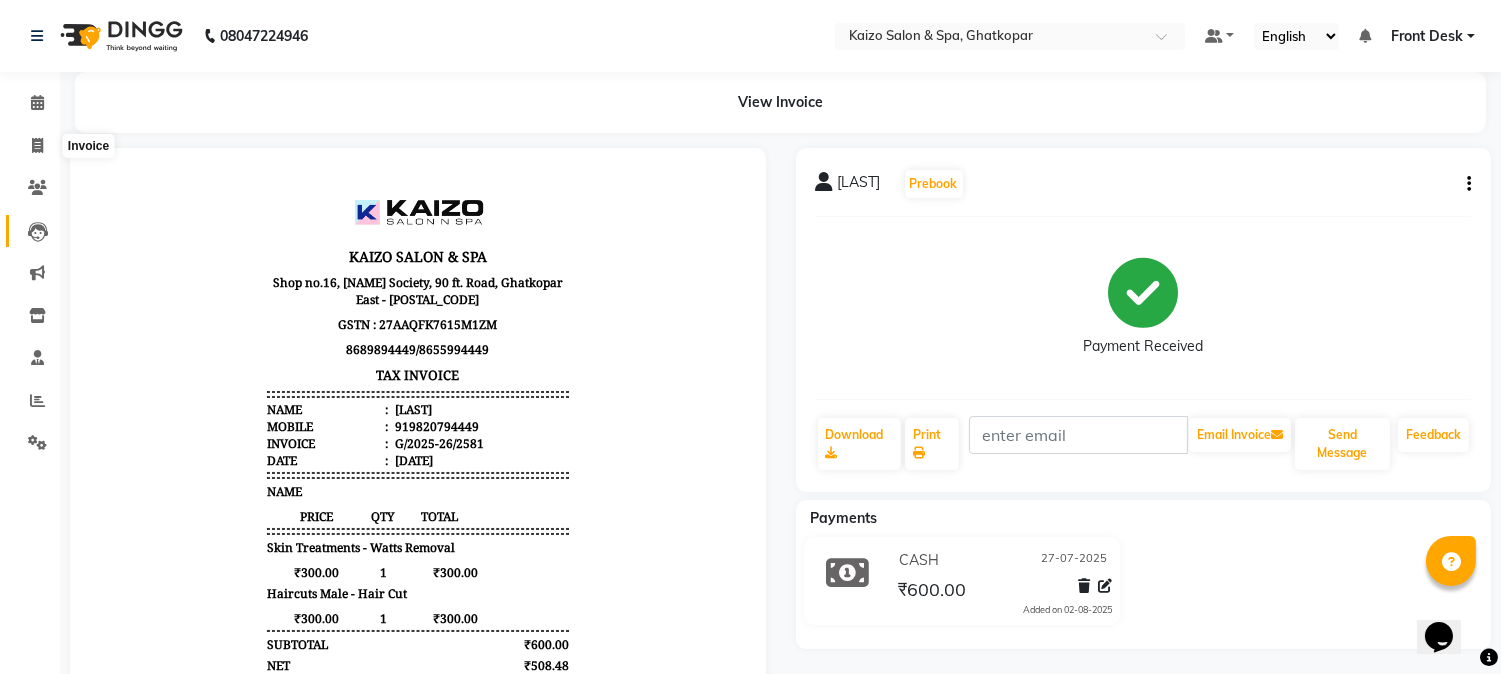select on "service" 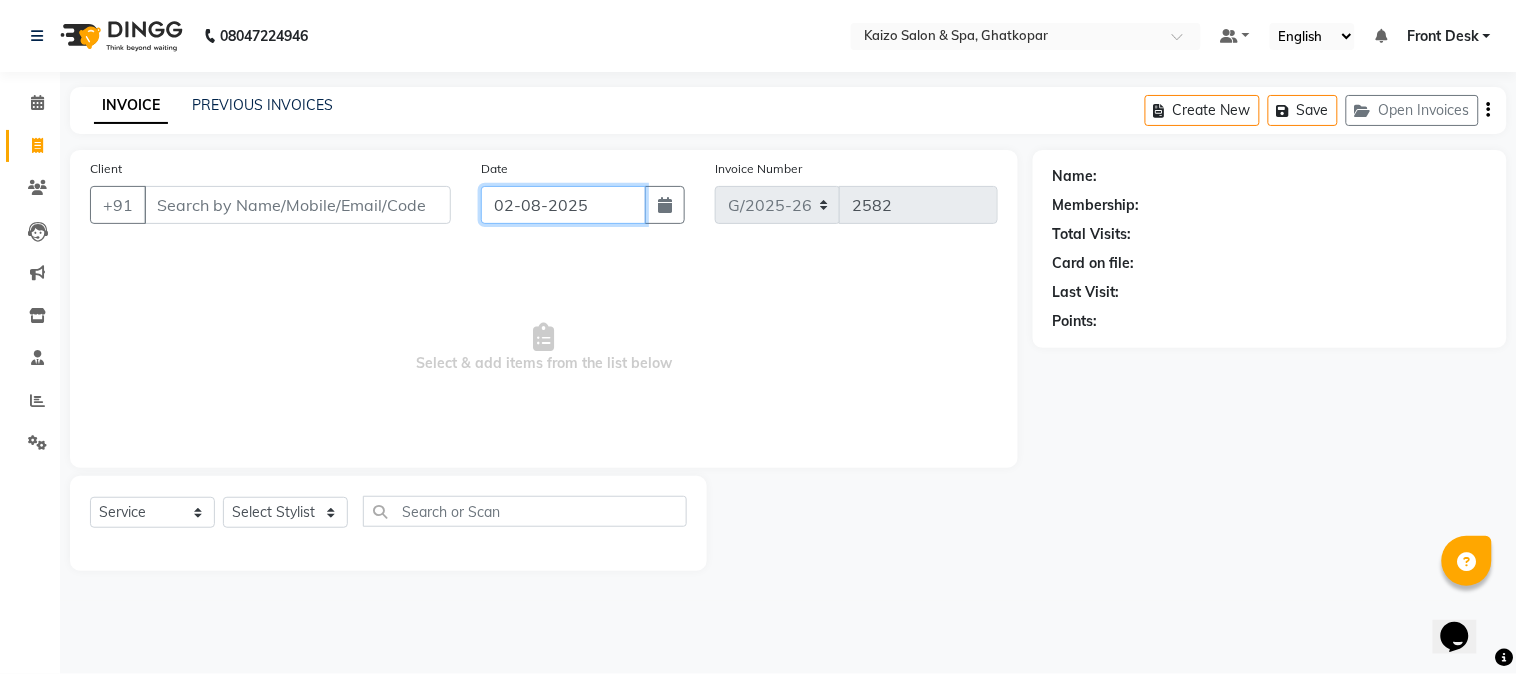 click on "02-08-2025" 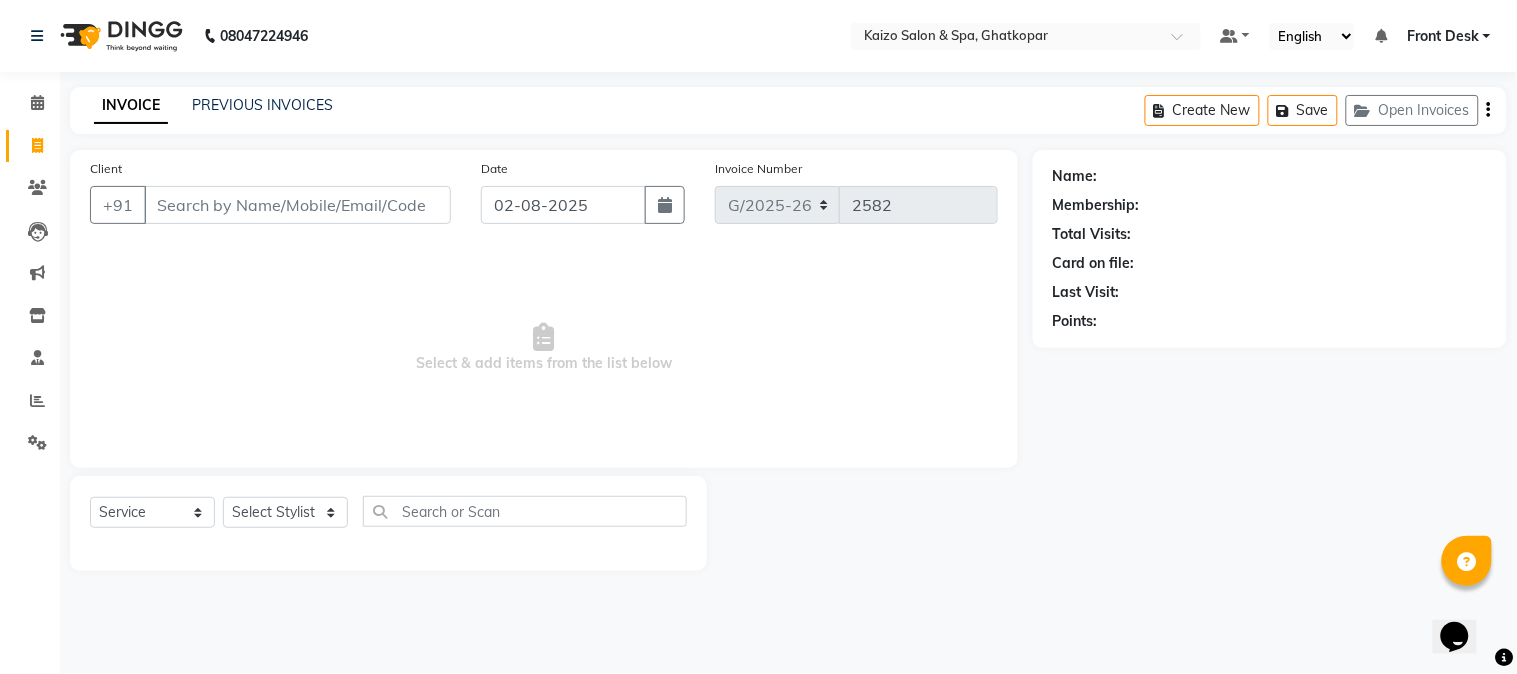 select on "8" 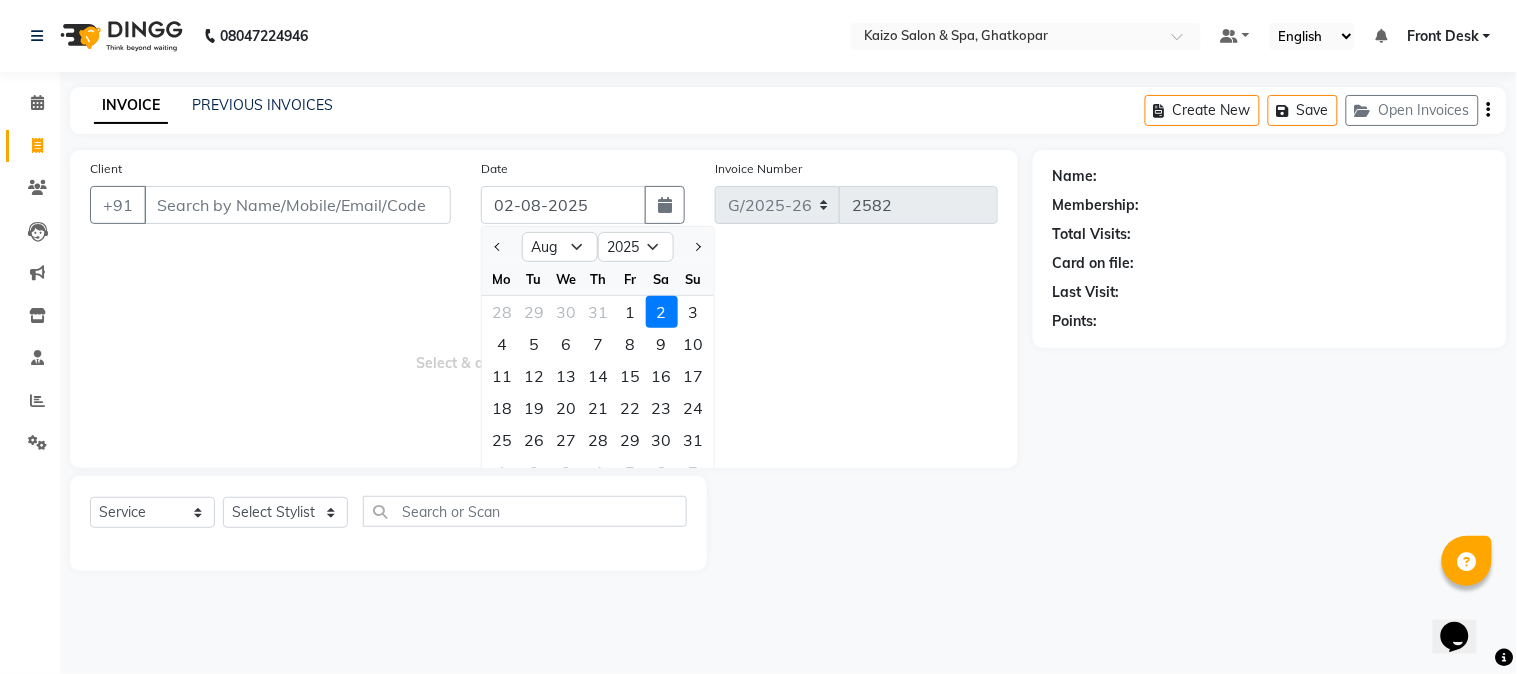 click 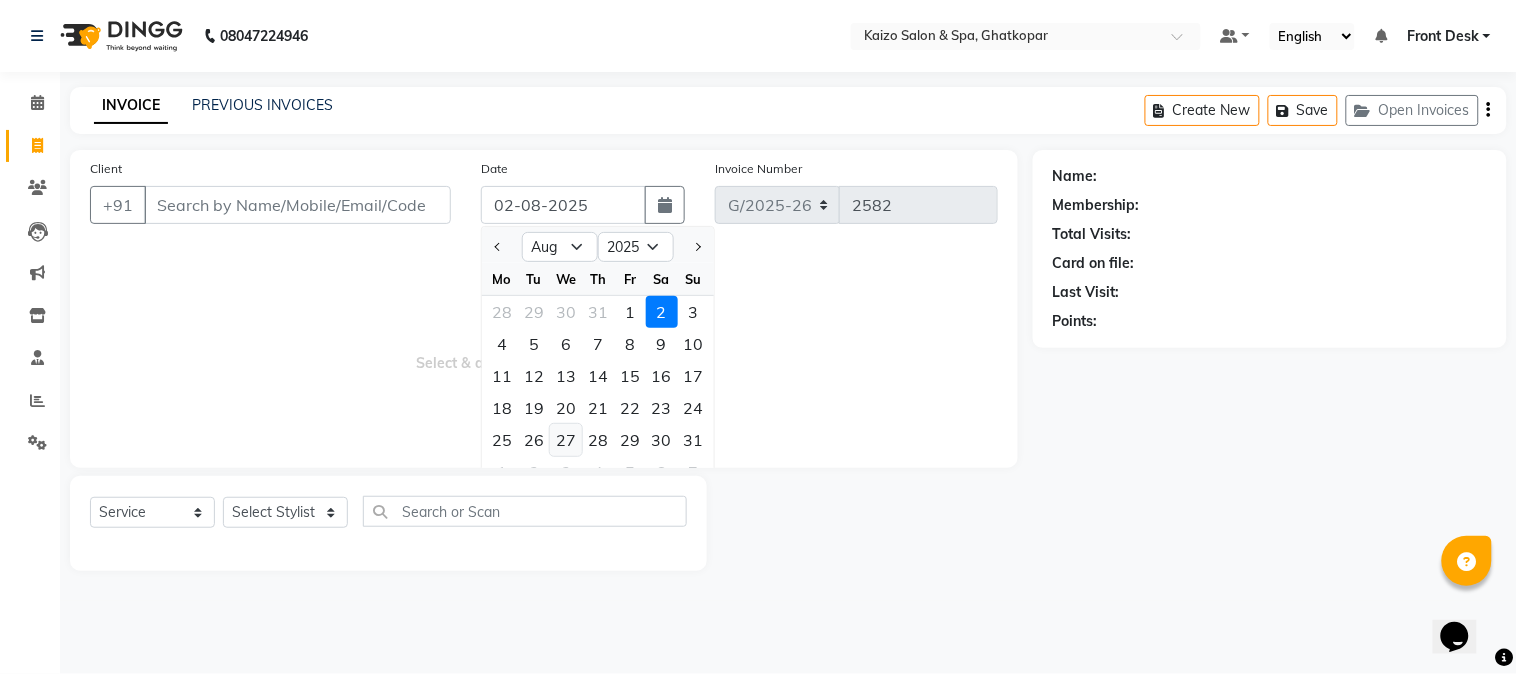 click on "27" 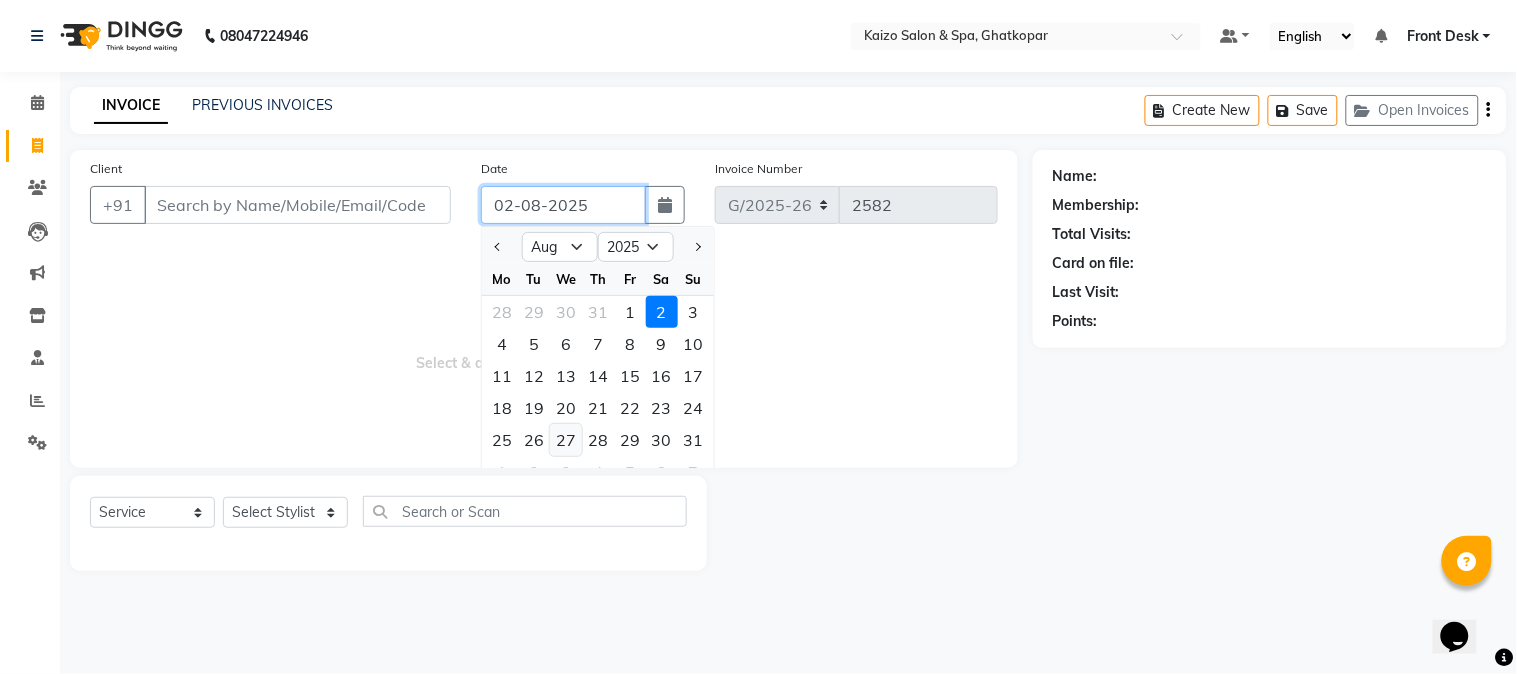 type on "27-08-2025" 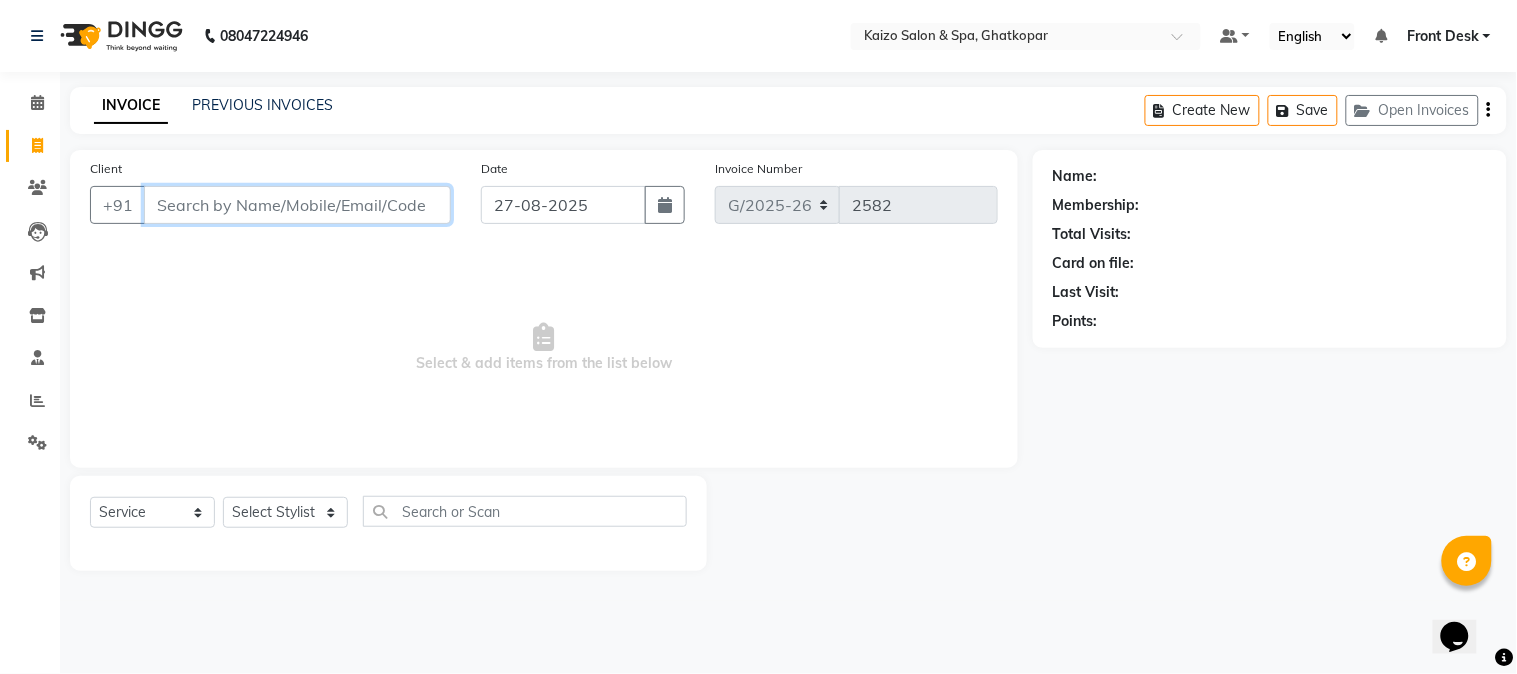 click on "Client" at bounding box center [297, 205] 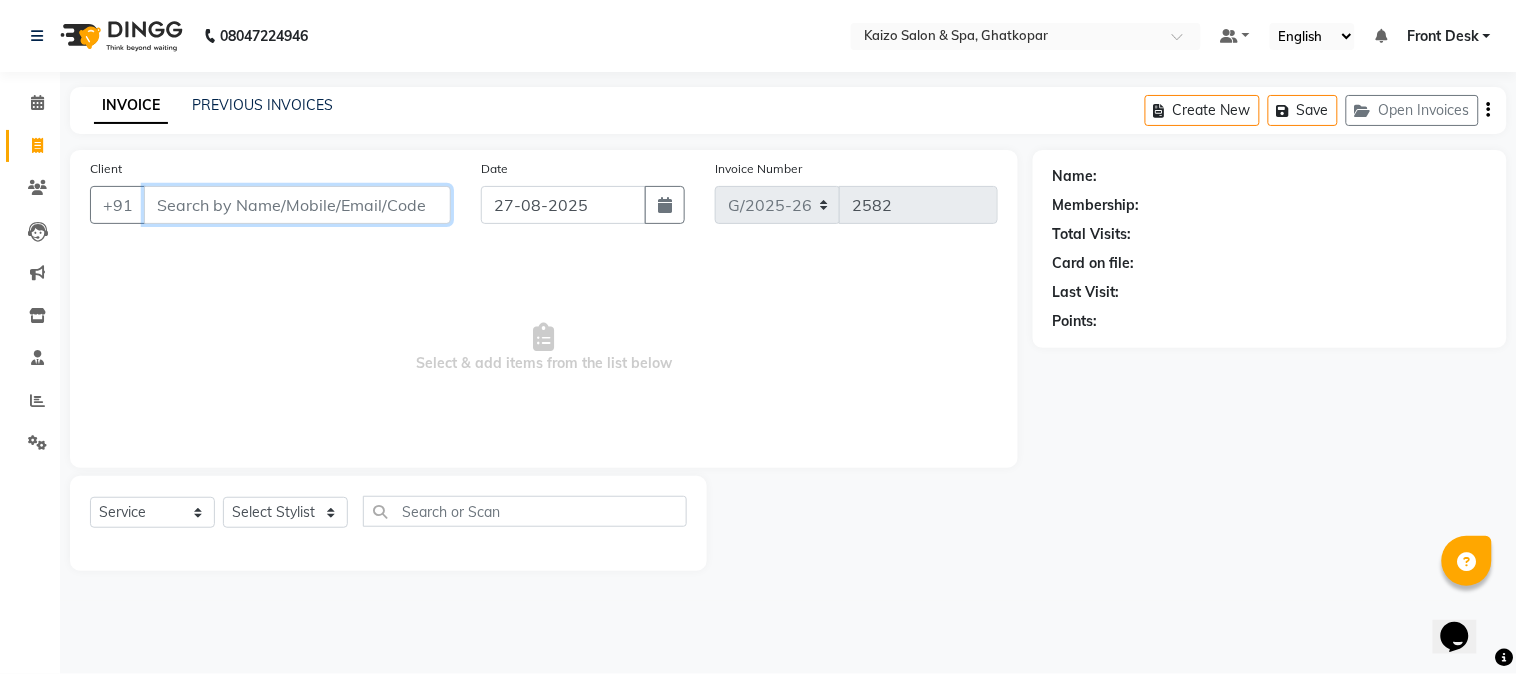 paste on "[NAME] [PHONE]" 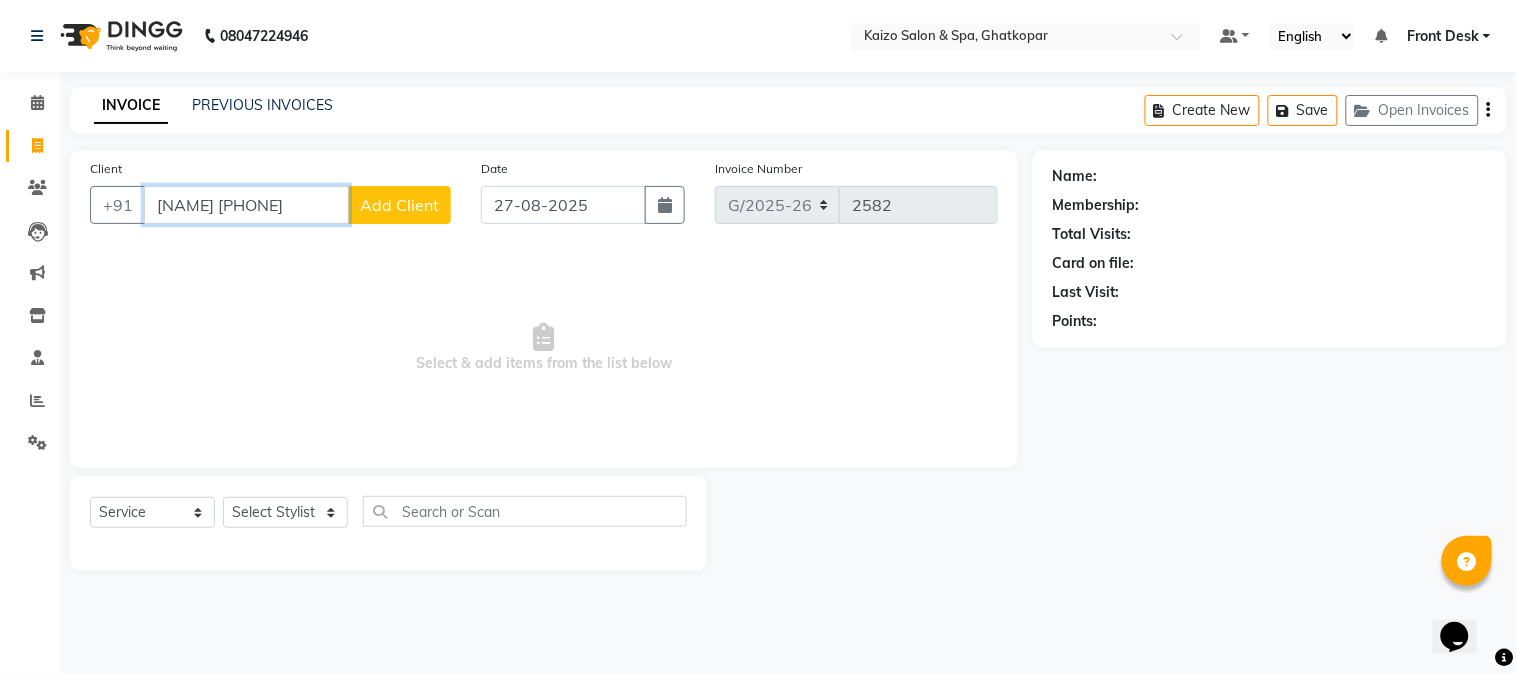 drag, startPoint x: 217, startPoint y: 200, endPoint x: 182, endPoint y: 316, distance: 121.16518 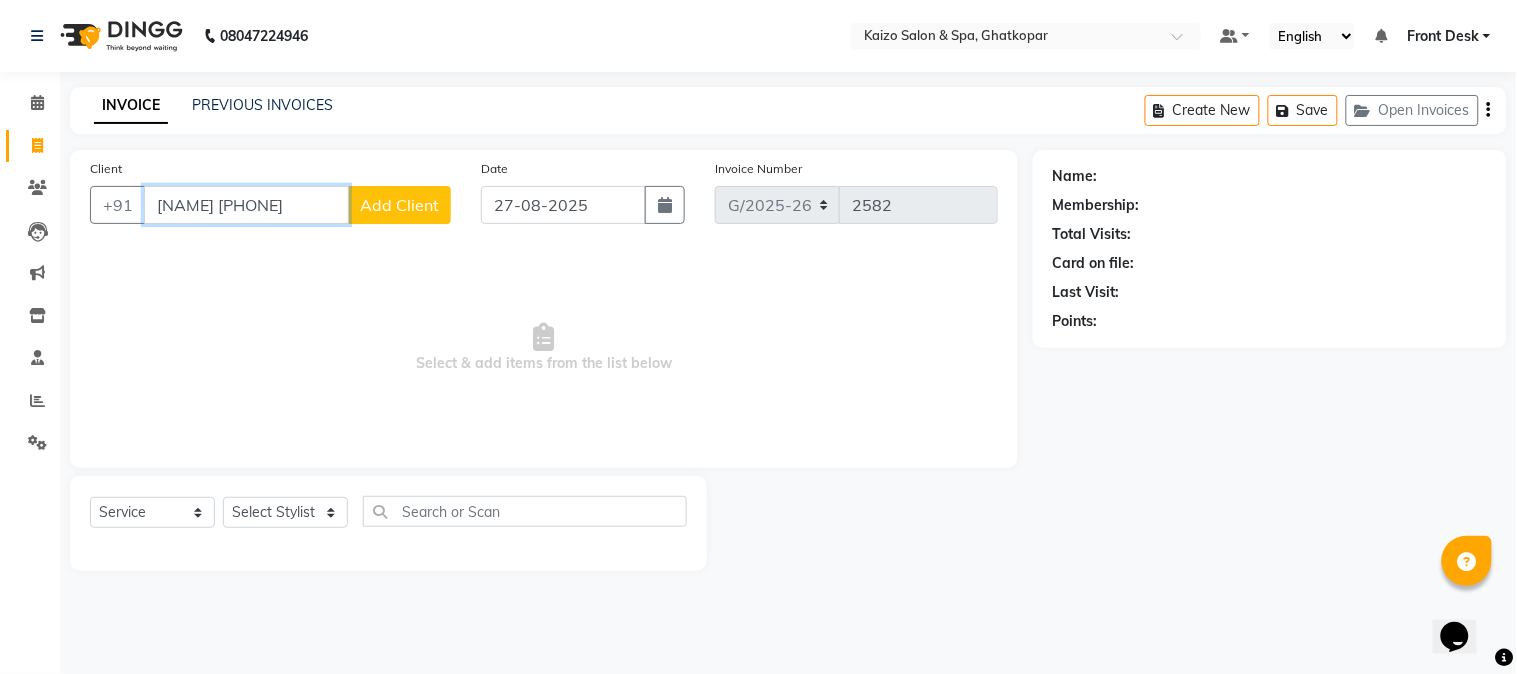 click on "[NAME] [PHONE]" at bounding box center (246, 205) 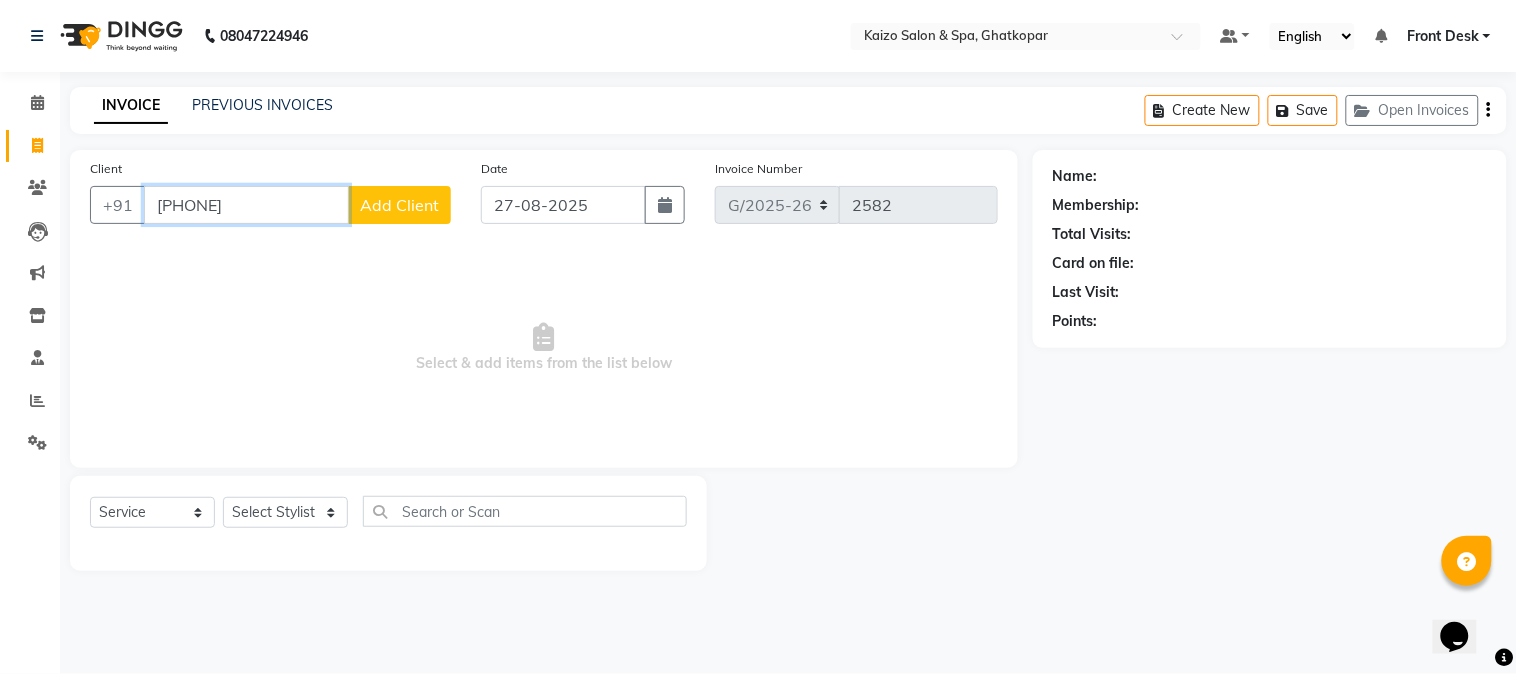 type on "[PHONE]" 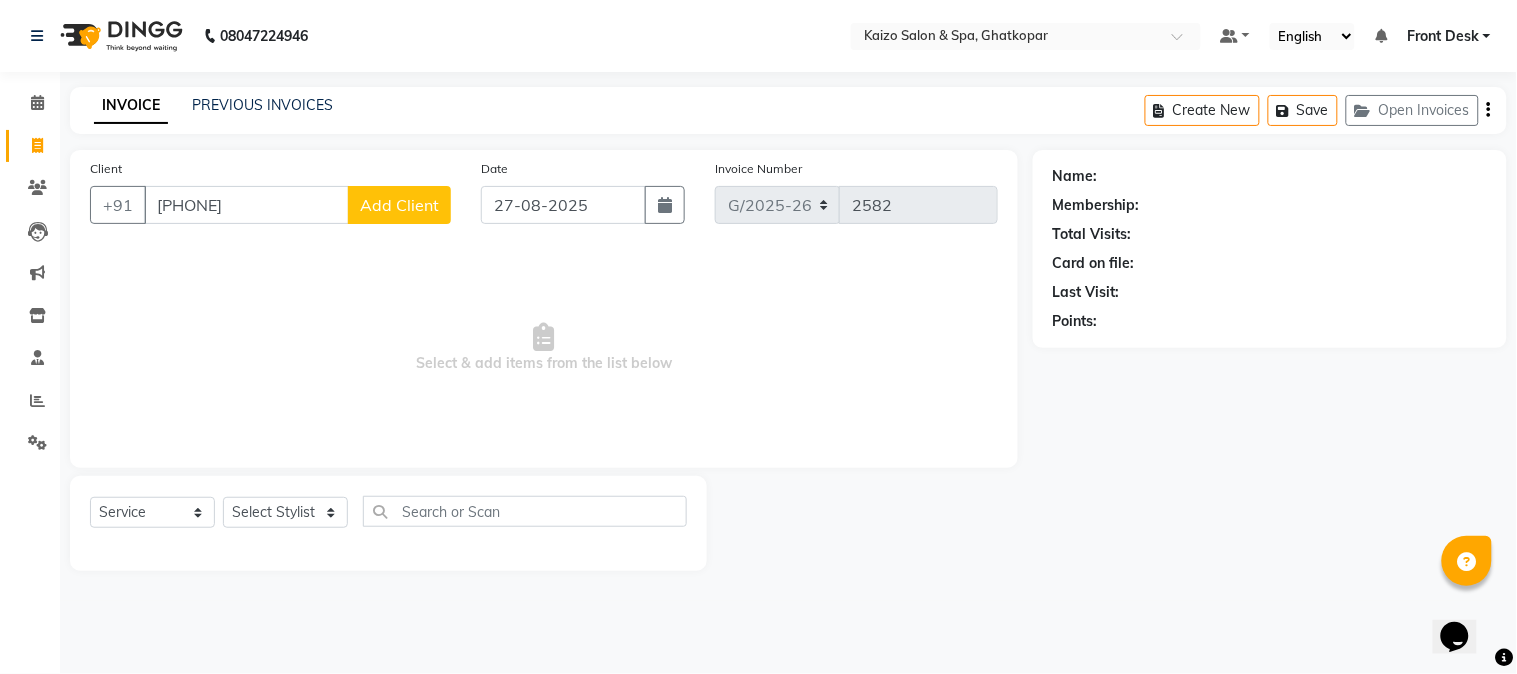 click on "Add Client" 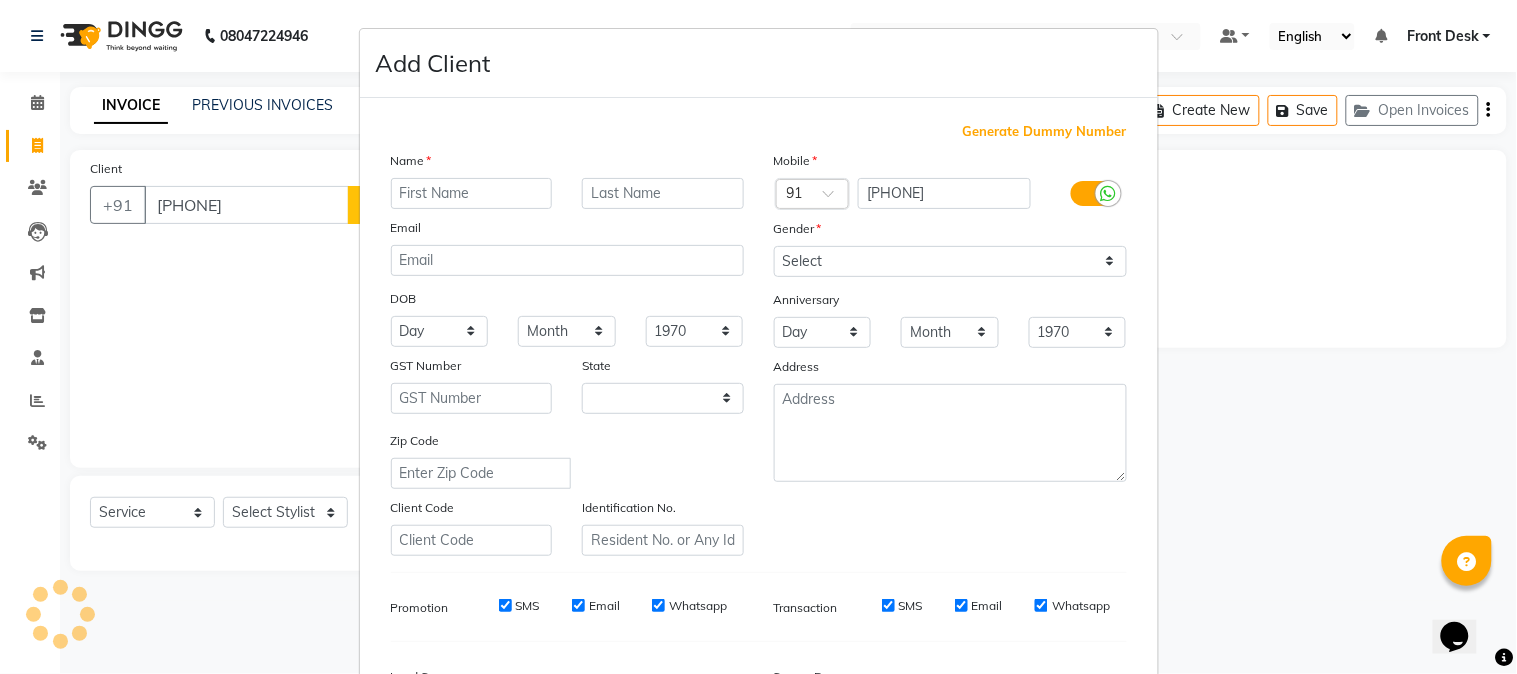 select on "22" 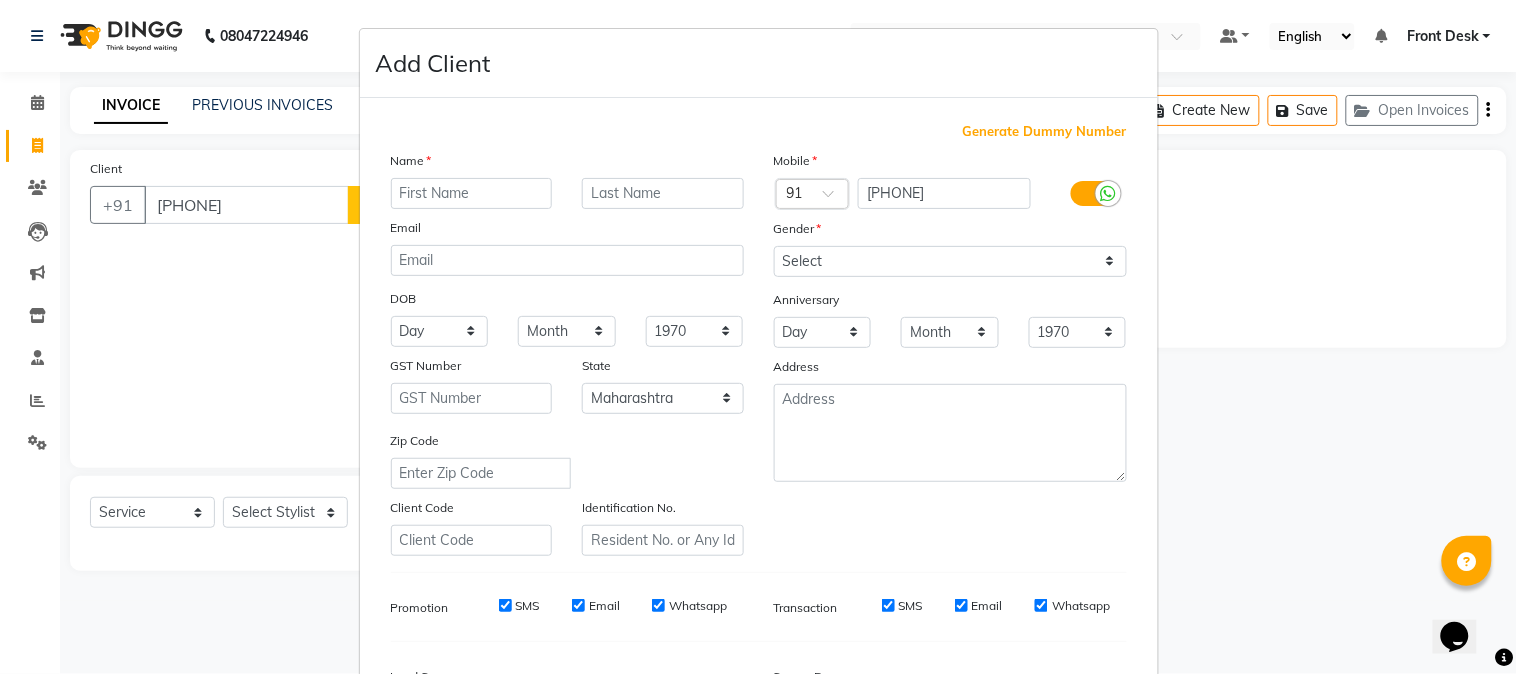 drag, startPoint x: 448, startPoint y: 193, endPoint x: 293, endPoint y: 471, distance: 318.29074 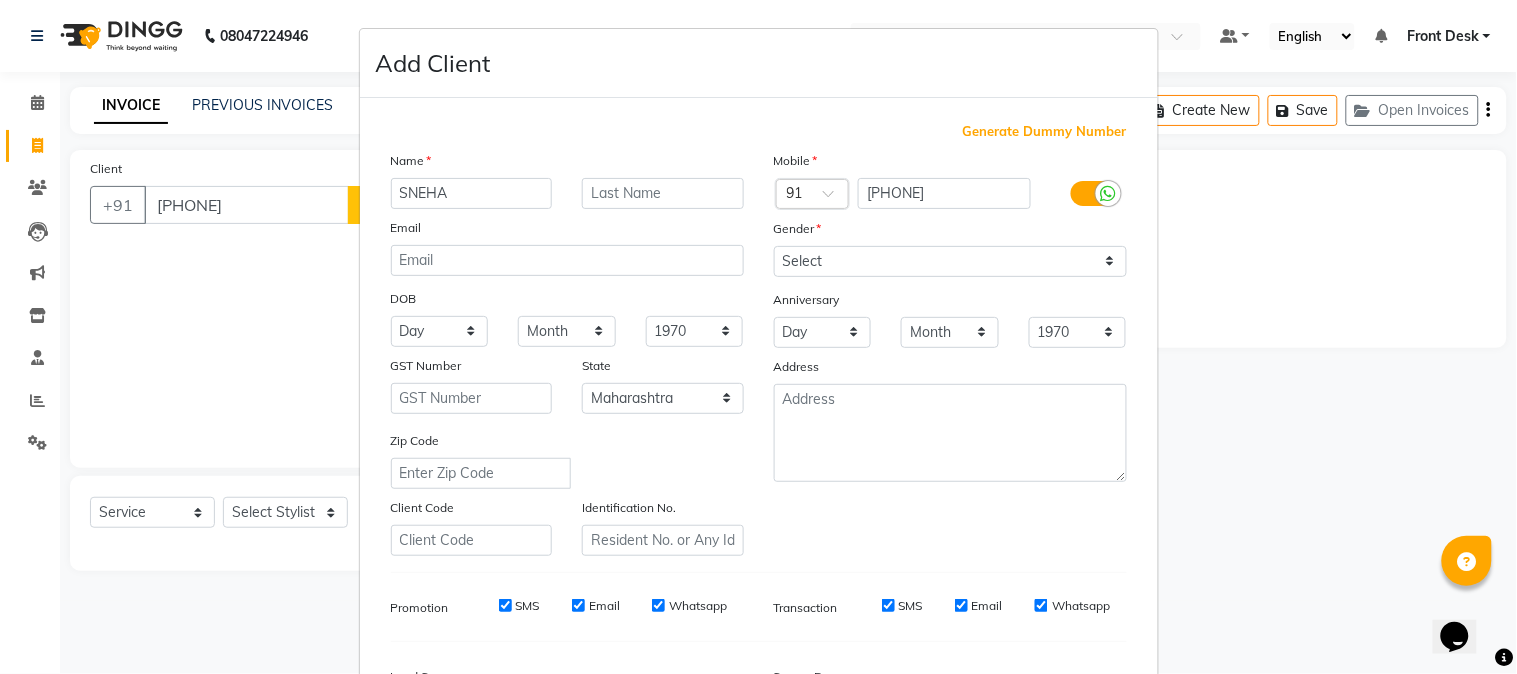 type on "SNEHA" 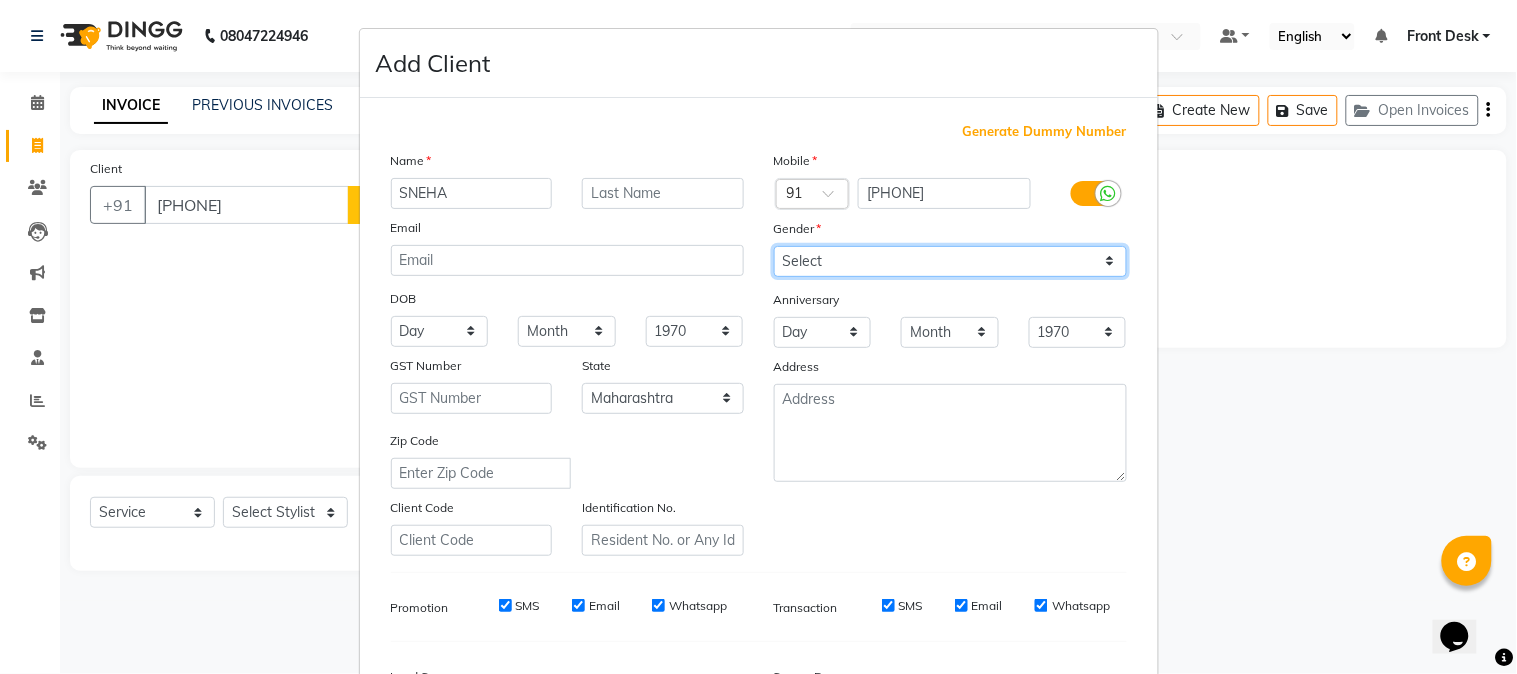 click on "Select Male Female Other Prefer Not To Say" at bounding box center (950, 261) 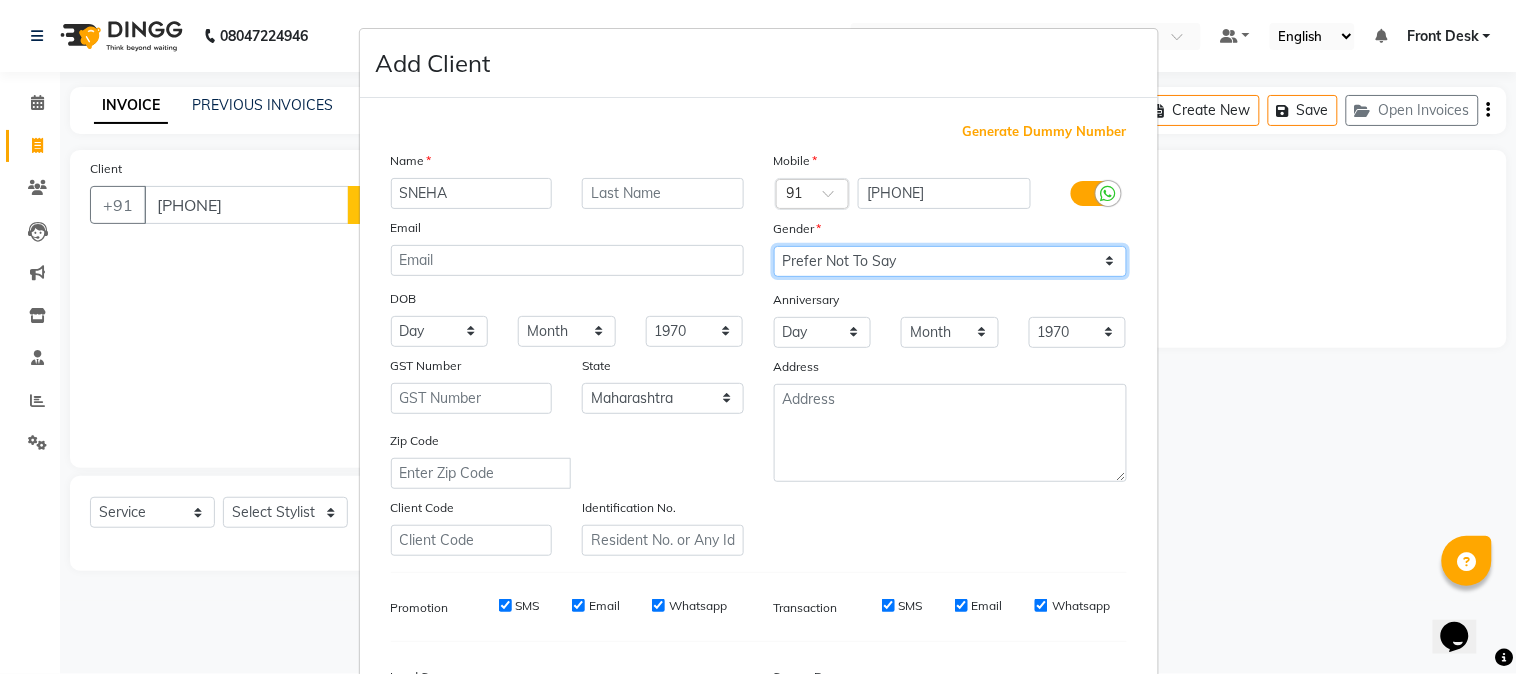 click on "Select Male Female Other Prefer Not To Say" at bounding box center [950, 261] 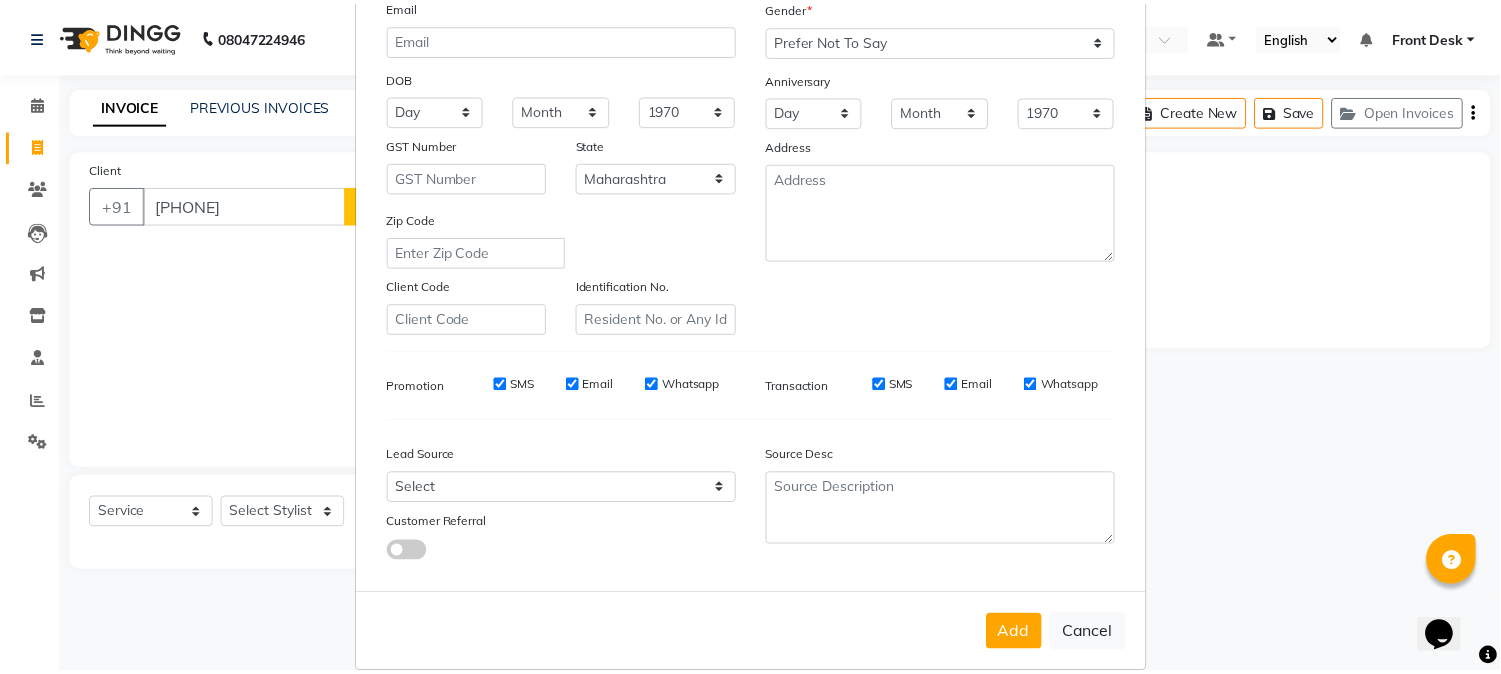 scroll, scrollTop: 250, scrollLeft: 0, axis: vertical 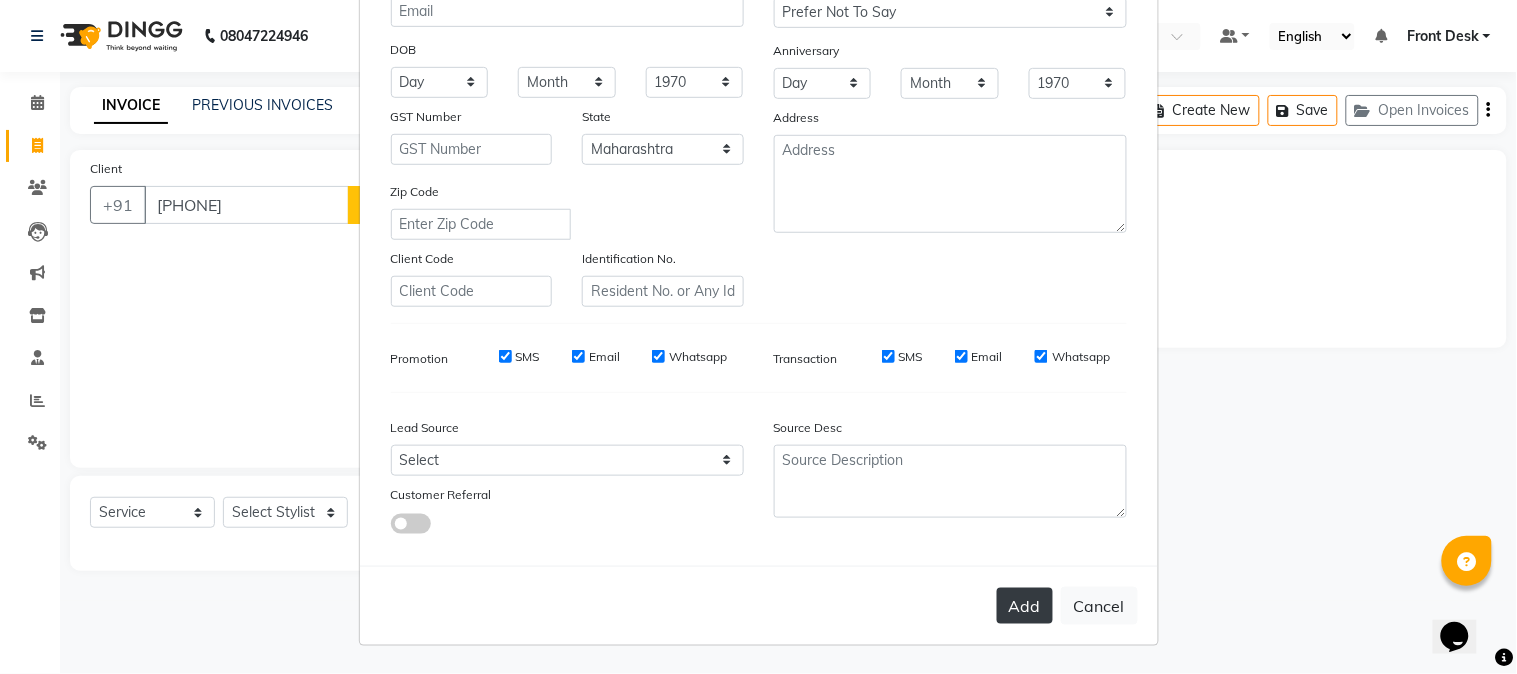 click on "Add" at bounding box center (1025, 606) 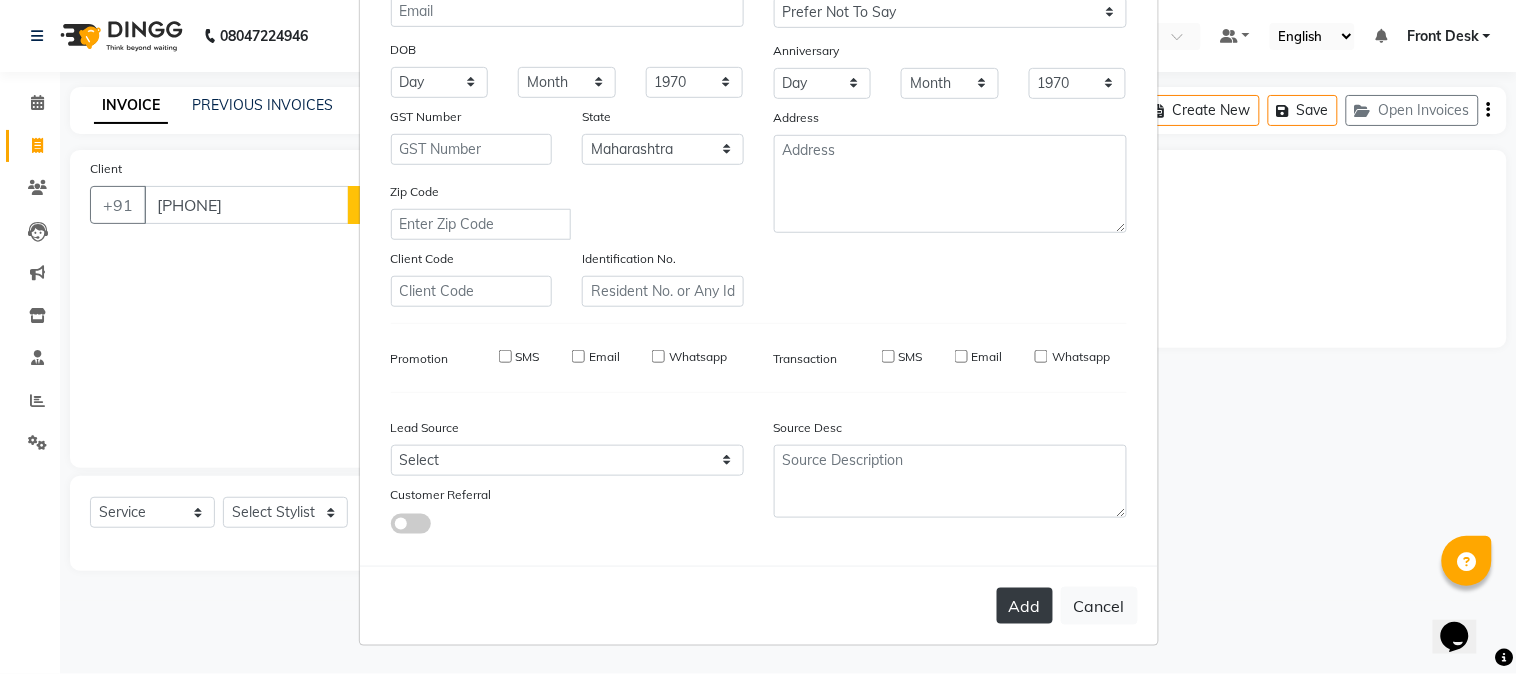 type 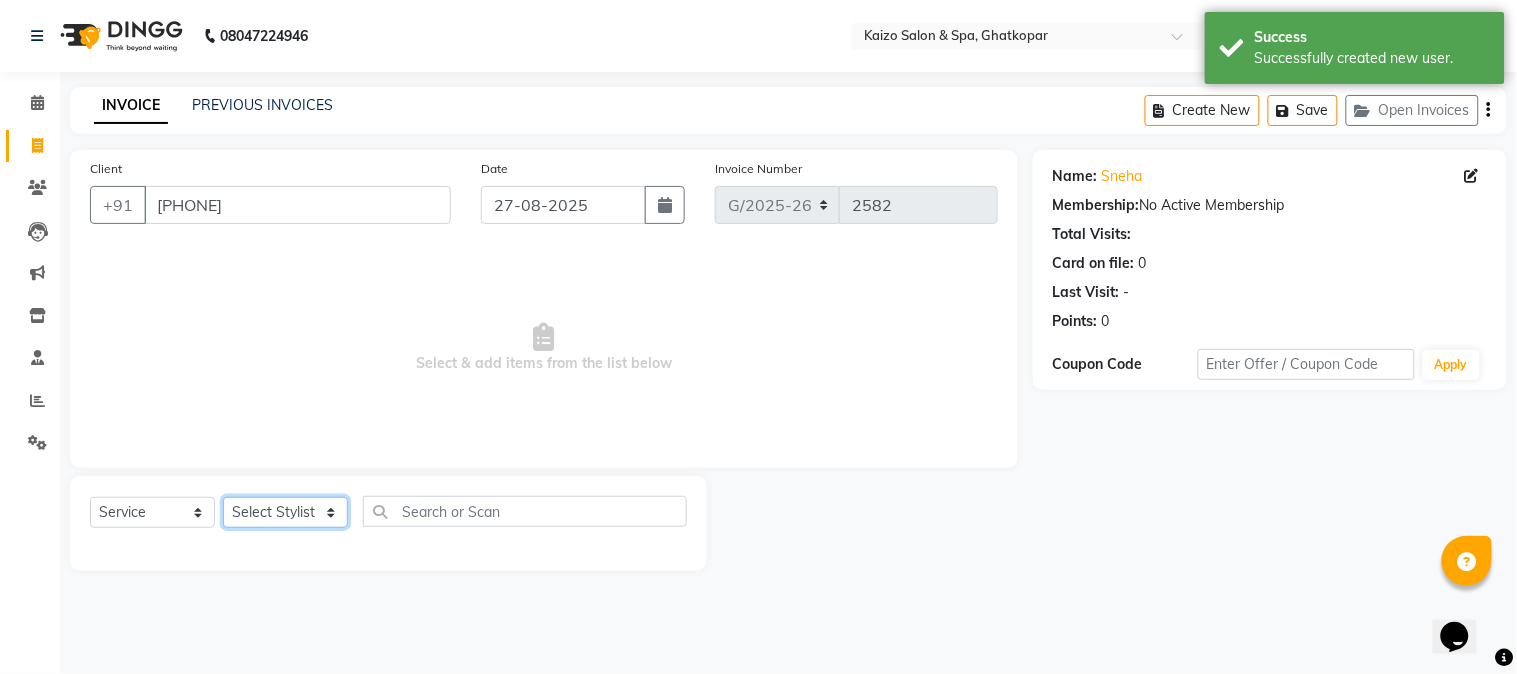 click on "Select Stylist ABDUL AKSHADA ANJALI ARBAZ ARIF FAHEEM Front Desk GOVIND HEENA IFTESHA JACIN NIBHA NIKITA NIZAM PRANITA SALIM SAM SHADAB SHARIFA SMITA GALA SNEHAL SONI SONU WASEEM YASH" 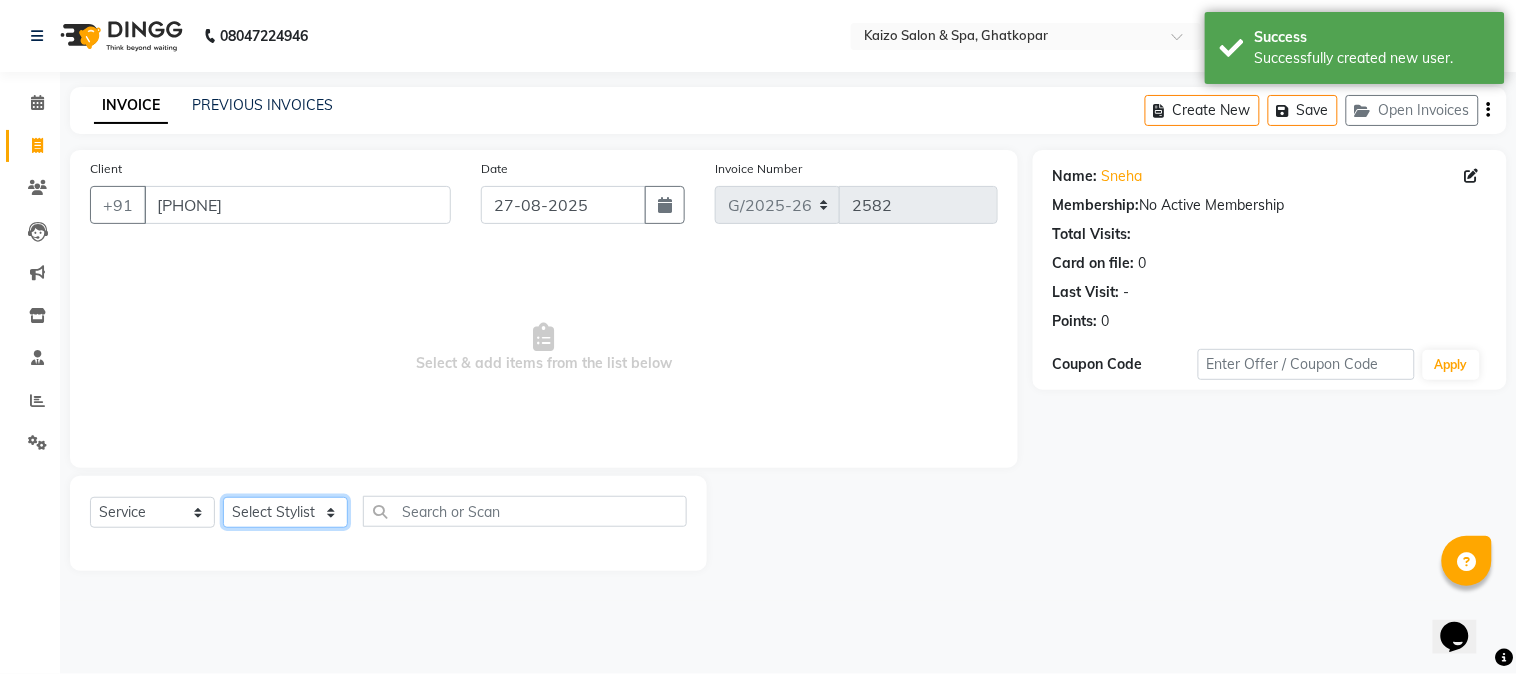 select on "85257" 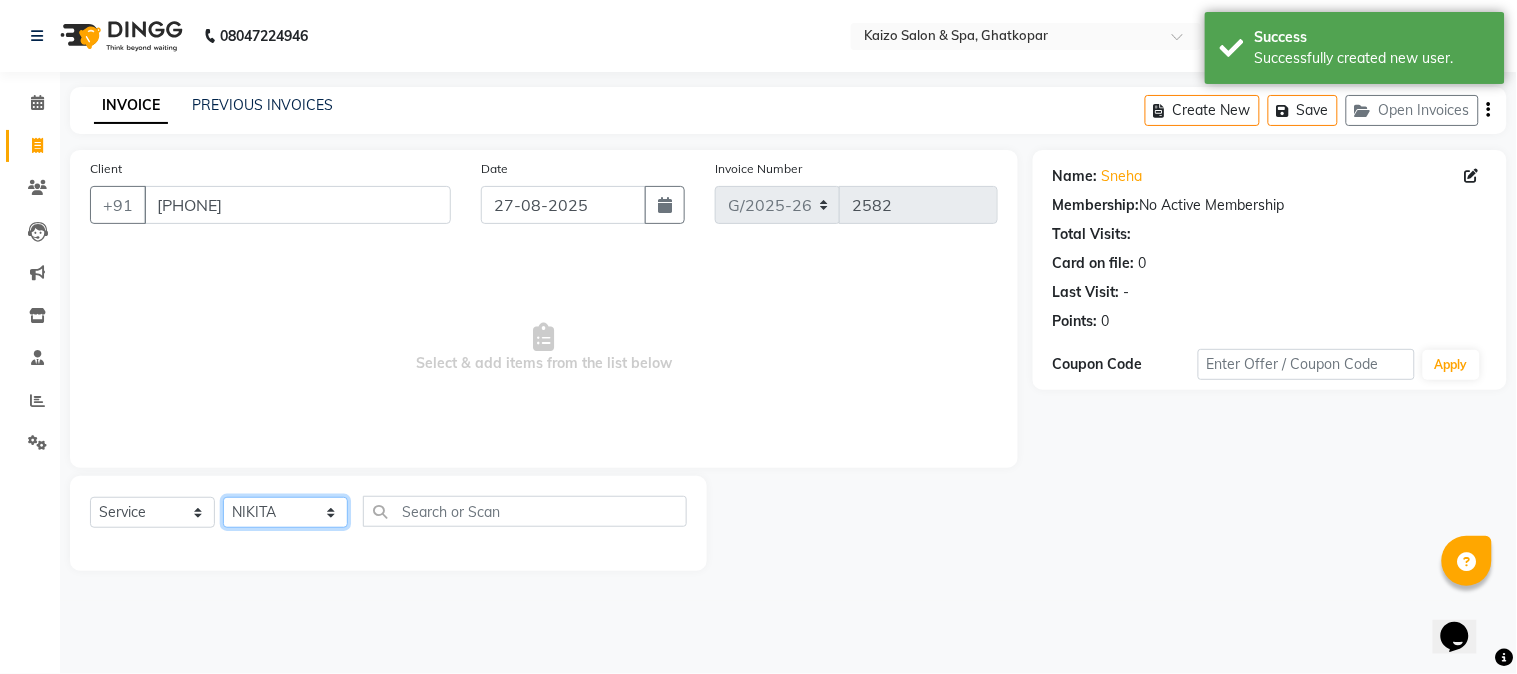 click on "Select Stylist ABDUL AKSHADA ANJALI ARBAZ ARIF FAHEEM Front Desk GOVIND HEENA IFTESHA JACIN NIBHA NIKITA NIZAM PRANITA SALIM SAM SHADAB SHARIFA SMITA GALA SNEHAL SONI SONU WASEEM YASH" 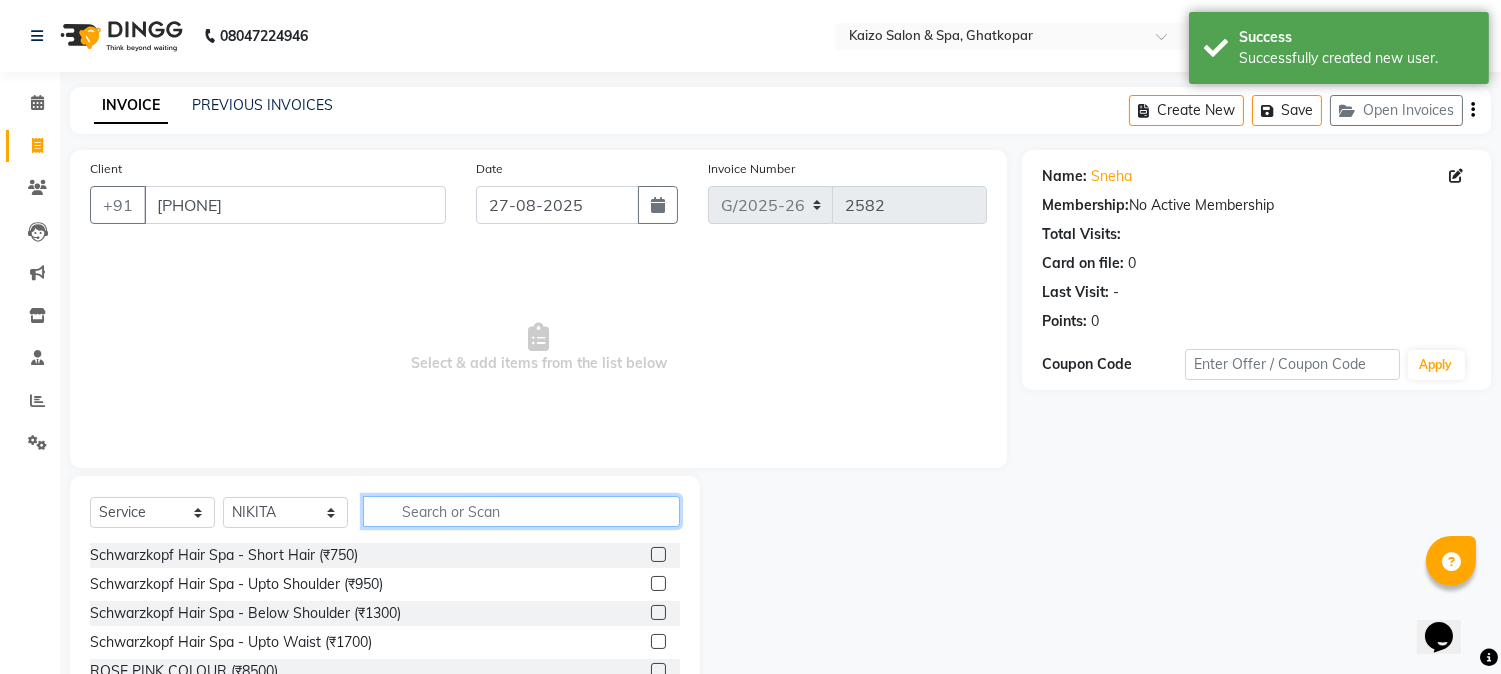 click 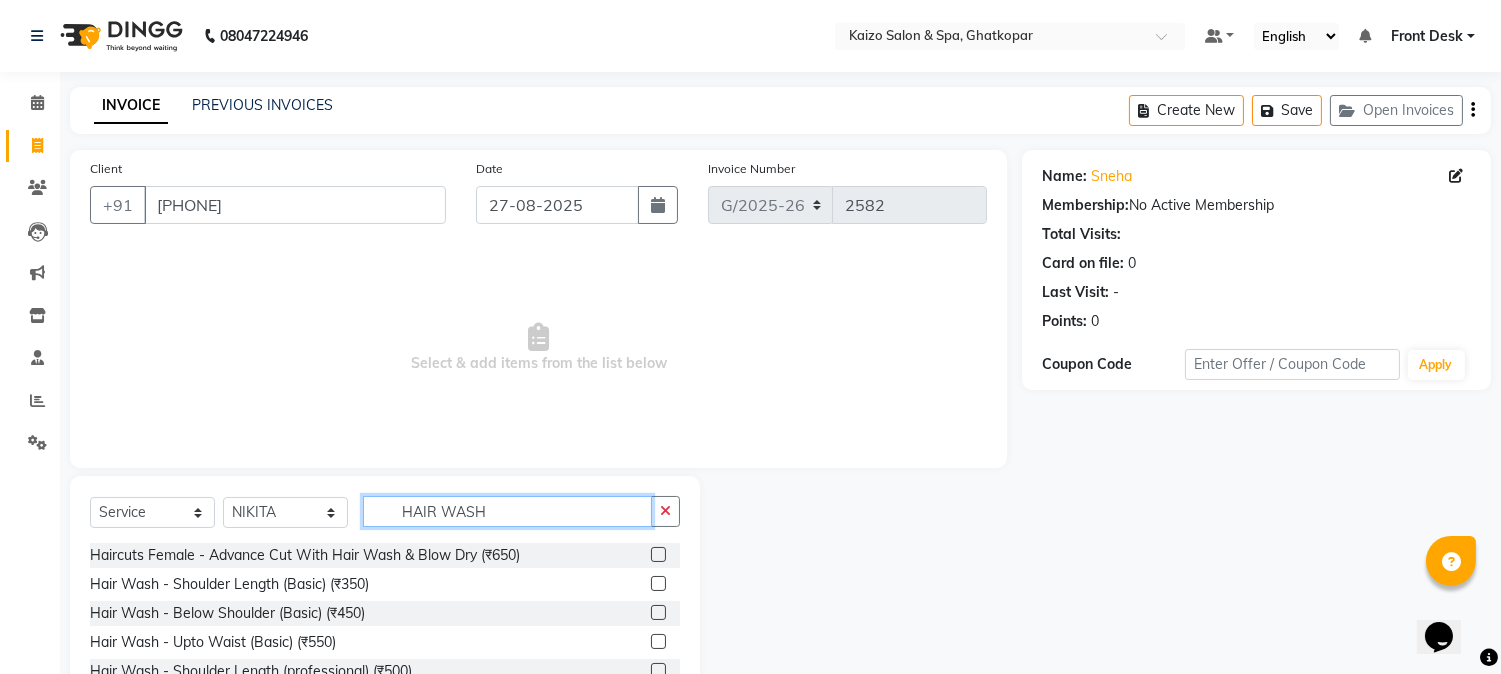 type on "HAIR WASH" 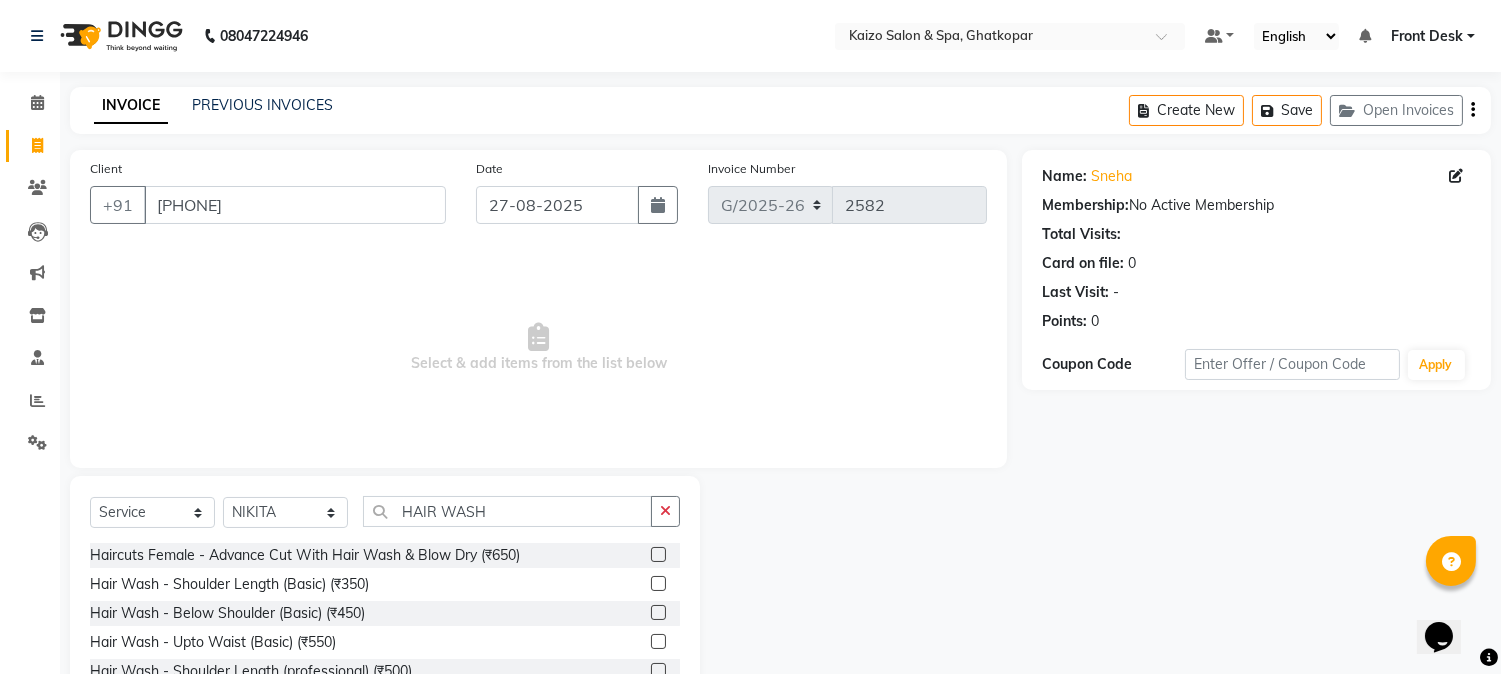 click 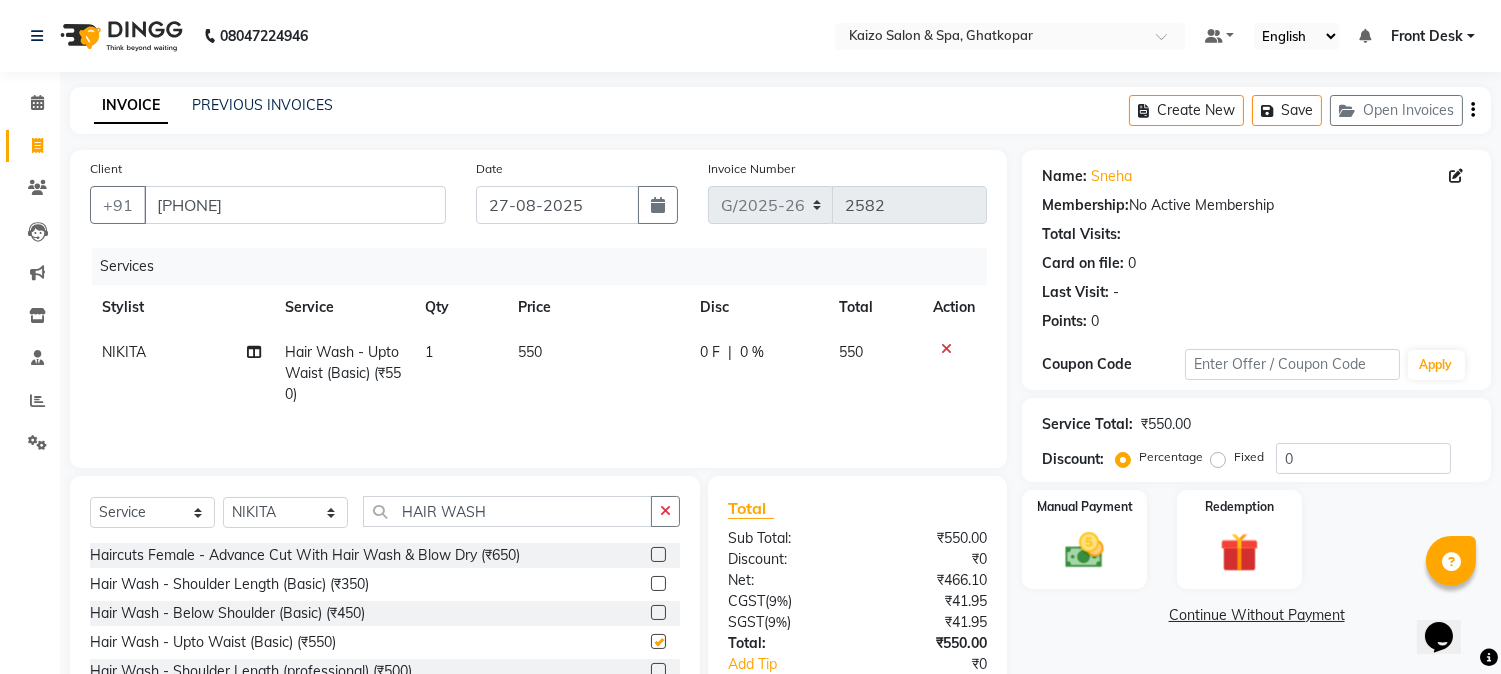 checkbox on "false" 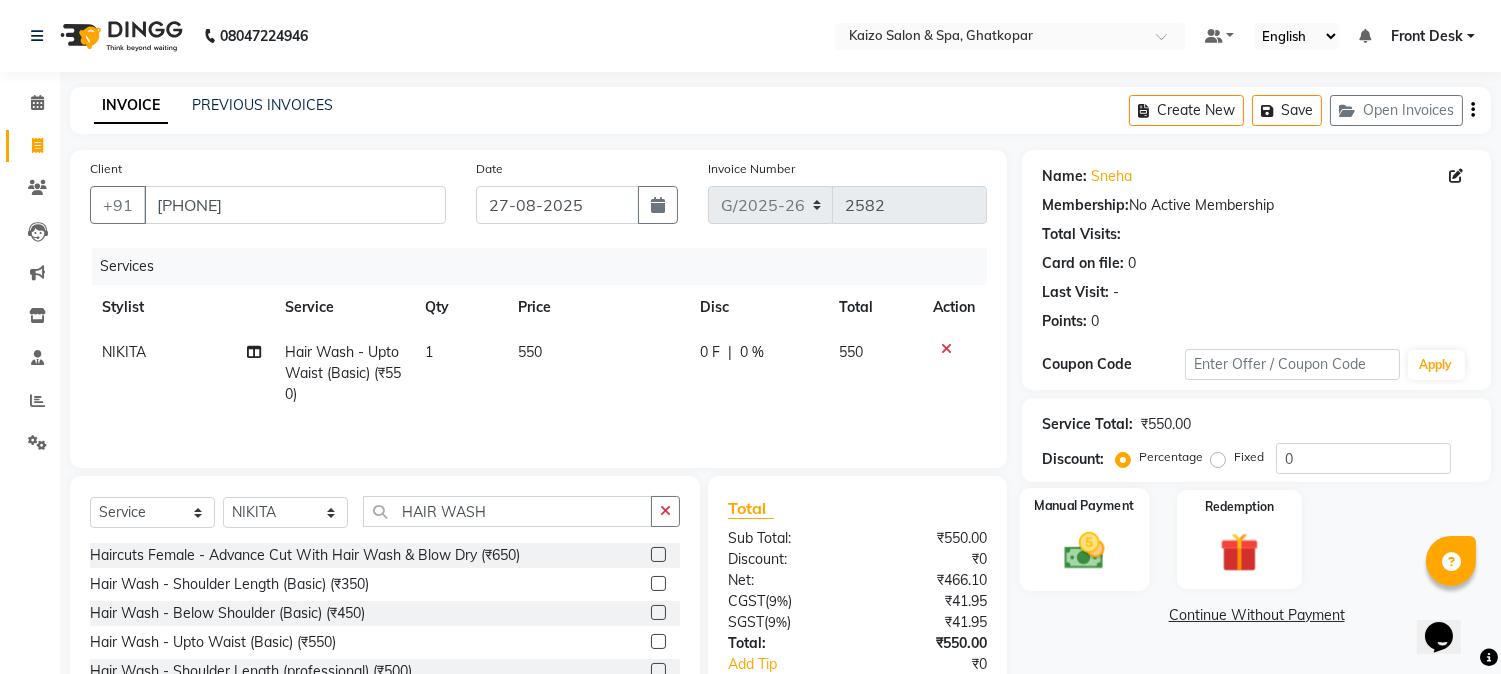 click 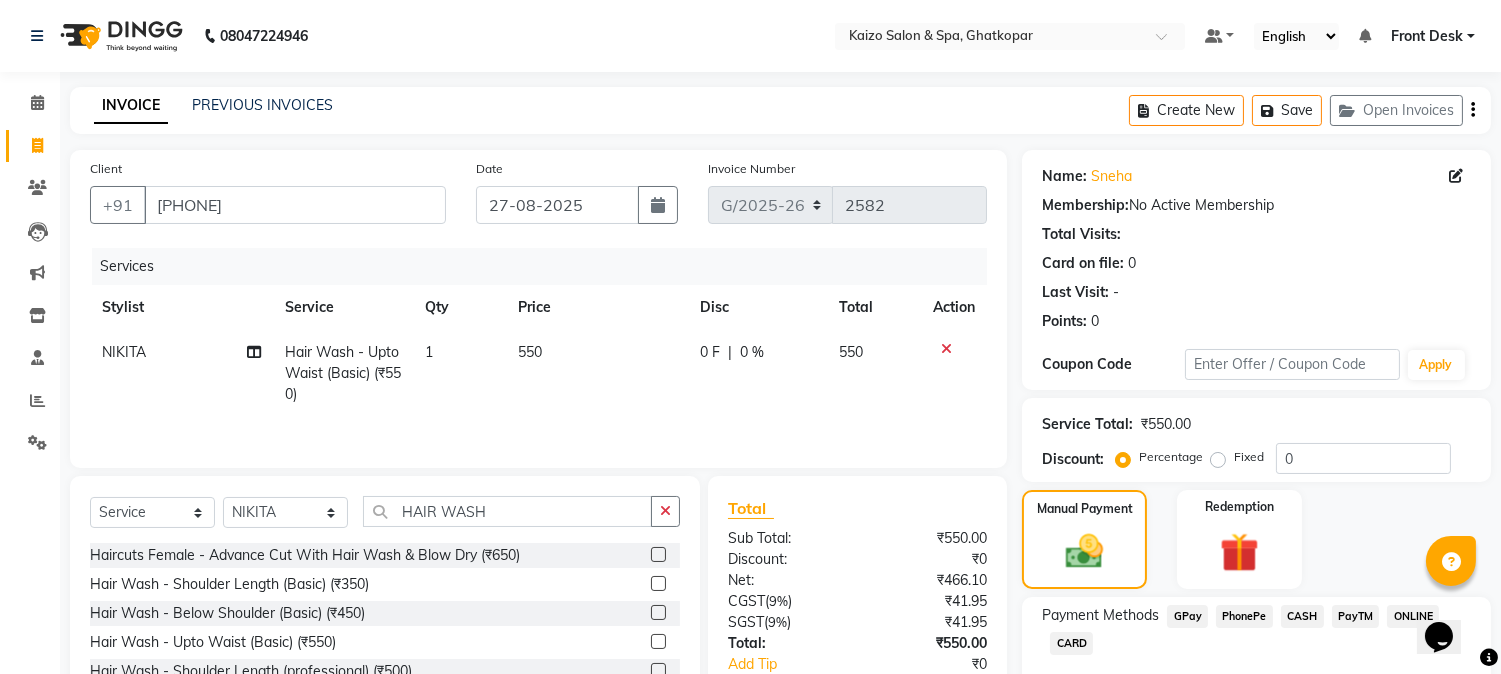 click on "PhonePe" 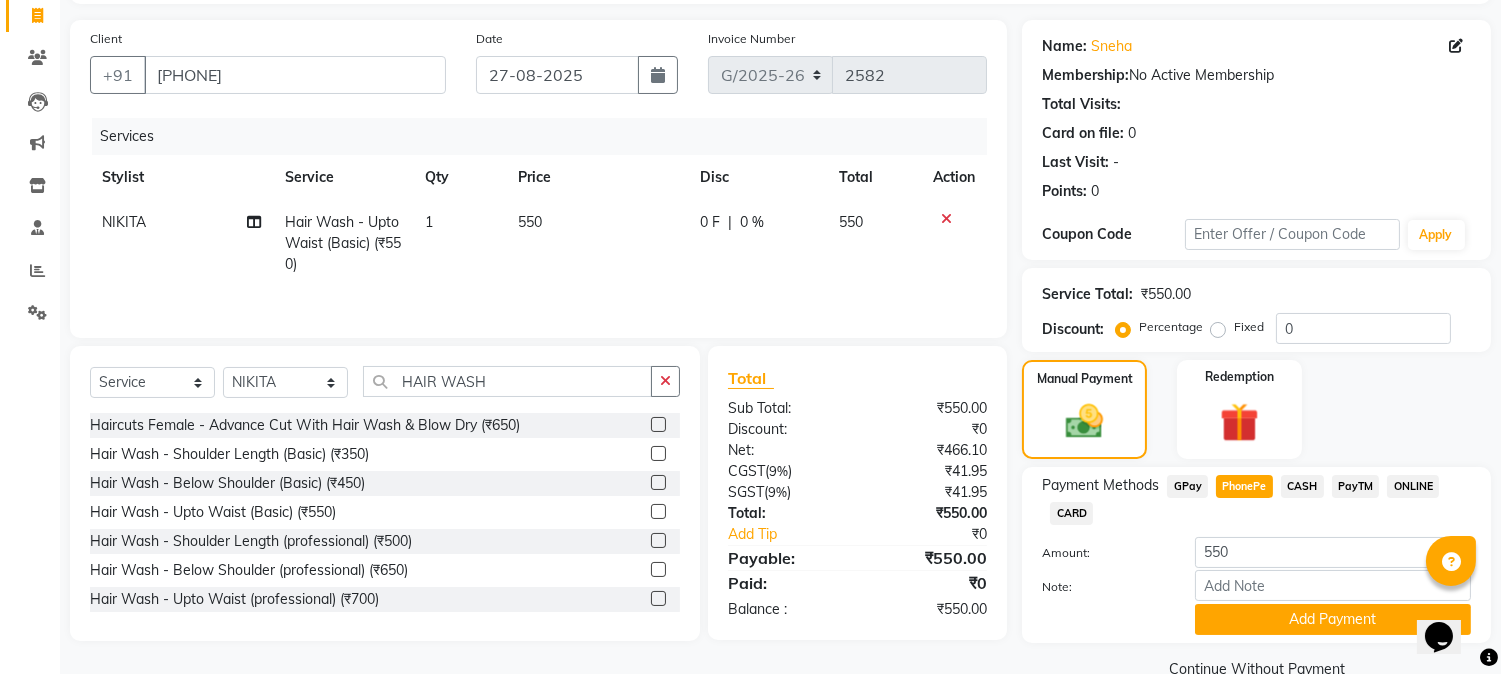 scroll, scrollTop: 170, scrollLeft: 0, axis: vertical 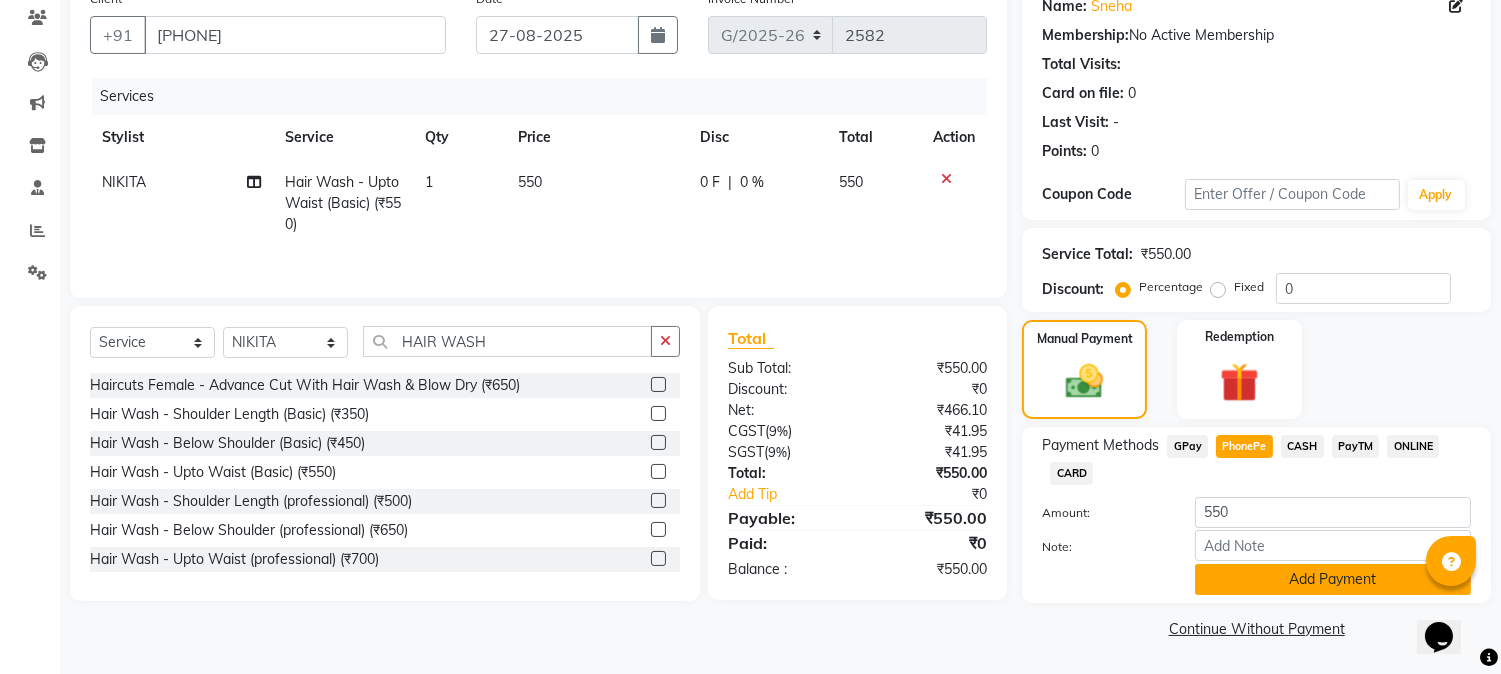 click on "Add Payment" 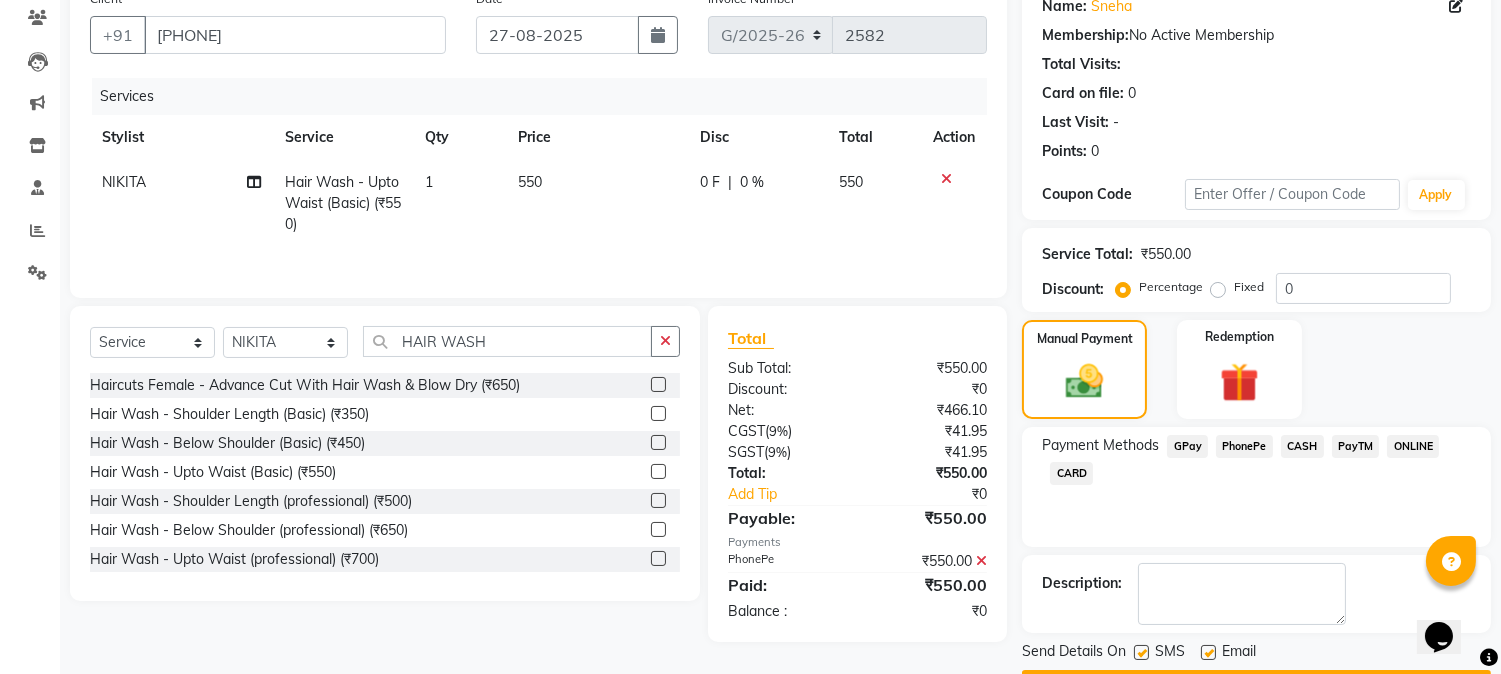click 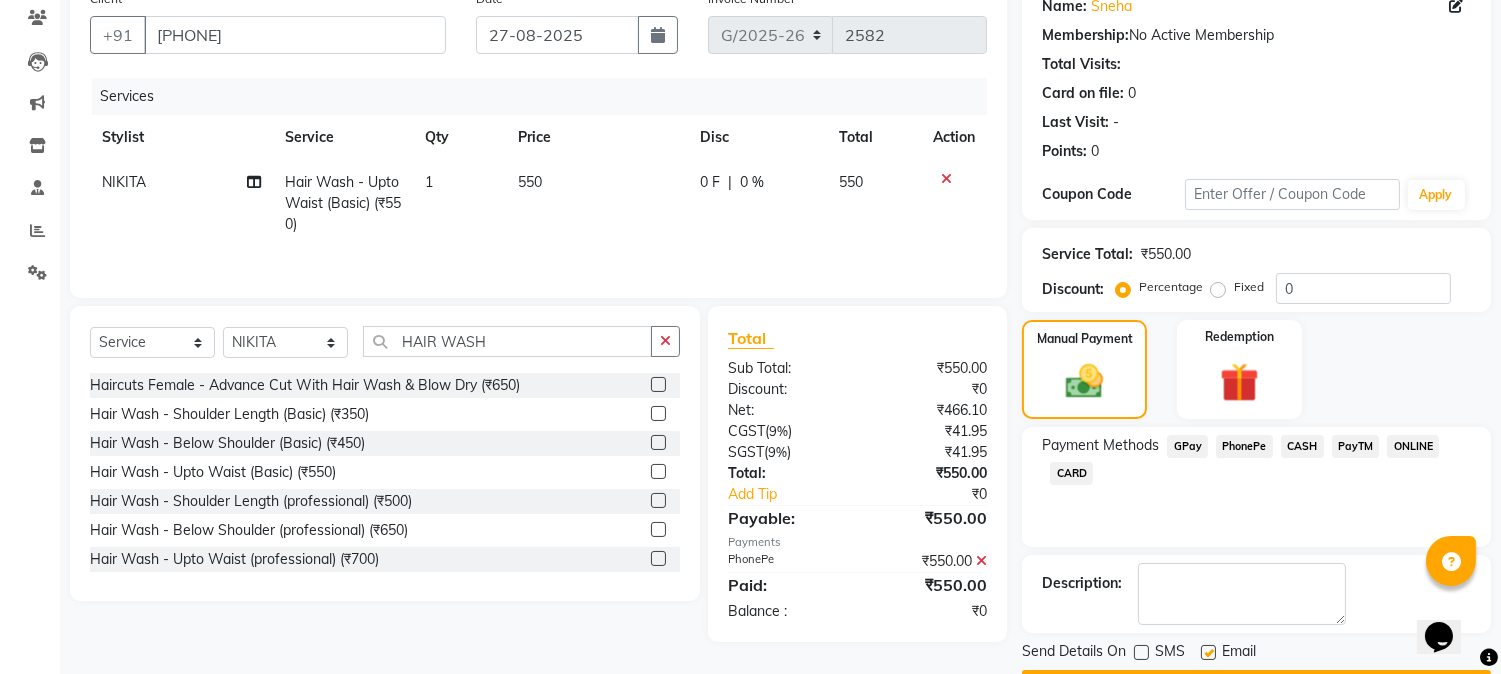 click 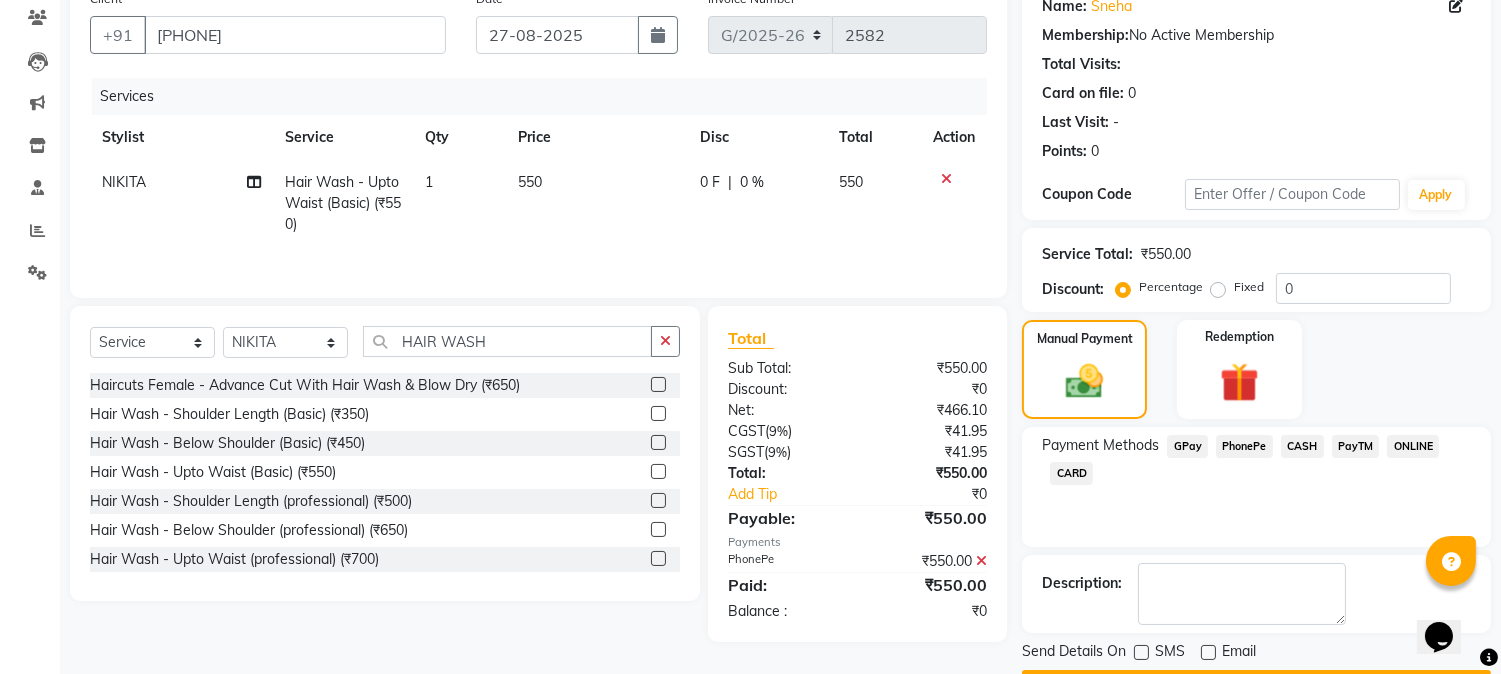 scroll, scrollTop: 225, scrollLeft: 0, axis: vertical 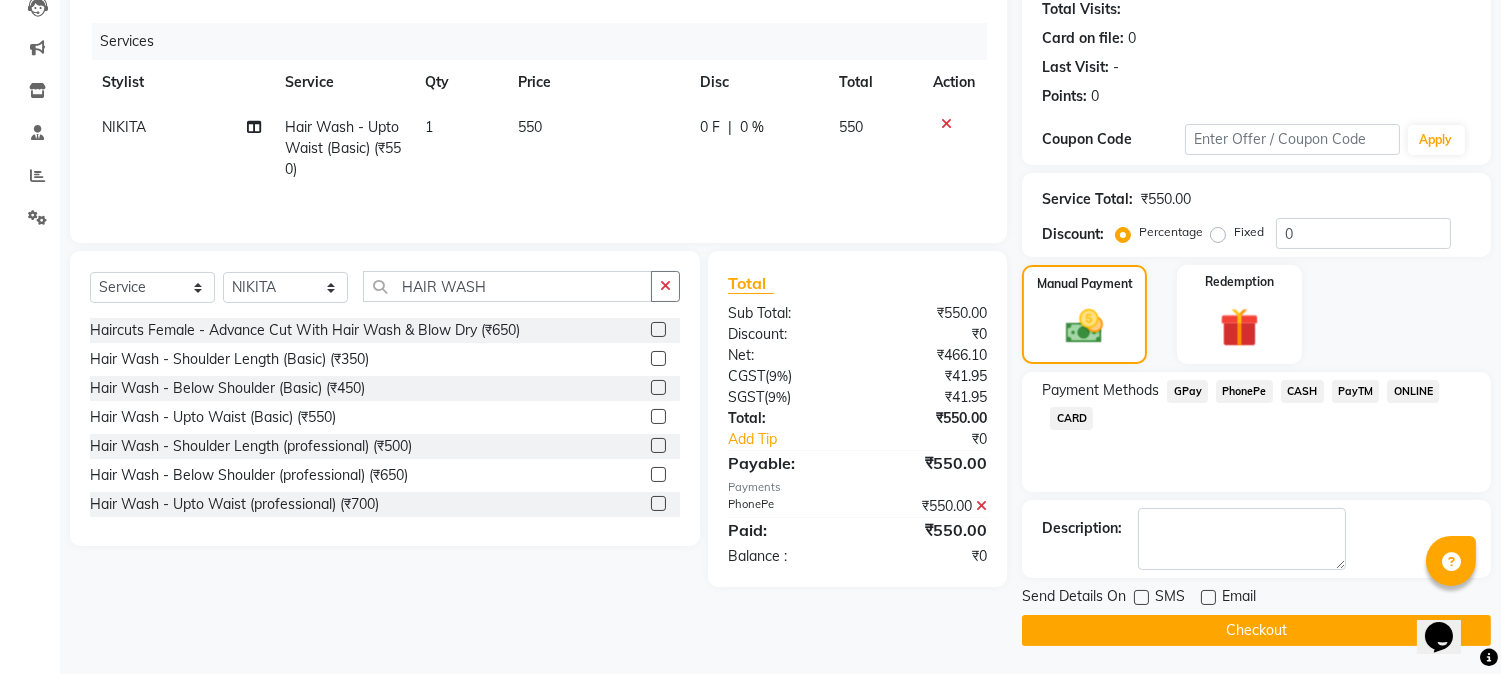 click on "Checkout" 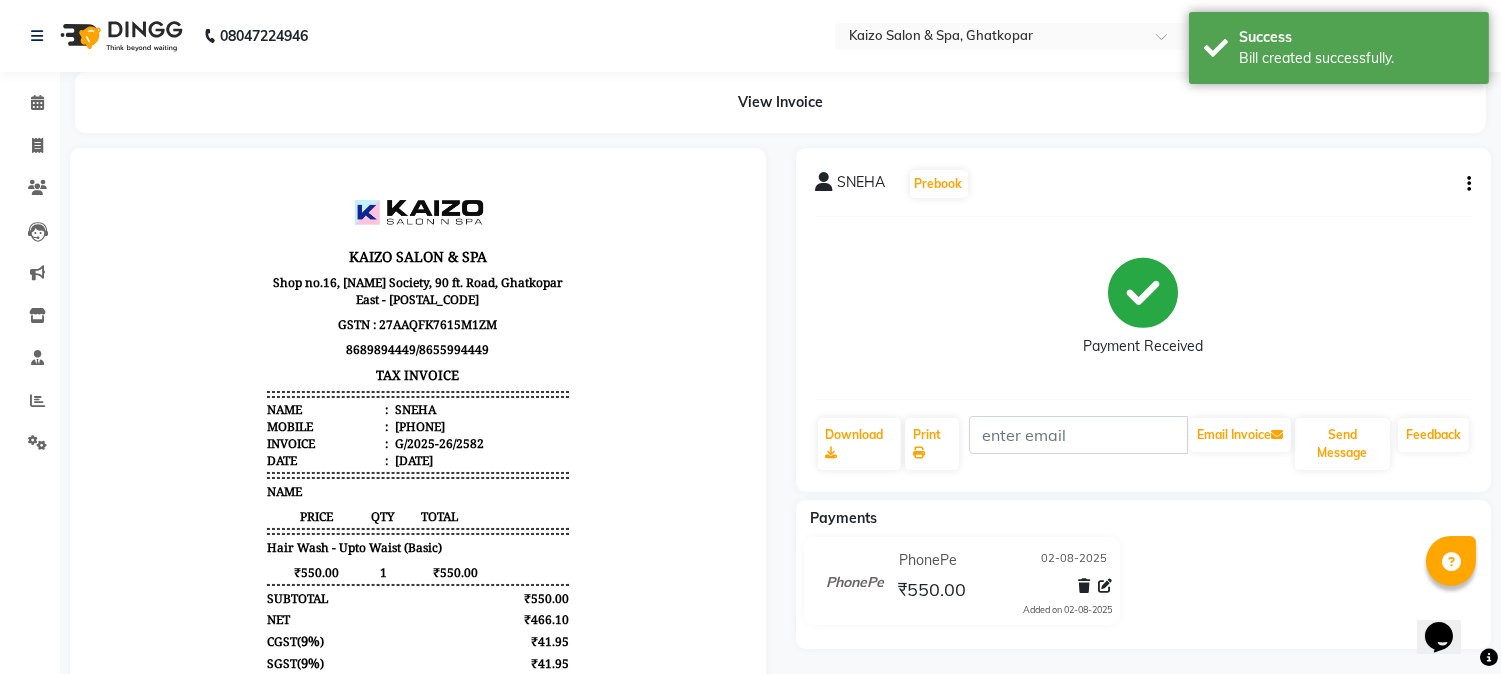 scroll, scrollTop: 0, scrollLeft: 0, axis: both 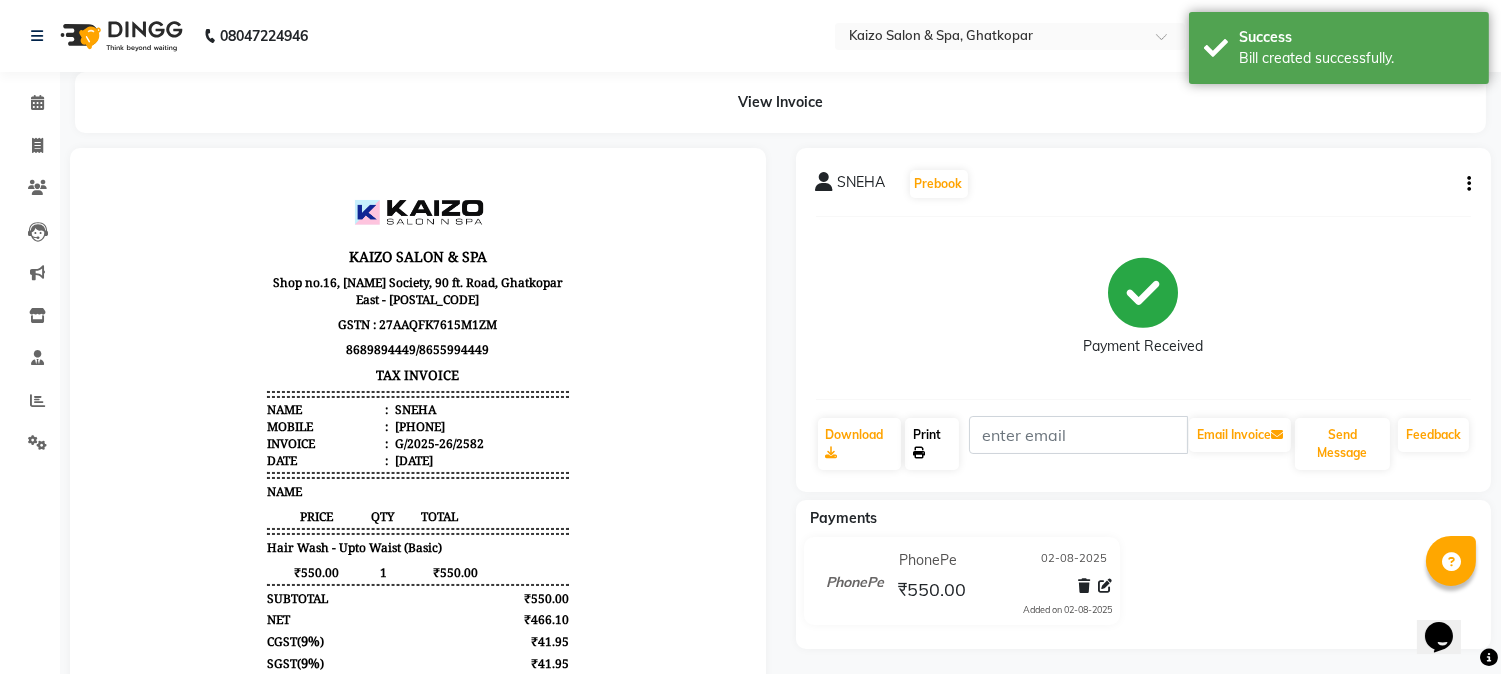click on "Print" 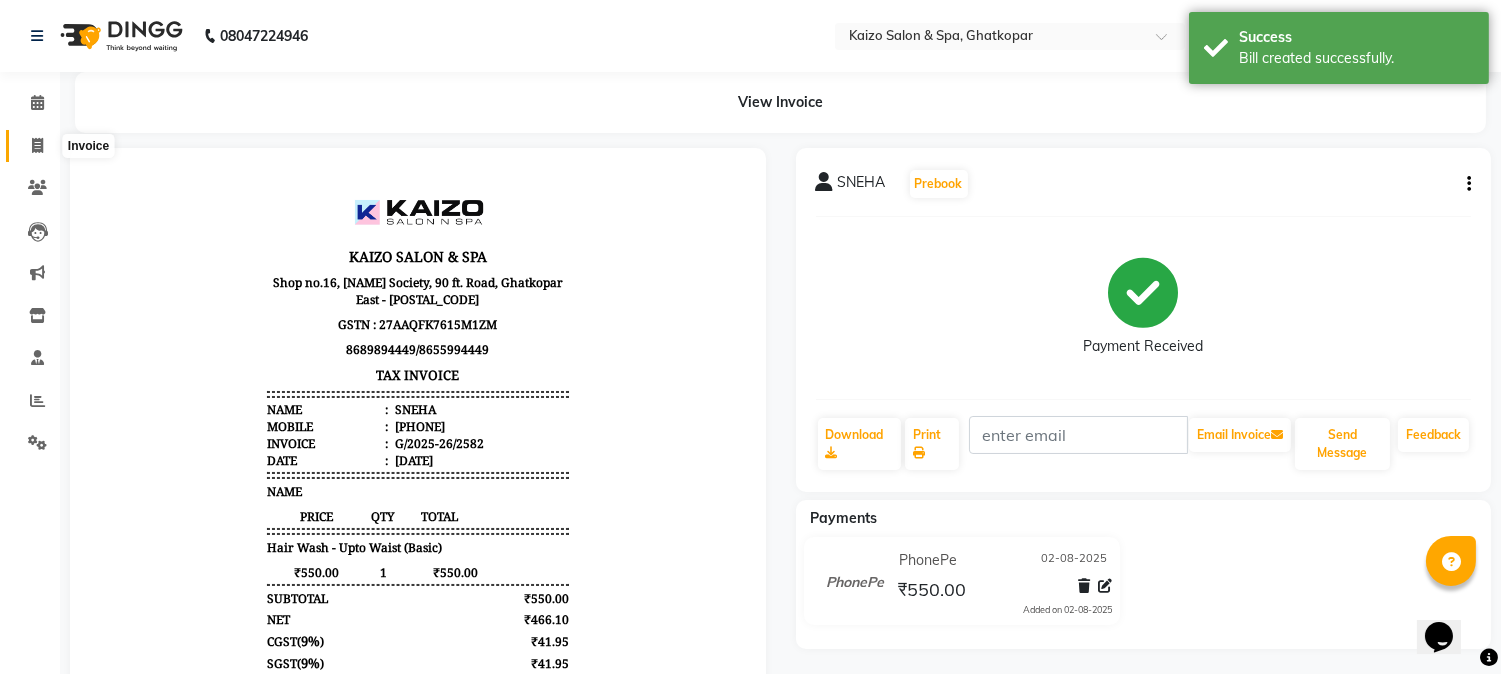 click 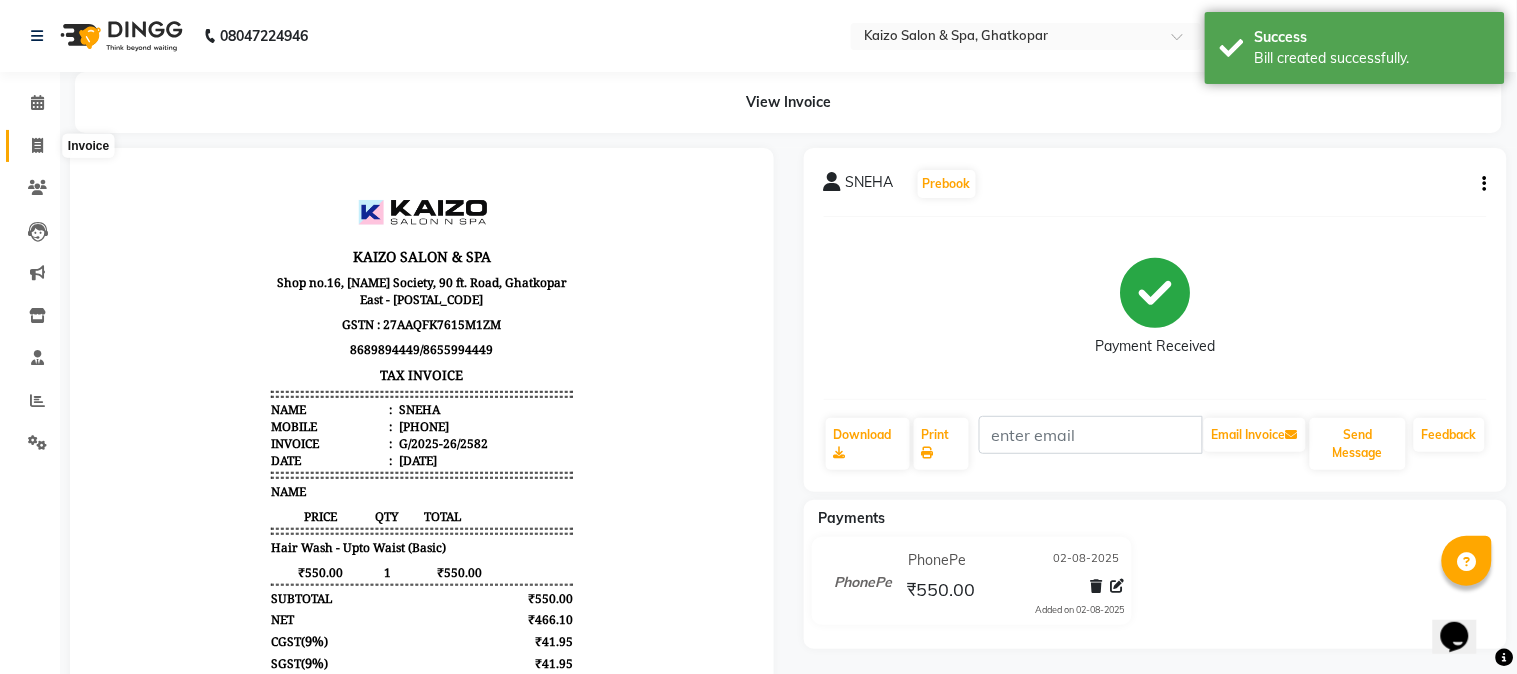 select on "service" 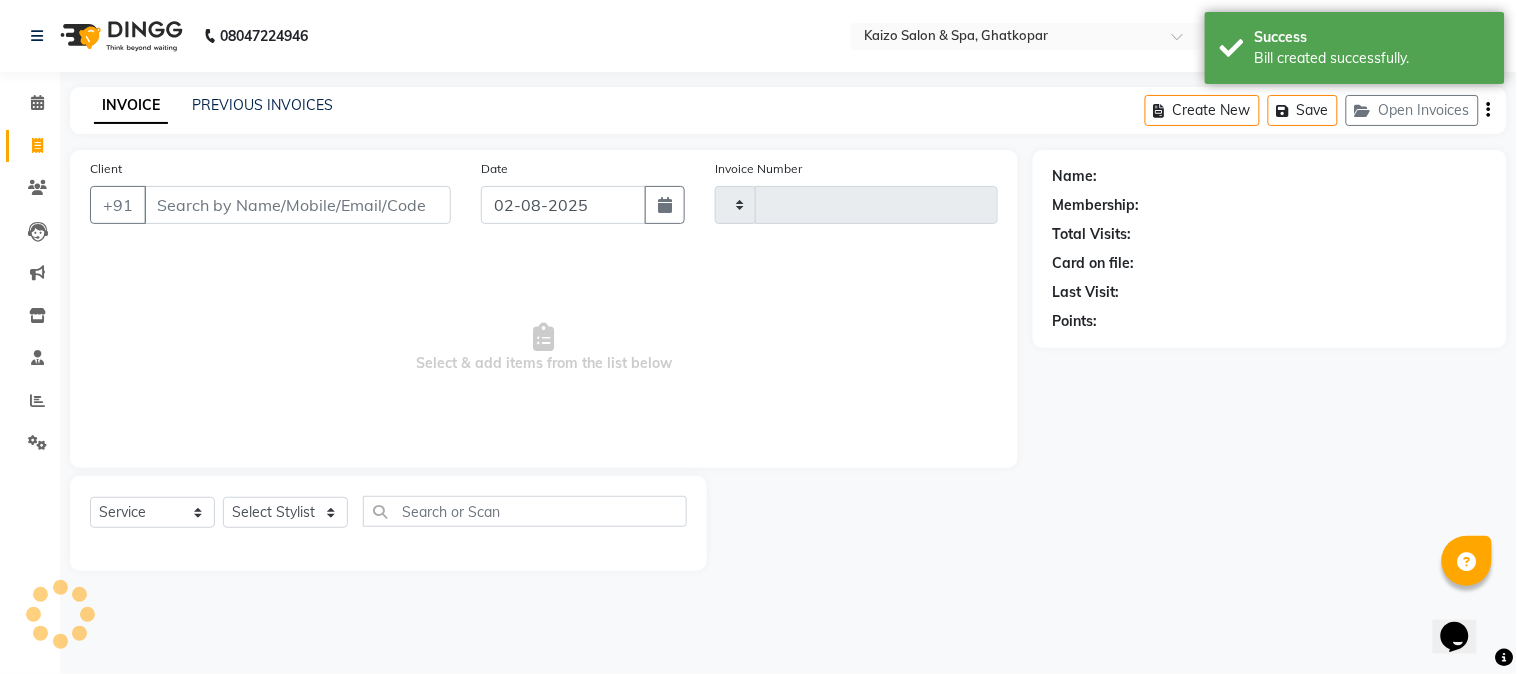 type on "2583" 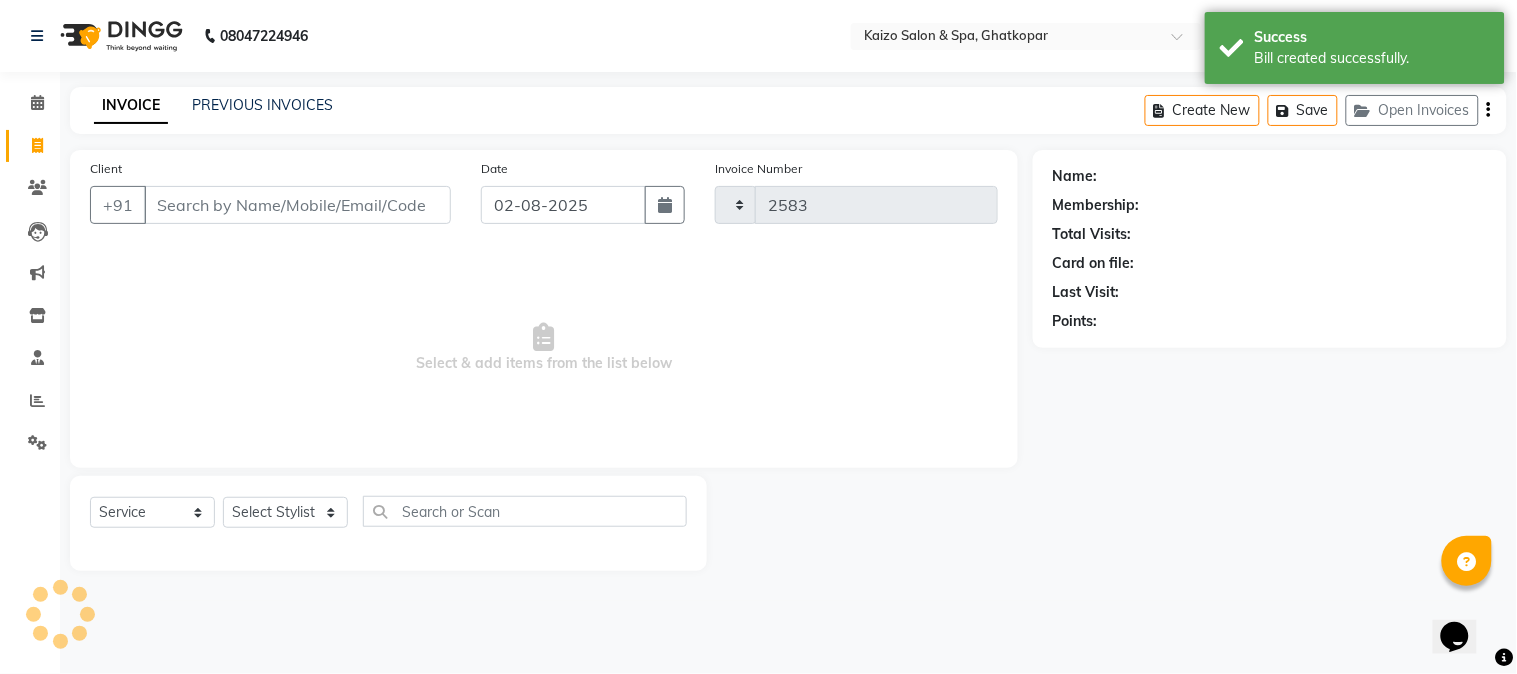 select on "3500" 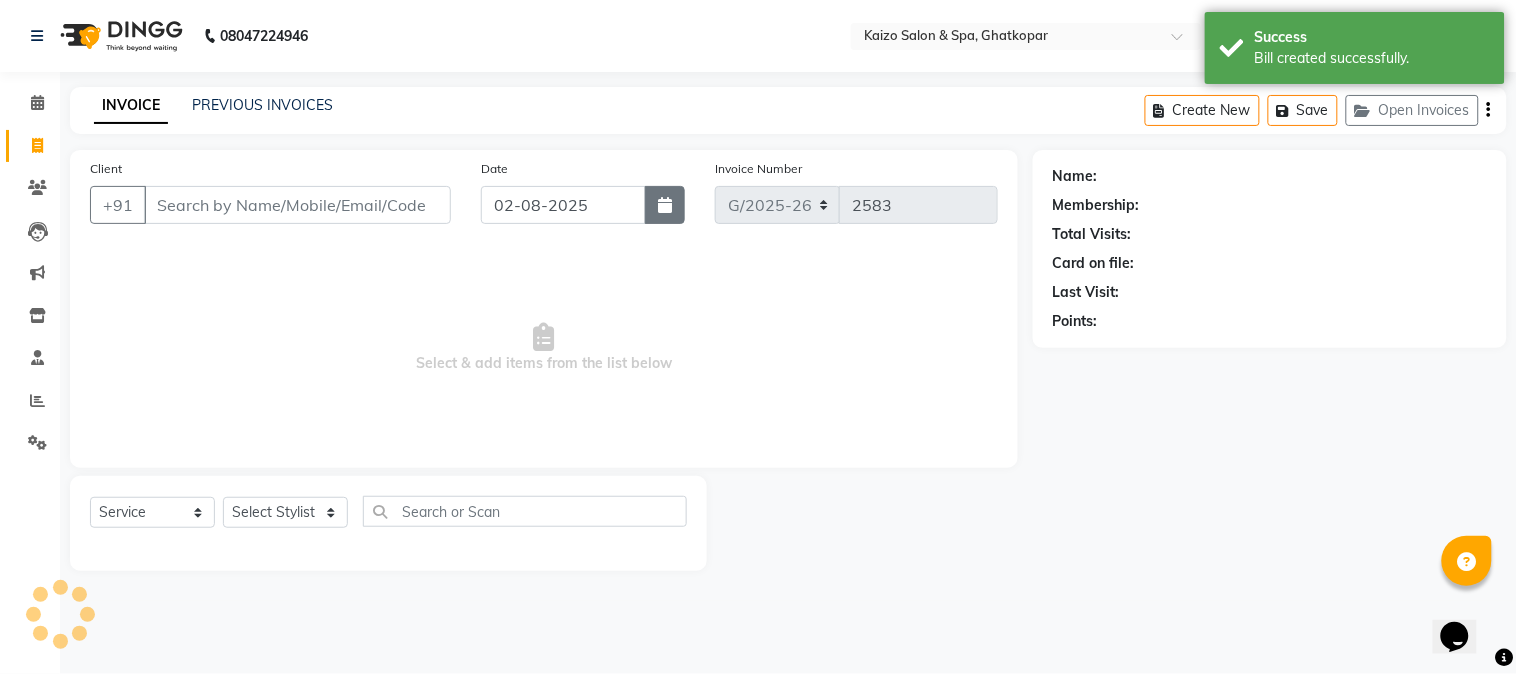 click 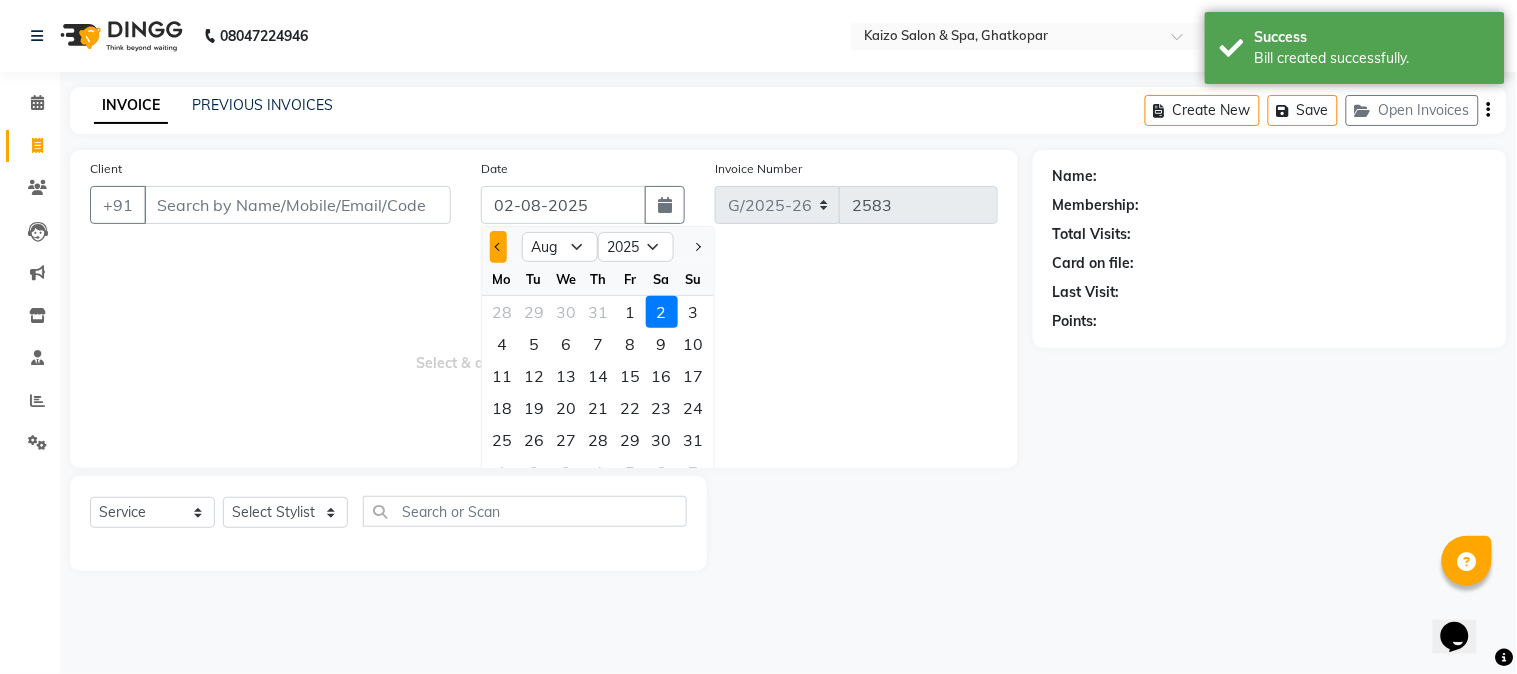 click 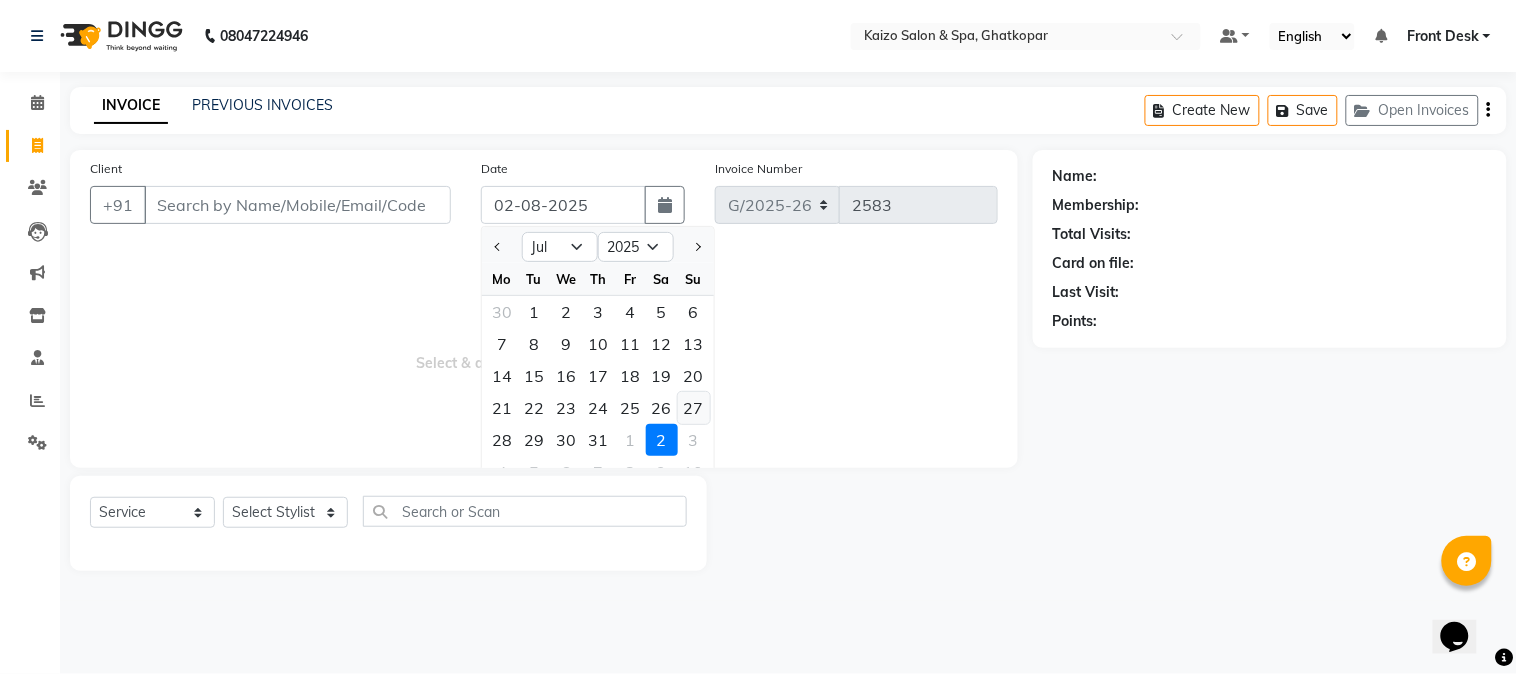 click on "27" 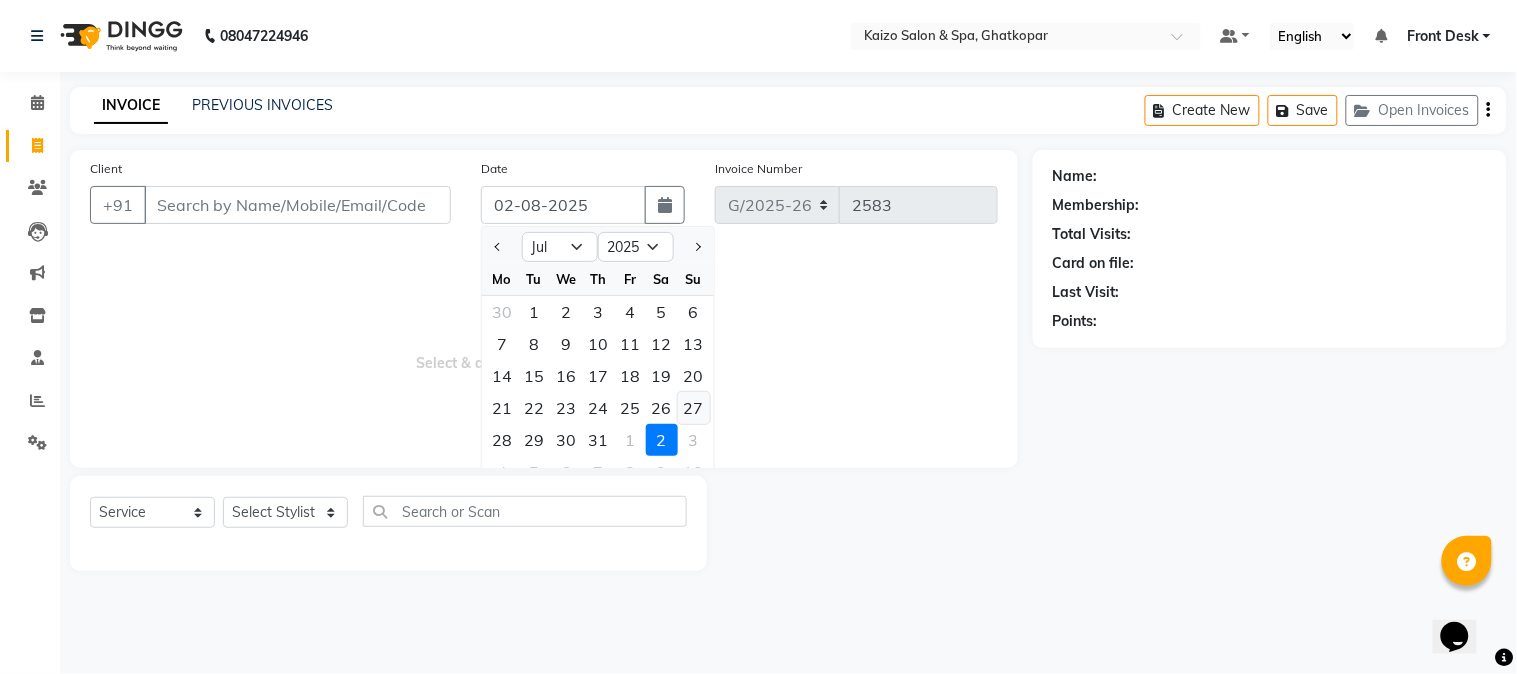 type on "27-07-2025" 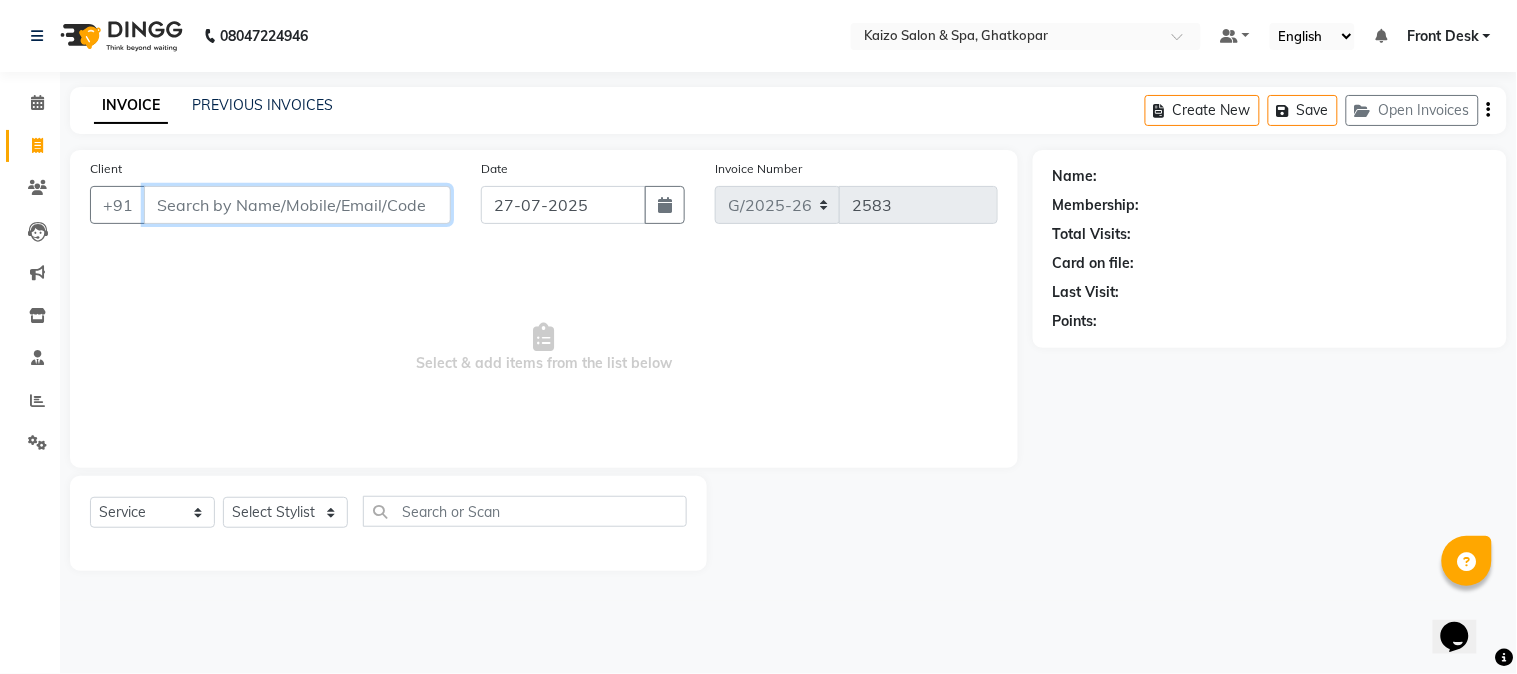 click on "Client" at bounding box center (297, 205) 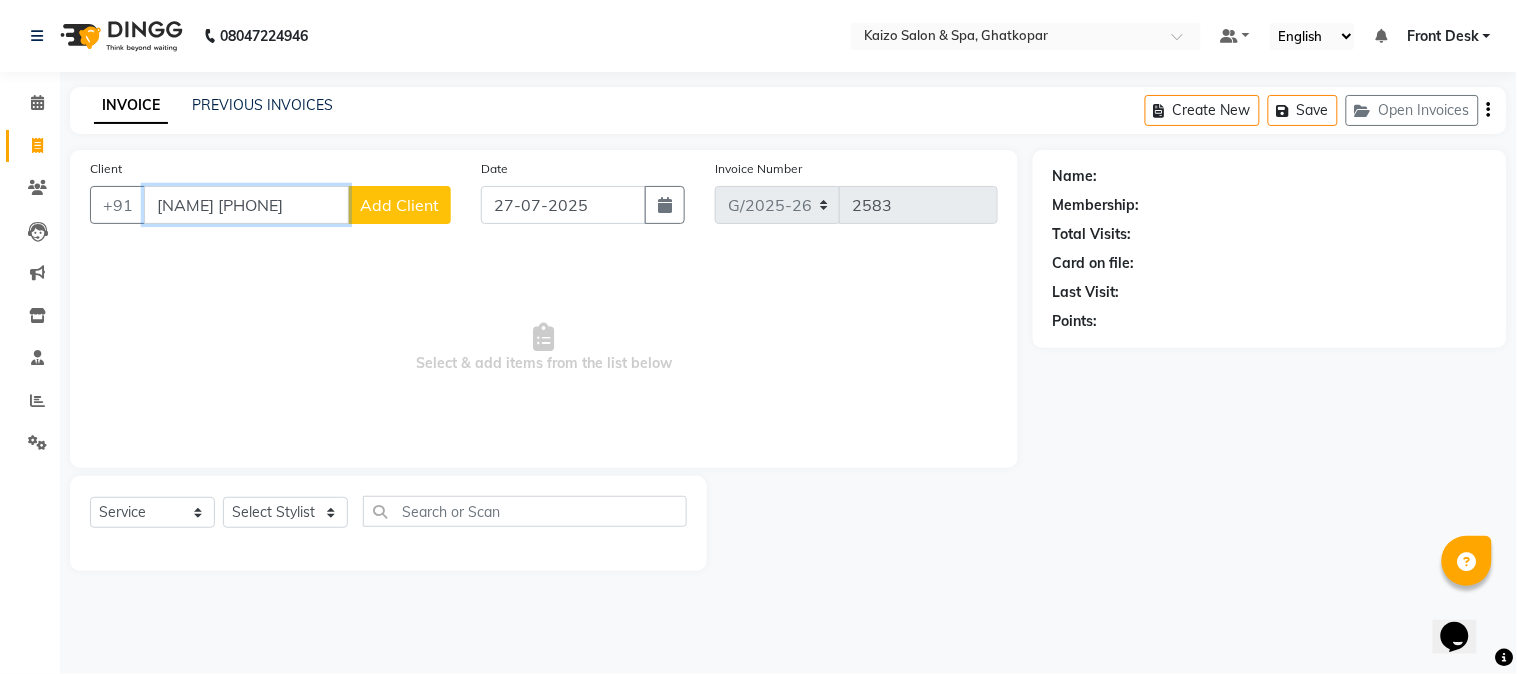 click on "[NAME] [PHONE]" at bounding box center (246, 205) 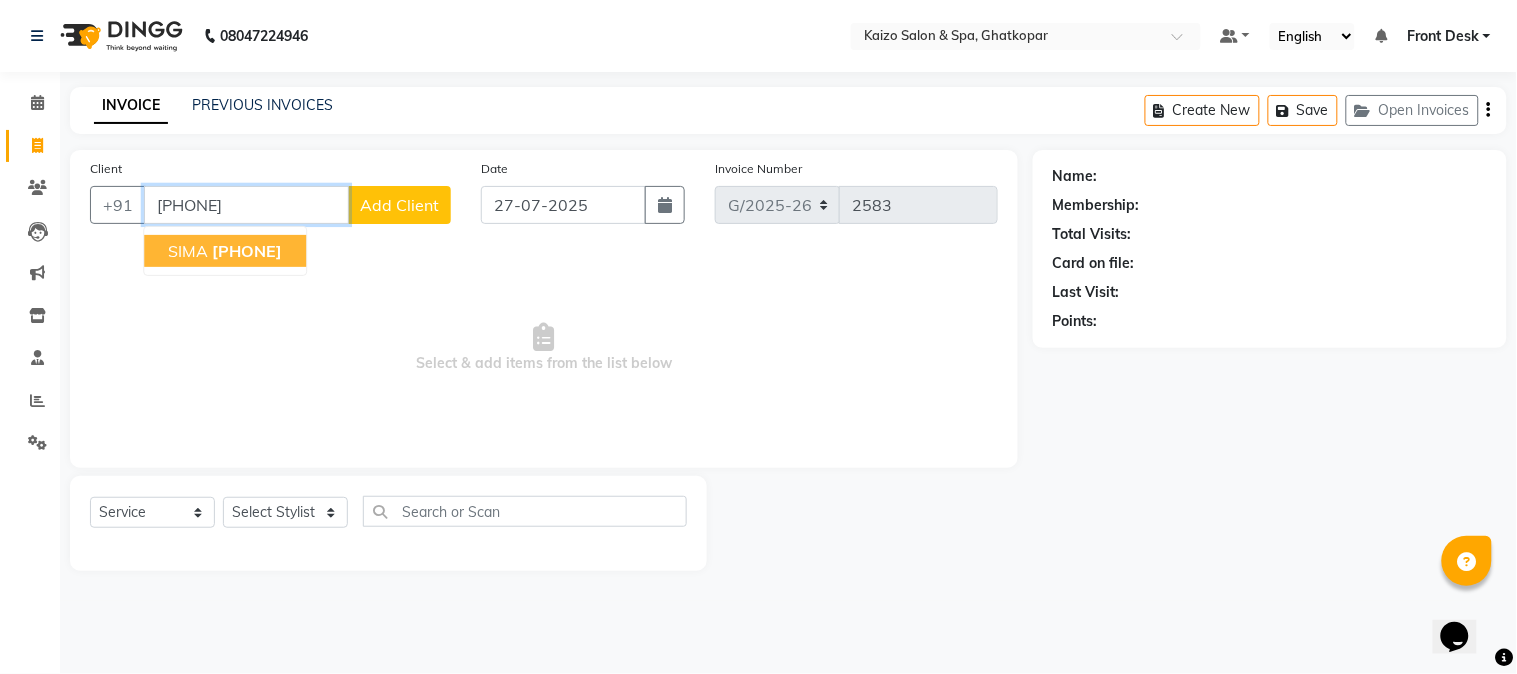 click on "SIMA" at bounding box center (188, 251) 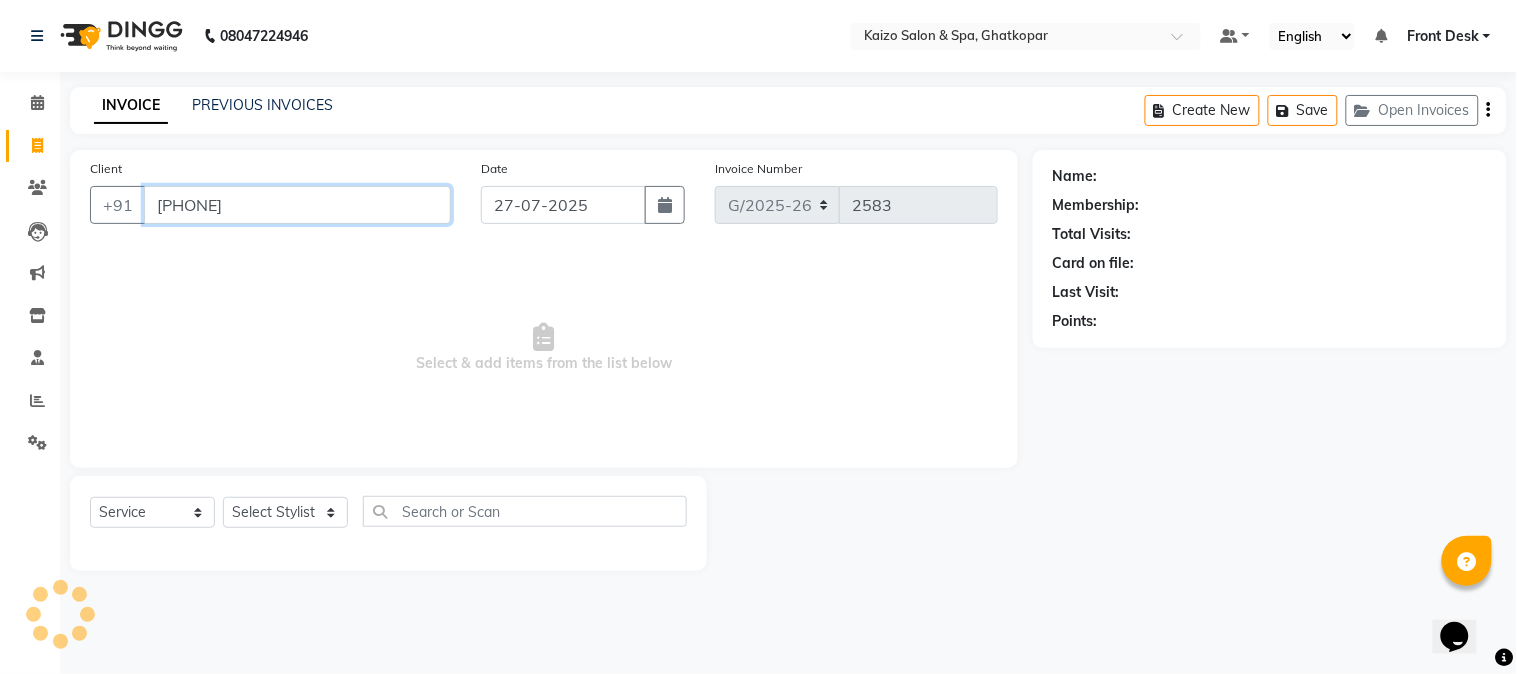 type on "[PHONE]" 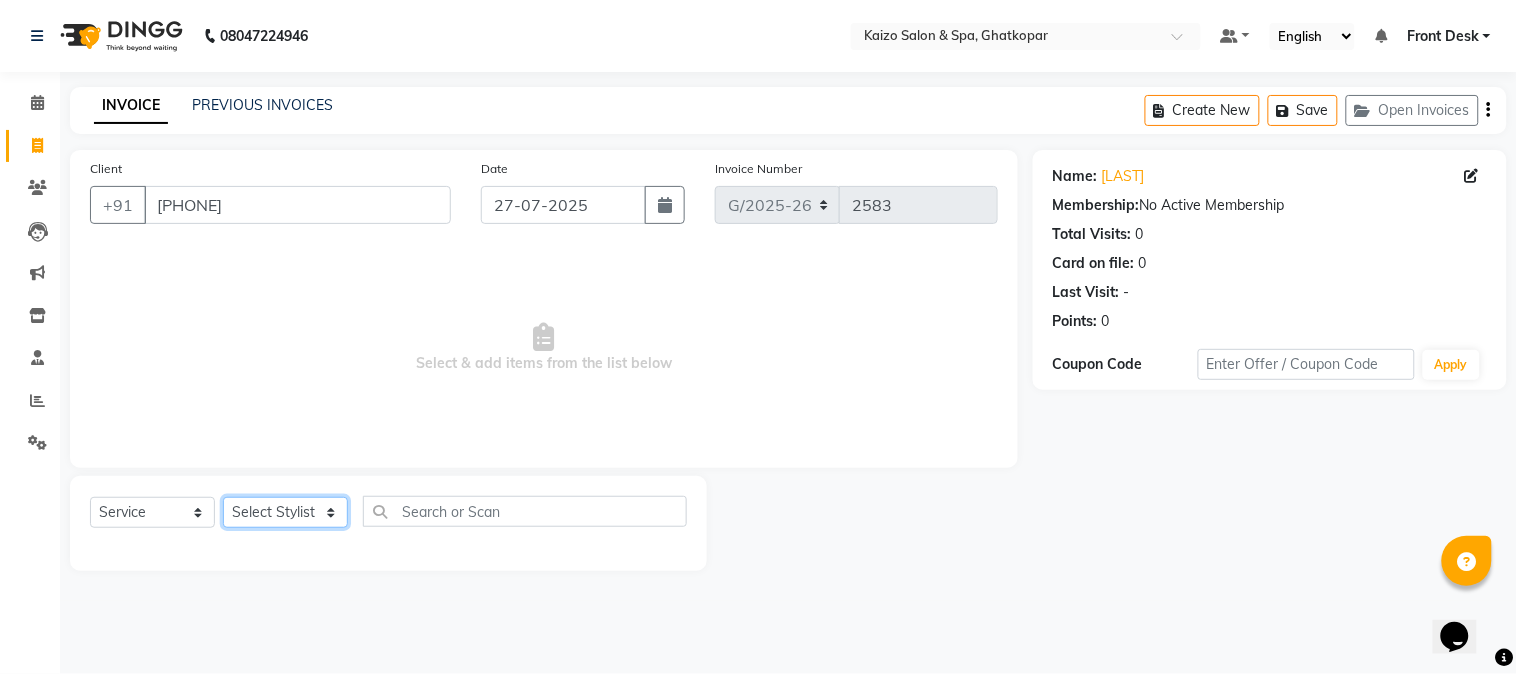 click on "Select Stylist ABDUL AKSHADA ANJALI ARBAZ ARIF FAHEEM Front Desk GOVIND HEENA IFTESHA JACIN NIBHA NIKITA NIZAM PRANITA SALIM SAM SHADAB SHARIFA SMITA GALA SNEHAL SONI SONU WASEEM YASH" 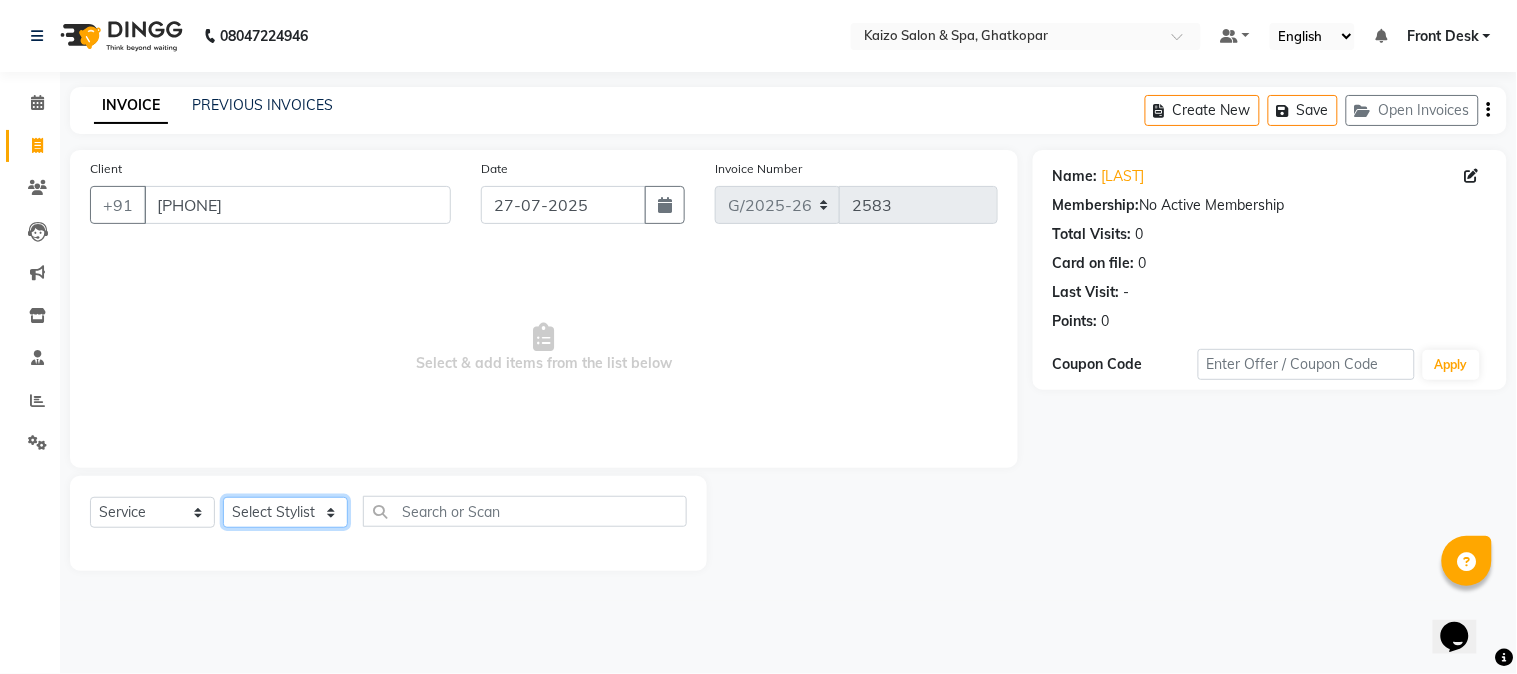 select on "8838" 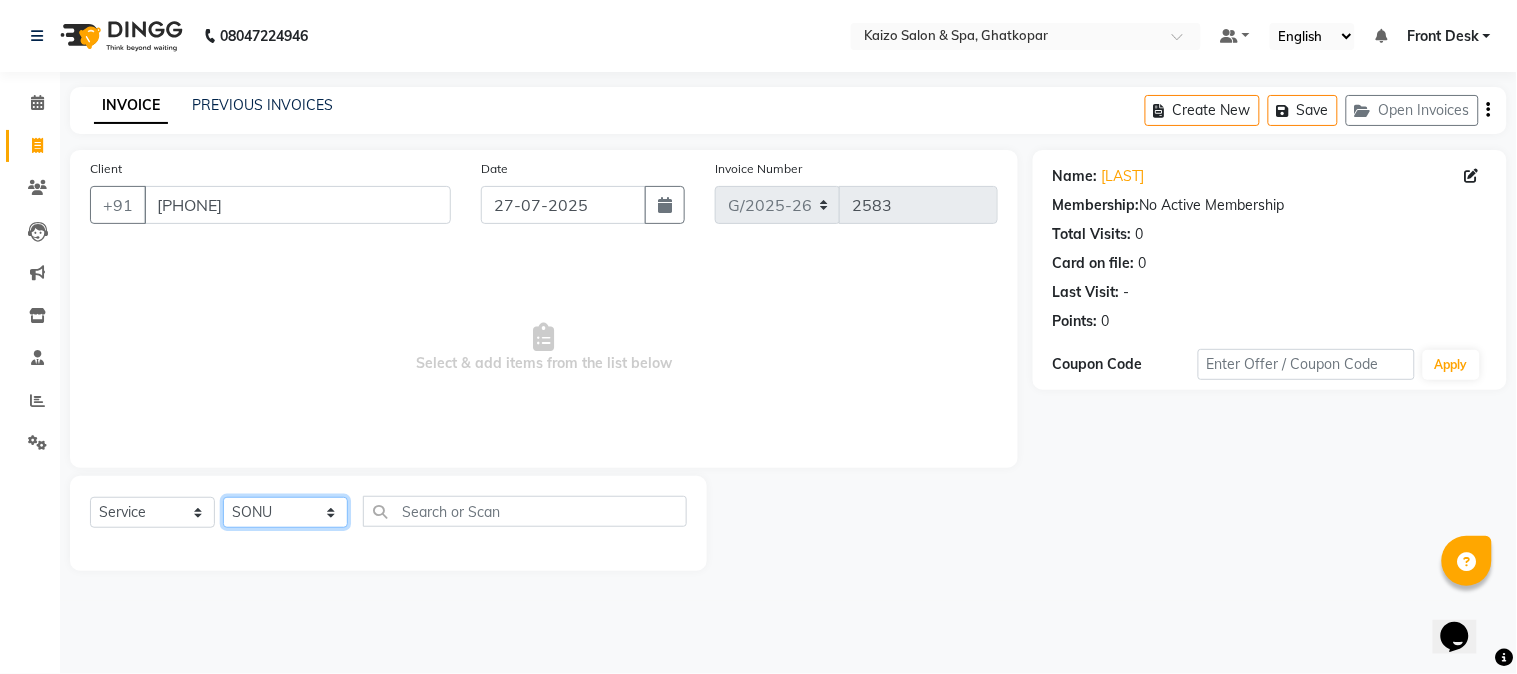 click on "Select Stylist ABDUL AKSHADA ANJALI ARBAZ ARIF FAHEEM Front Desk GOVIND HEENA IFTESHA JACIN NIBHA NIKITA NIZAM PRANITA SALIM SAM SHADAB SHARIFA SMITA GALA SNEHAL SONI SONU WASEEM YASH" 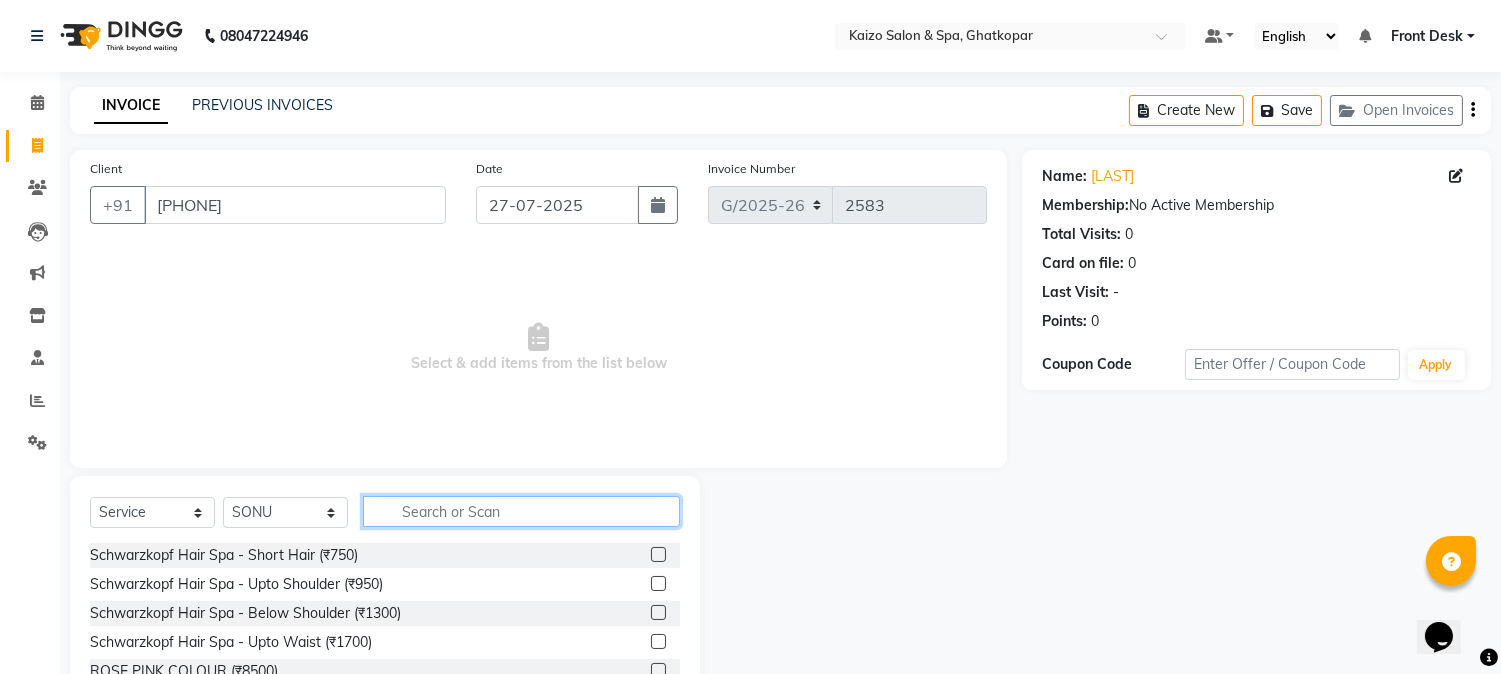 click 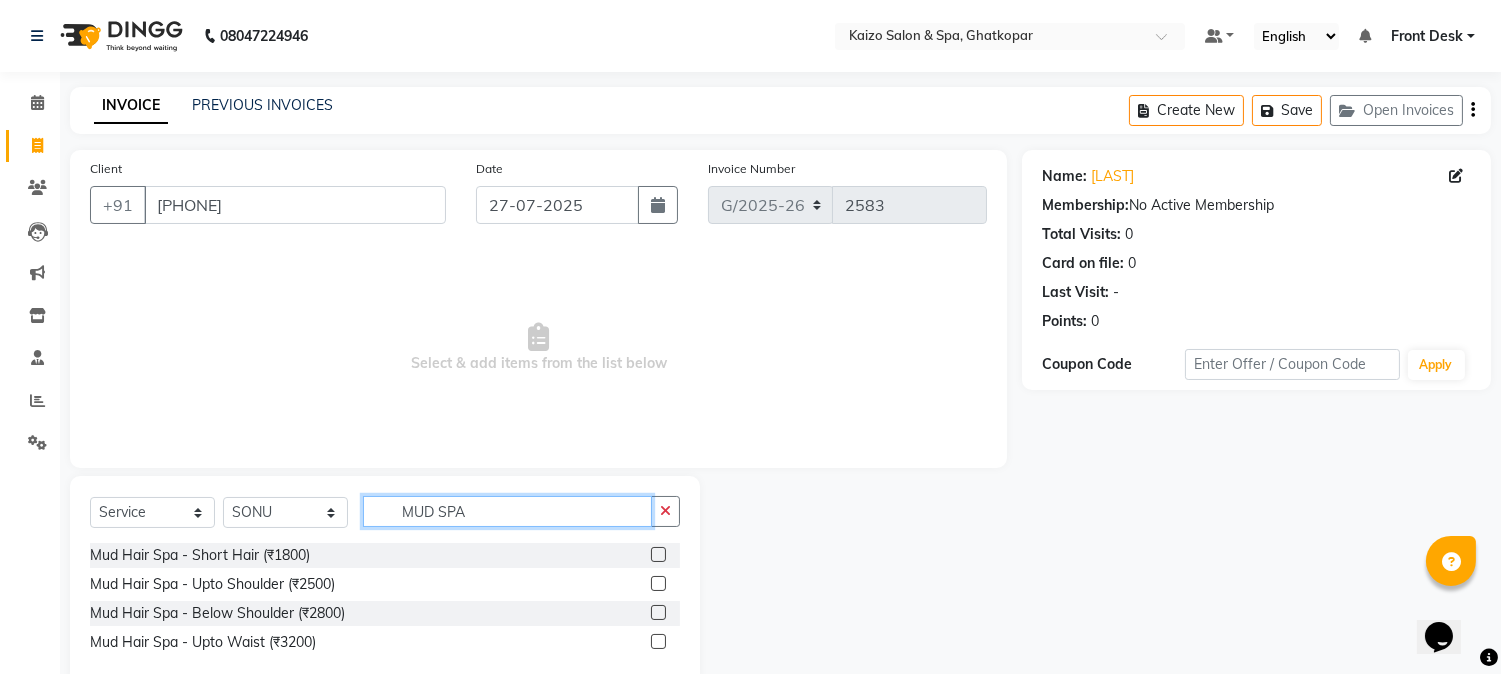 type on "MUD SPA" 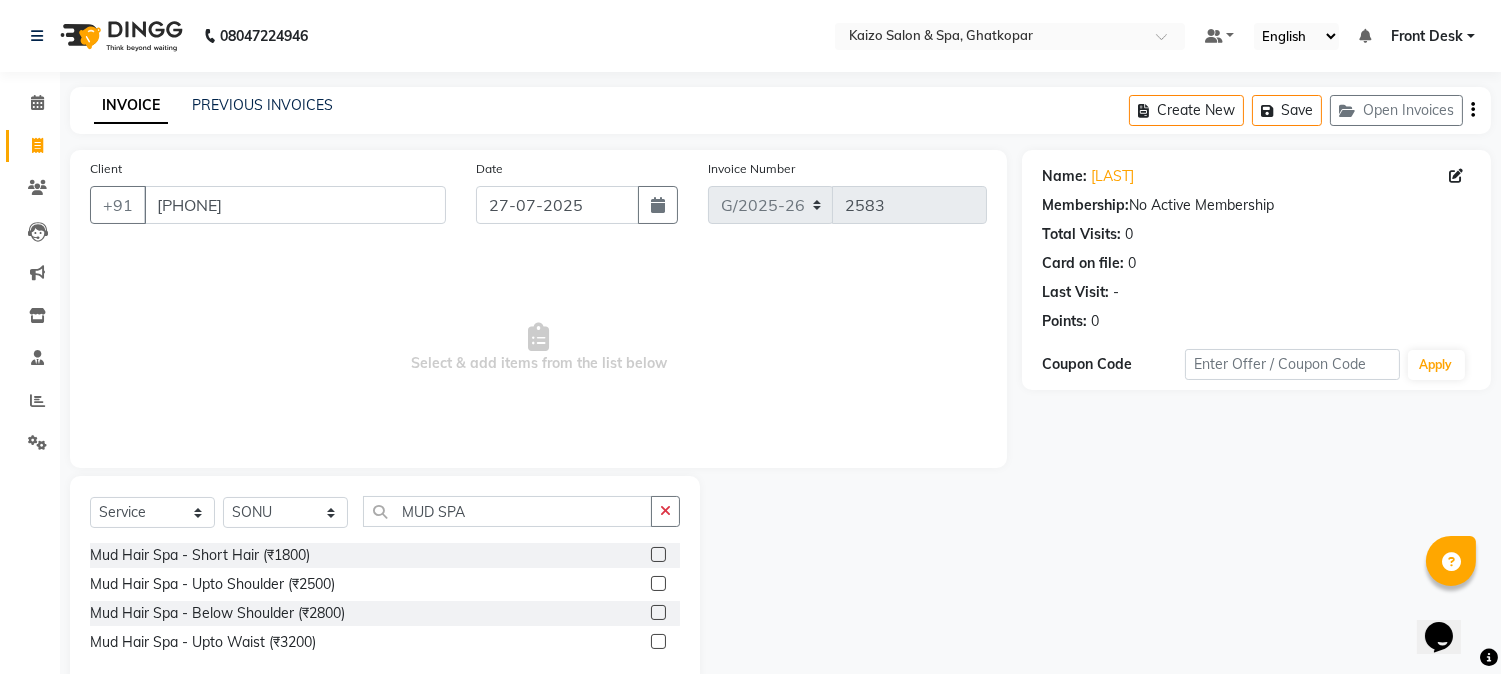 click 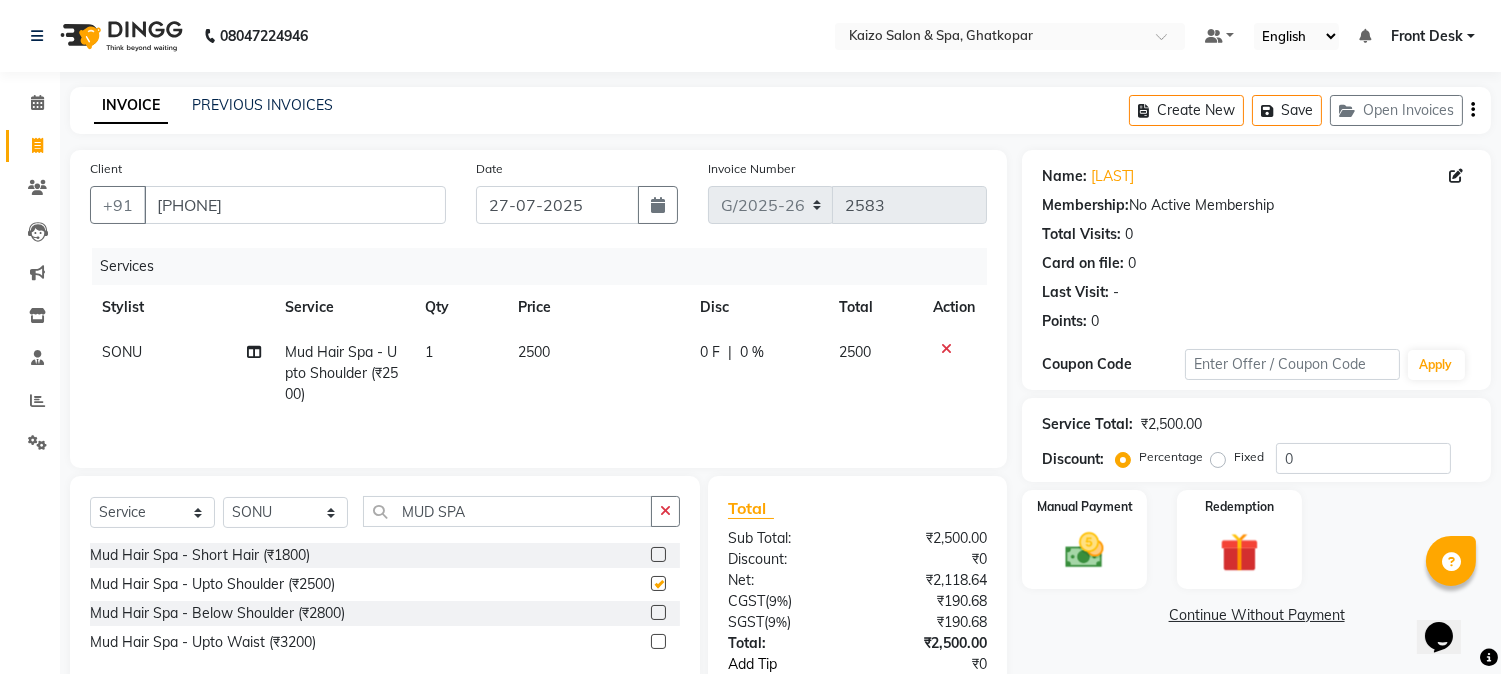 checkbox on "false" 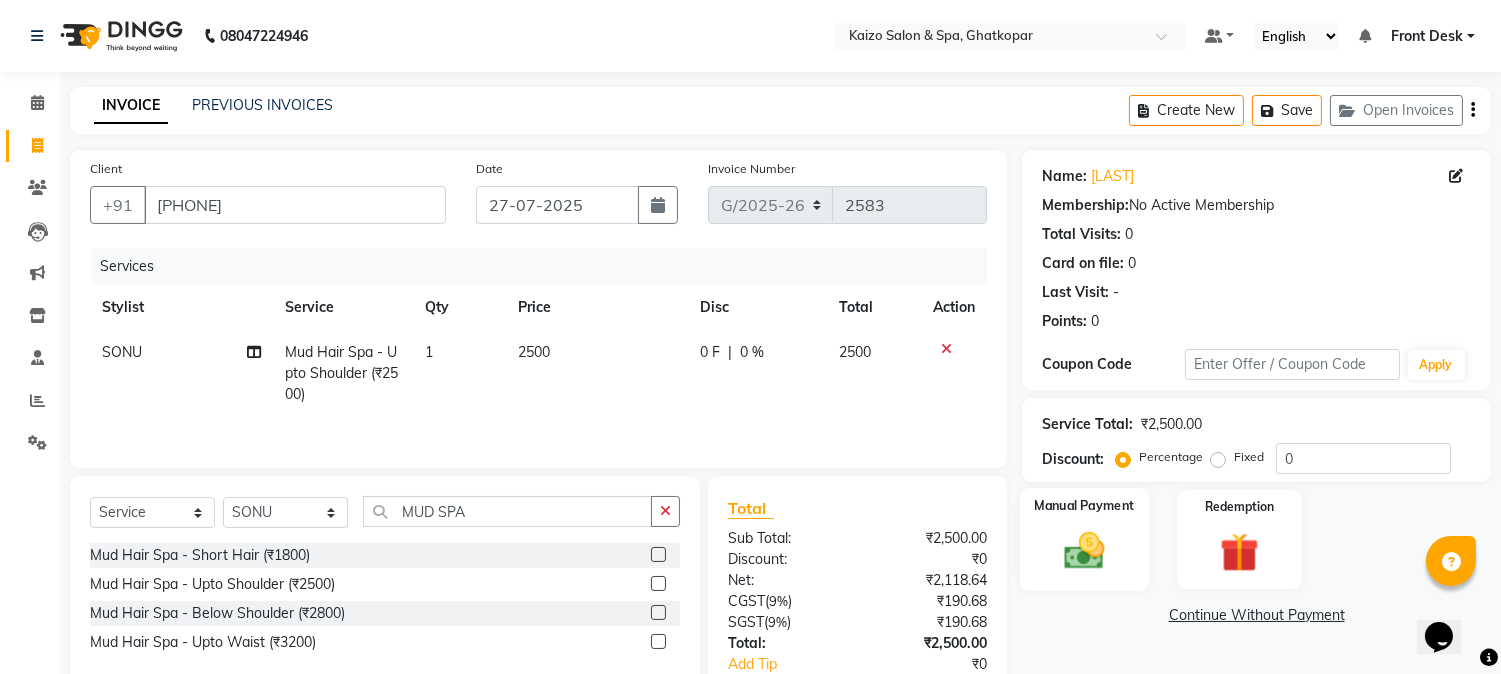 click 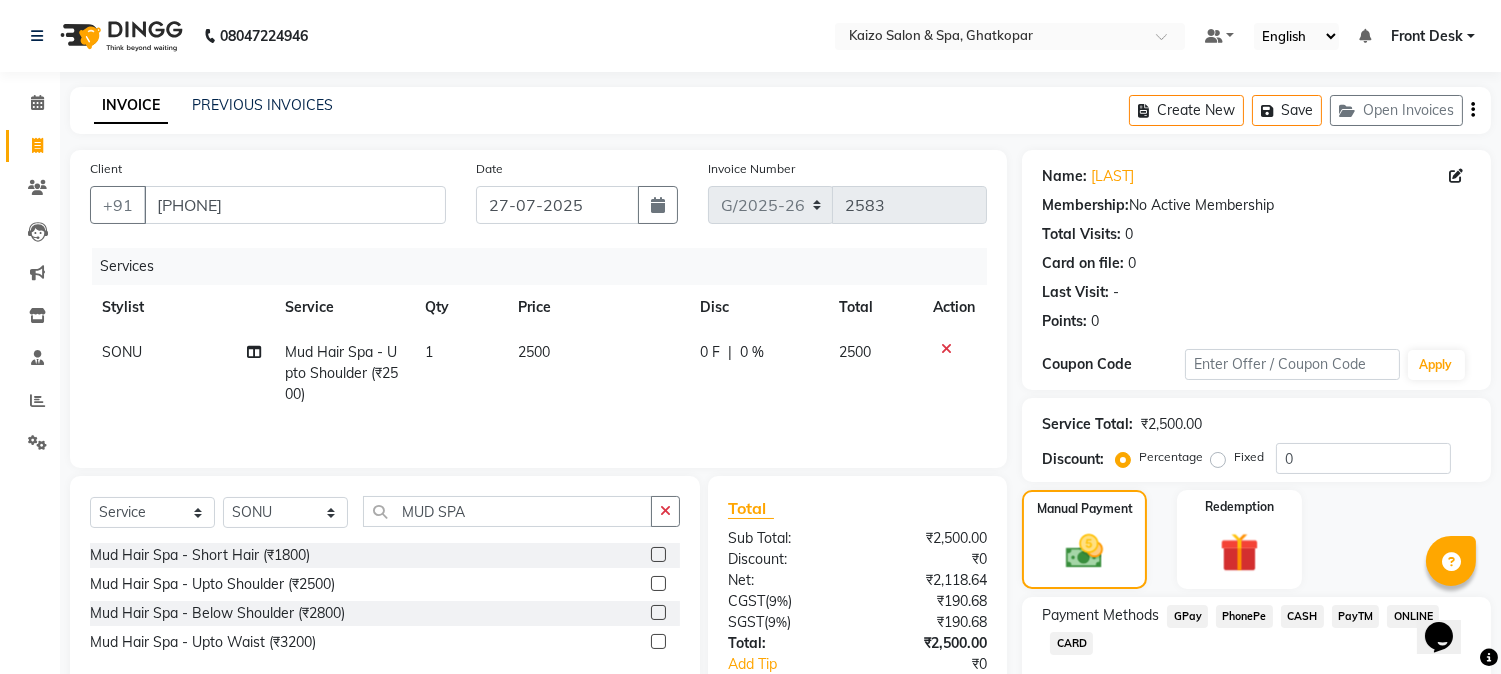 click on "PhonePe" 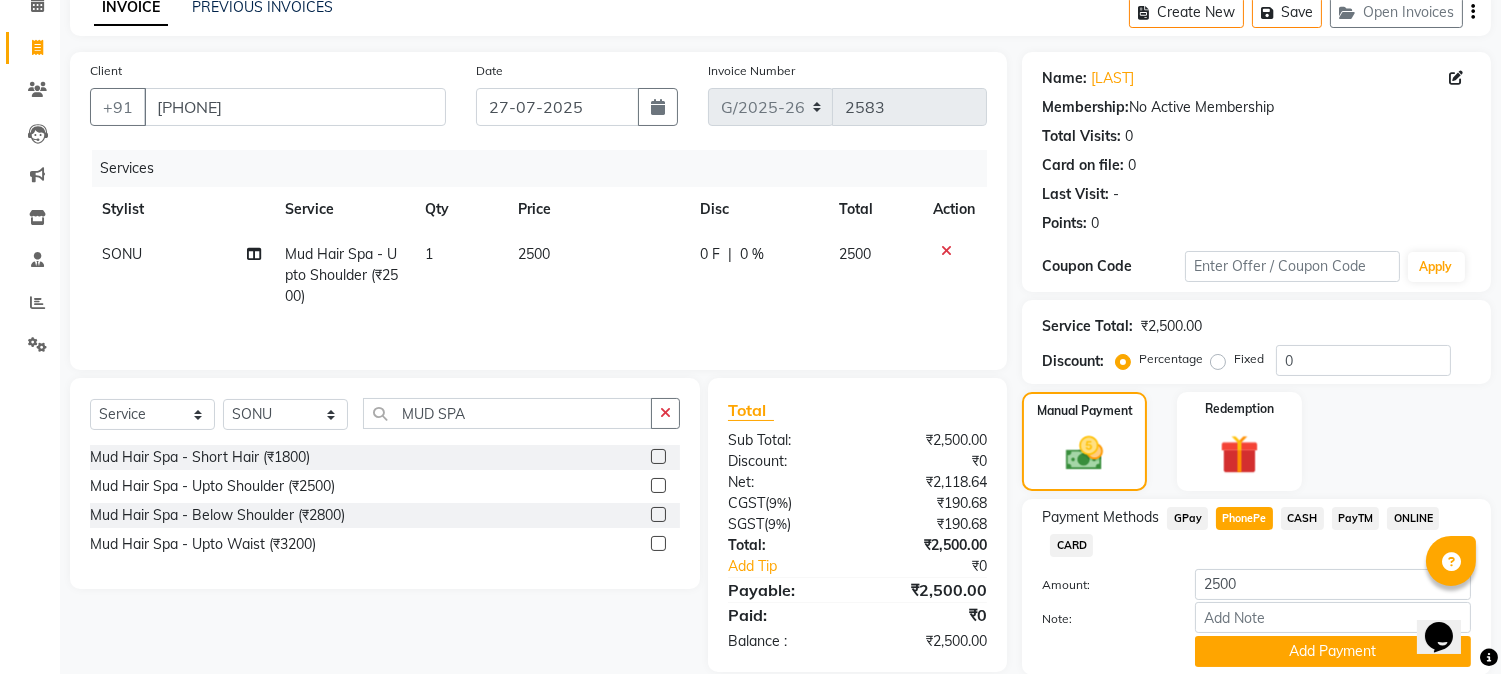 scroll, scrollTop: 170, scrollLeft: 0, axis: vertical 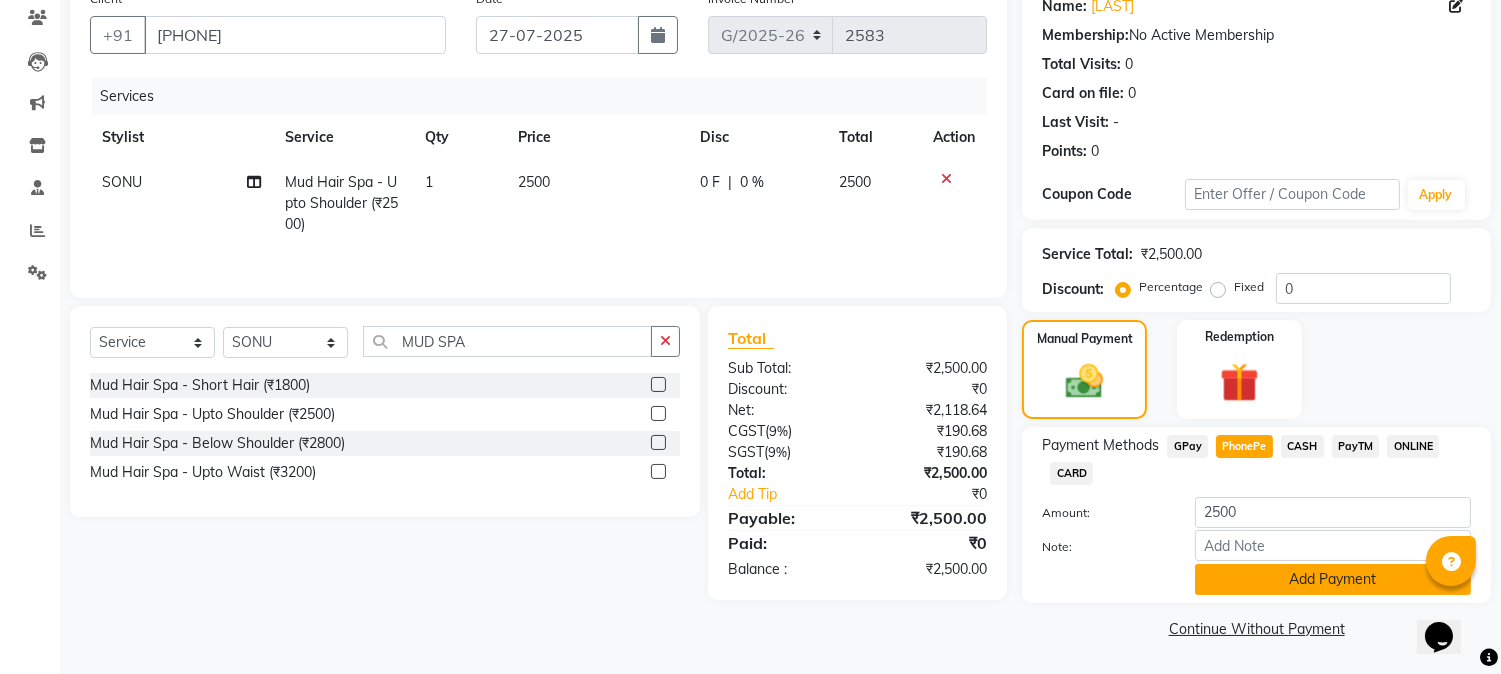 click on "Add Payment" 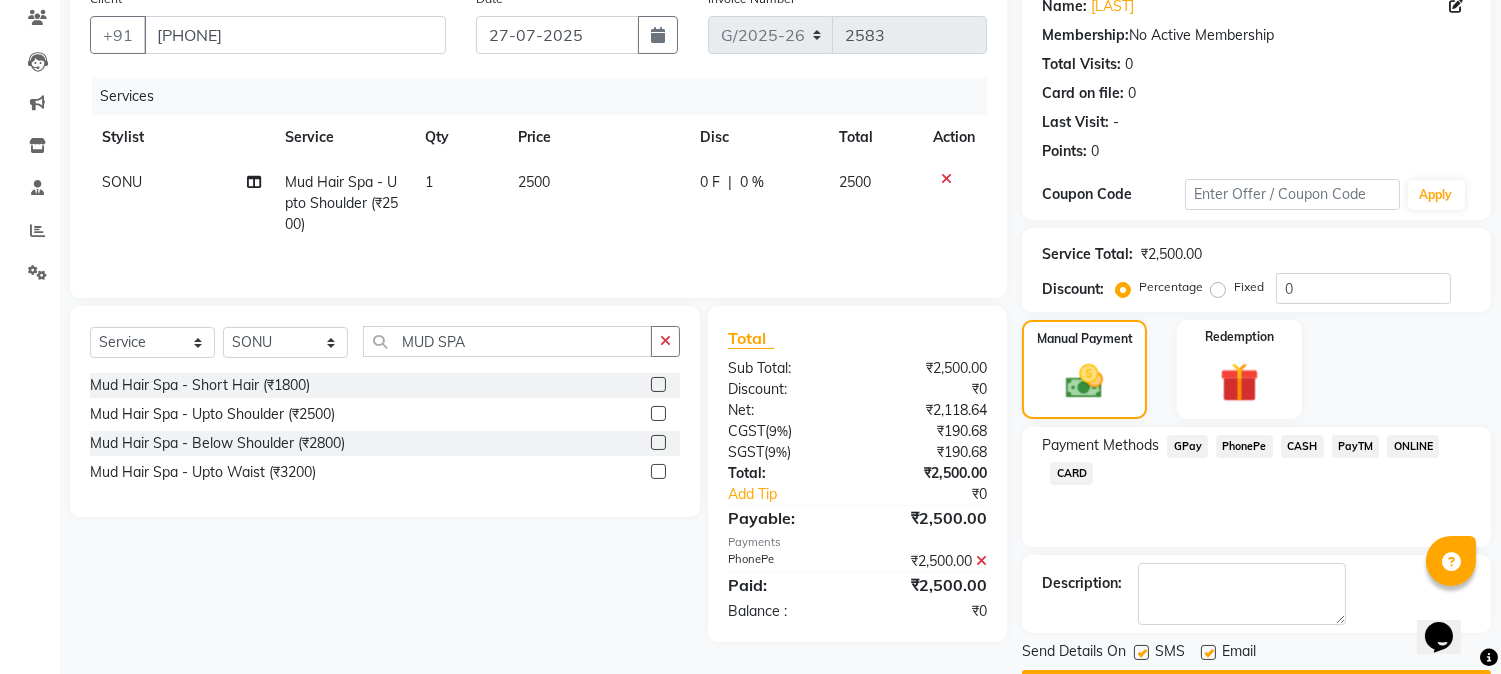 click on "PhonePe" 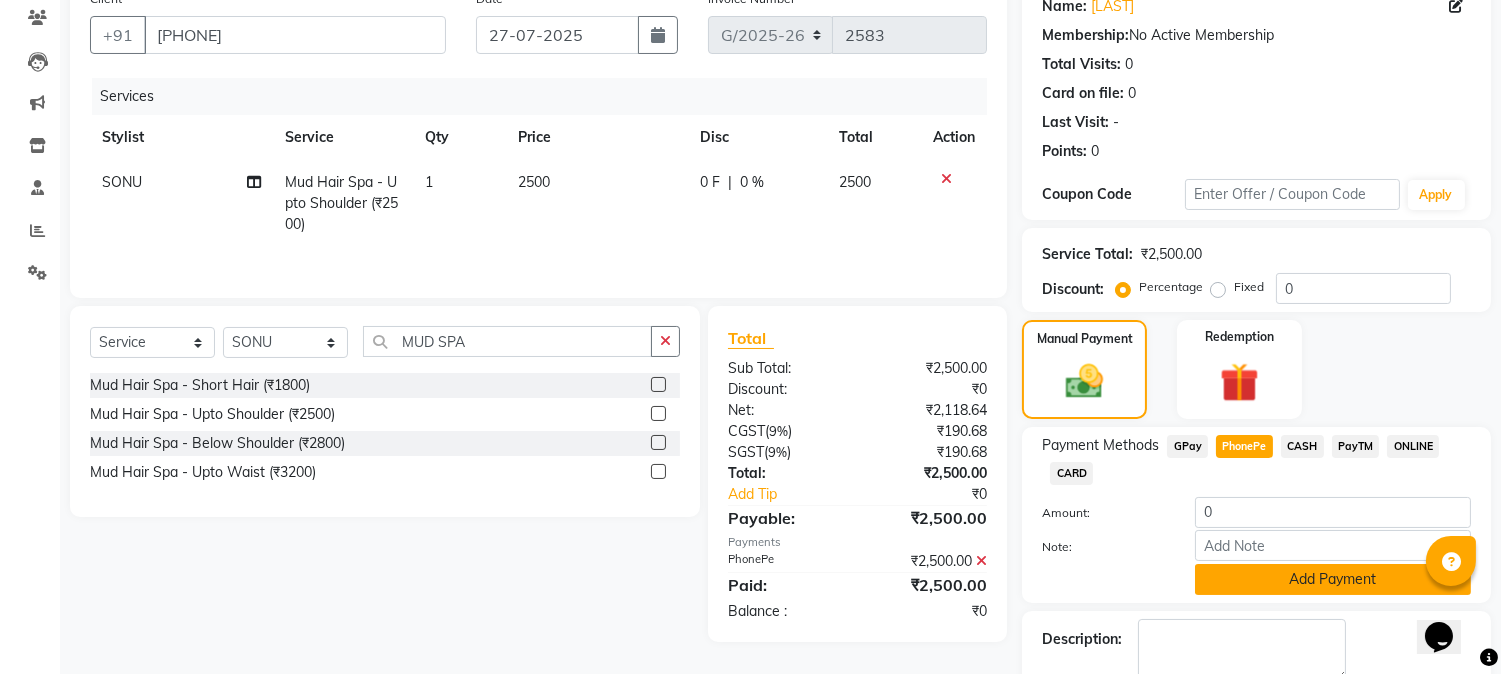 click on "Add Payment" 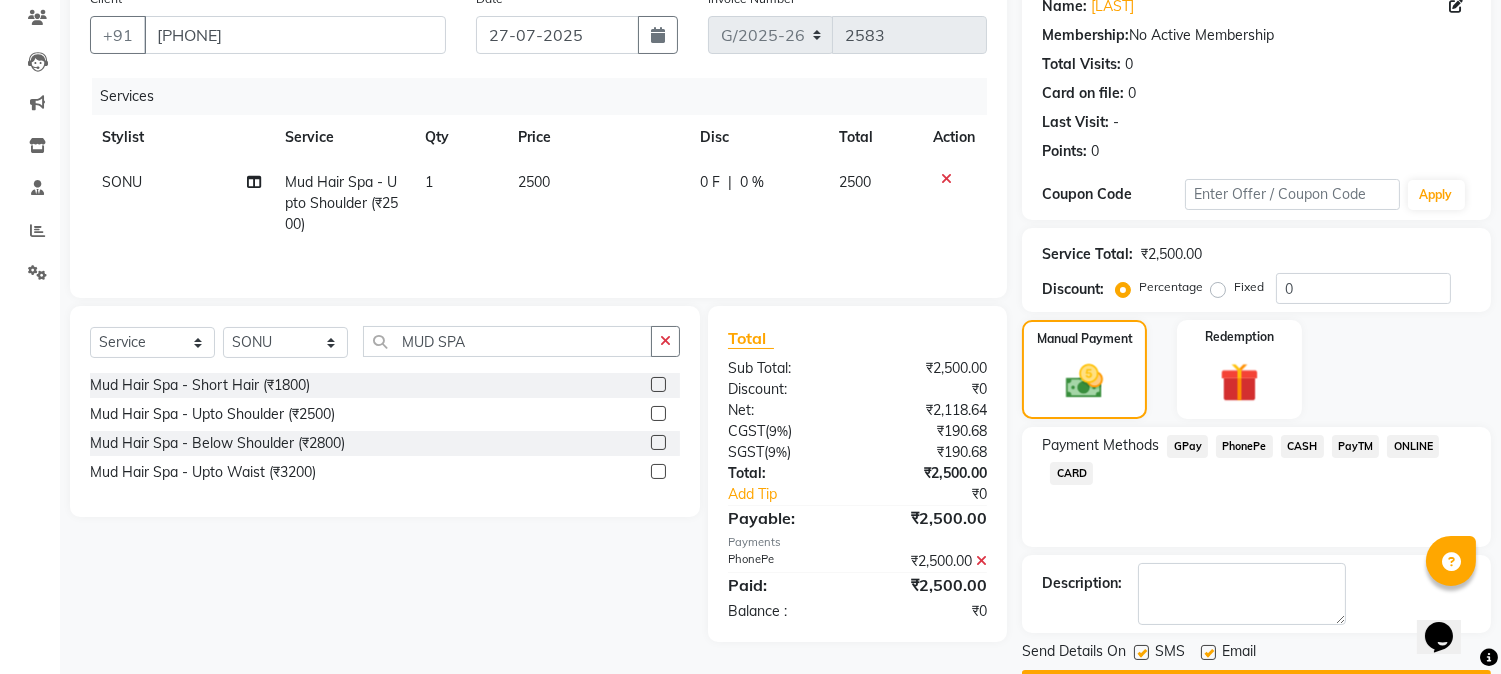 scroll, scrollTop: 225, scrollLeft: 0, axis: vertical 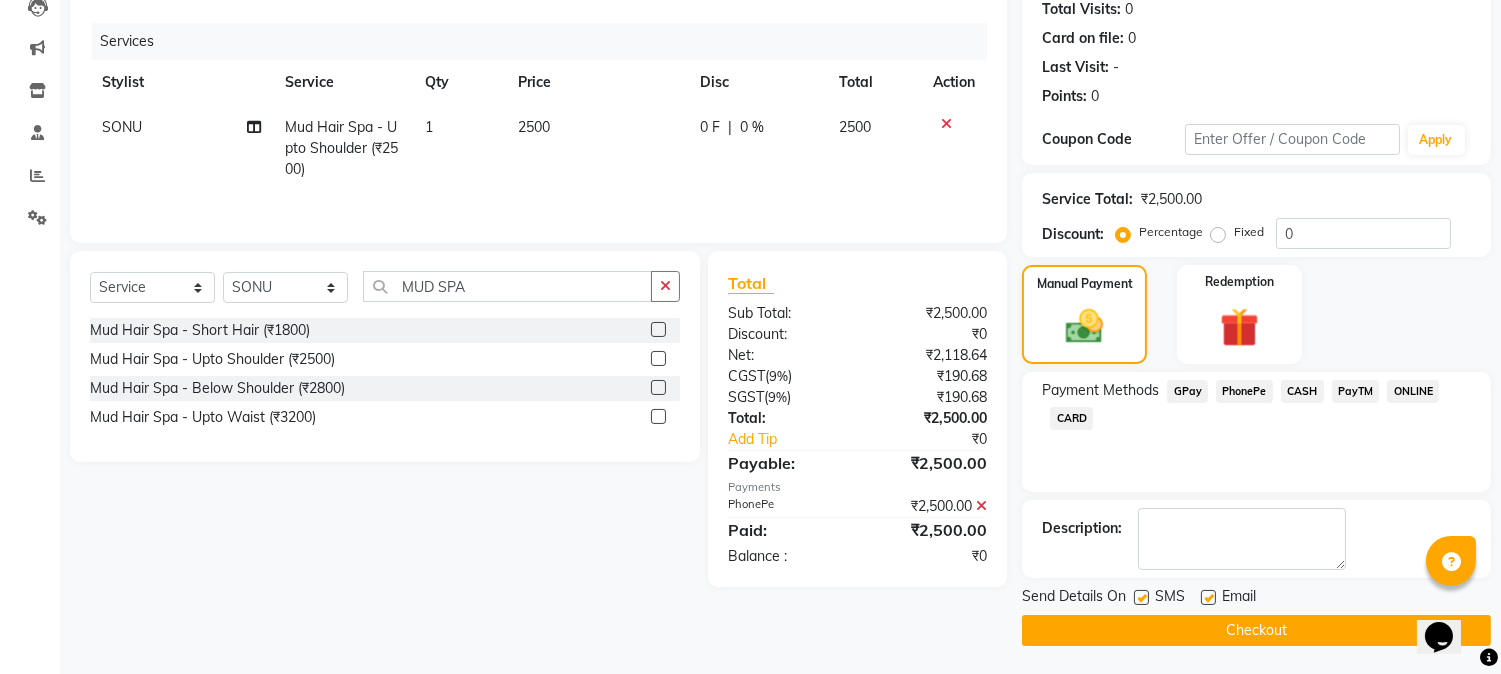 click on "Checkout" 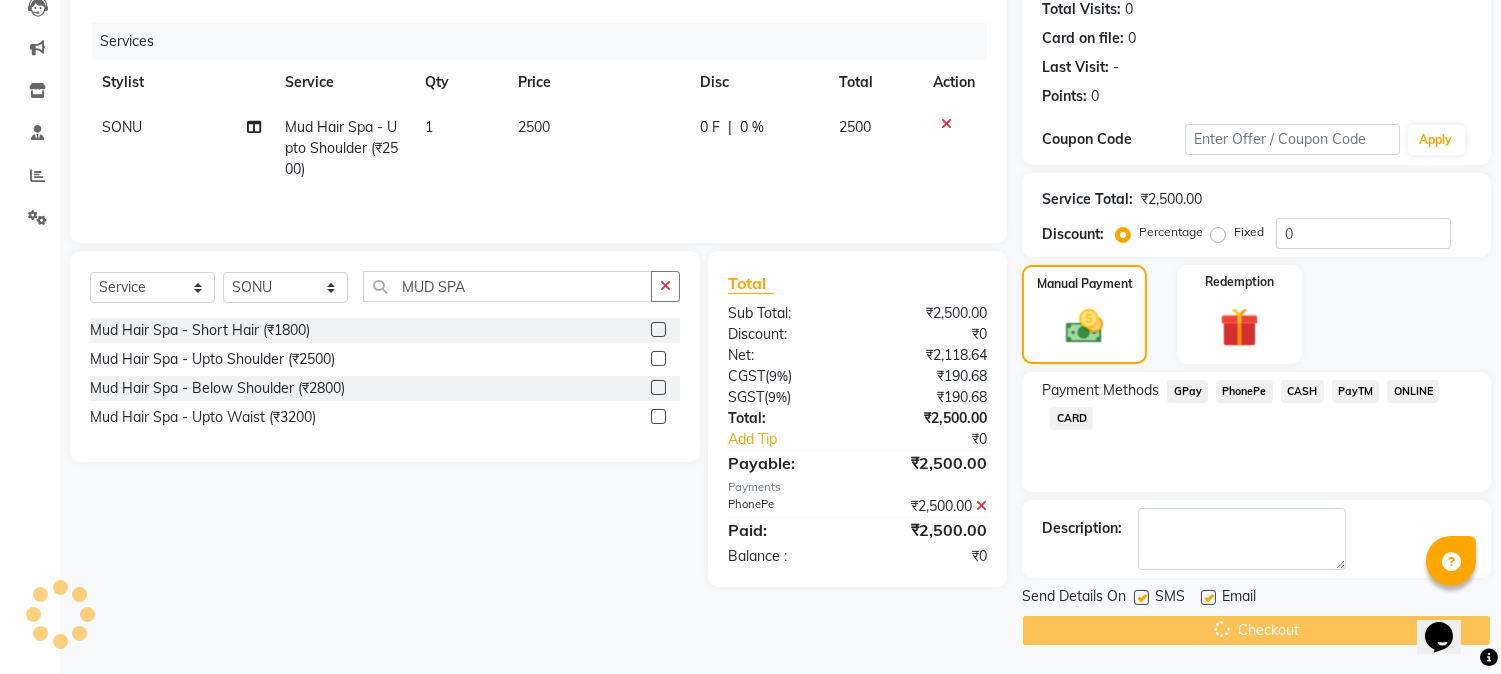 scroll, scrollTop: 0, scrollLeft: 0, axis: both 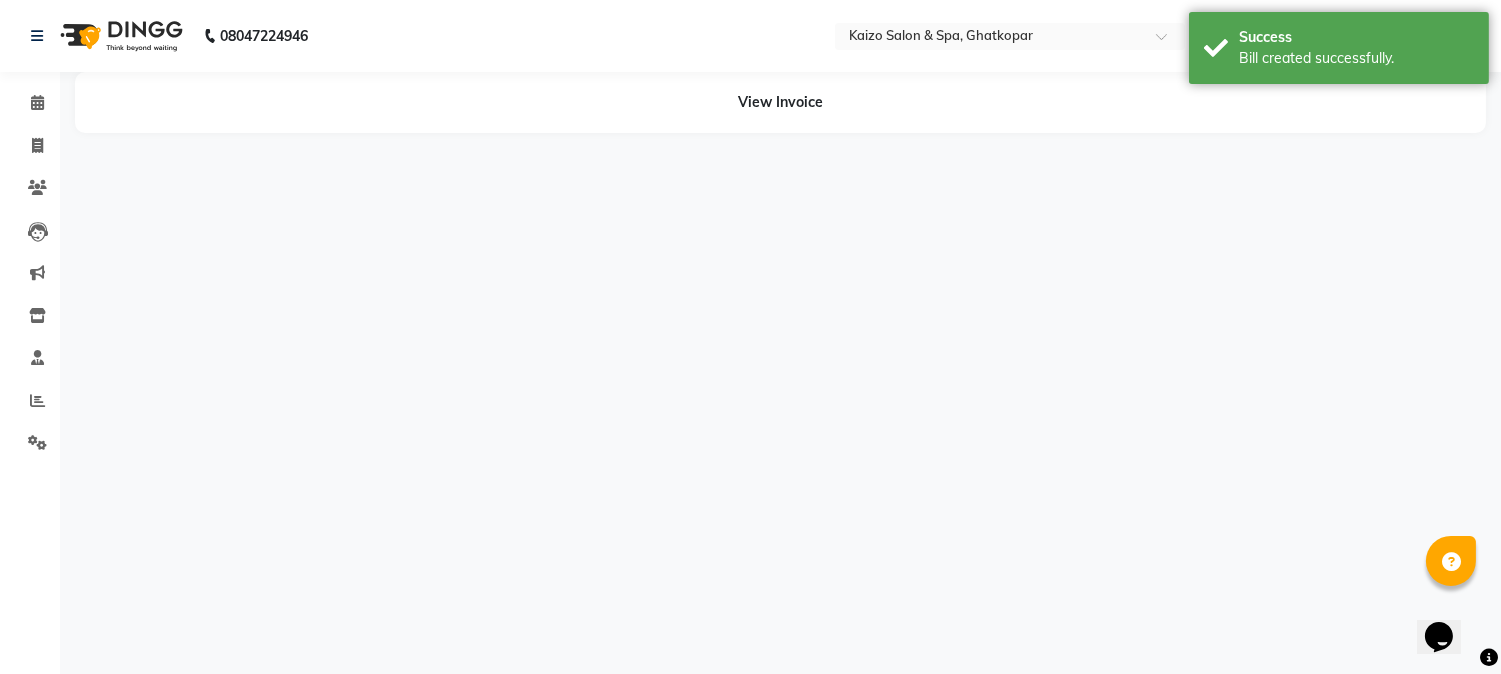 click on "08047224946 Select Location × Kaizo Salon & Spa, Ghatkopar Default Panel My Panel English ENGLISH Español العربية मराठी हिंदी ગુજરાતી தமிழ் 中文 Notifications nothing to show Front Desk Manage Profile Change Password Sign out Version:3.15.11 ☀ KAIZO SALON & SPA, Ghatkopar Calendar Invoice Clients Leads Marketing Inventory Staff Reports Settings Completed InProgress Upcoming Dropped Tentative Check-In Confirm Bookings Segments Page Builder View Invoice" at bounding box center (750, 337) 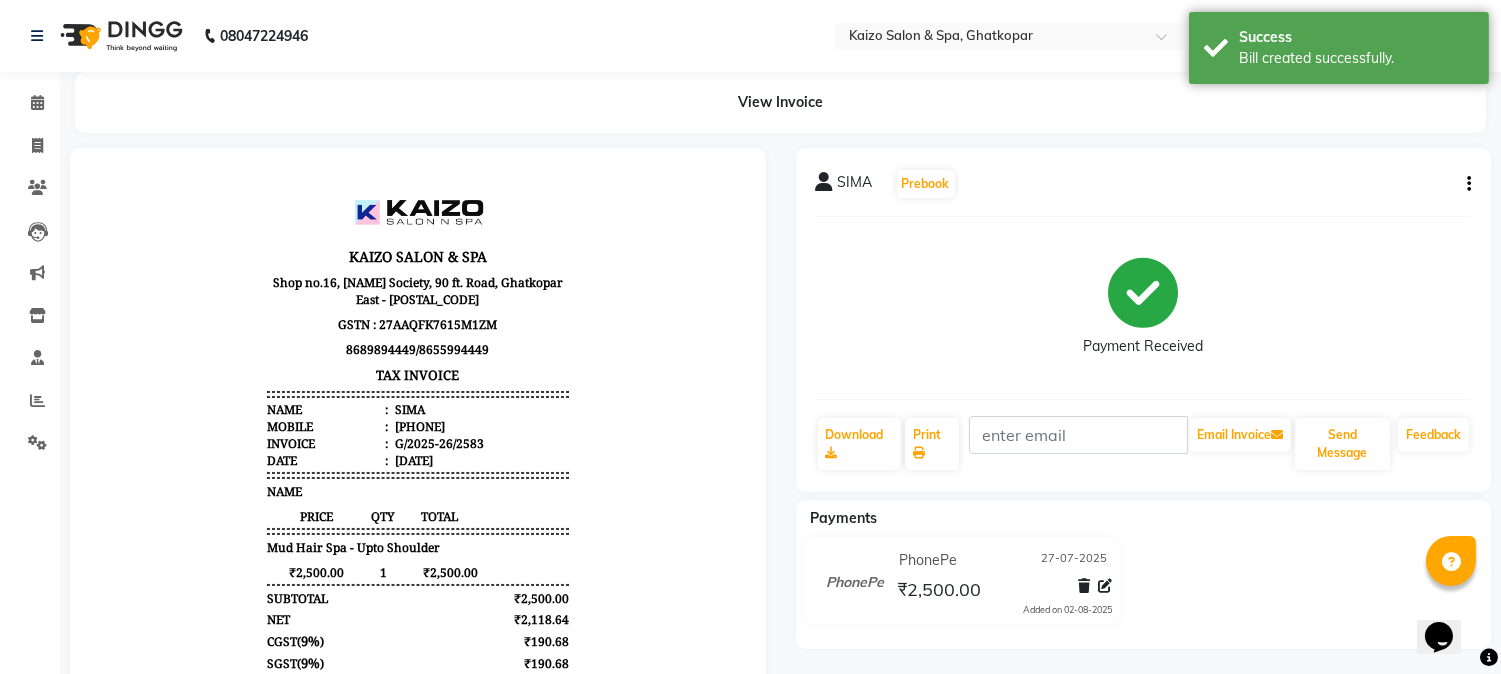 scroll, scrollTop: 0, scrollLeft: 0, axis: both 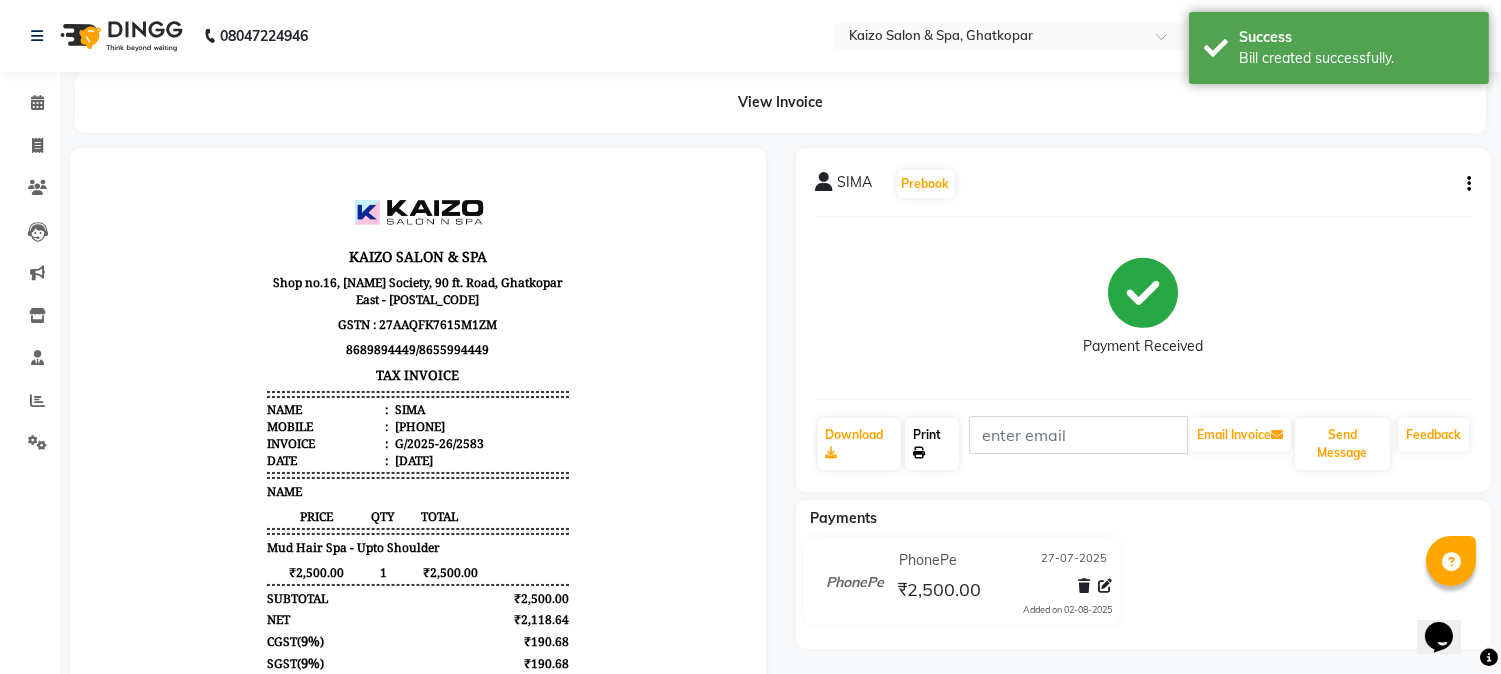 click on "Print" 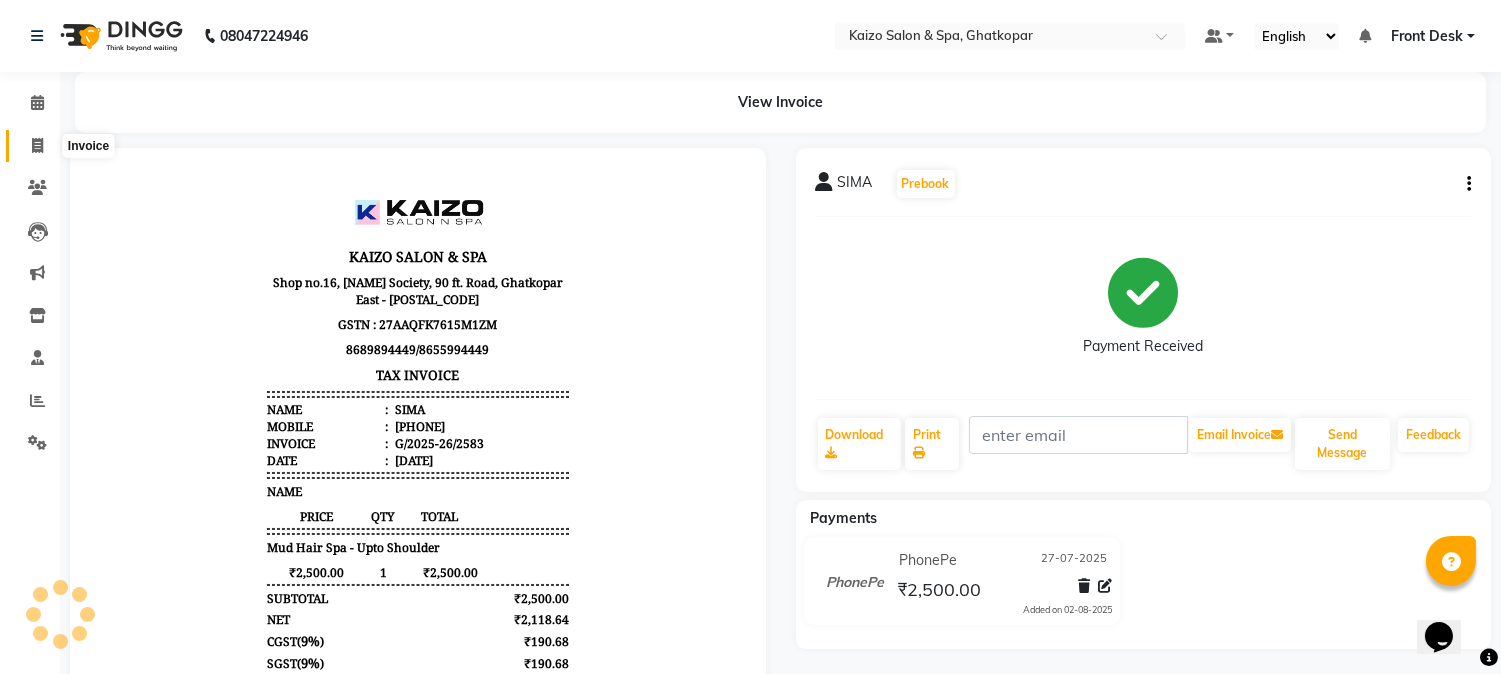 click 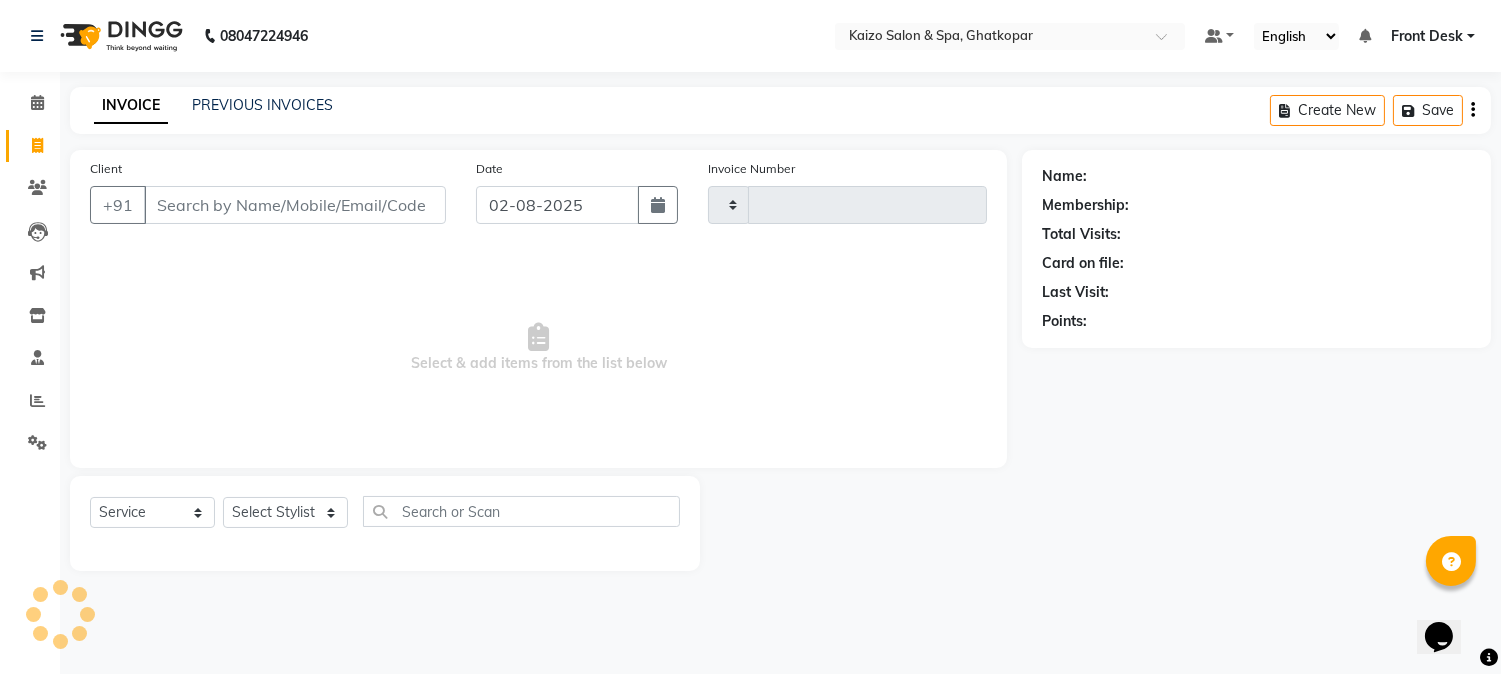 type on "2584" 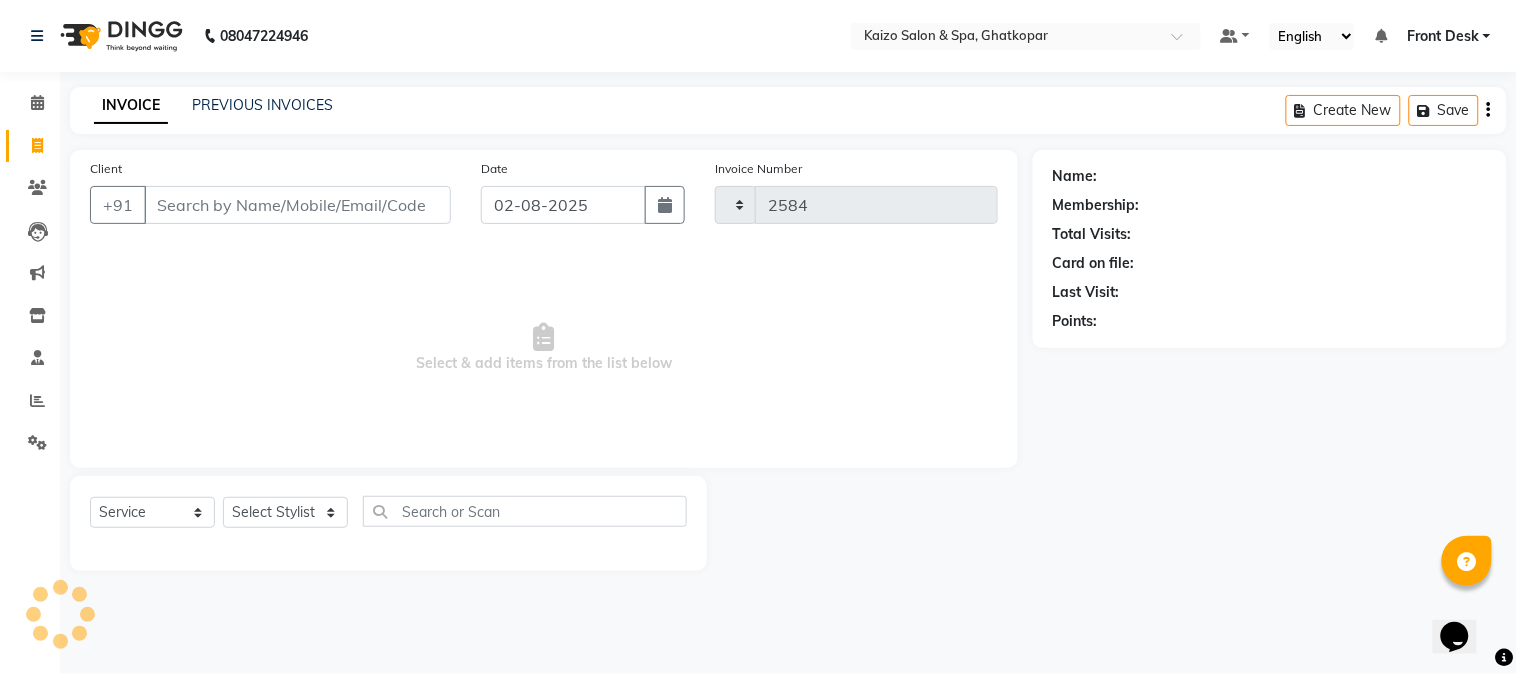 select on "3500" 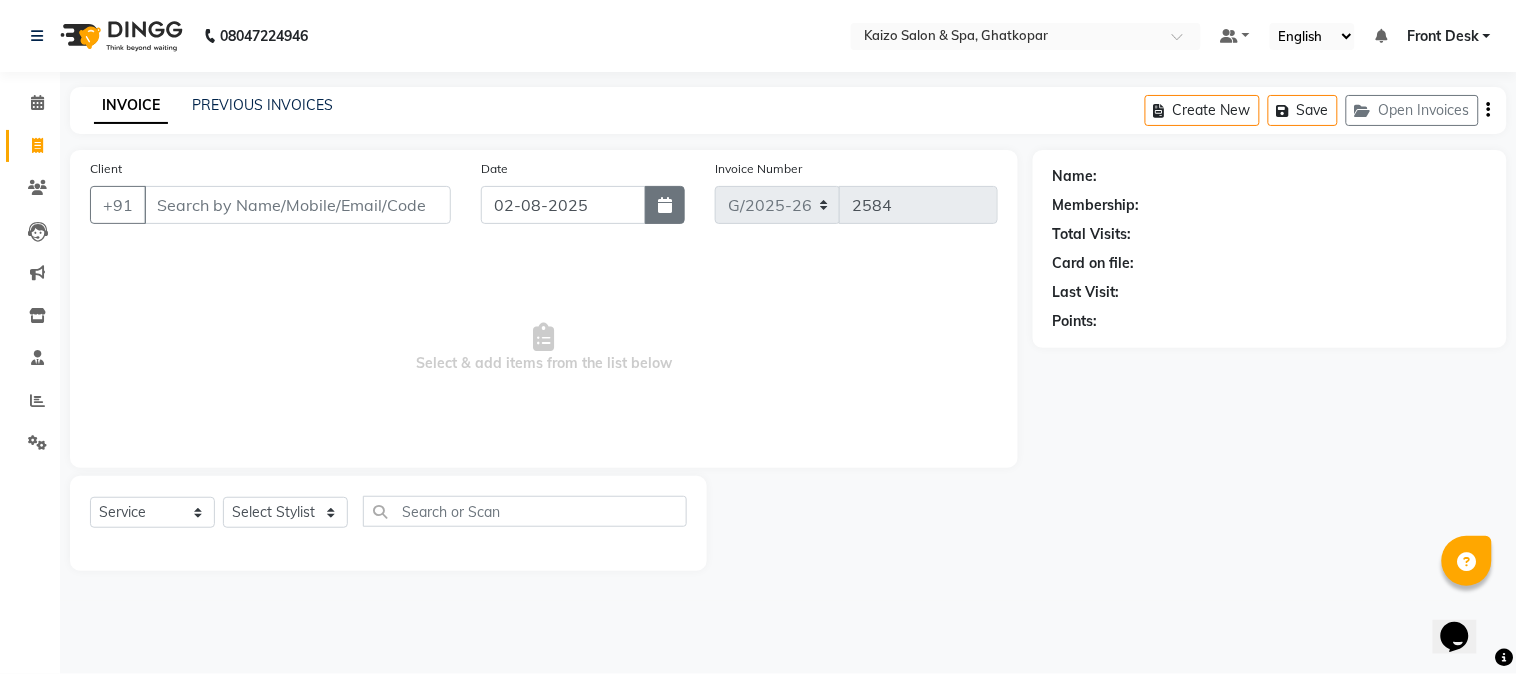 click 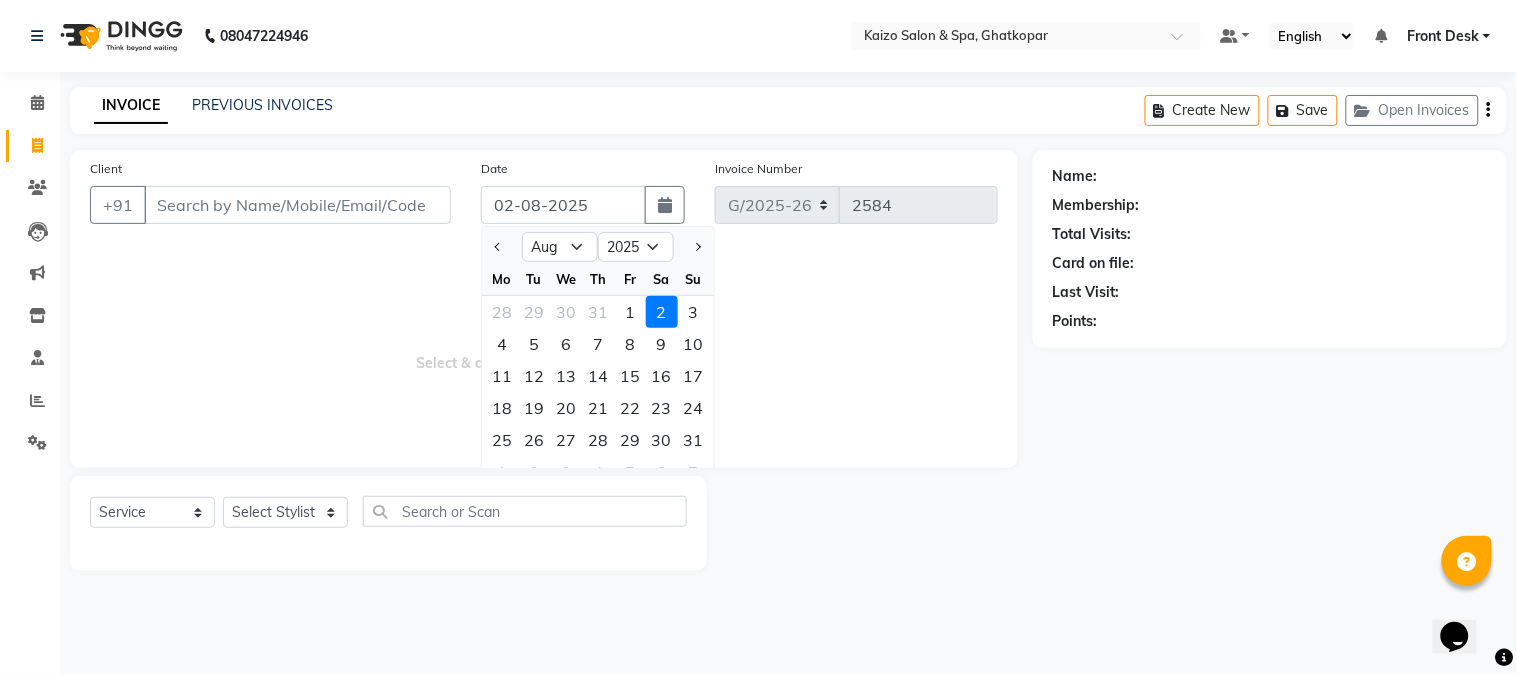 click 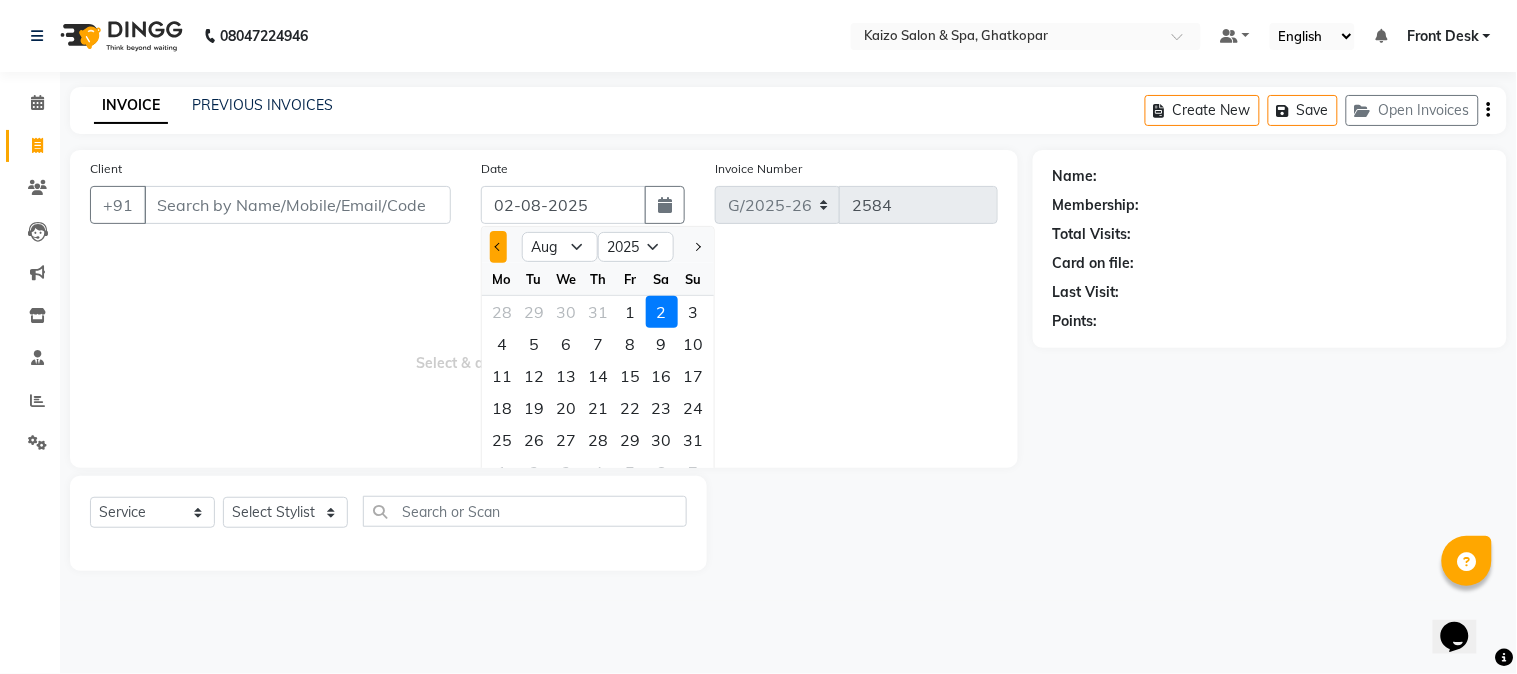 click 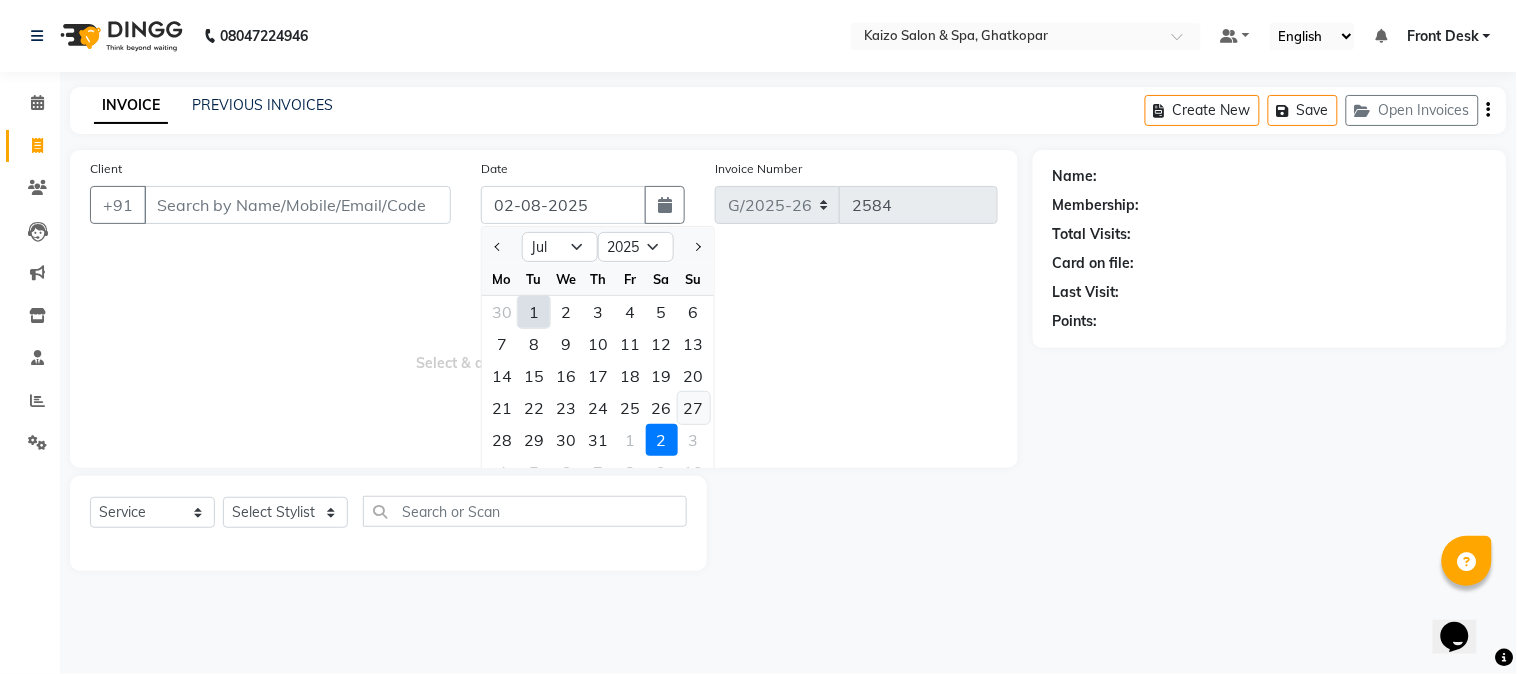 click on "27" 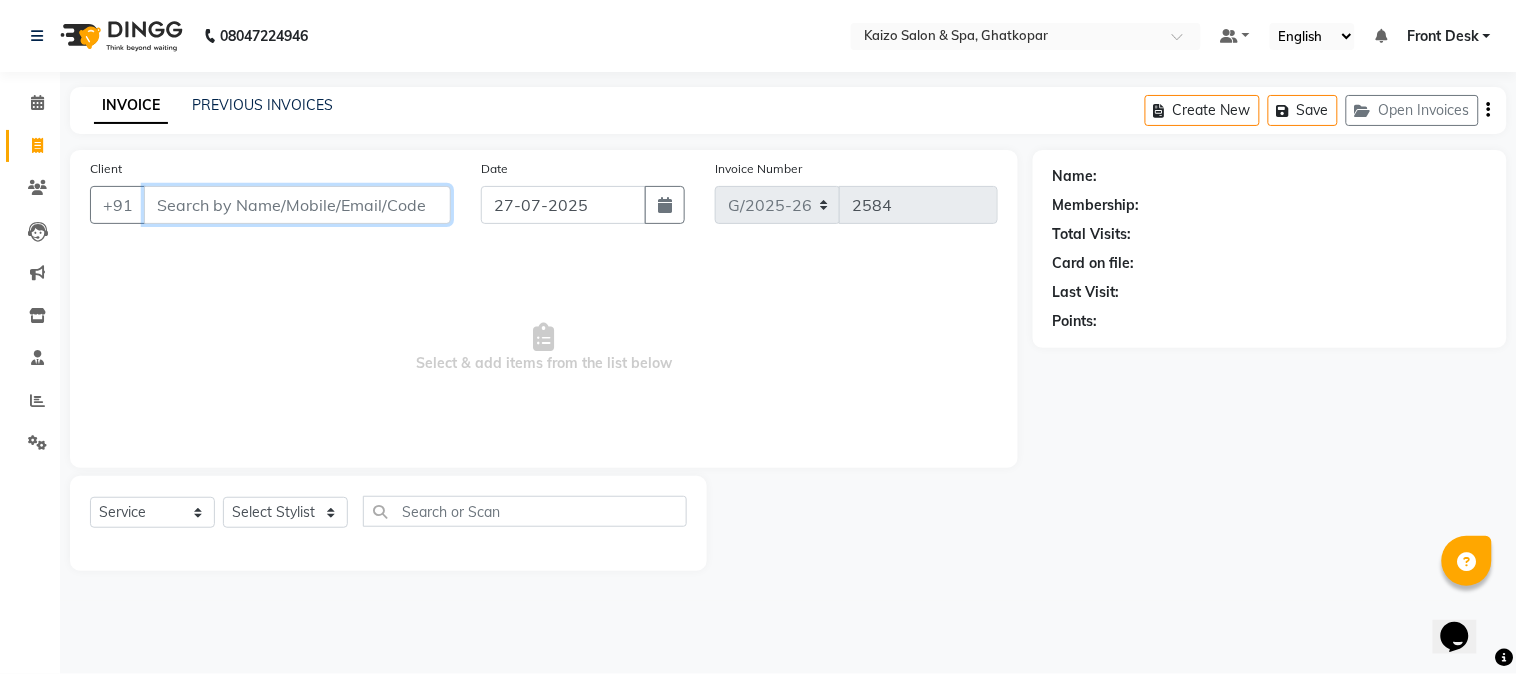 drag, startPoint x: 346, startPoint y: 197, endPoint x: 344, endPoint y: 217, distance: 20.09975 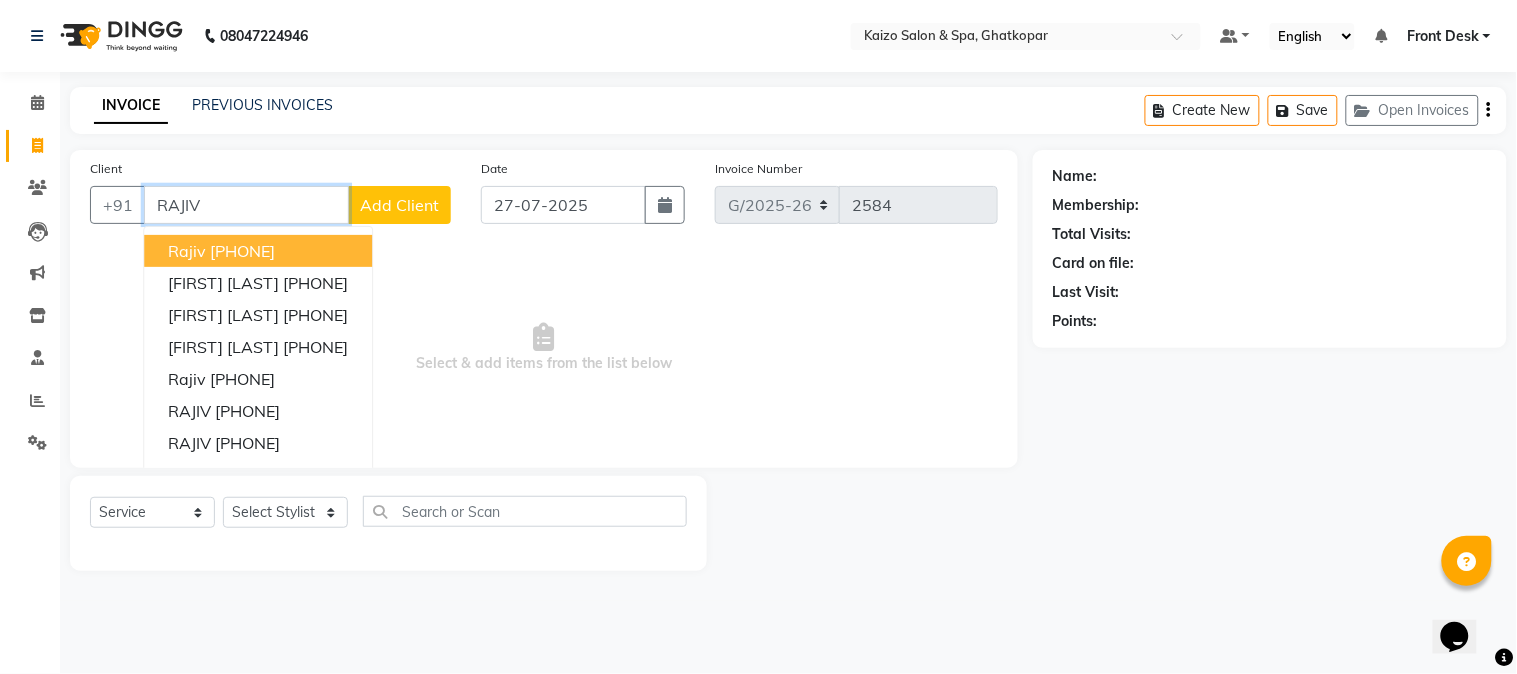 click on "[PHONE]" at bounding box center [242, 251] 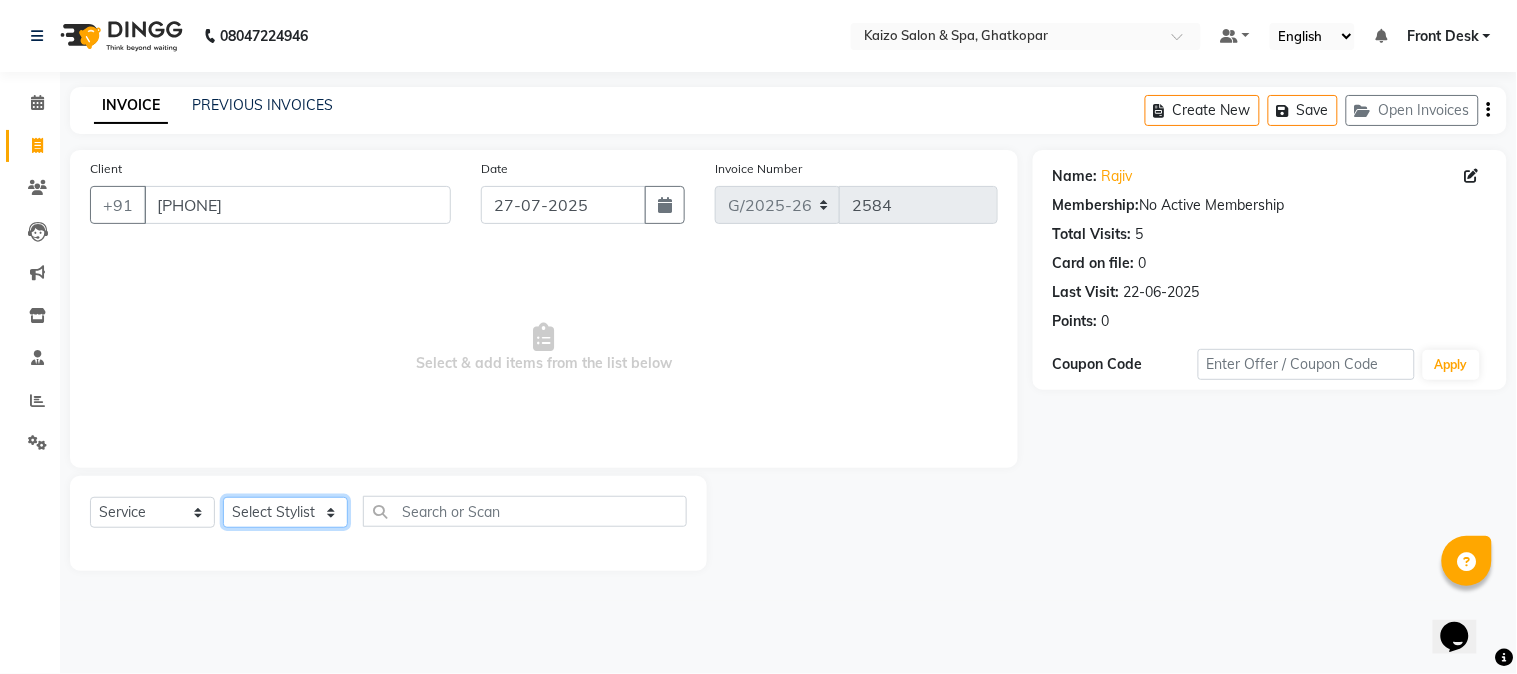 click on "Select Stylist ABDUL AKSHADA ANJALI ARBAZ ARIF FAHEEM Front Desk GOVIND HEENA IFTESHA JACIN NIBHA NIKITA NIZAM PRANITA SALIM SAM SHADAB SHARIFA SMITA GALA SNEHAL SONI SONU WASEEM YASH" 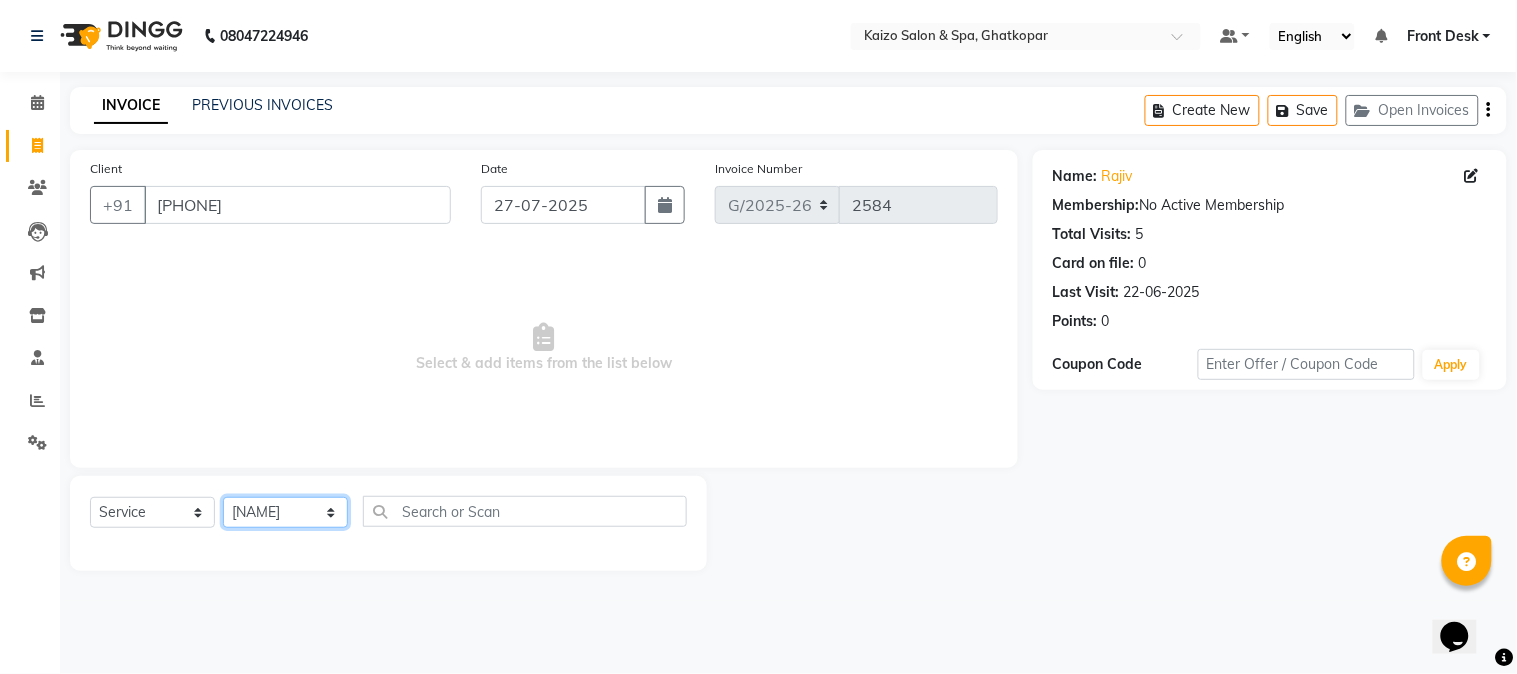 click on "Select Stylist ABDUL AKSHADA ANJALI ARBAZ ARIF FAHEEM Front Desk GOVIND HEENA IFTESHA JACIN NIBHA NIKITA NIZAM PRANITA SALIM SAM SHADAB SHARIFA SMITA GALA SNEHAL SONI SONU WASEEM YASH" 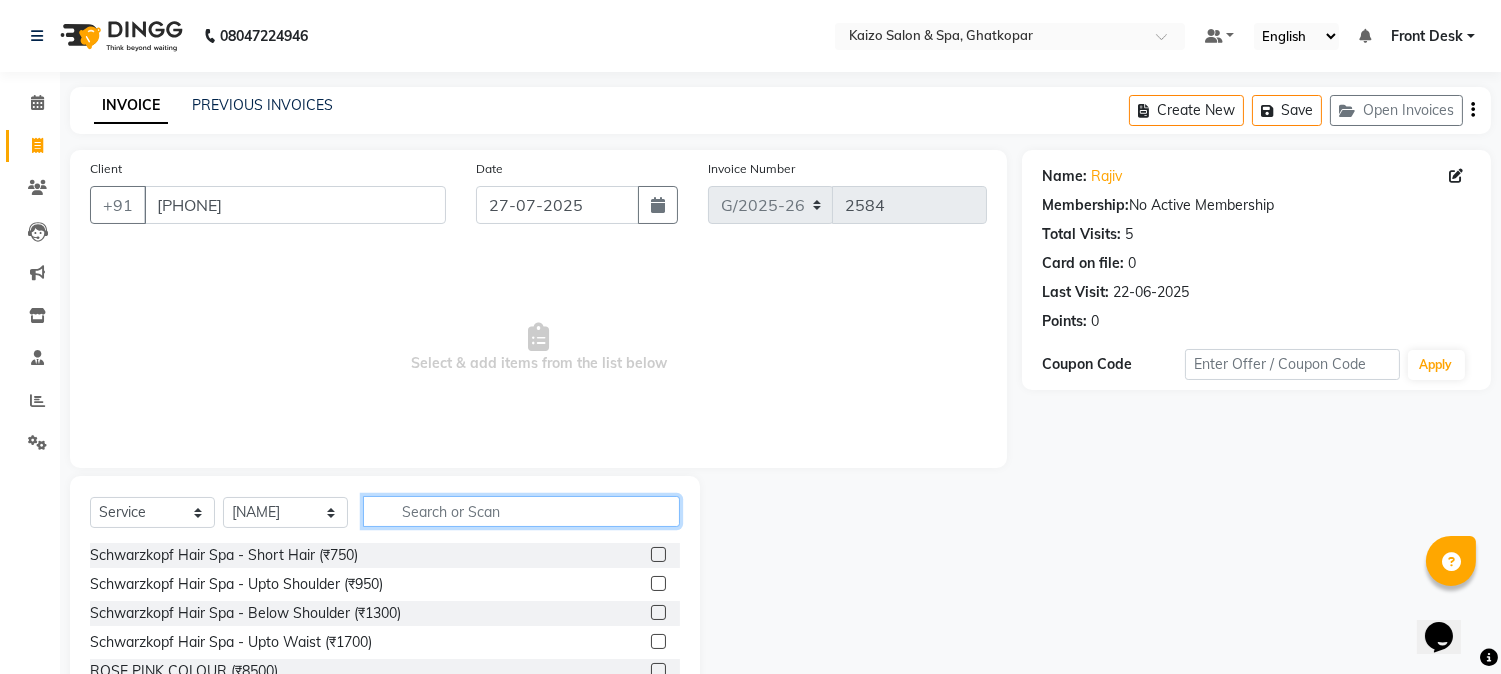click 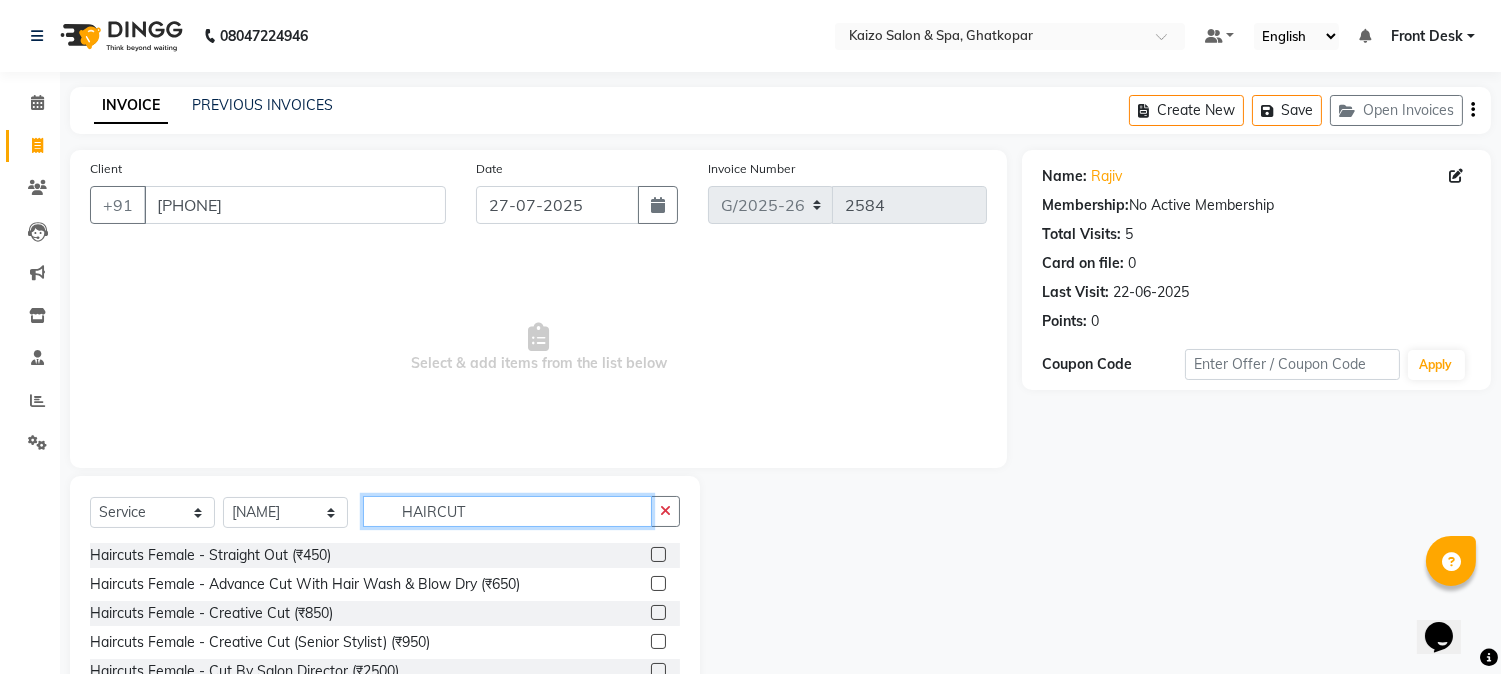 scroll, scrollTop: 263, scrollLeft: 0, axis: vertical 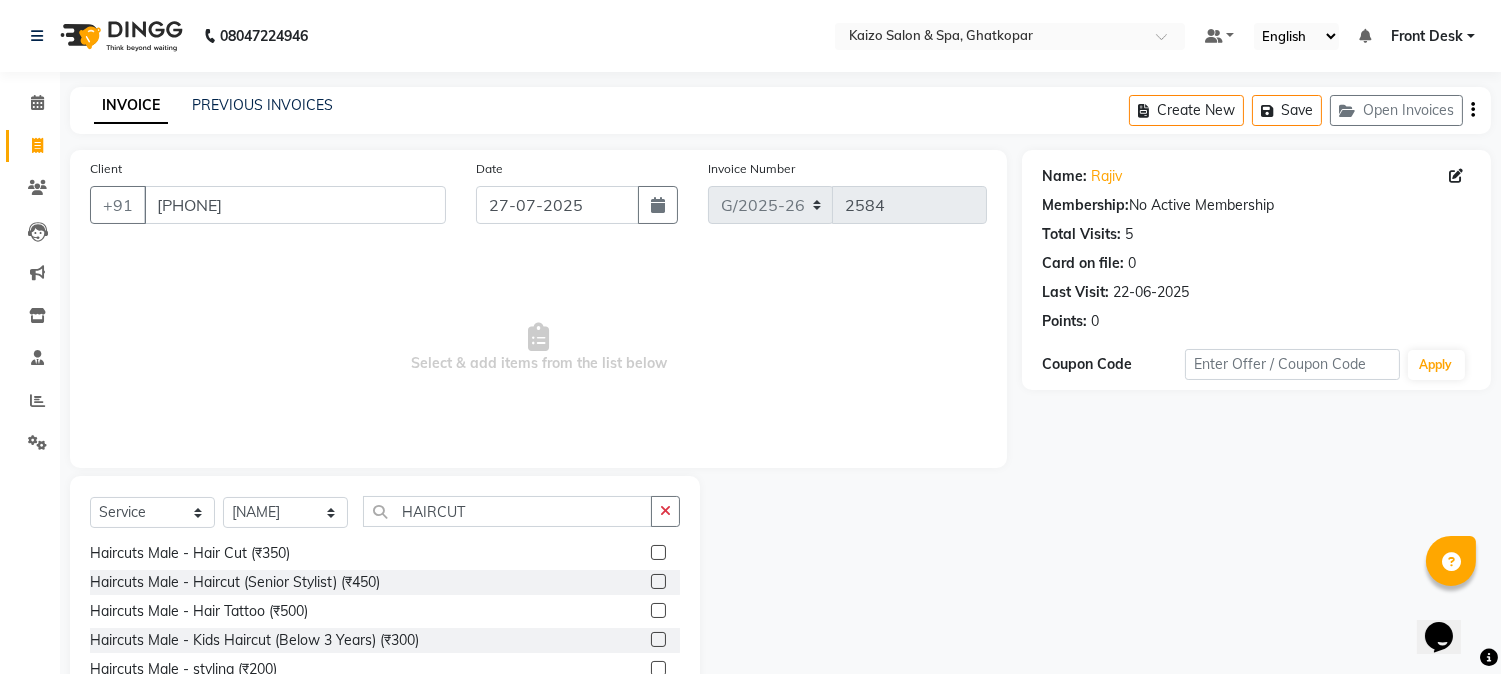 click 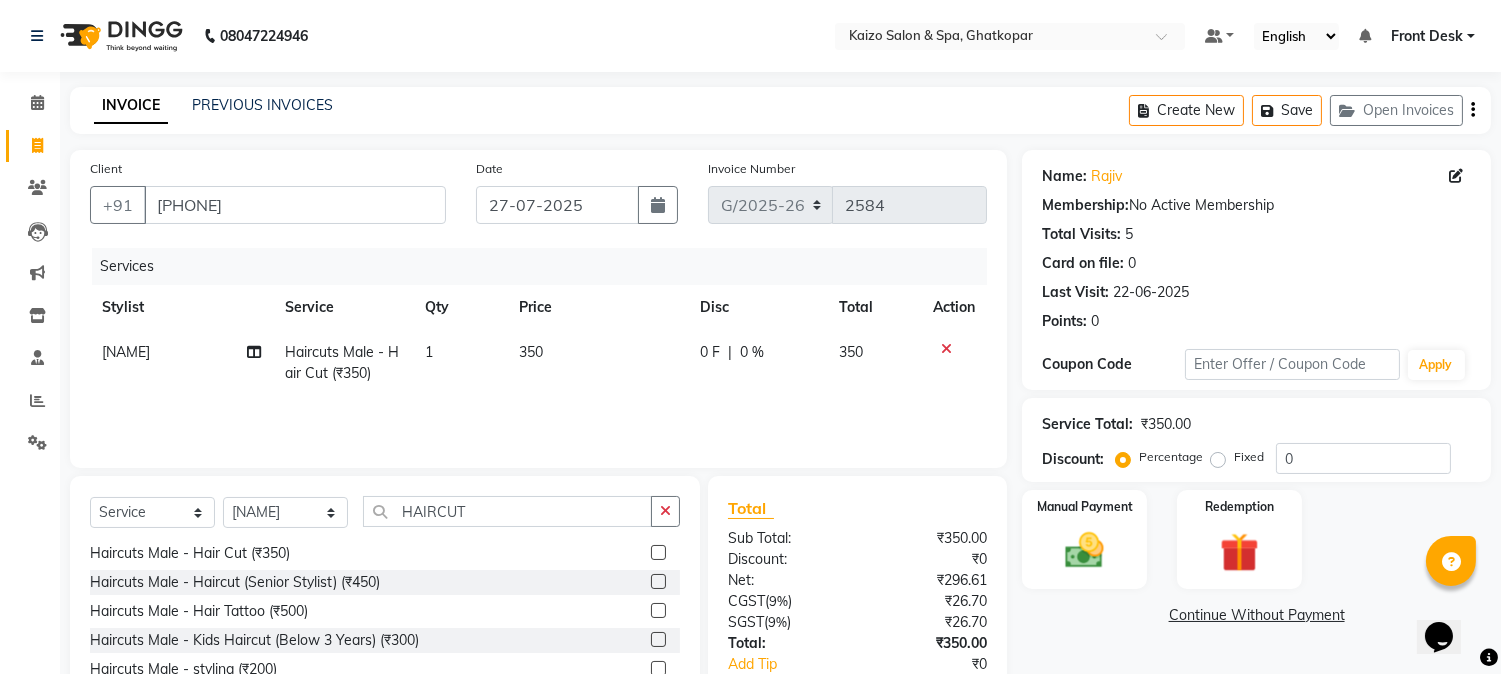 click on "350" 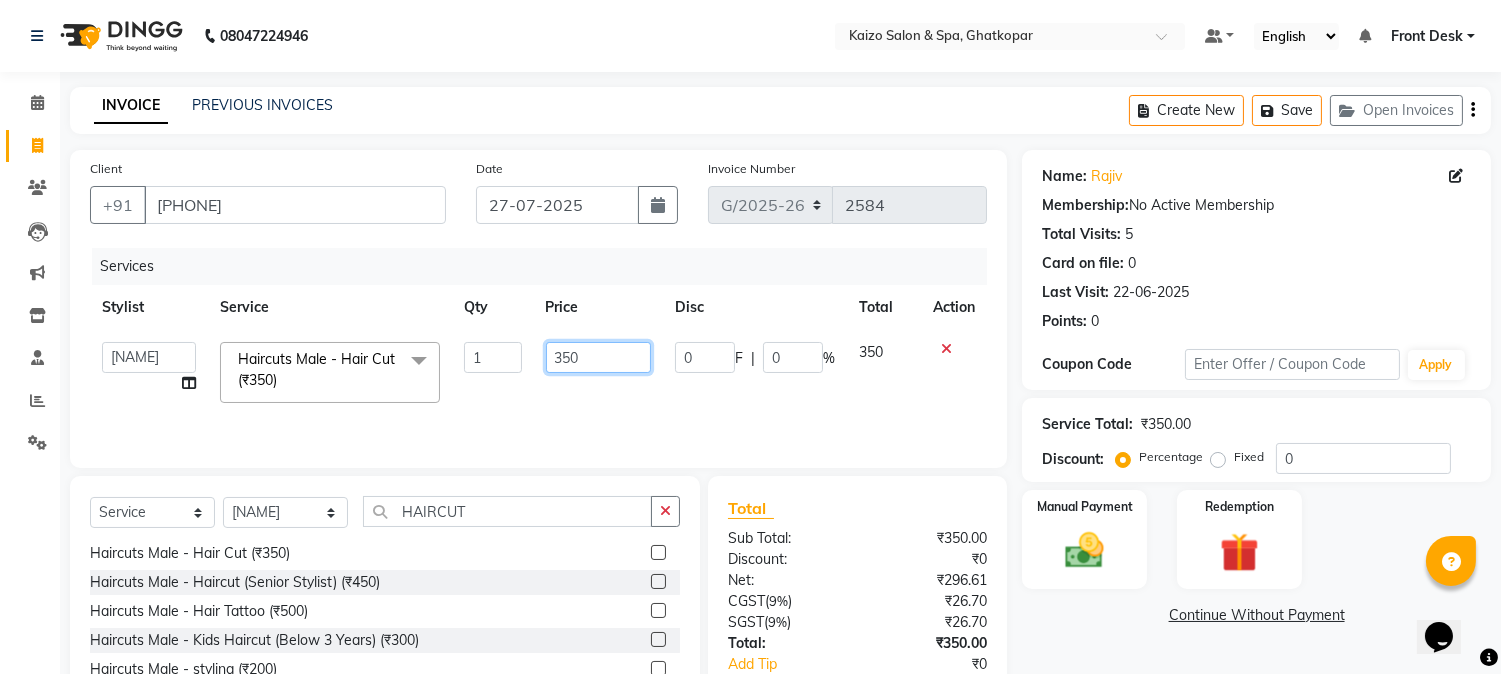 click on "350" 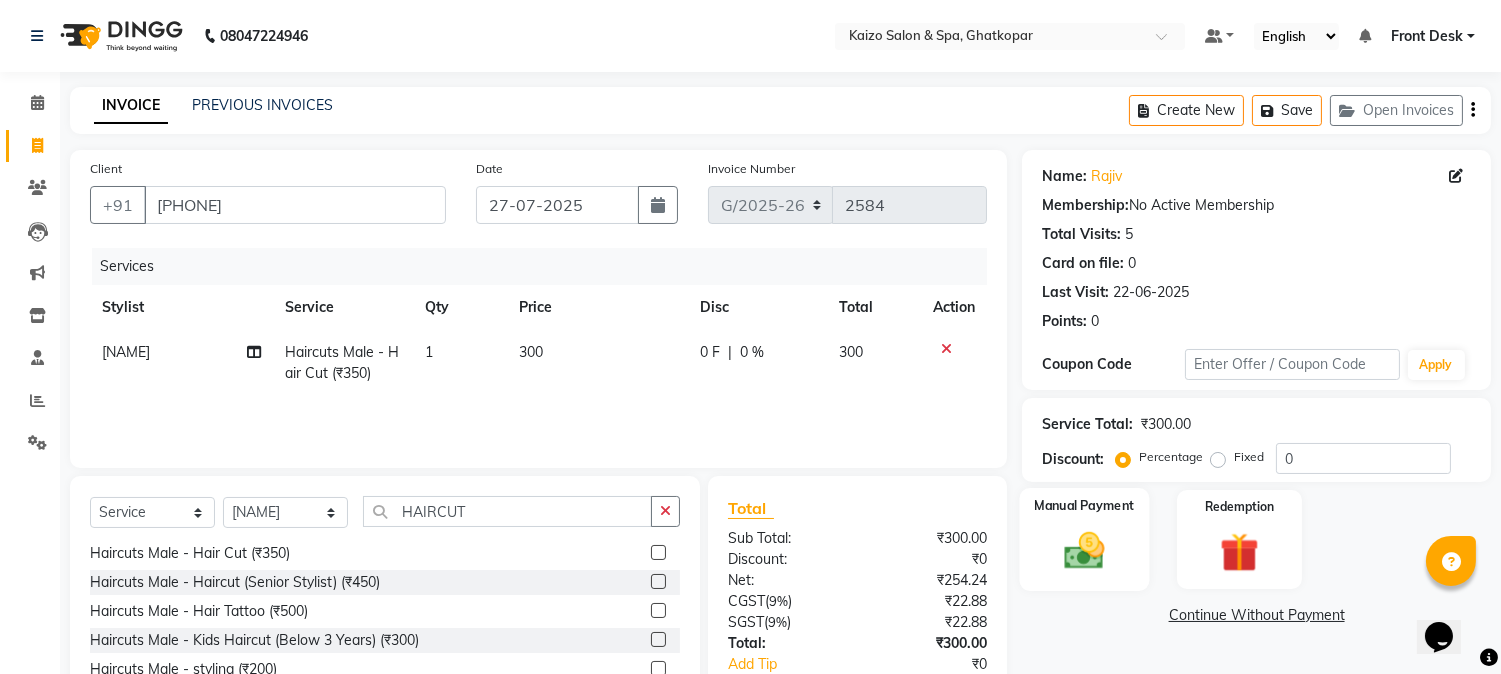 click 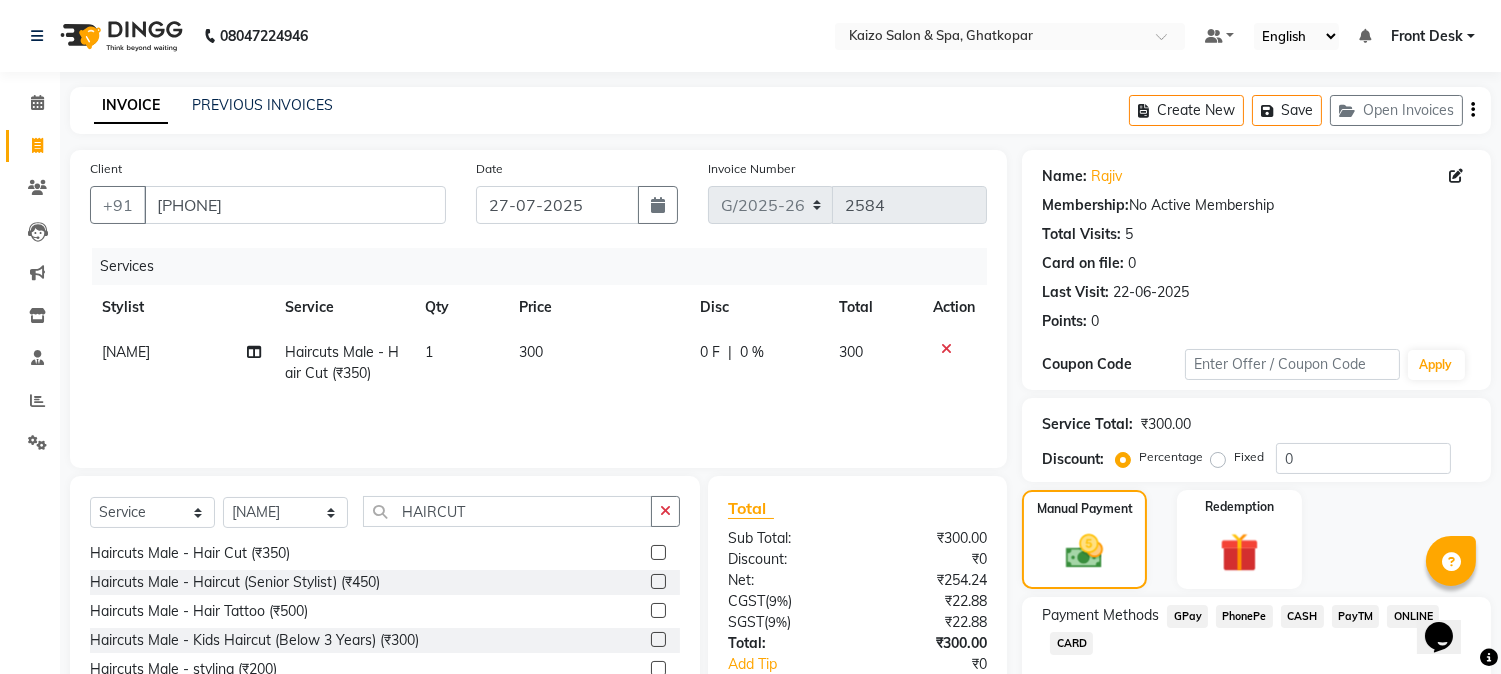 click on "PhonePe" 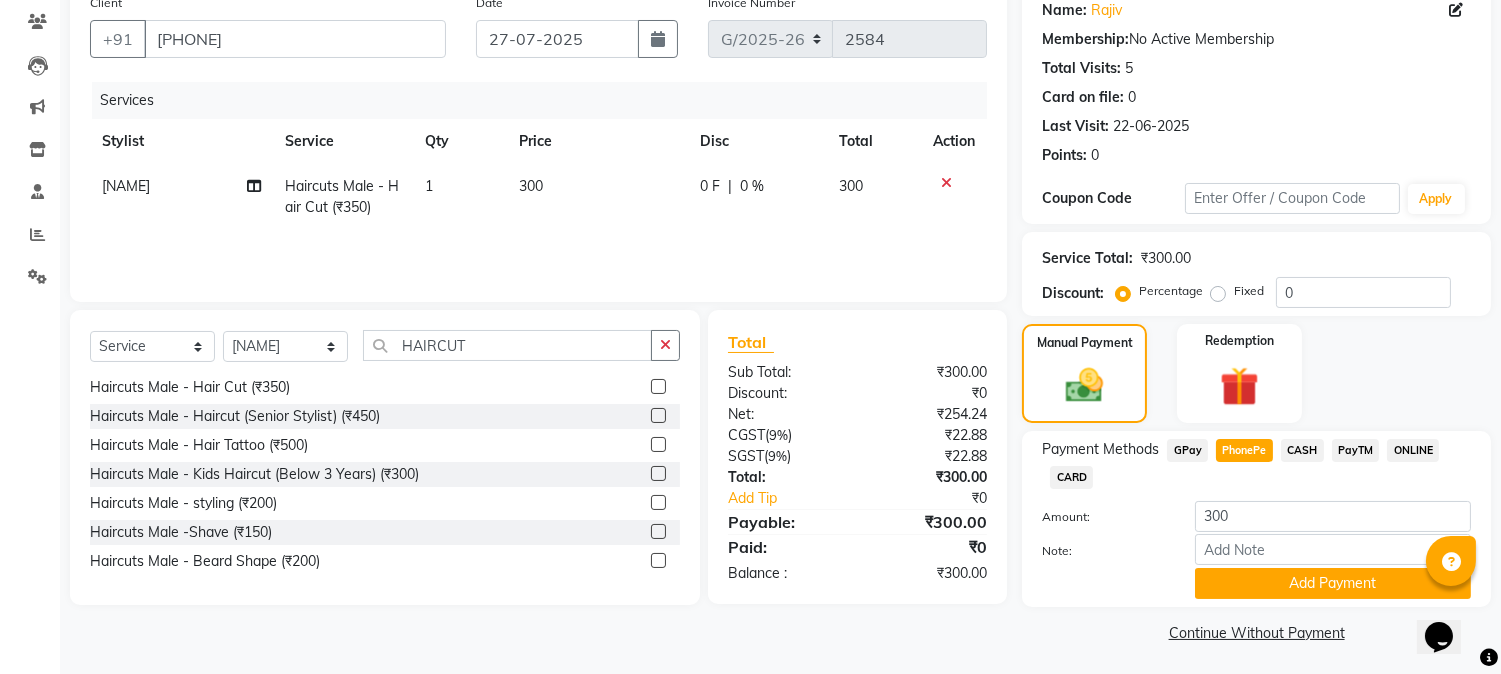scroll, scrollTop: 170, scrollLeft: 0, axis: vertical 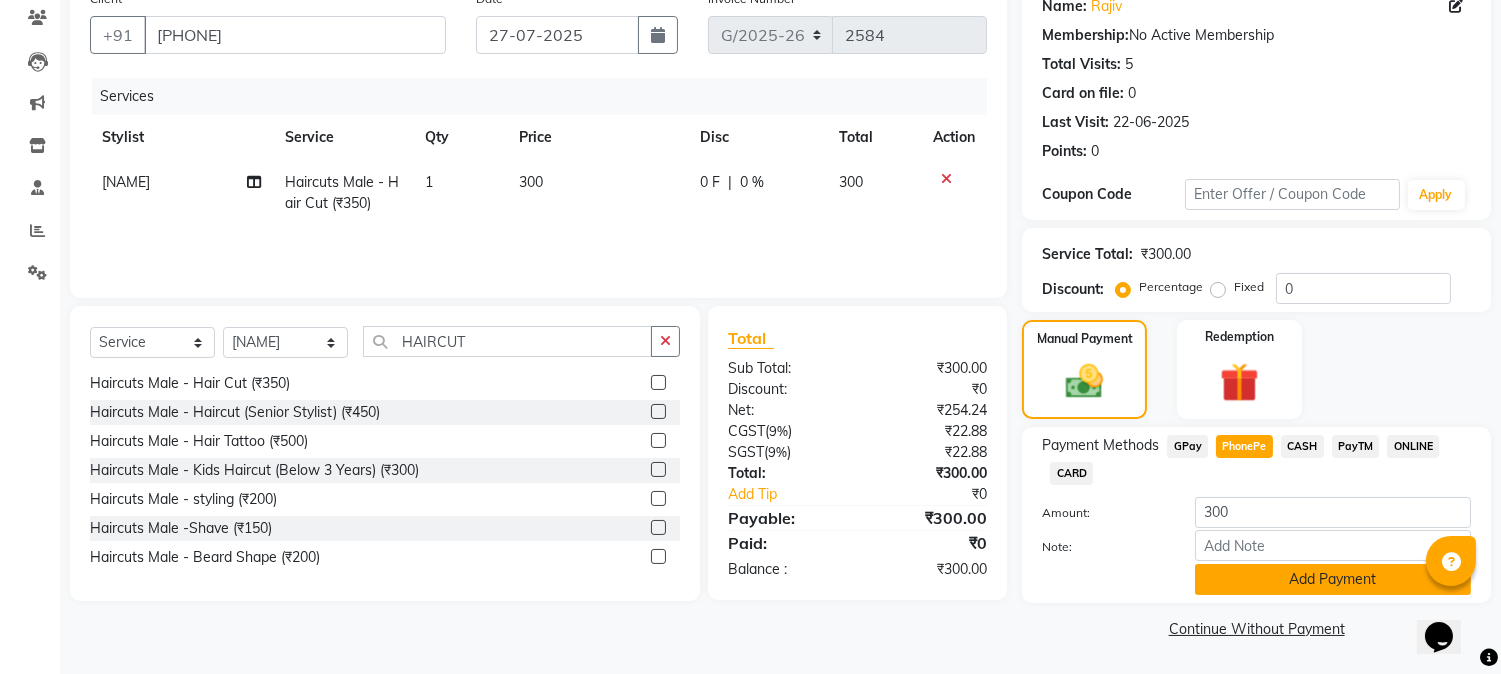 click on "Add Payment" 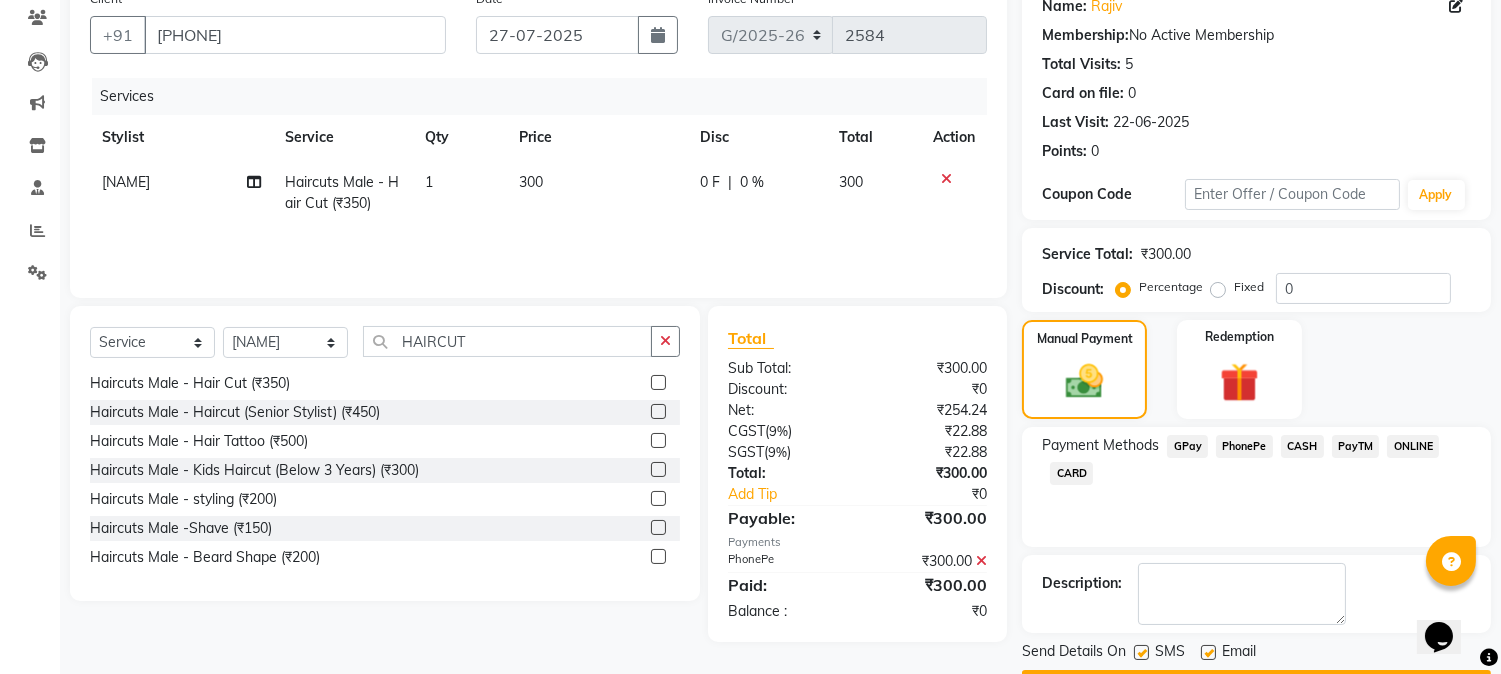 click 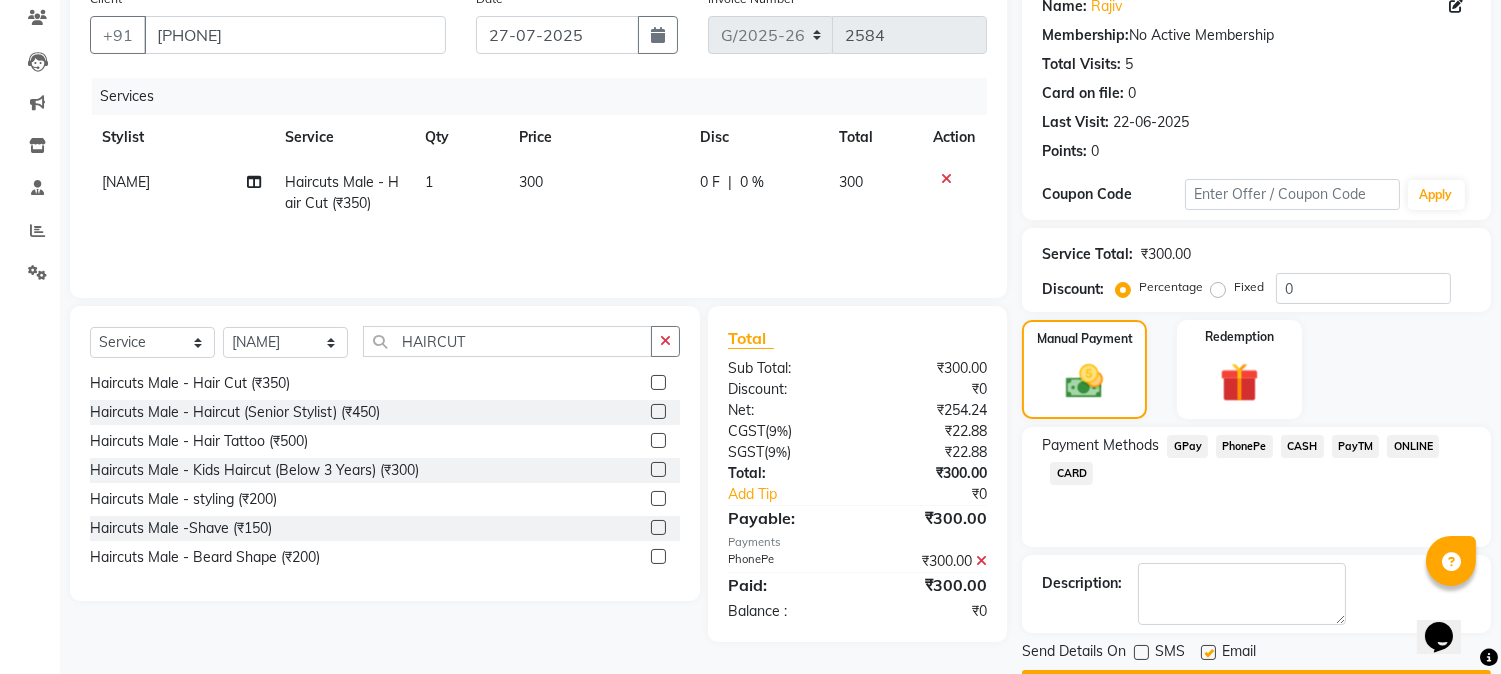 click 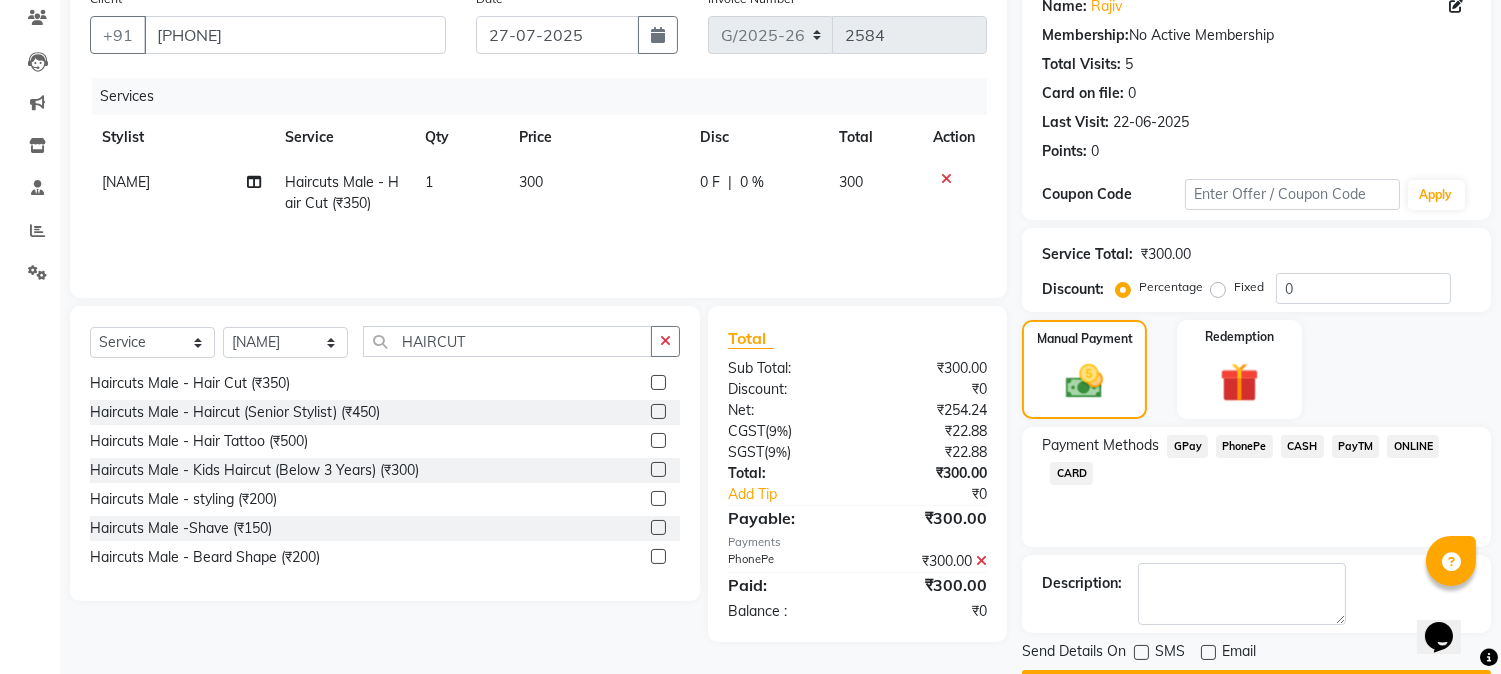 scroll, scrollTop: 225, scrollLeft: 0, axis: vertical 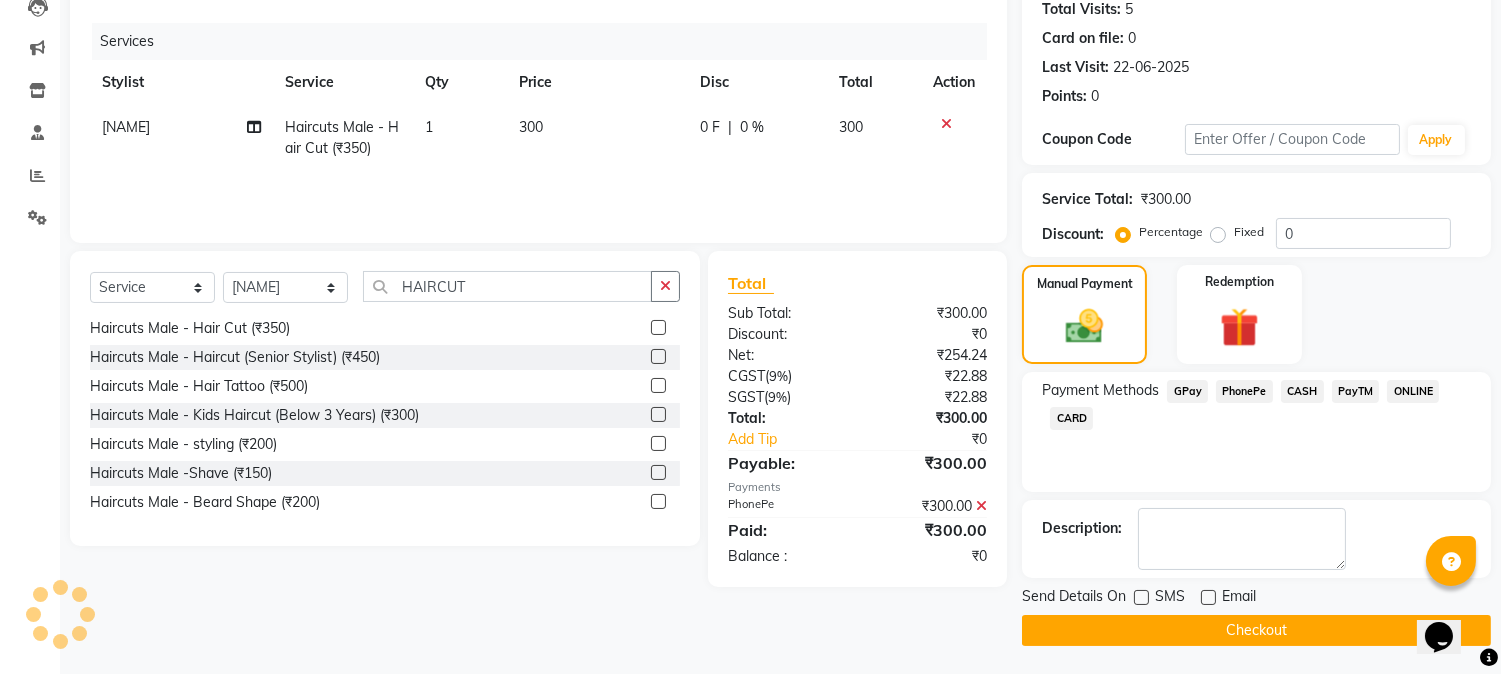 click on "Checkout" 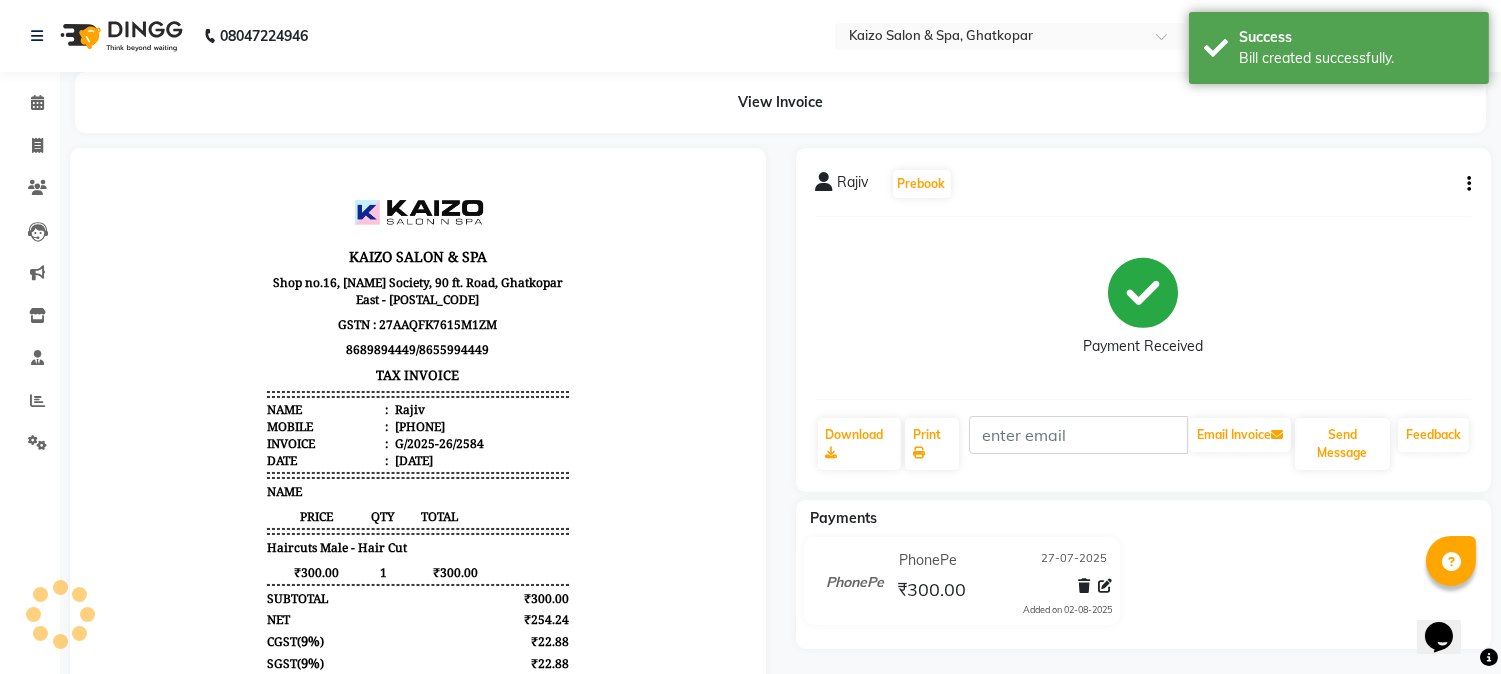 scroll, scrollTop: 0, scrollLeft: 0, axis: both 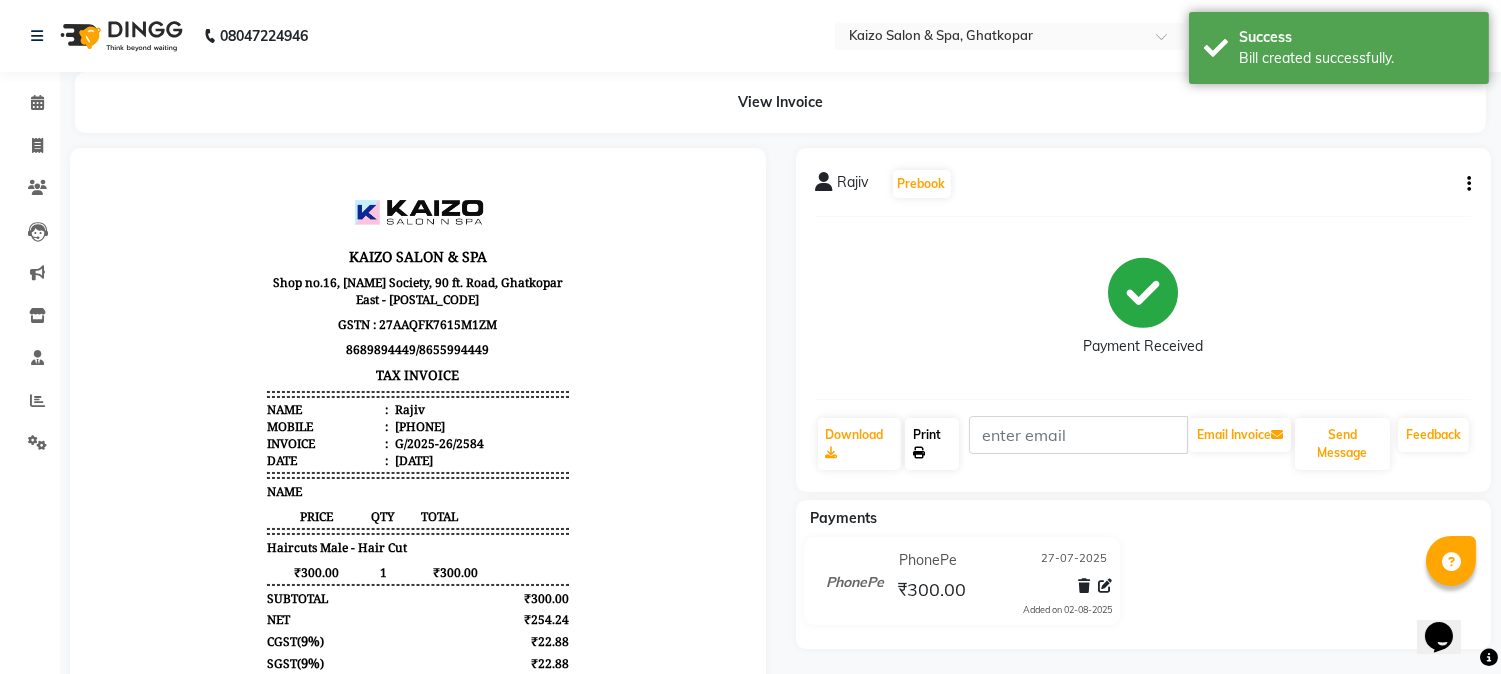 click on "Print" 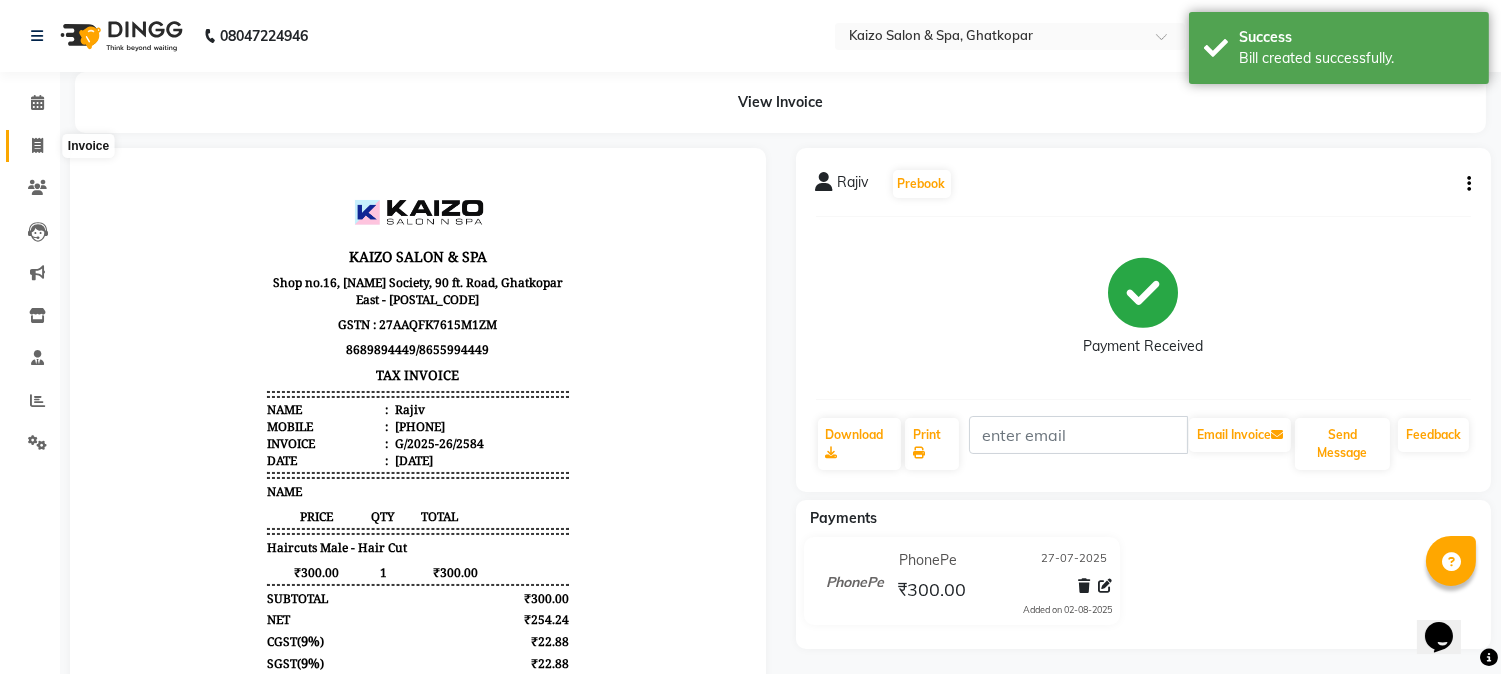 click 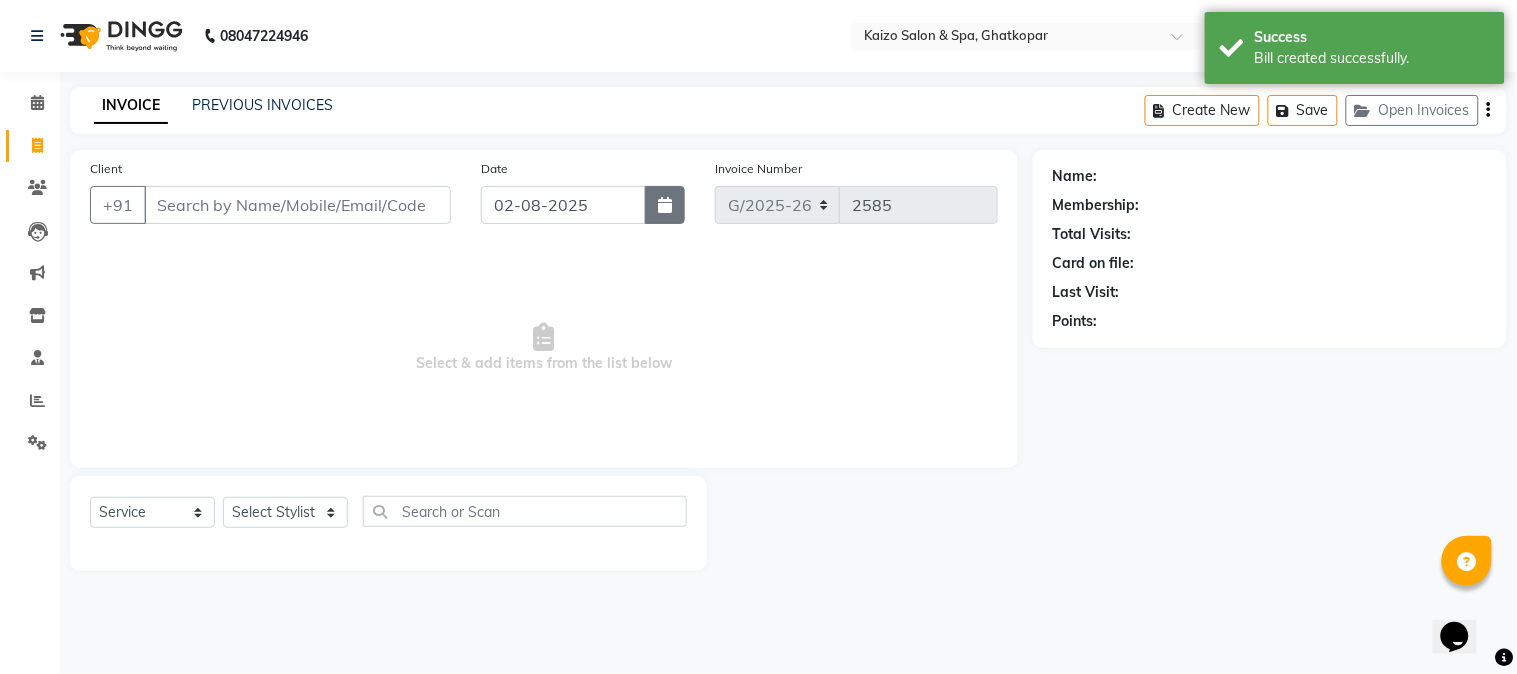 click 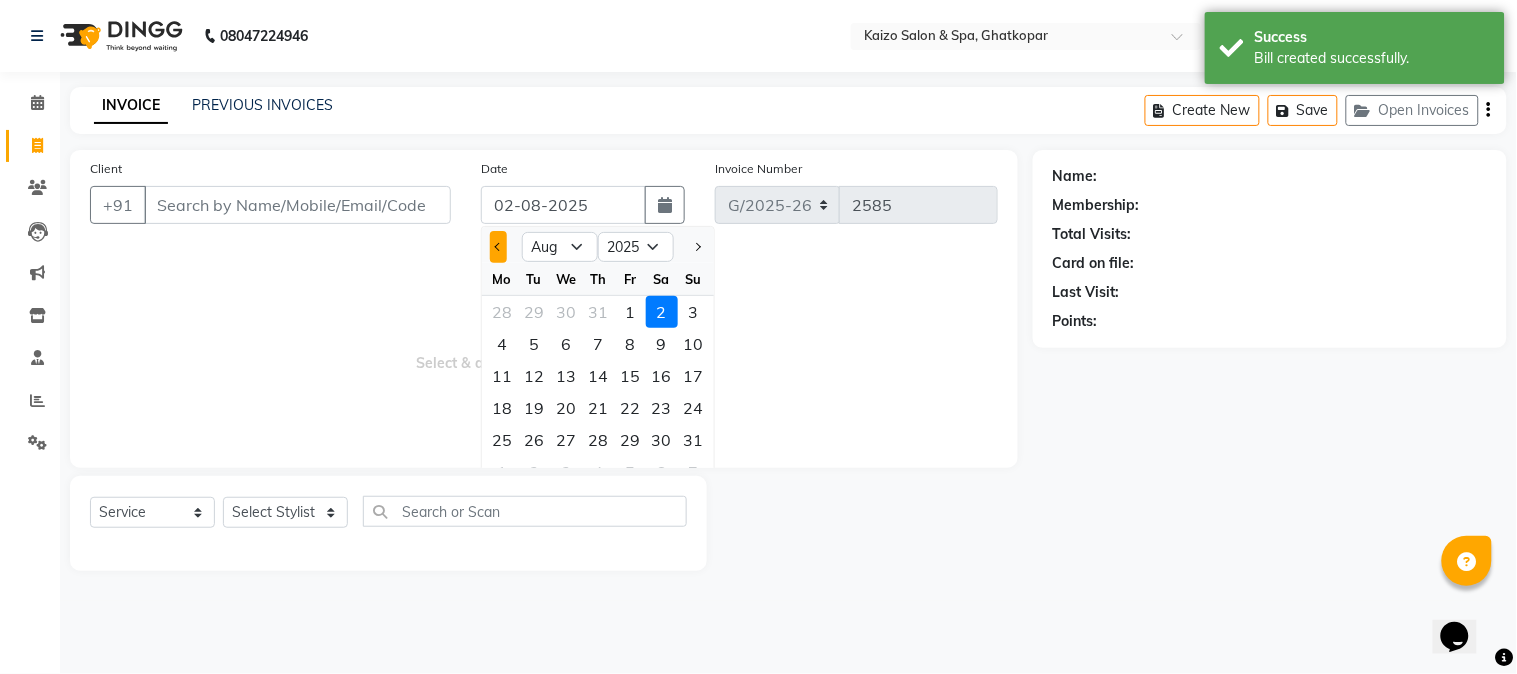click 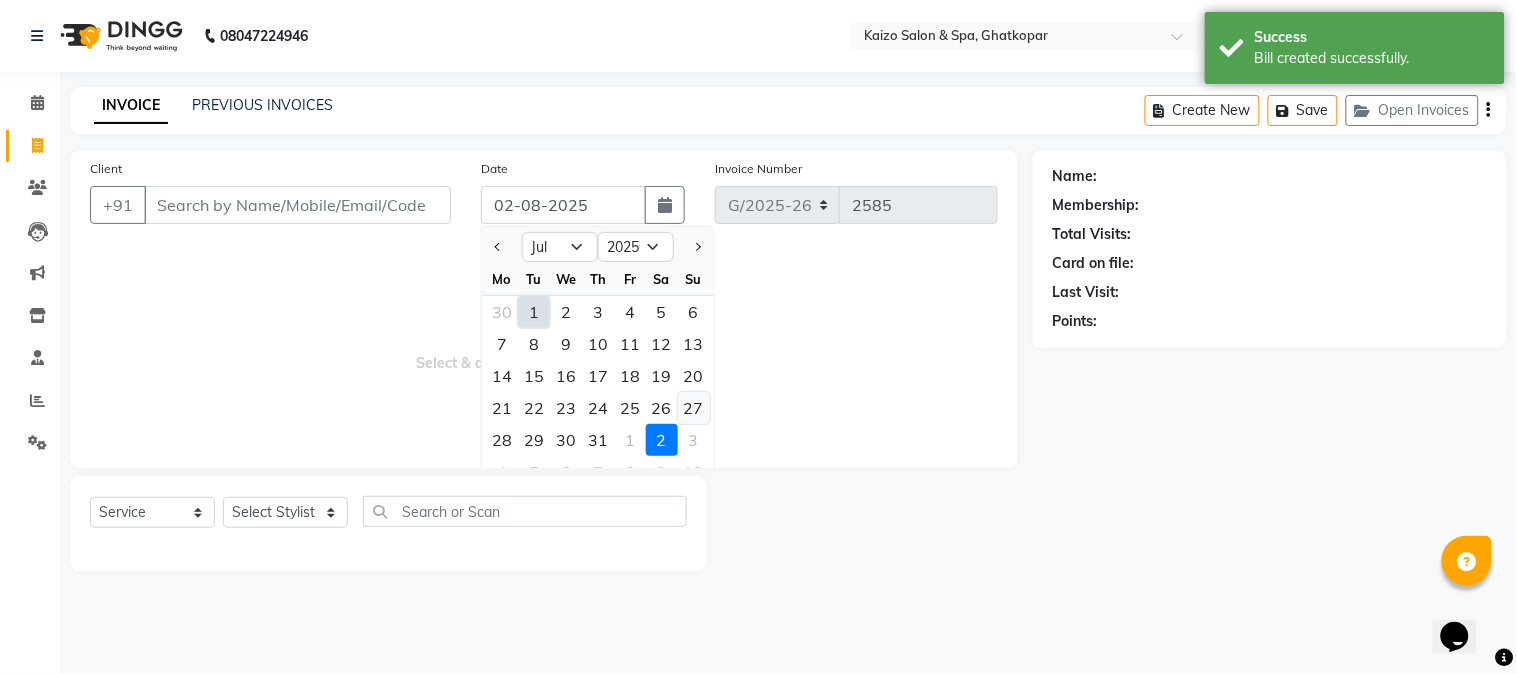 click on "27" 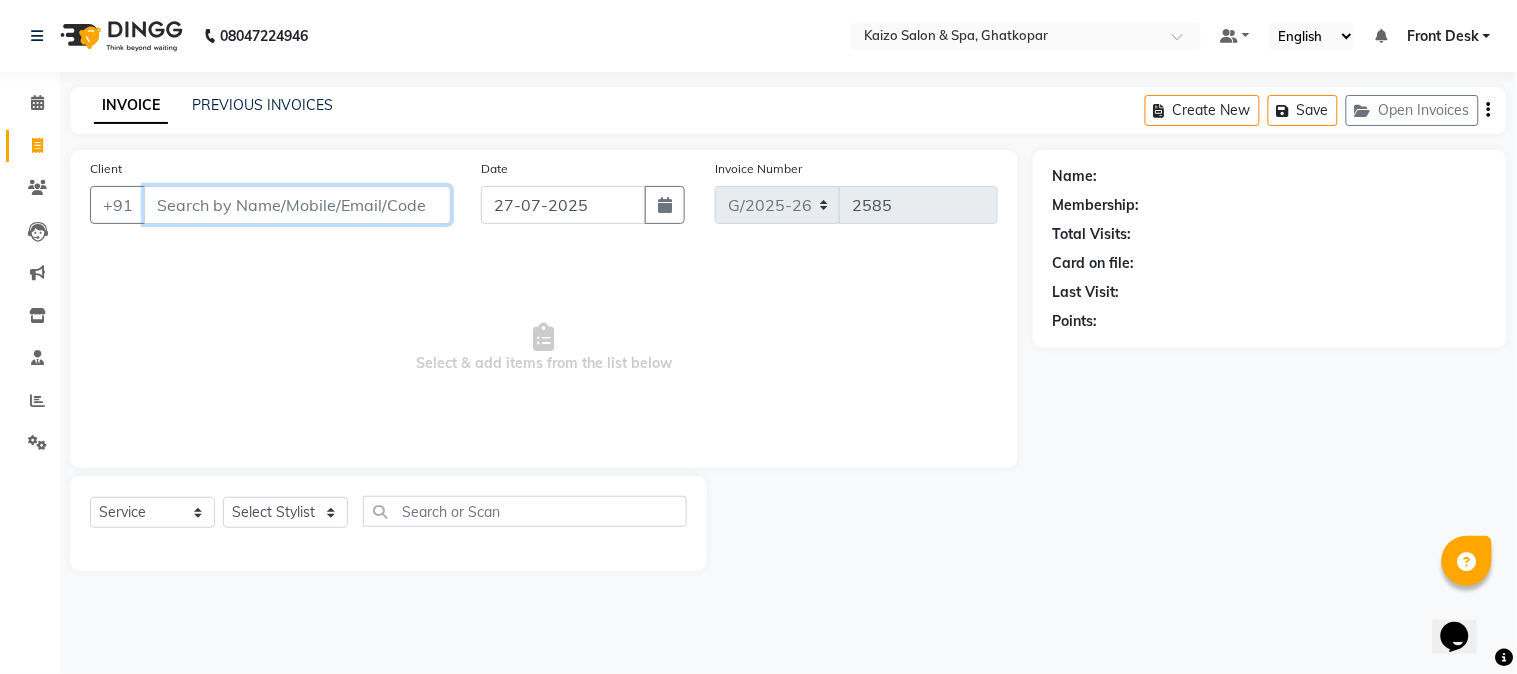 click on "Client" at bounding box center (297, 205) 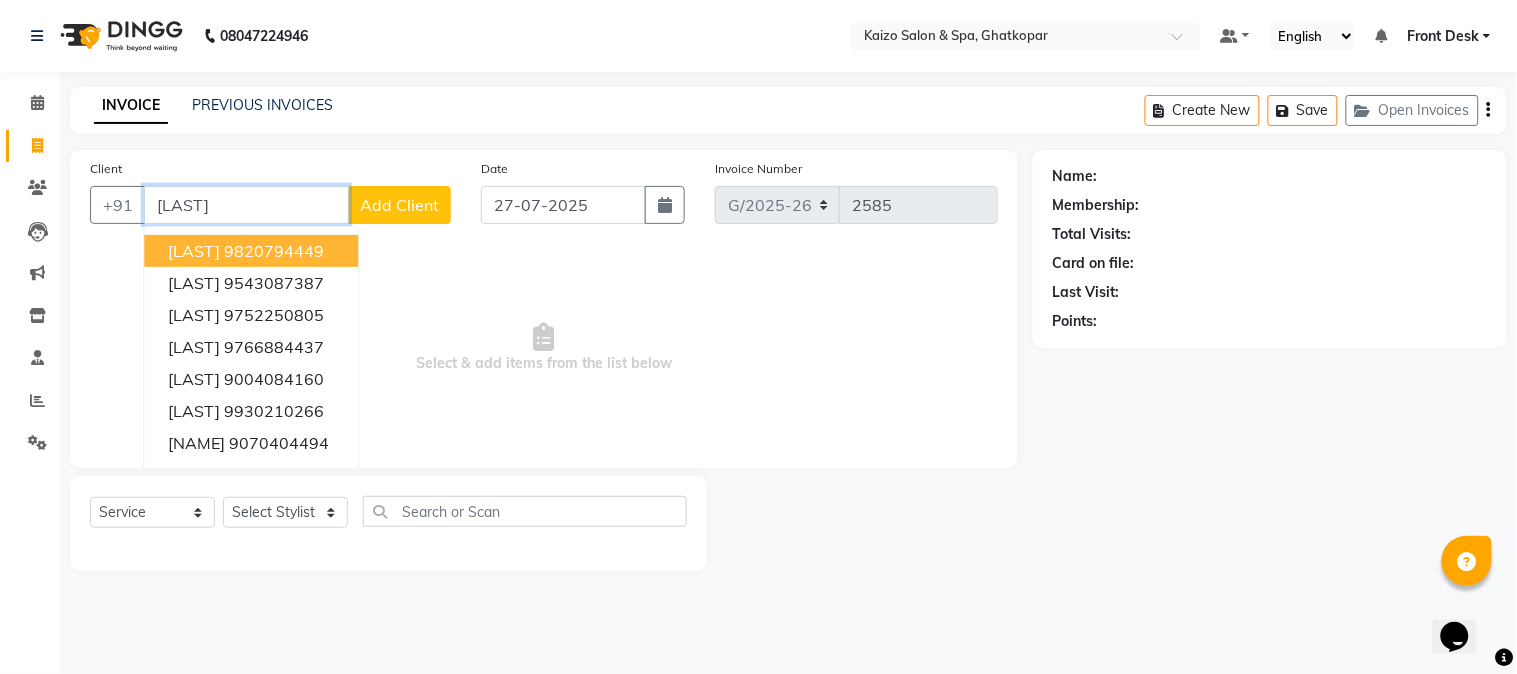 click on "9820794449" at bounding box center [274, 251] 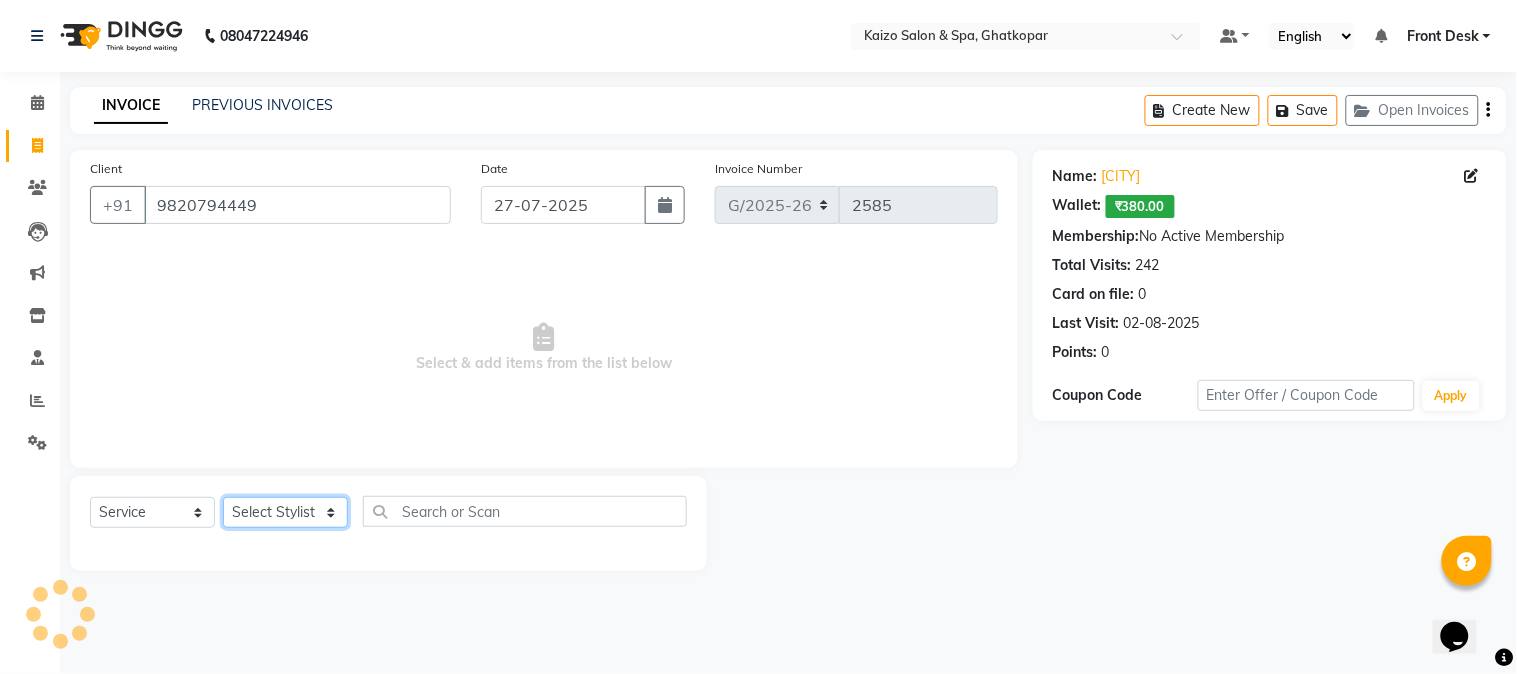 click on "Select Stylist ABDUL AKSHADA ANJALI ARBAZ ARIF FAHEEM Front Desk GOVIND HEENA IFTESHA JACIN NIBHA NIKITA NIZAM PRANITA SALIM SAM SHADAB SHARIFA SMITA GALA SNEHAL SONI SONU WASEEM YASH" 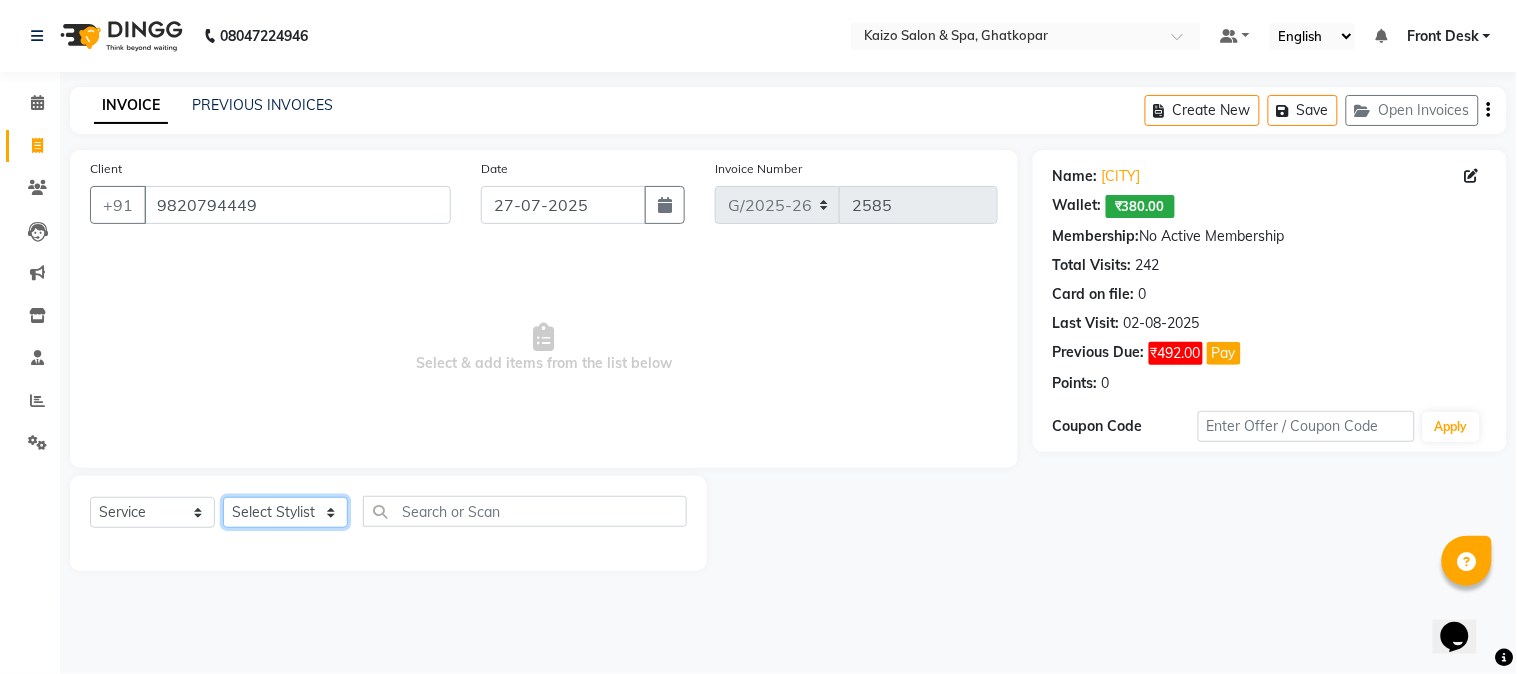 click on "Select Stylist ABDUL AKSHADA ANJALI ARBAZ ARIF FAHEEM Front Desk GOVIND HEENA IFTESHA JACIN NIBHA NIKITA NIZAM PRANITA SALIM SAM SHADAB SHARIFA SMITA GALA SNEHAL SONI SONU WASEEM YASH" 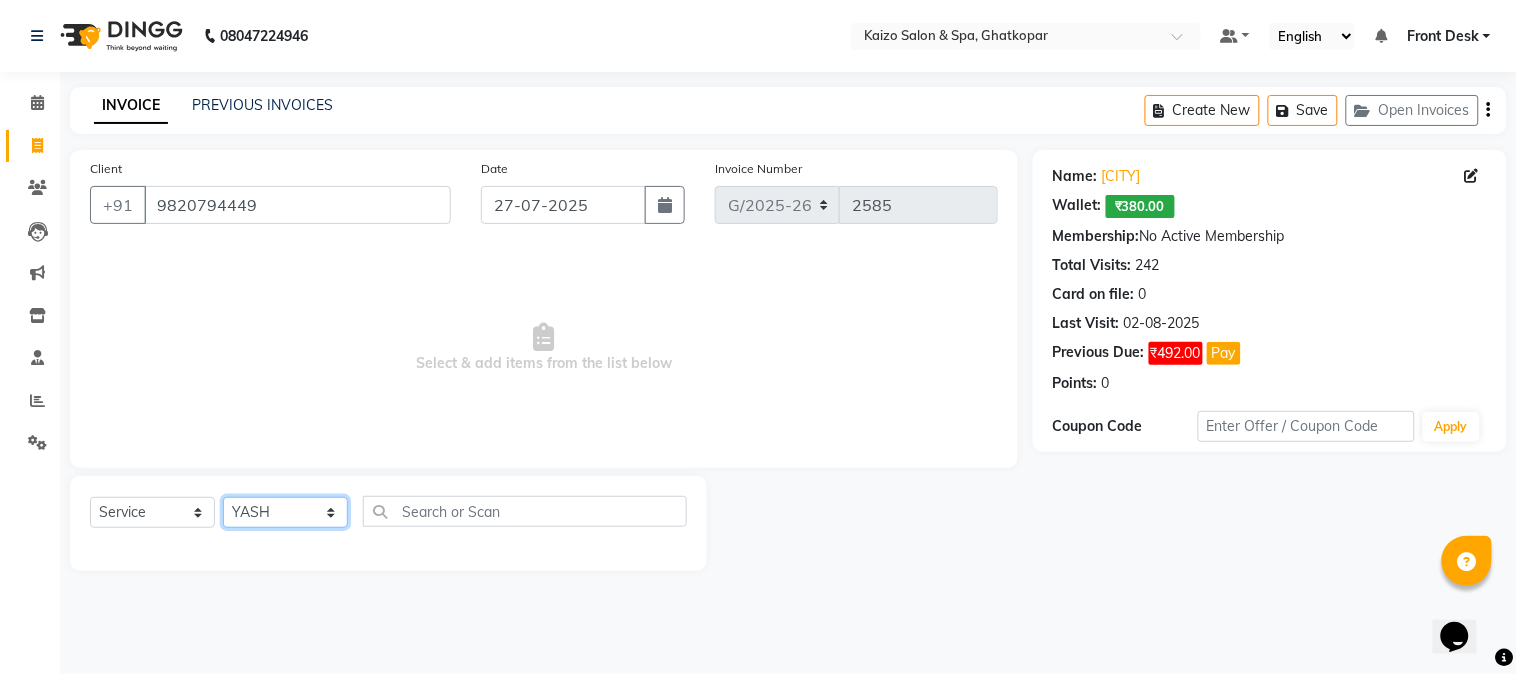 click on "Select Stylist ABDUL AKSHADA ANJALI ARBAZ ARIF FAHEEM Front Desk GOVIND HEENA IFTESHA JACIN NIBHA NIKITA NIZAM PRANITA SALIM SAM SHADAB SHARIFA SMITA GALA SNEHAL SONI SONU WASEEM YASH" 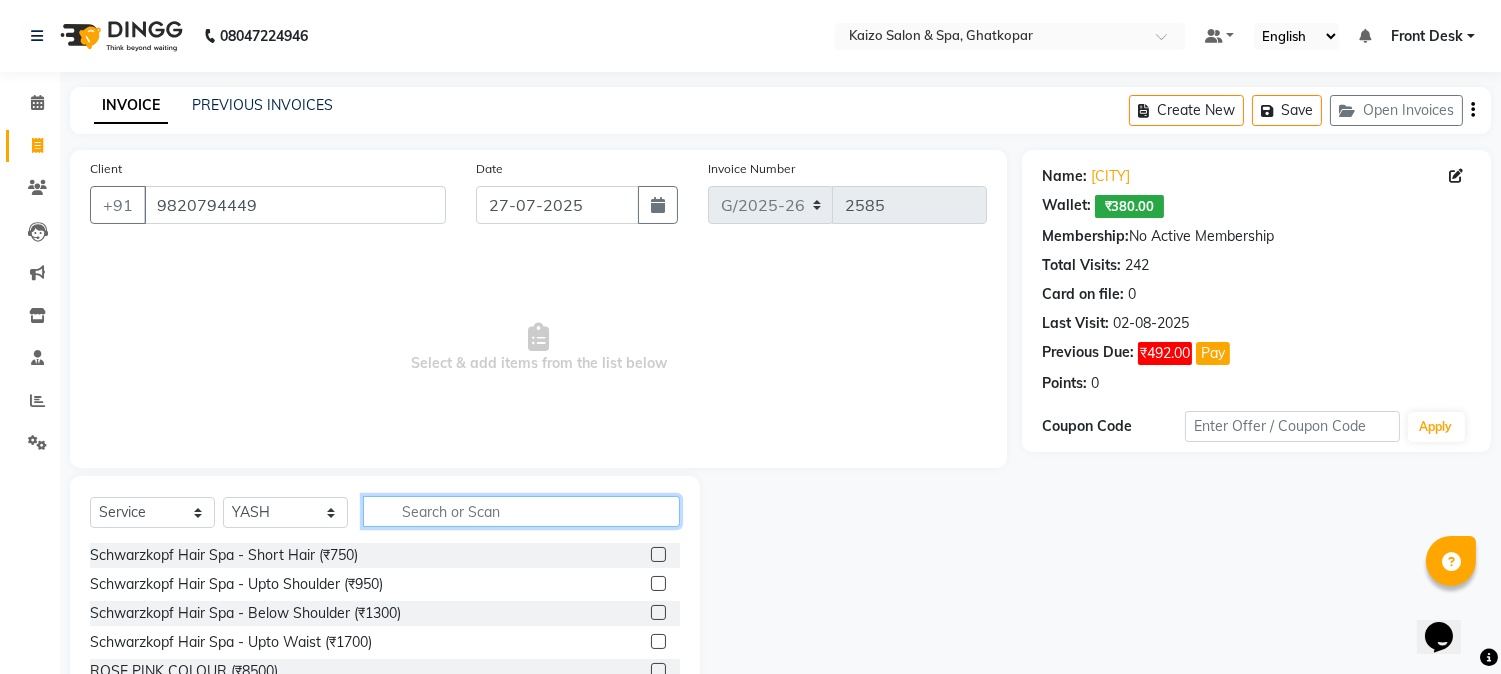 click 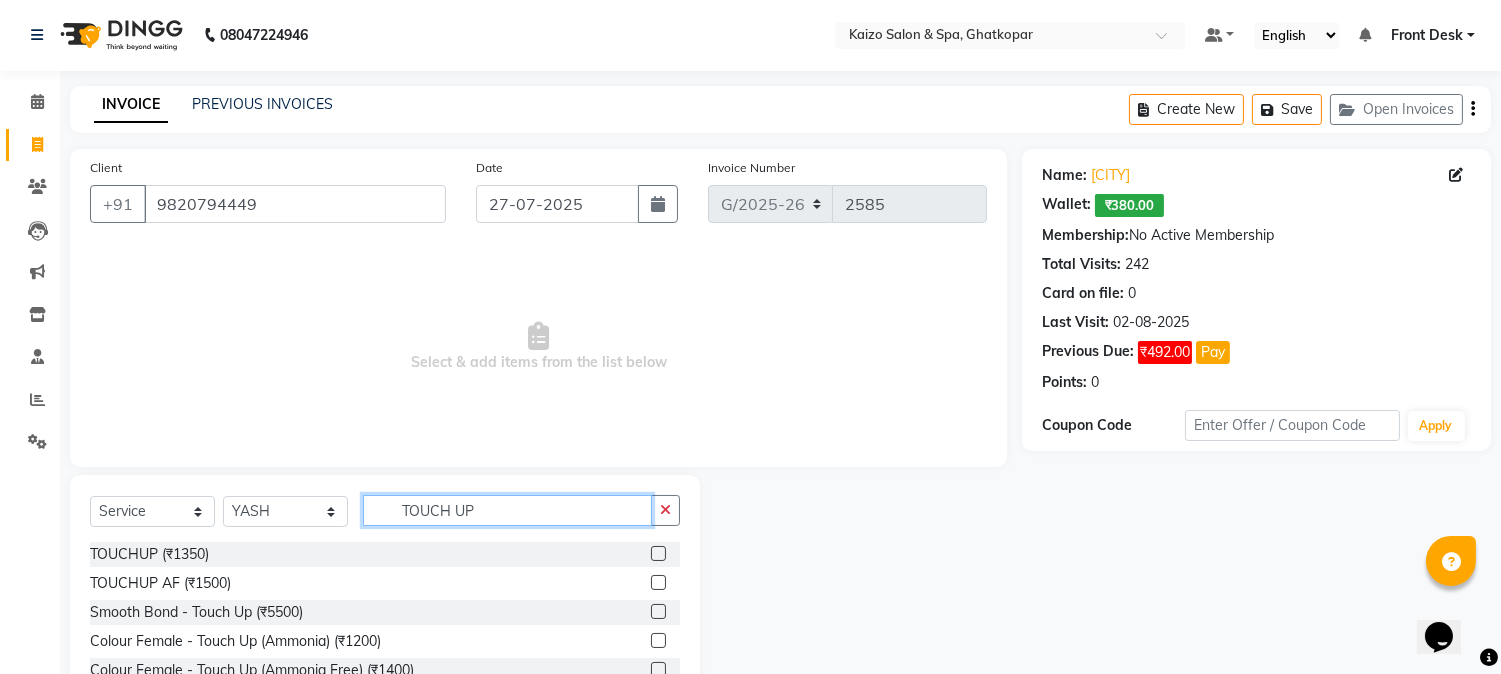 scroll, scrollTop: 0, scrollLeft: 0, axis: both 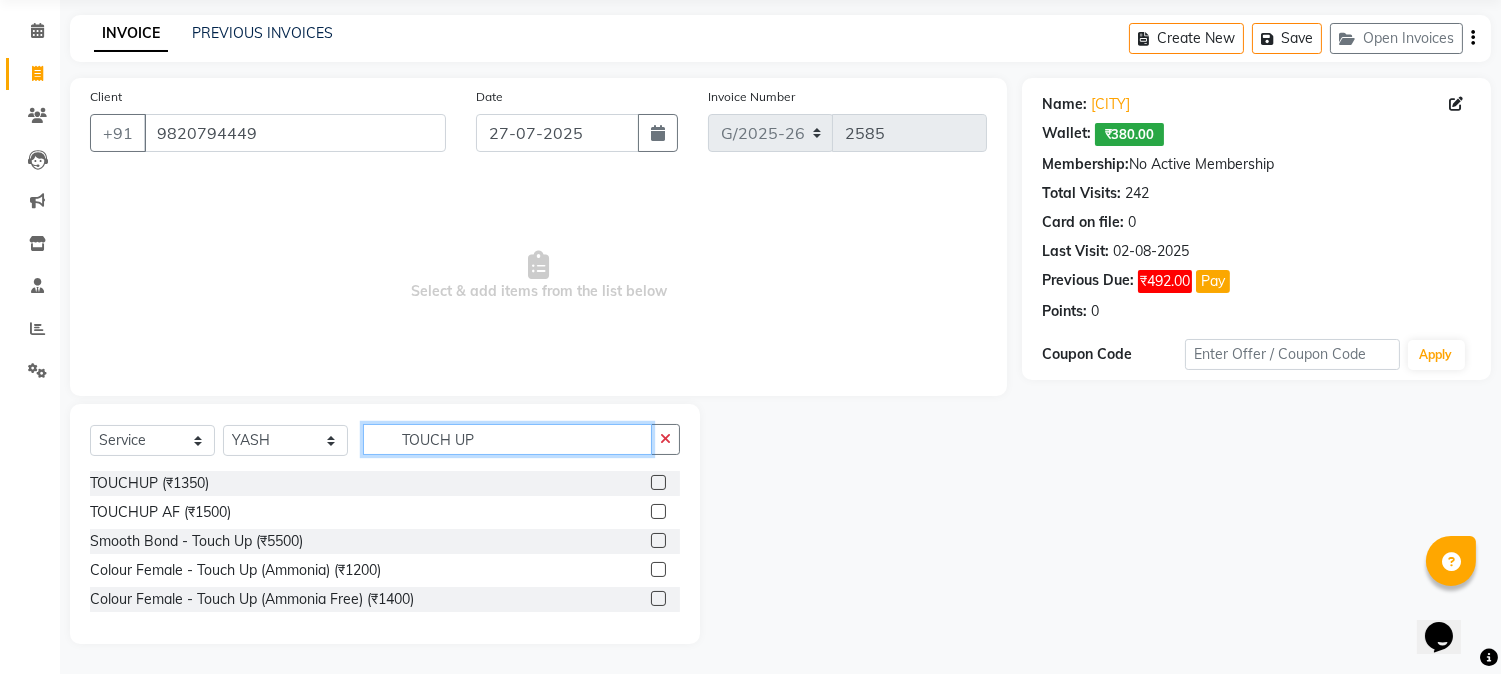 drag, startPoint x: 1506, startPoint y: 350, endPoint x: 21, endPoint y: 13, distance: 1522.7587 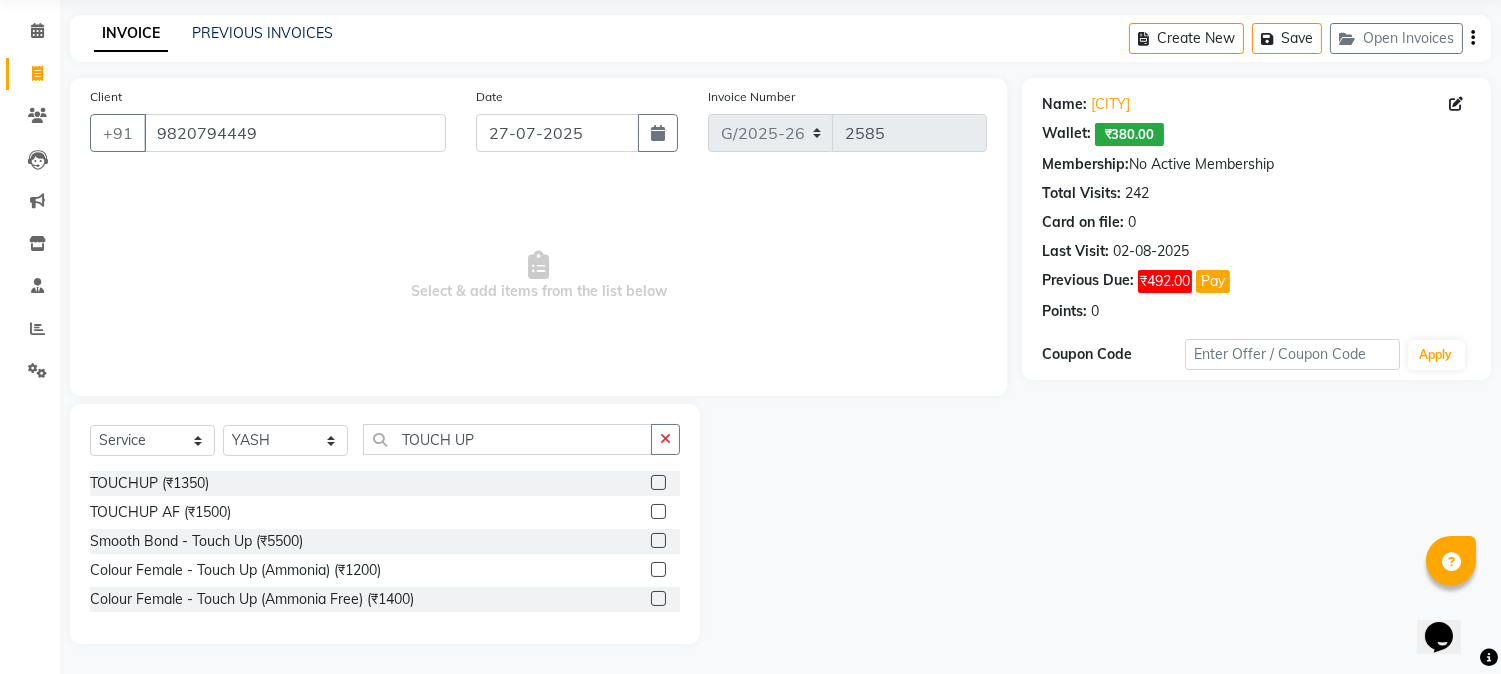 click 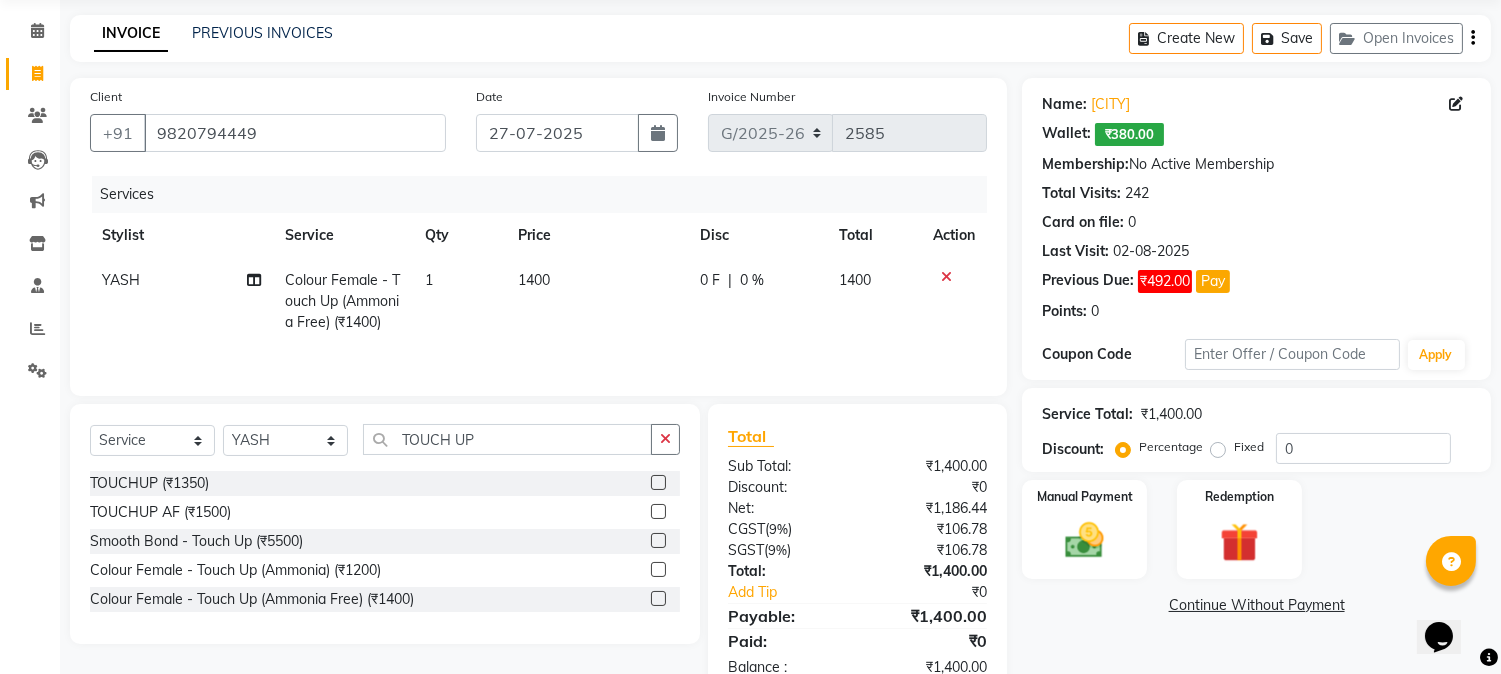 click on "Price" 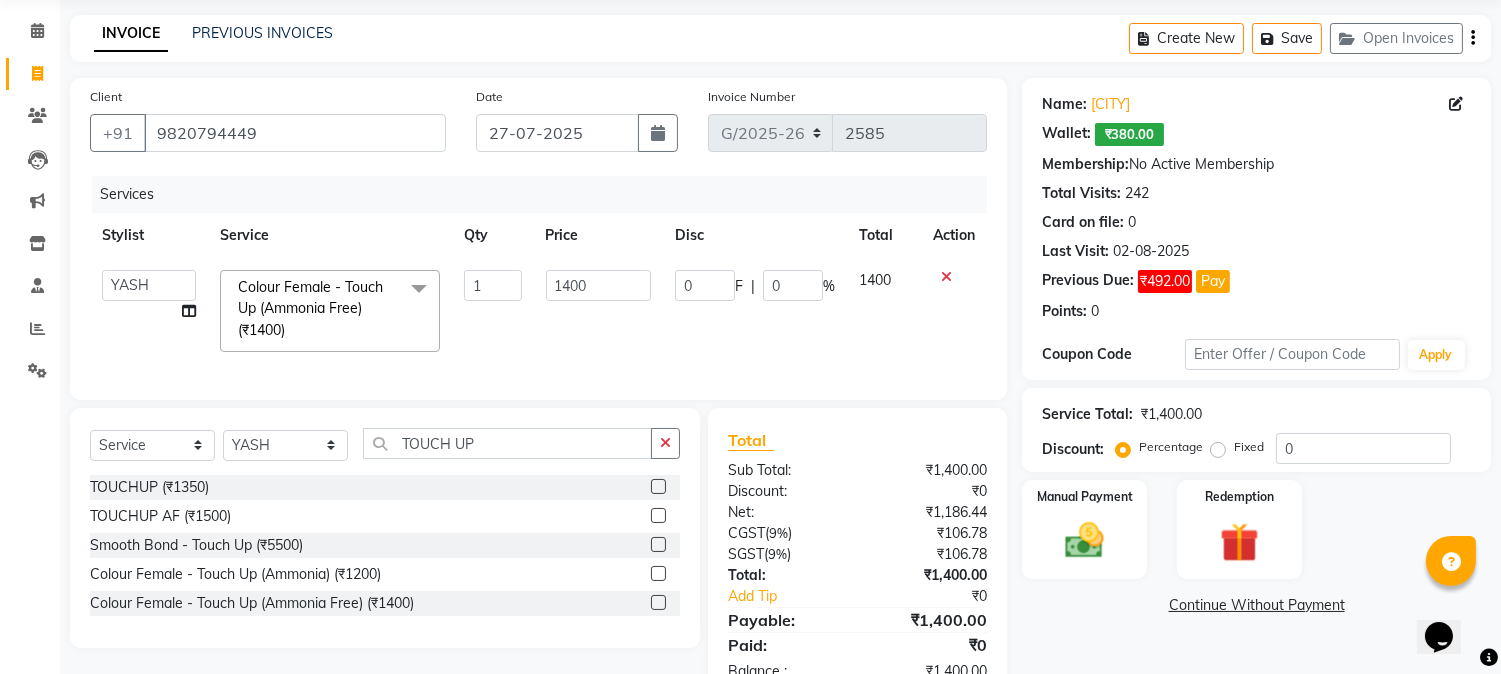 click on "1400" 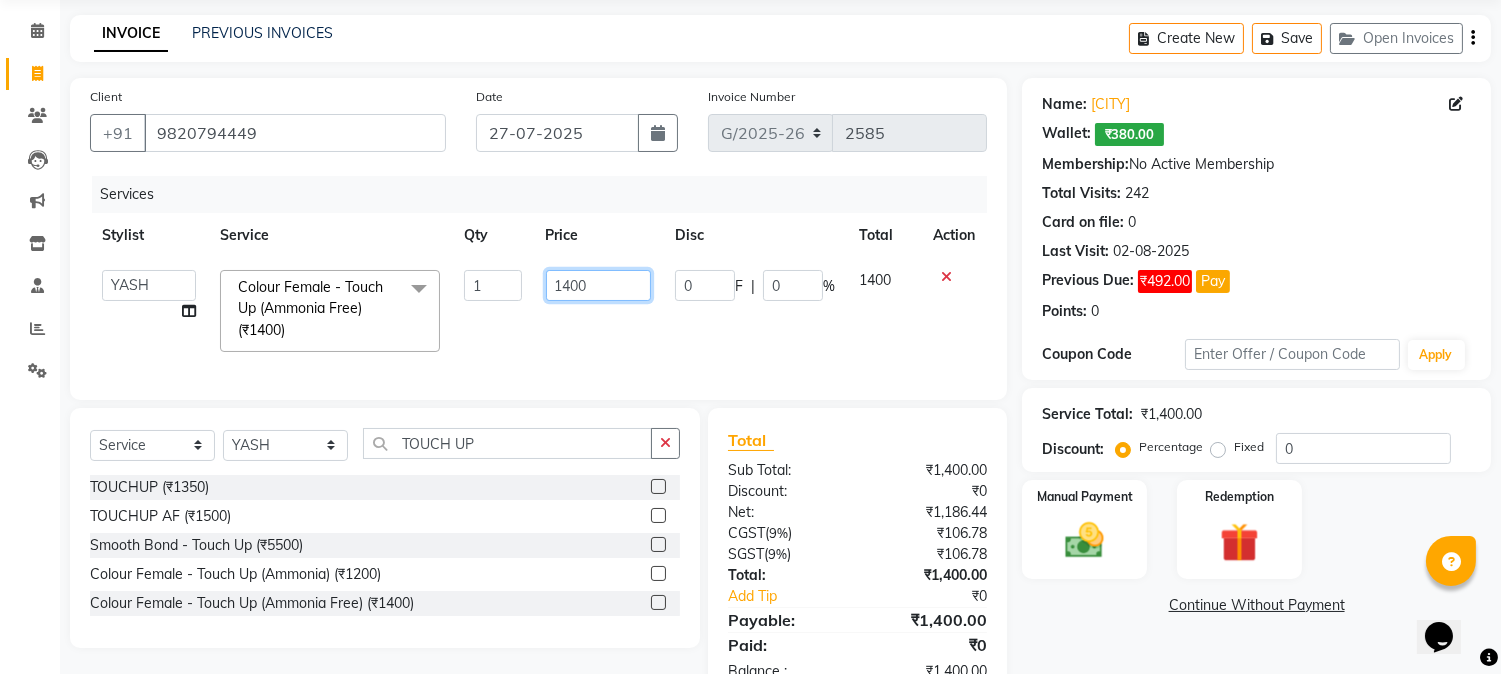 click on "1400" 